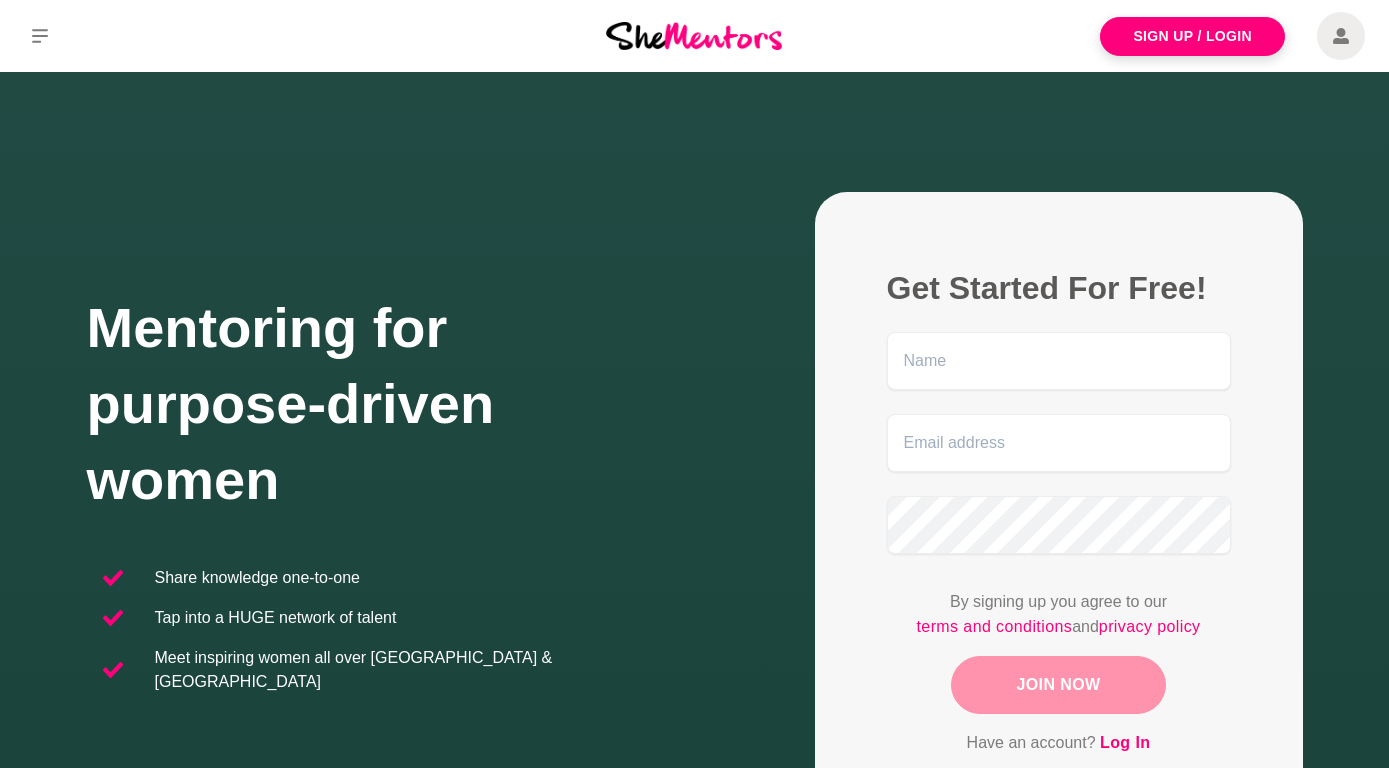 scroll, scrollTop: 0, scrollLeft: 0, axis: both 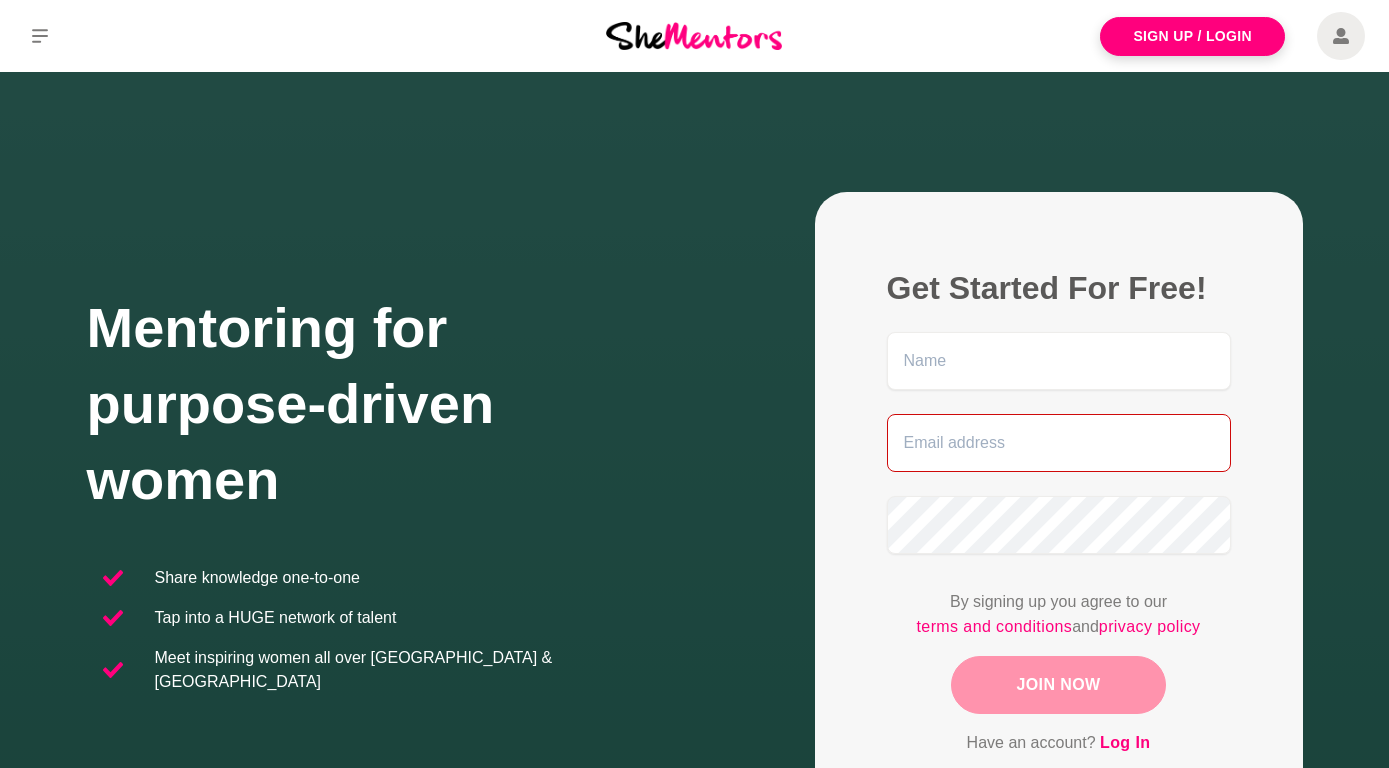 click at bounding box center (1059, 443) 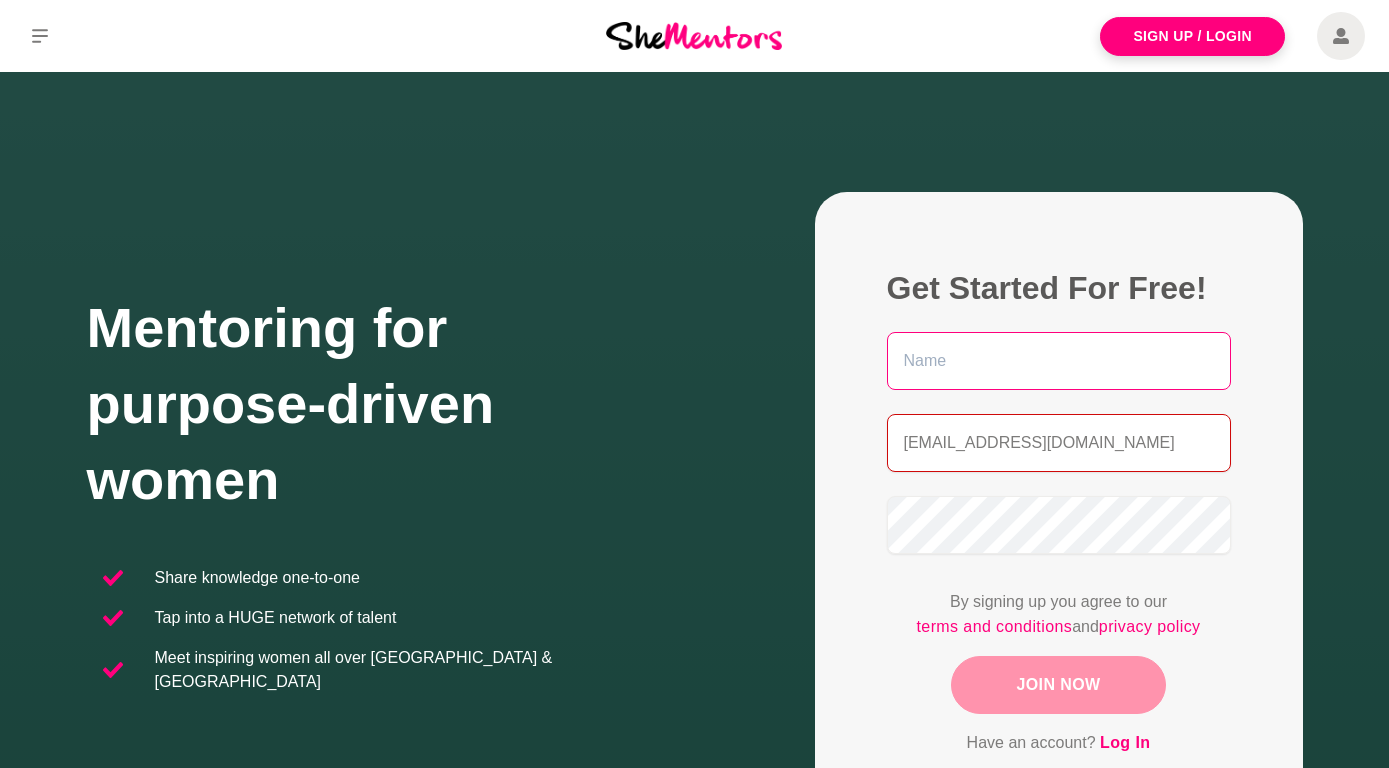 type on "[EMAIL_ADDRESS][DOMAIN_NAME]" 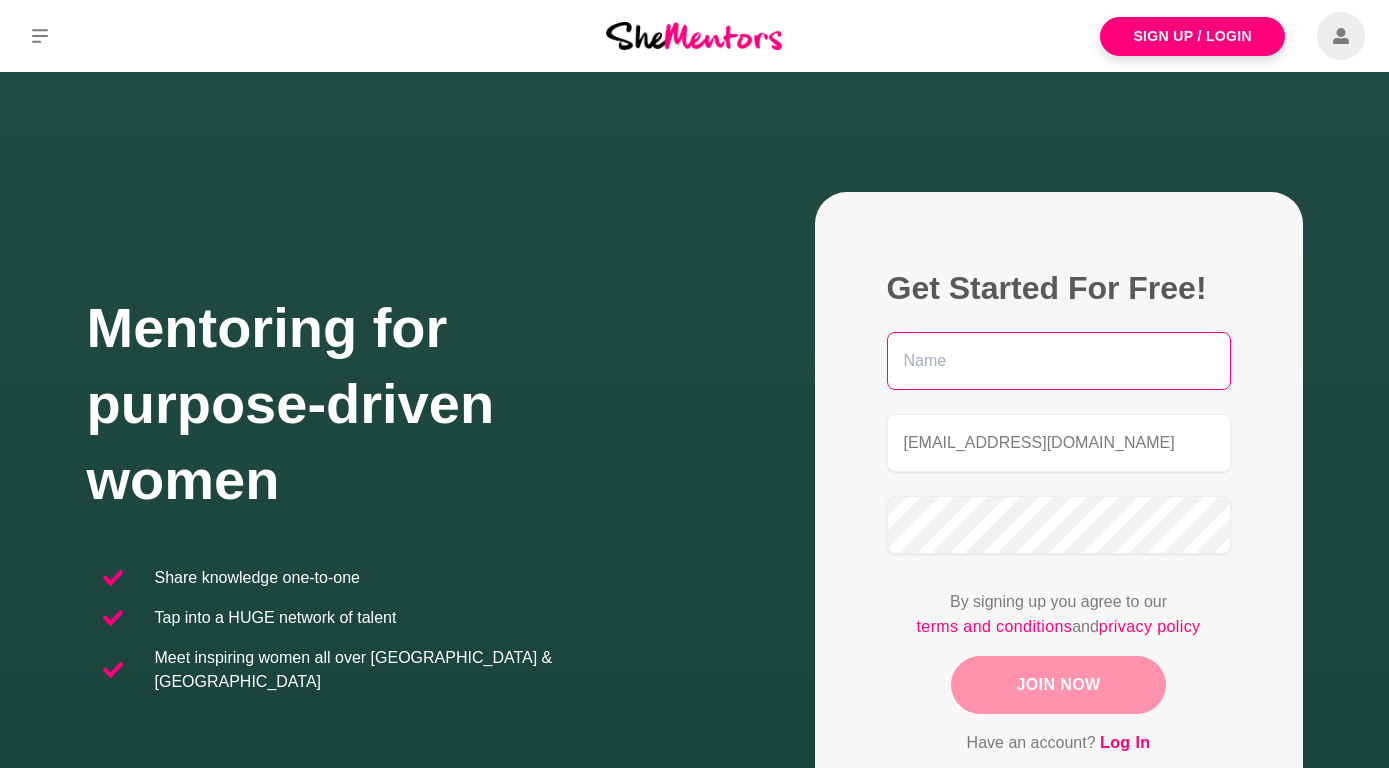 click at bounding box center [1059, 361] 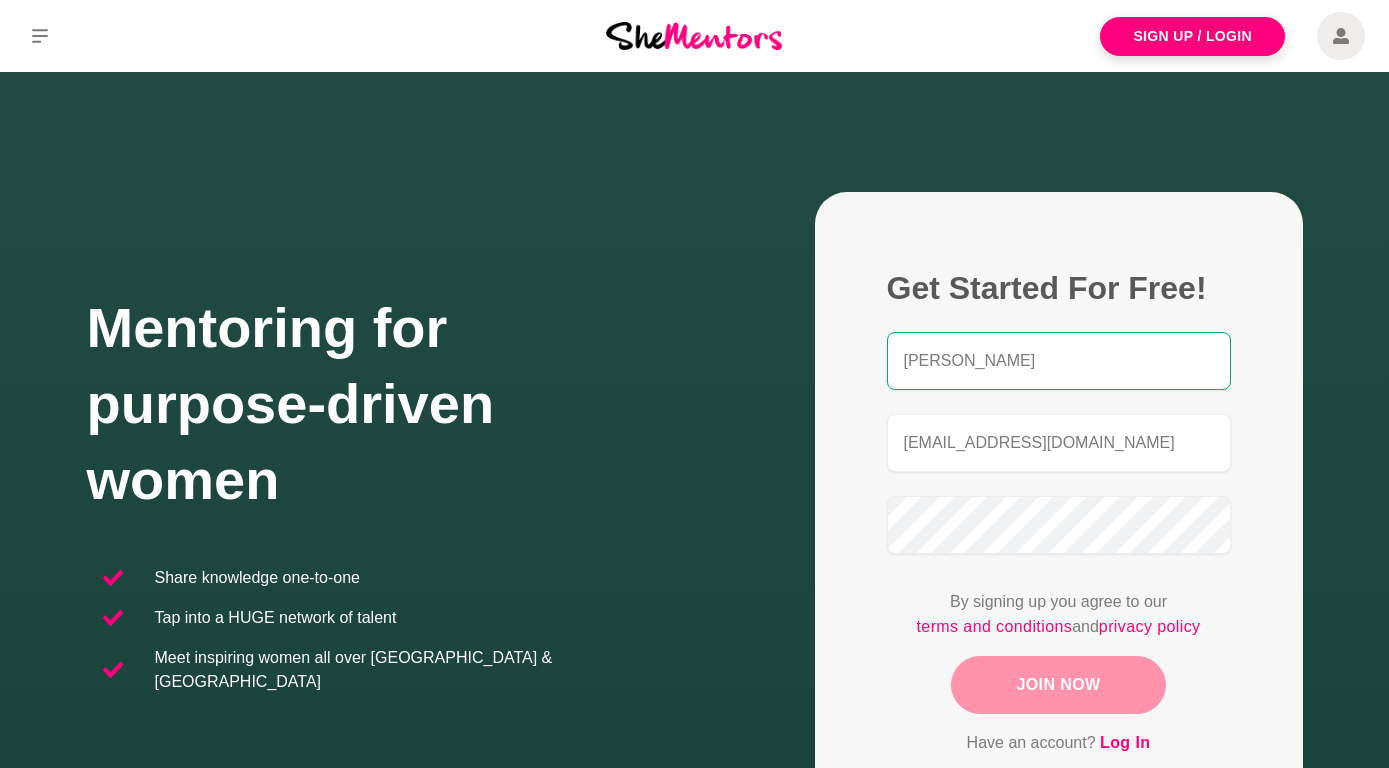 type on "[PERSON_NAME]" 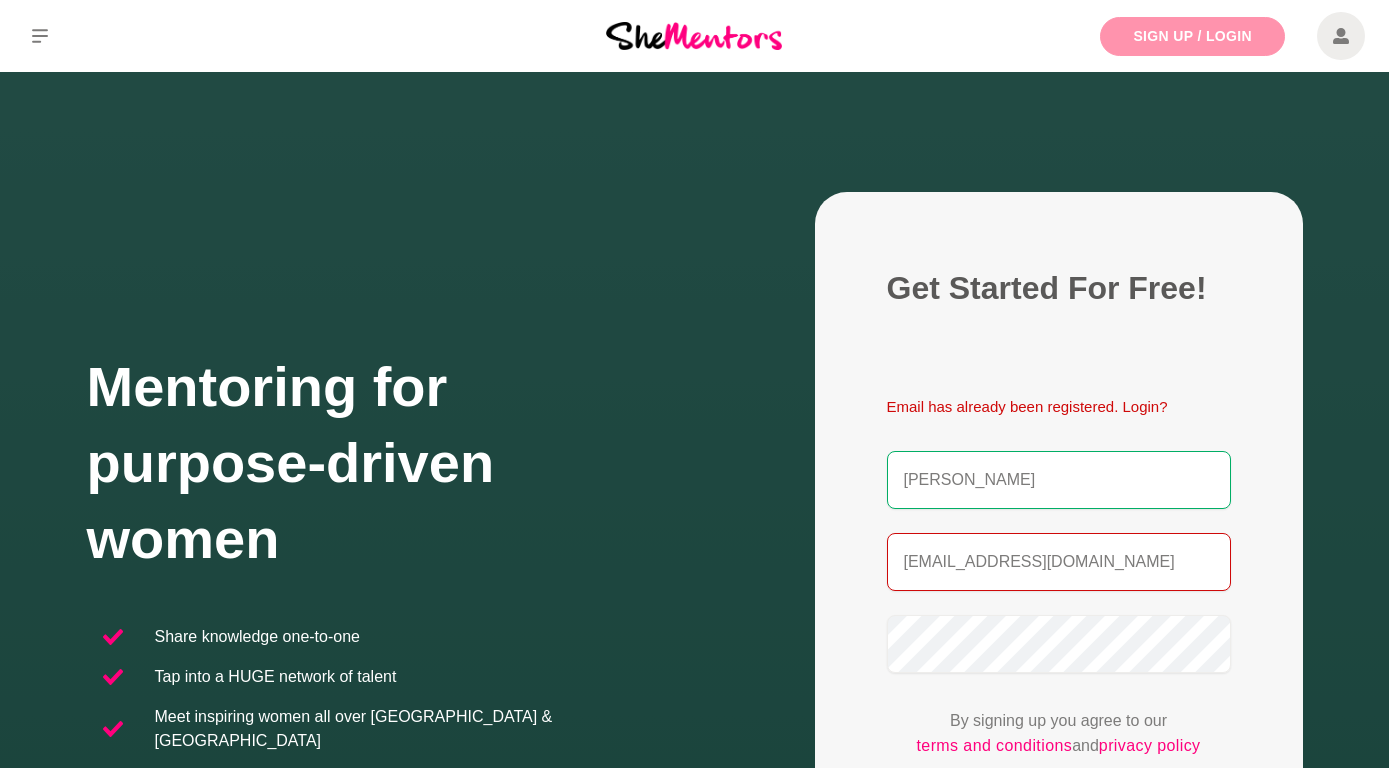 click on "Sign Up / Login" at bounding box center (1192, 36) 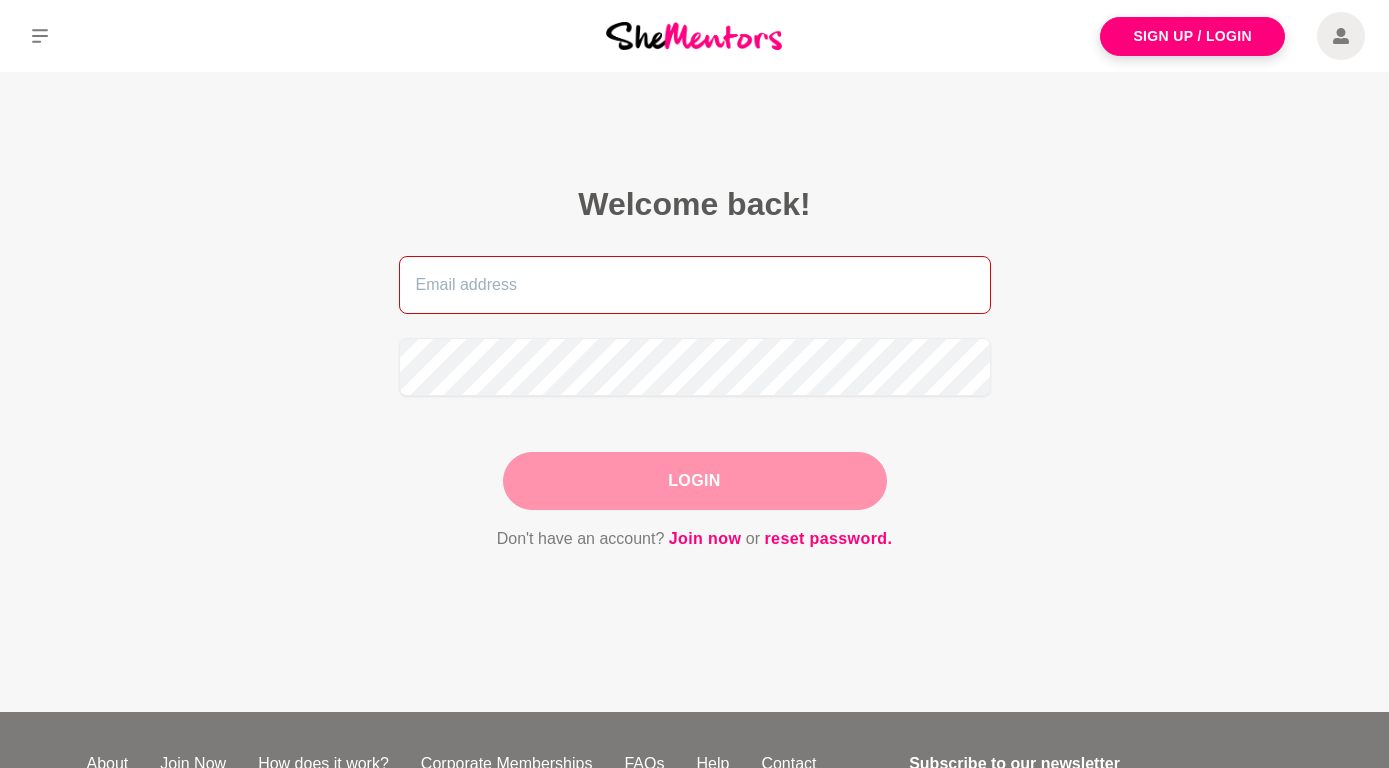 click at bounding box center [695, 285] 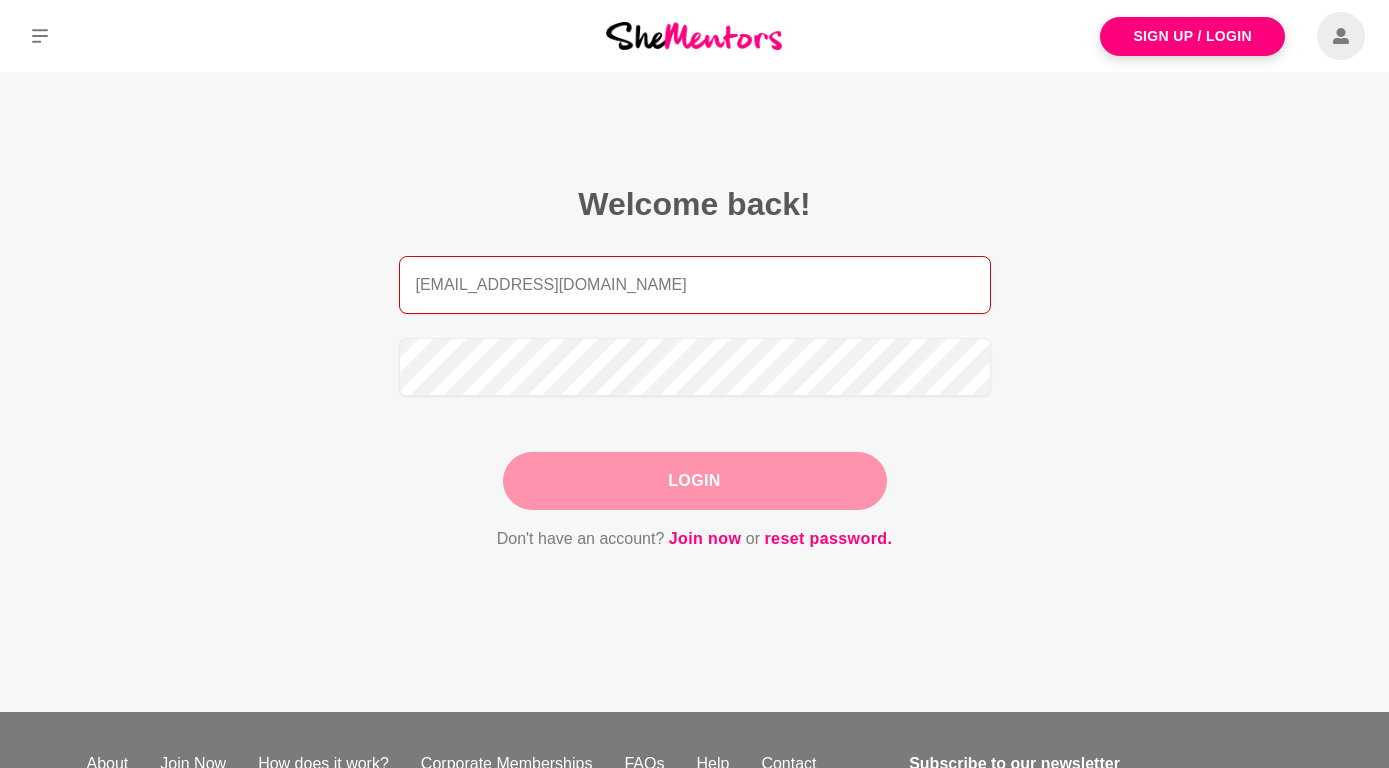 type on "[EMAIL_ADDRESS][DOMAIN_NAME]" 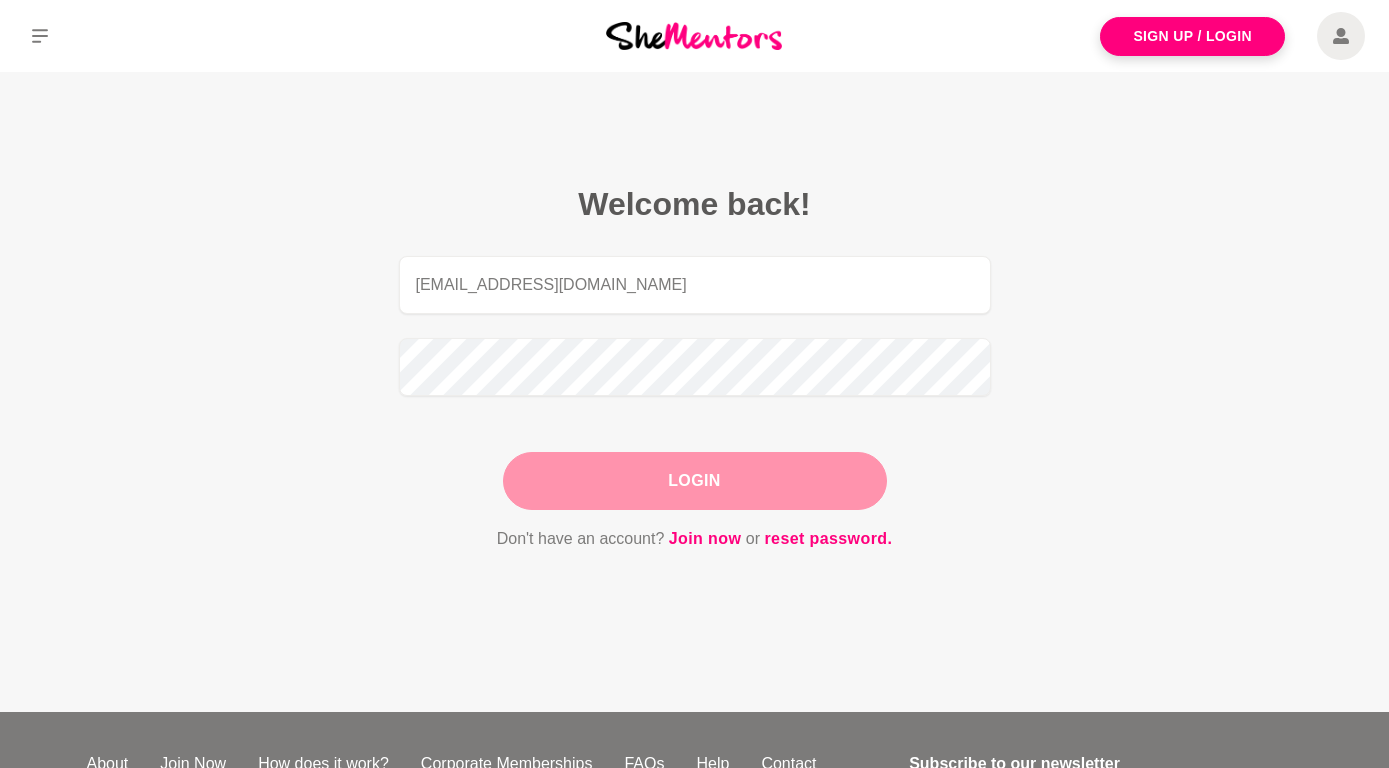 click on "Login" at bounding box center (695, 481) 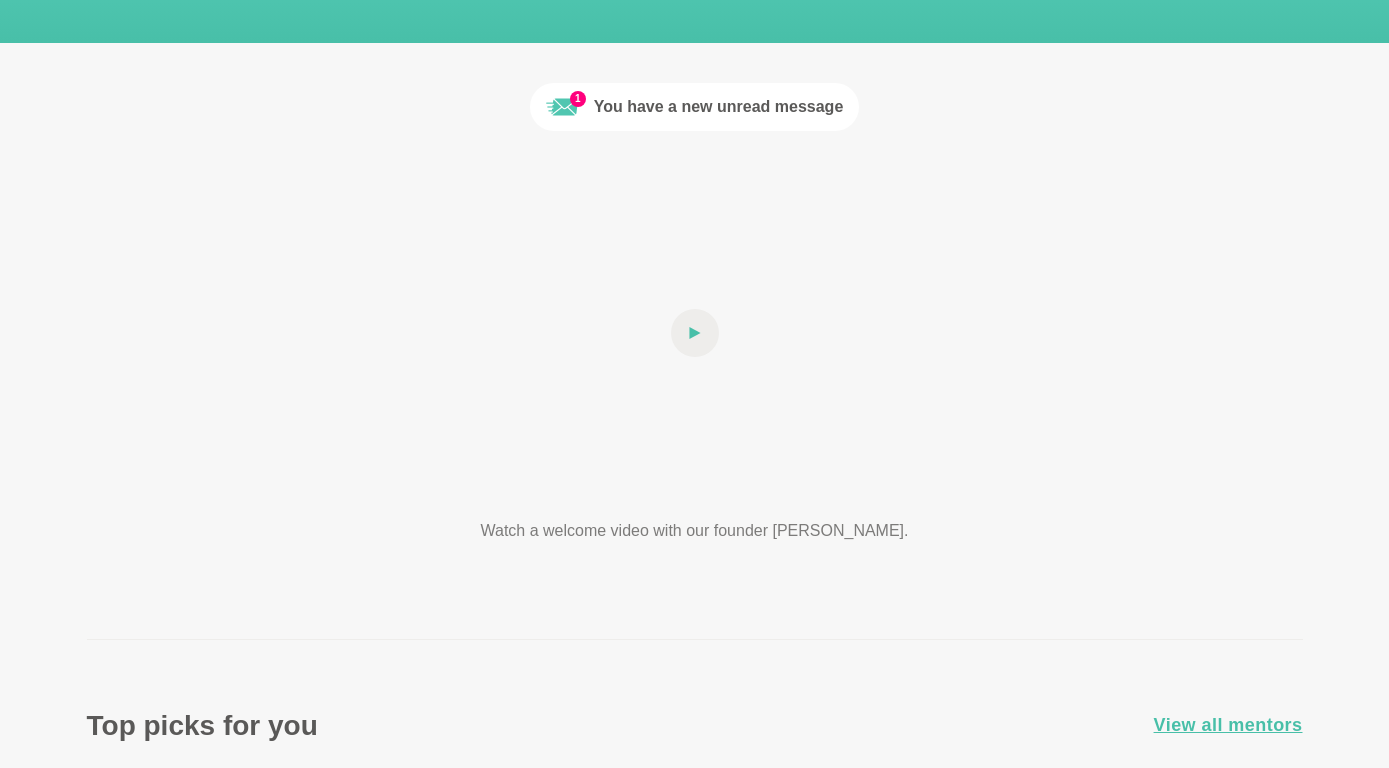 scroll, scrollTop: 0, scrollLeft: 0, axis: both 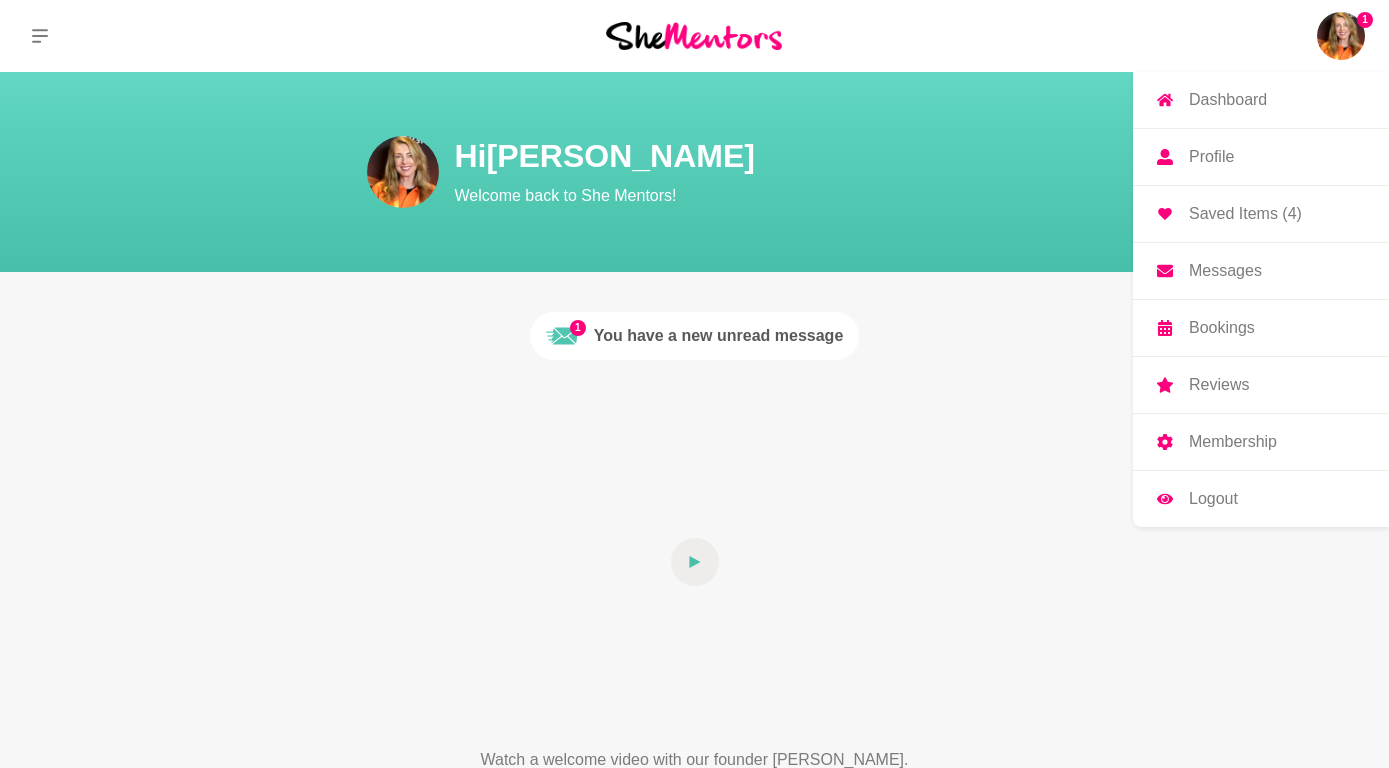 click at bounding box center [1341, 36] 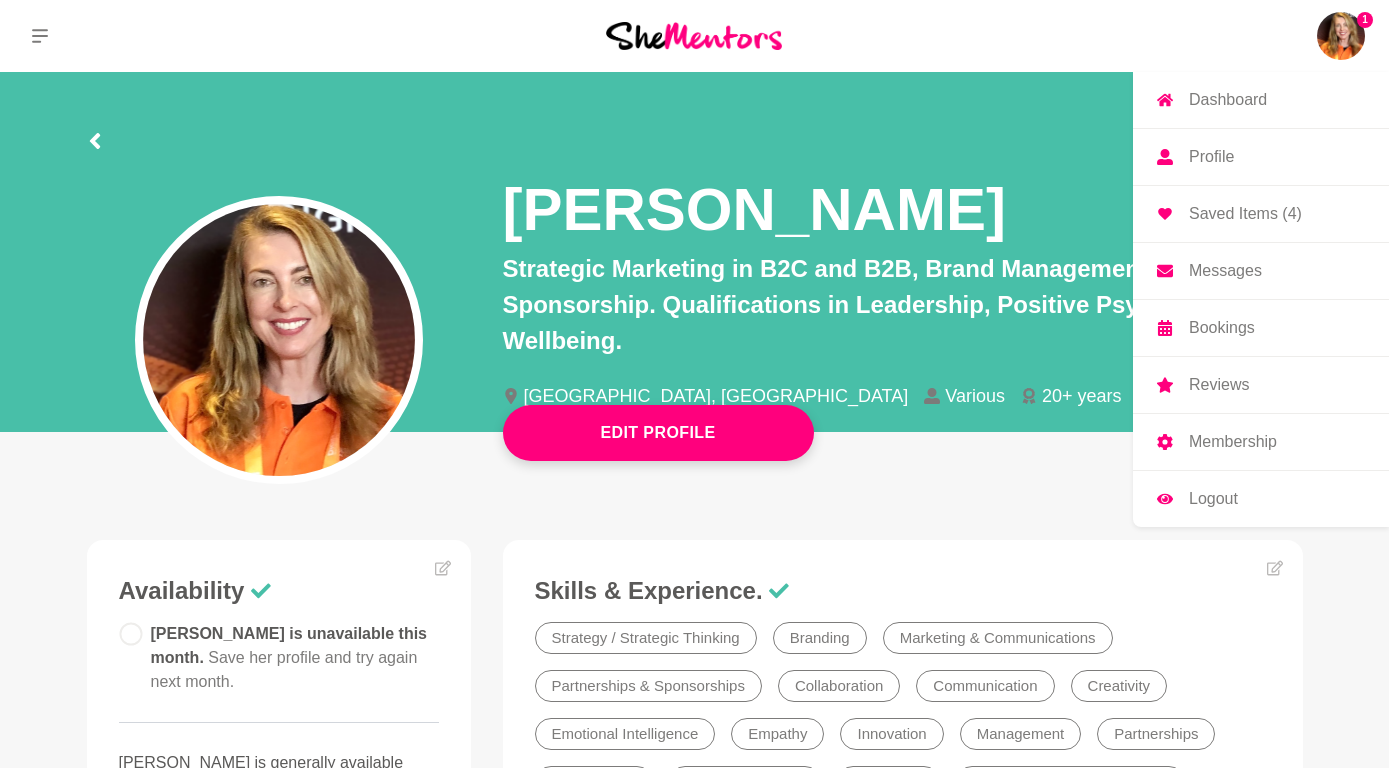 click on "Messages" at bounding box center (1225, 271) 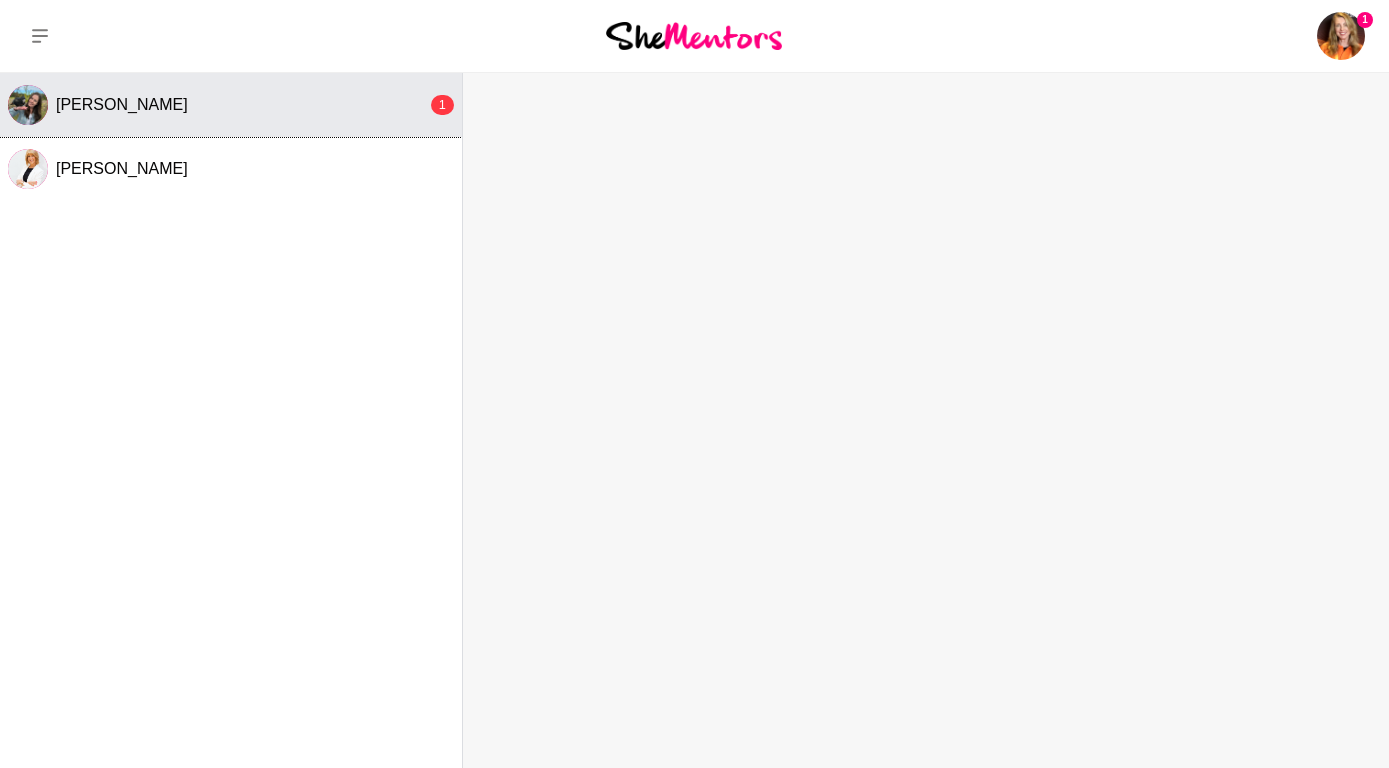 click on "[PERSON_NAME]" at bounding box center [122, 104] 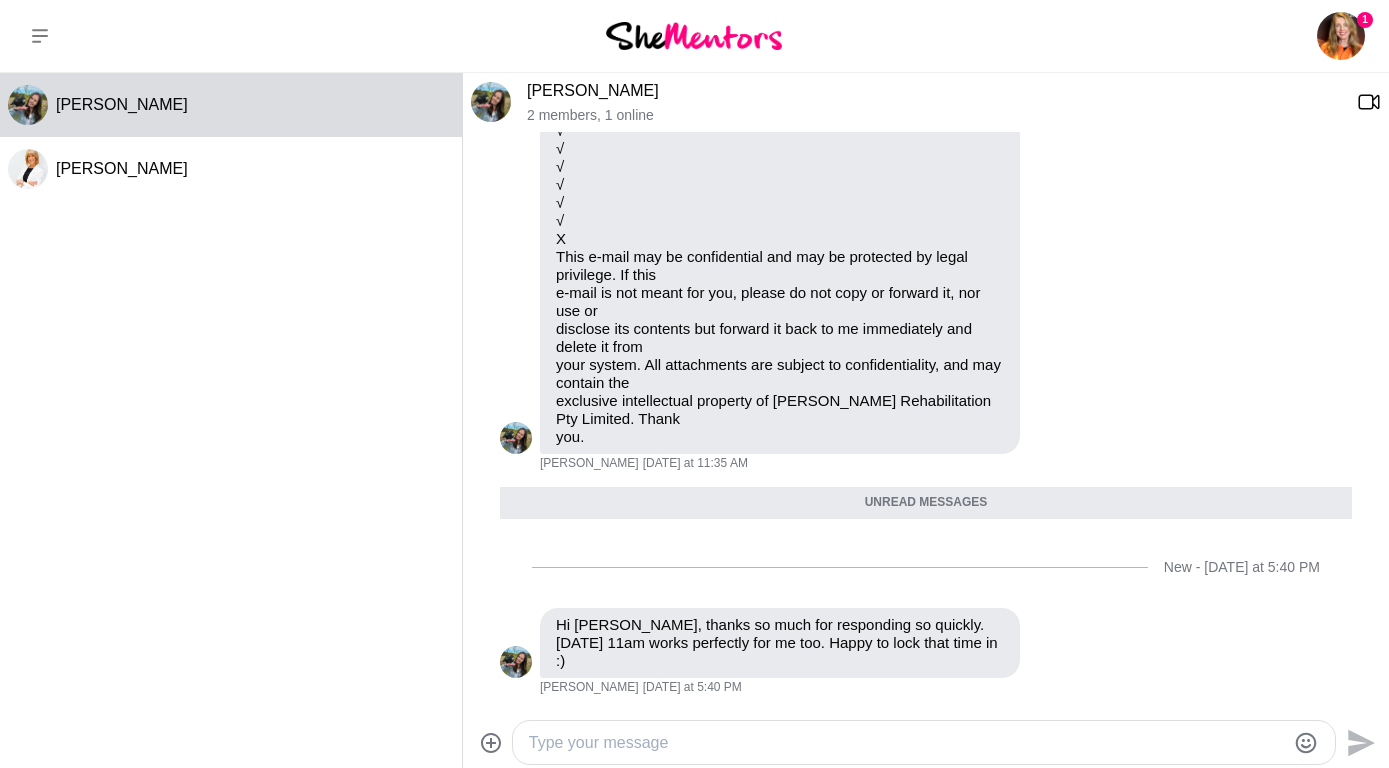 scroll, scrollTop: 1338, scrollLeft: 0, axis: vertical 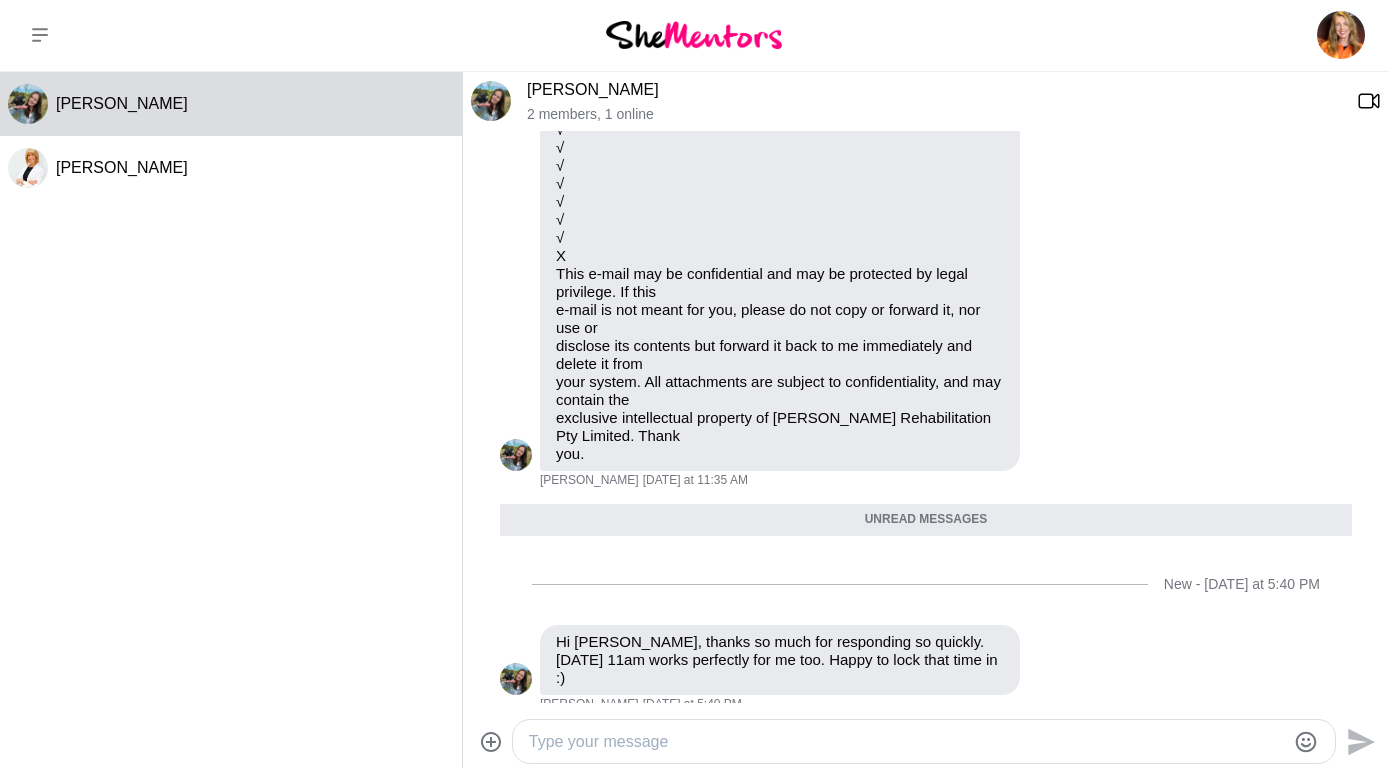 click at bounding box center [907, 742] 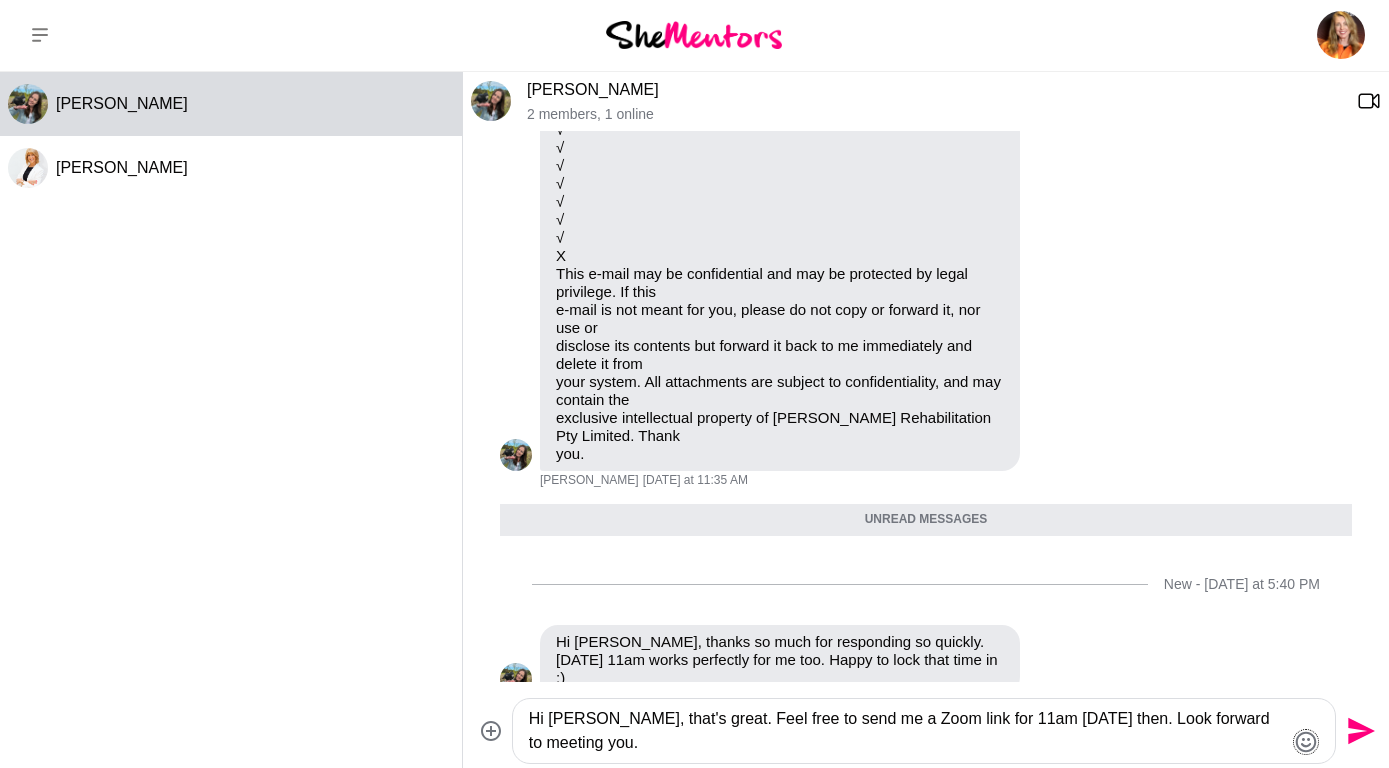 click 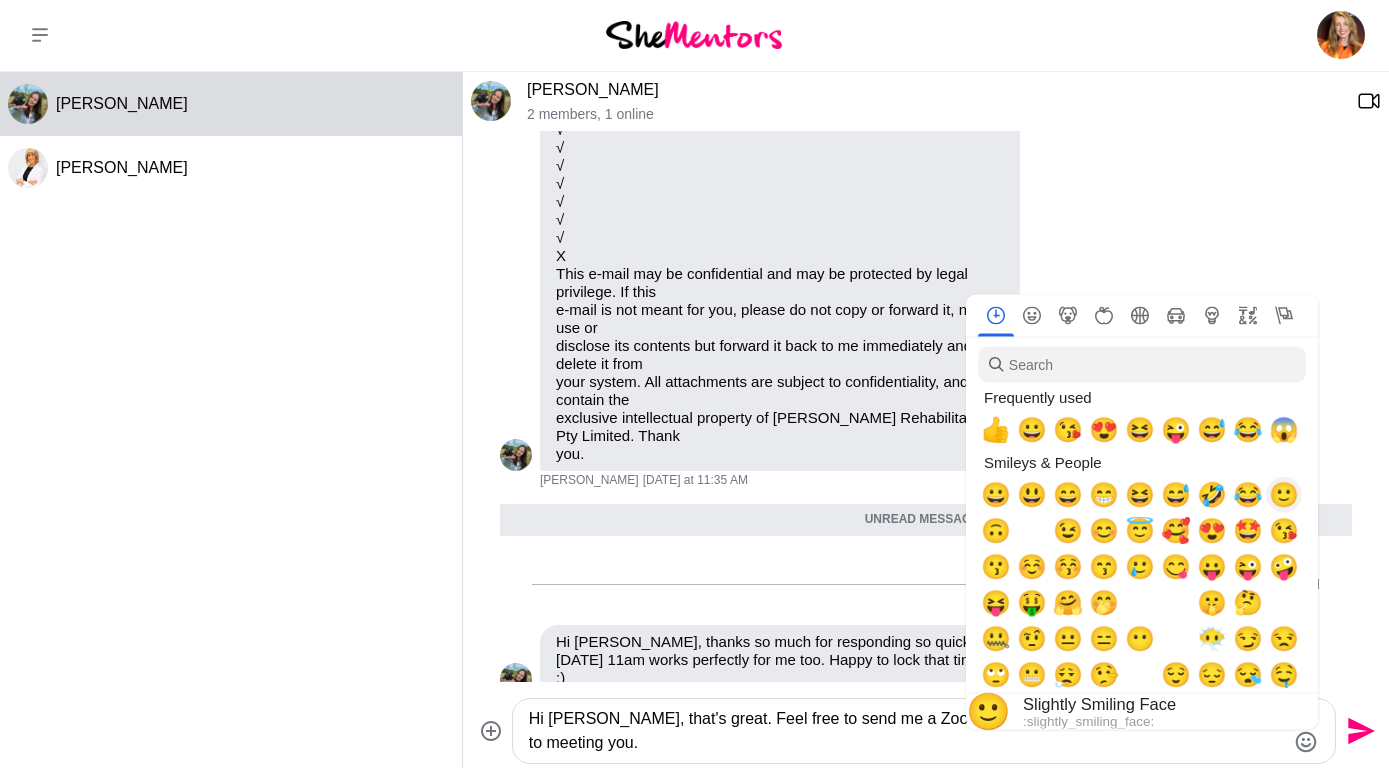 click on "🙂" at bounding box center [1284, 495] 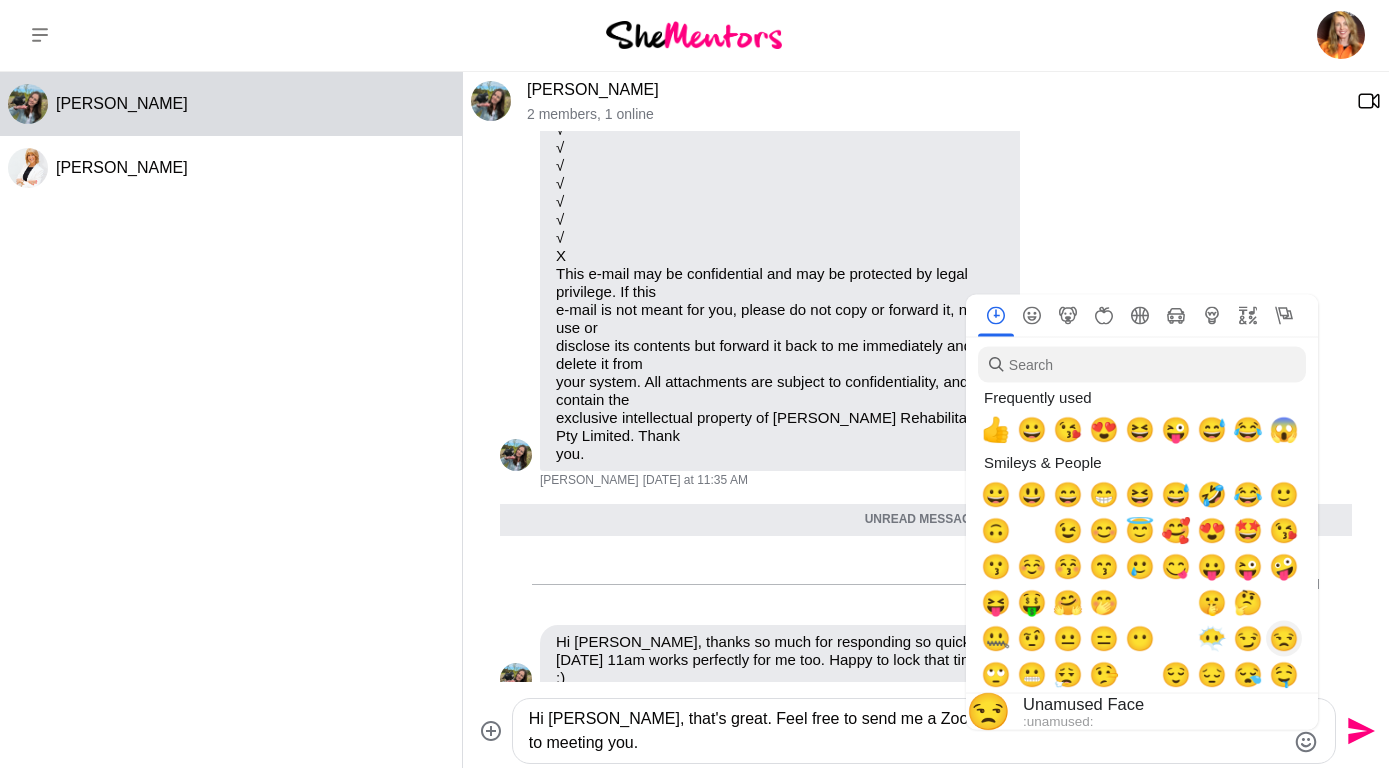 type on "Hi [PERSON_NAME], that's great. Feel free to send me a Zoom link for 11am [DATE] then. Look forward to meeting you. 🙂" 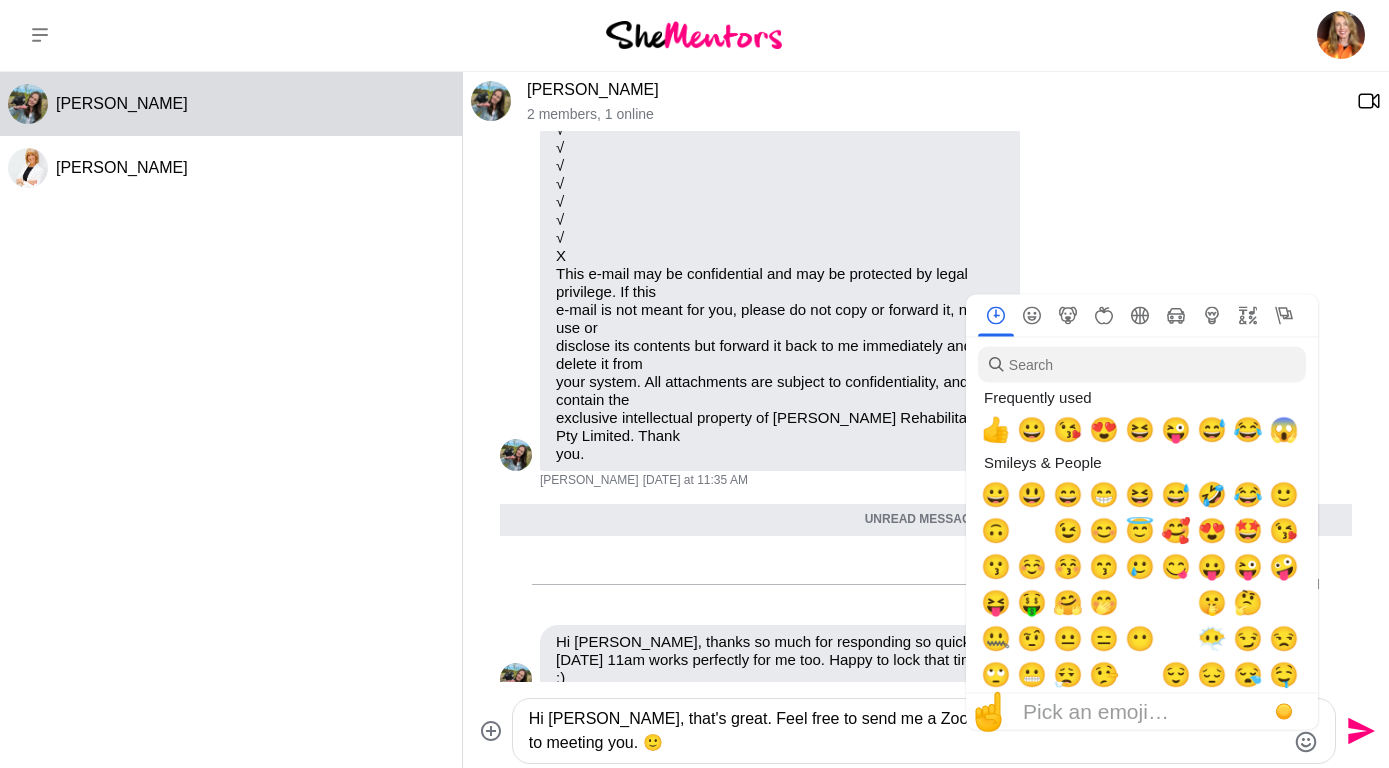 click on "Reply Pin Mark as unread Flag Mute Thank you for your email.
Please note, I am currently on a scheduled day off and will respond as soon as
possible on my return [DATE].
If you require anything actioned [DATE], please call my Manager who would be
happy to help.
[PERSON_NAME]
M 0412 491 851 P 1300 773 422  E  [EMAIL_ADDRESS][PERSON_NAME][DOMAIN_NAME]
Kind Regards,
[PERSON_NAME]
Design and Communication Specialist
AdvDipGraphDes, DipMarComm   M [PHONE_NUMBER] P [PHONE_NUMBER]
E  [PERSON_NAME][EMAIL_ADDRESS][DOMAIN_NAME]
Follow us
Mon
Tues
Wed
Thurs
Fri
√
√
√
√
√
√
√
√
√
X
[PERSON_NAME] [DATE] at 11:35 AM" at bounding box center [926, 31] 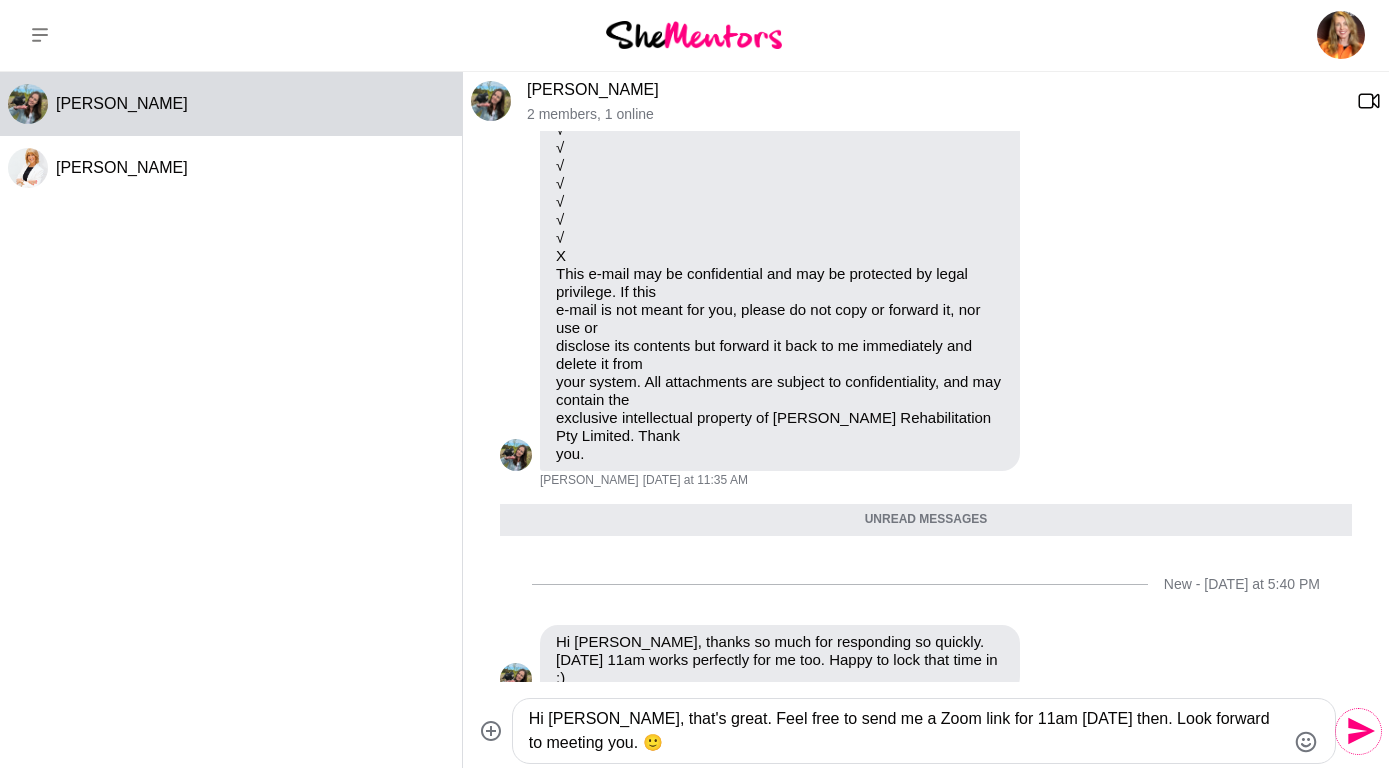 click 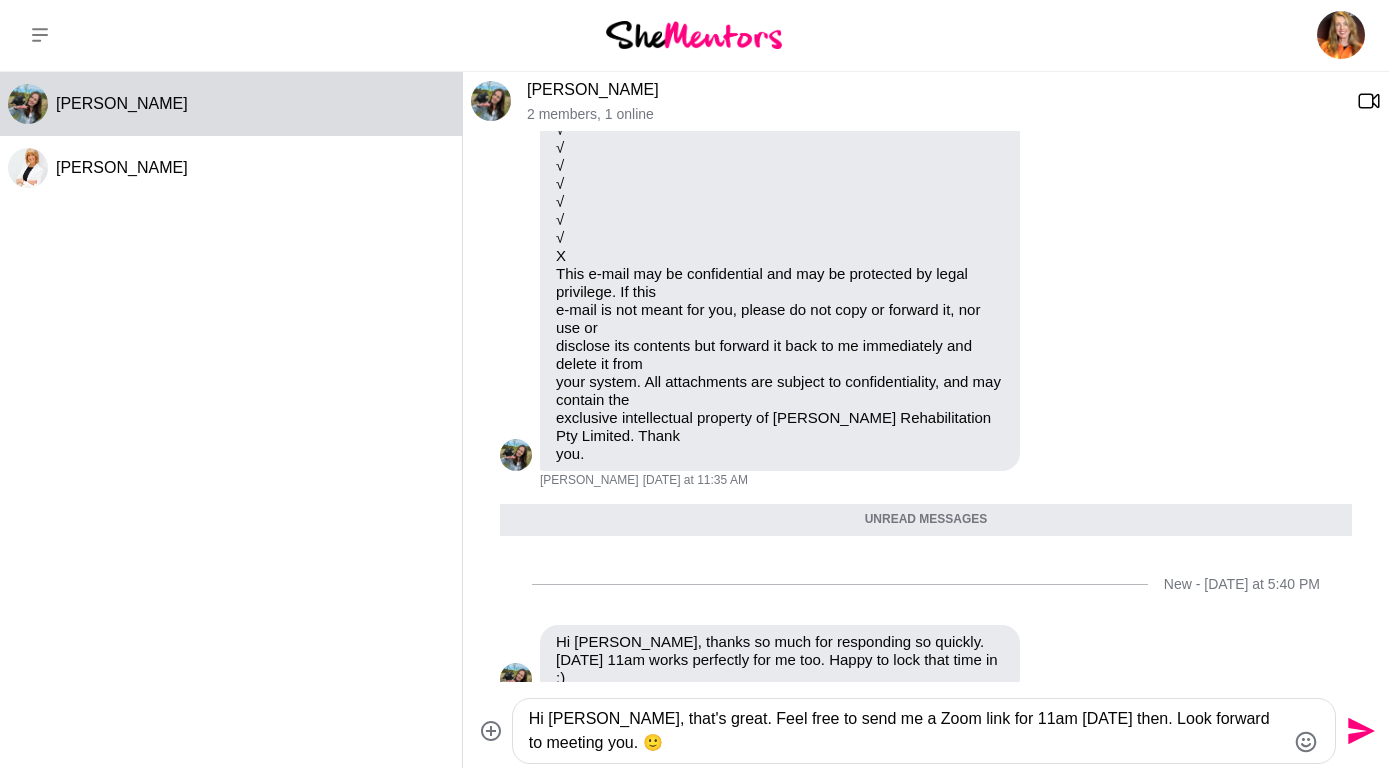 type 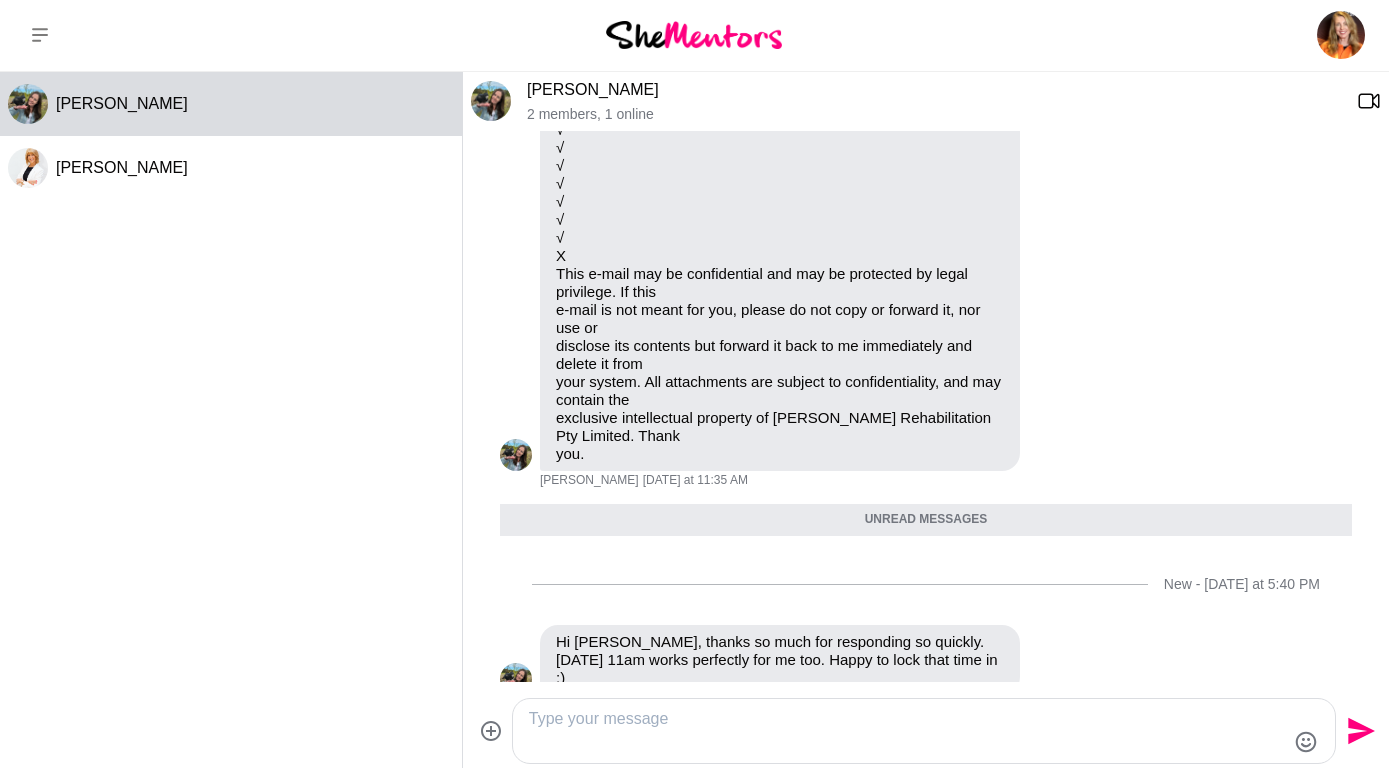 scroll, scrollTop: 1497, scrollLeft: 0, axis: vertical 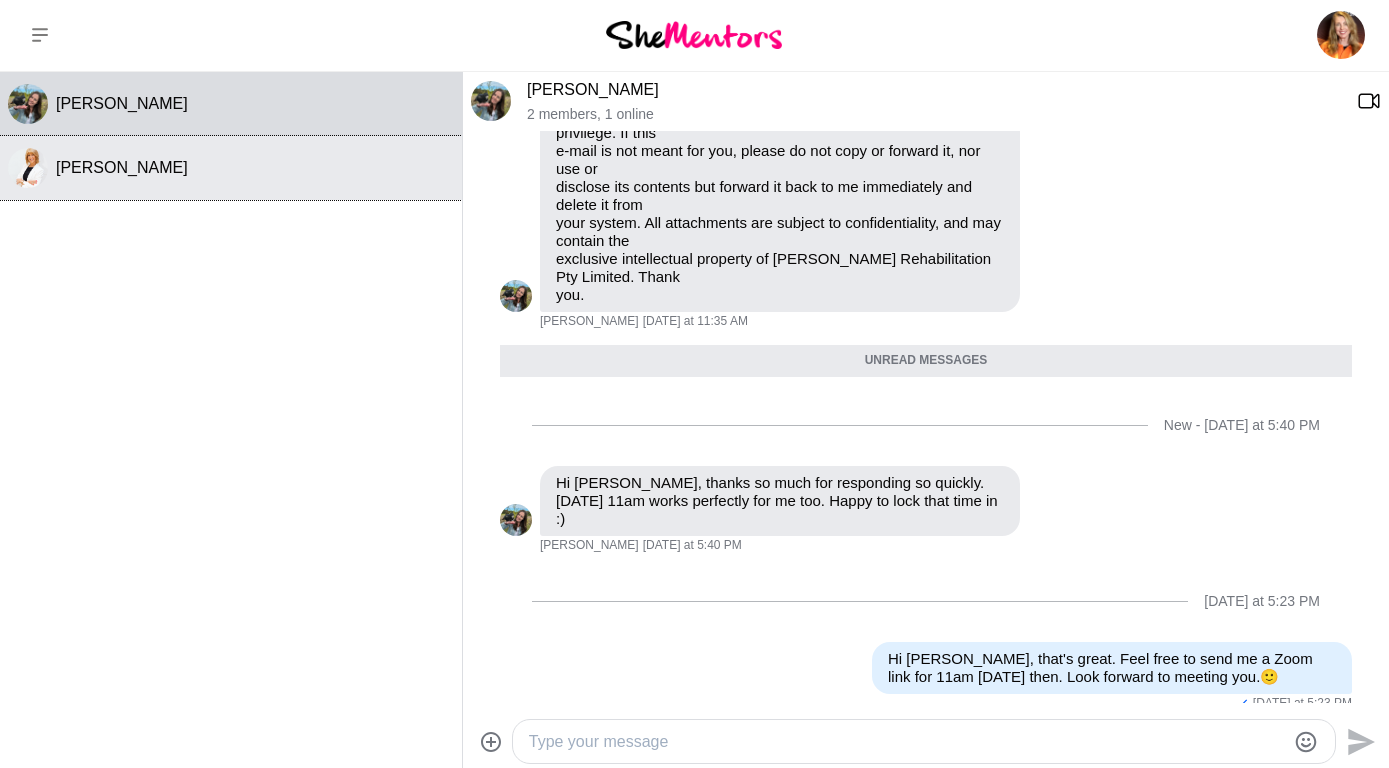 click on "[PERSON_NAME]" at bounding box center (122, 167) 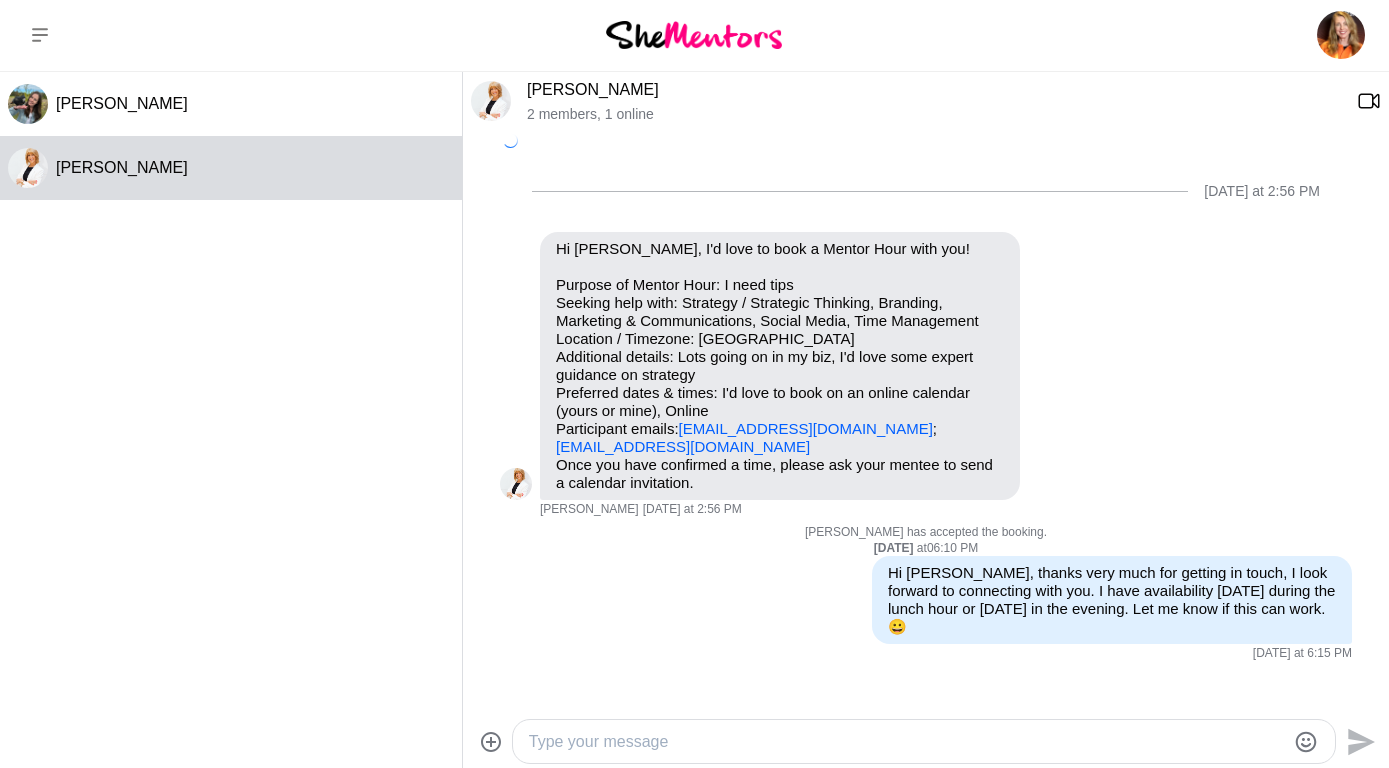 scroll, scrollTop: 366, scrollLeft: 0, axis: vertical 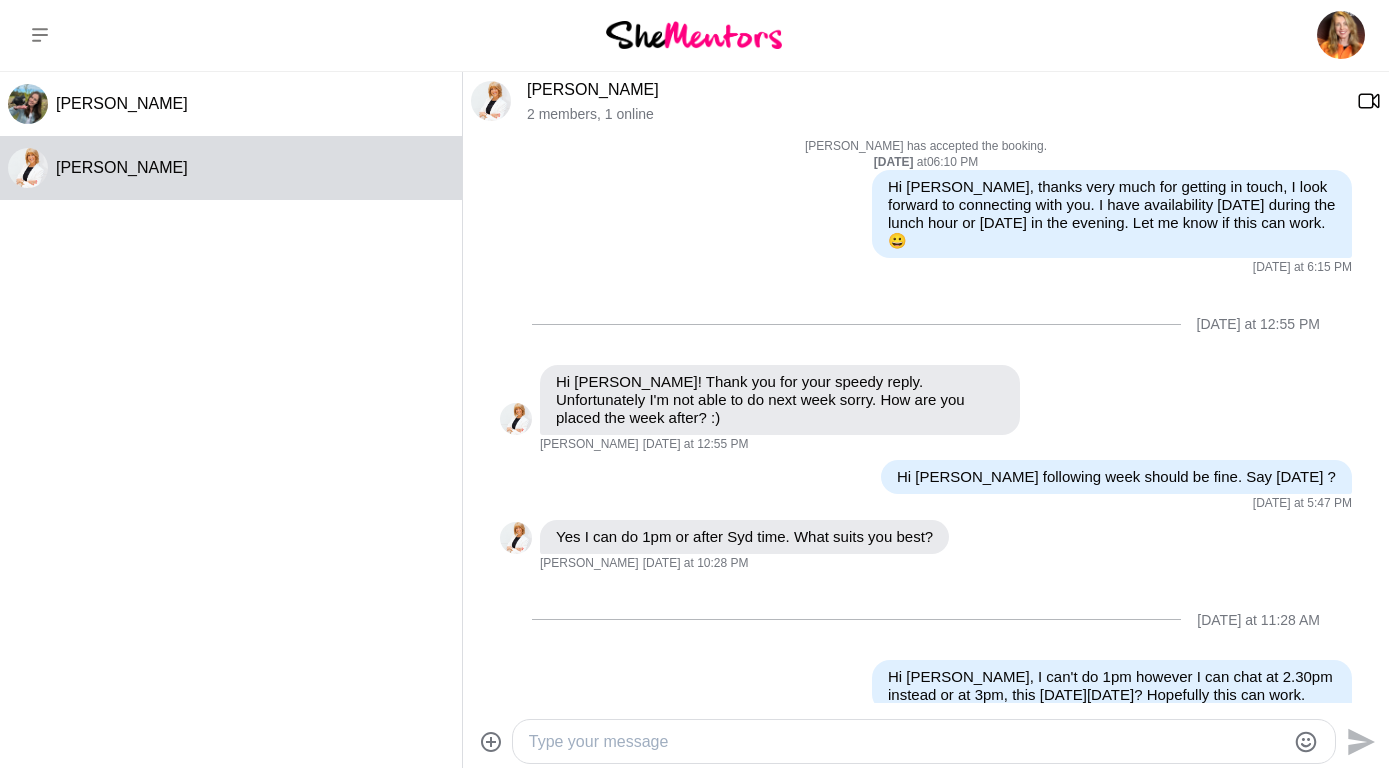 click at bounding box center (907, 742) 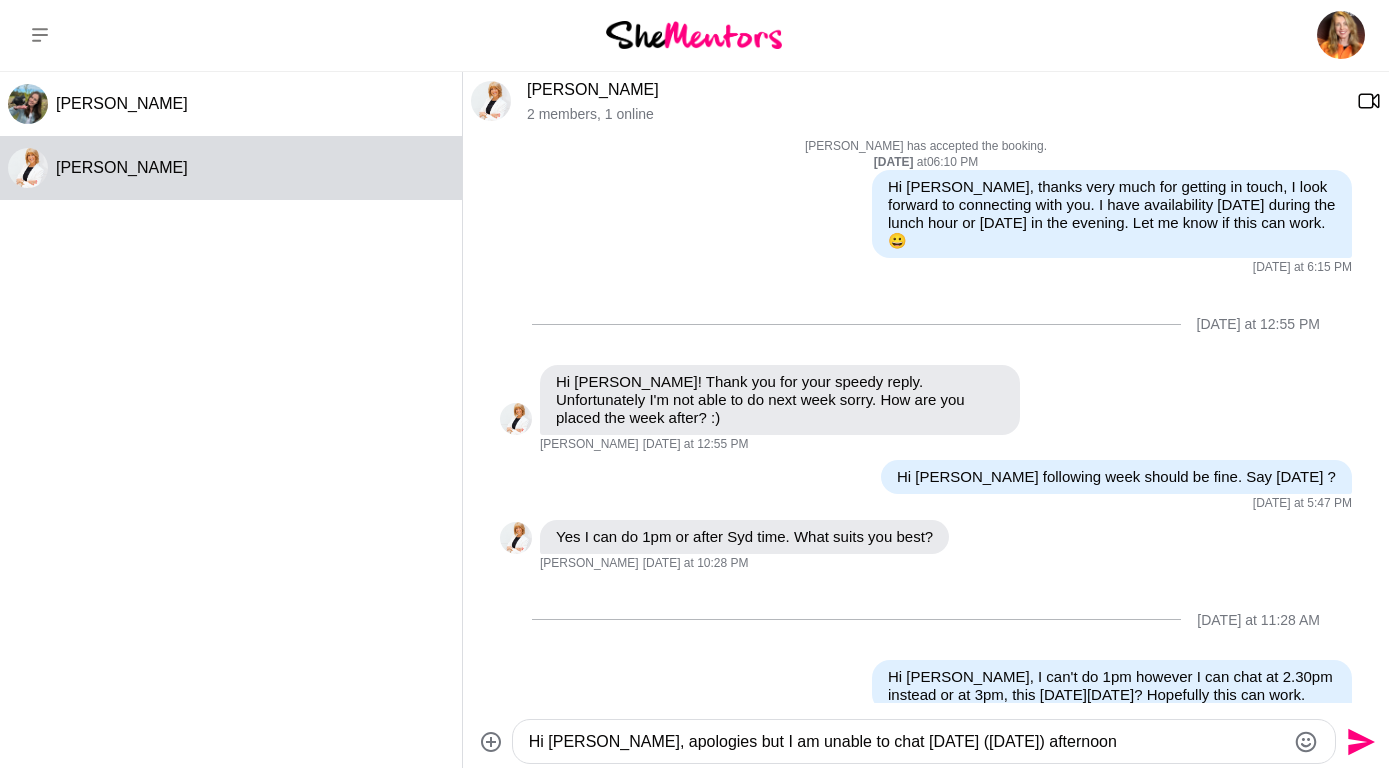 click on "Hi [PERSON_NAME], apologies but I am unable to chat [DATE] ([DATE]) afternoon" at bounding box center (907, 742) 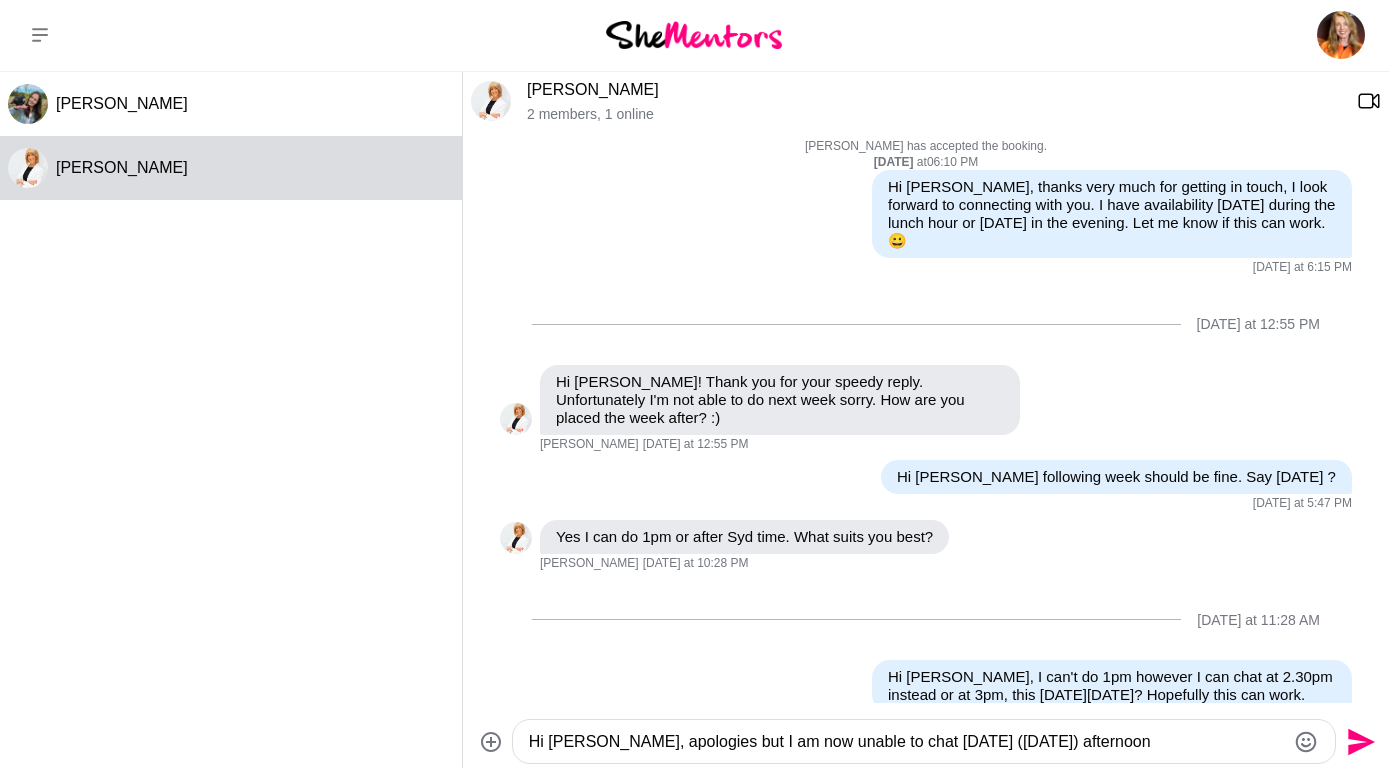 click on "Hi [PERSON_NAME], apologies but I am now unable to chat [DATE] ([DATE]) afternoon" at bounding box center (907, 742) 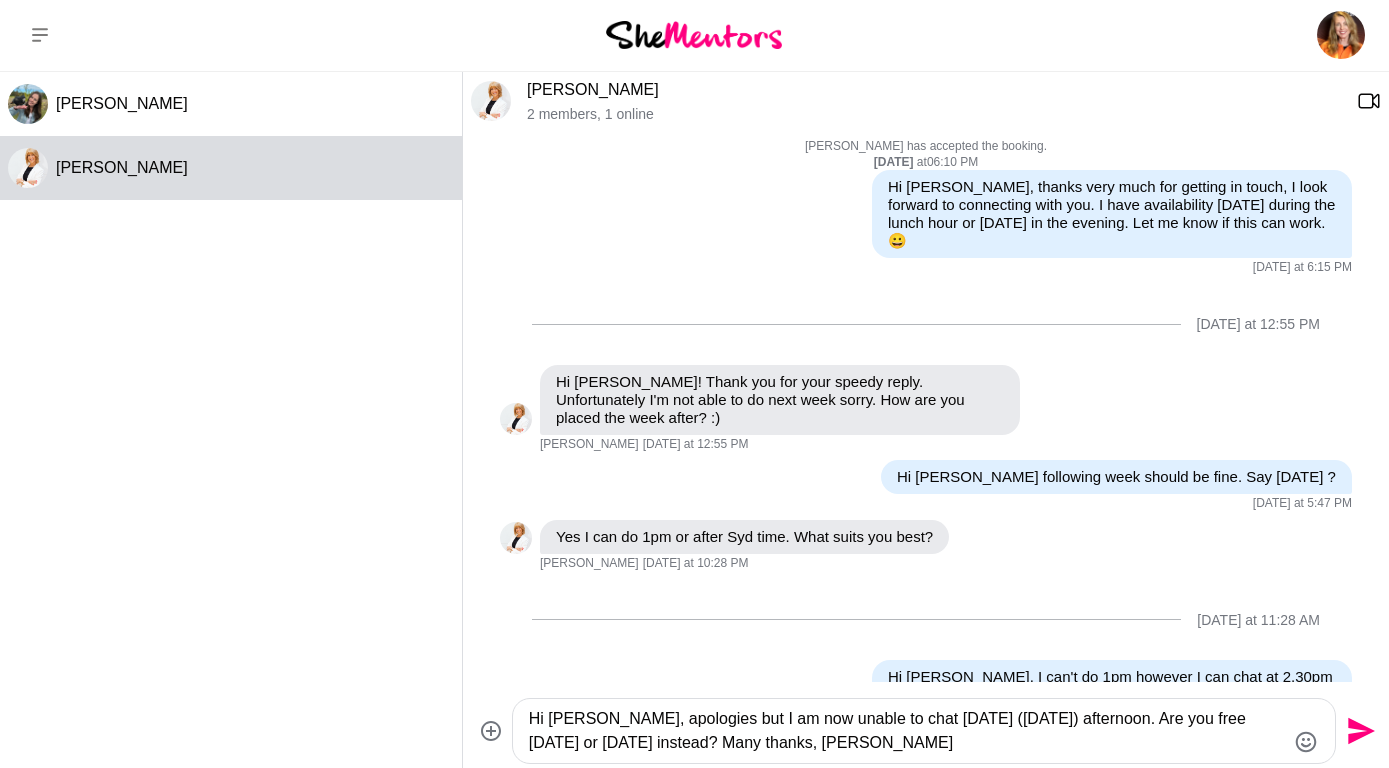 type on "Hi [PERSON_NAME], apologies but I am now unable to chat [DATE] ([DATE]) afternoon. Are you free [DATE] or [DATE] instead? Many thanks, [PERSON_NAME]" 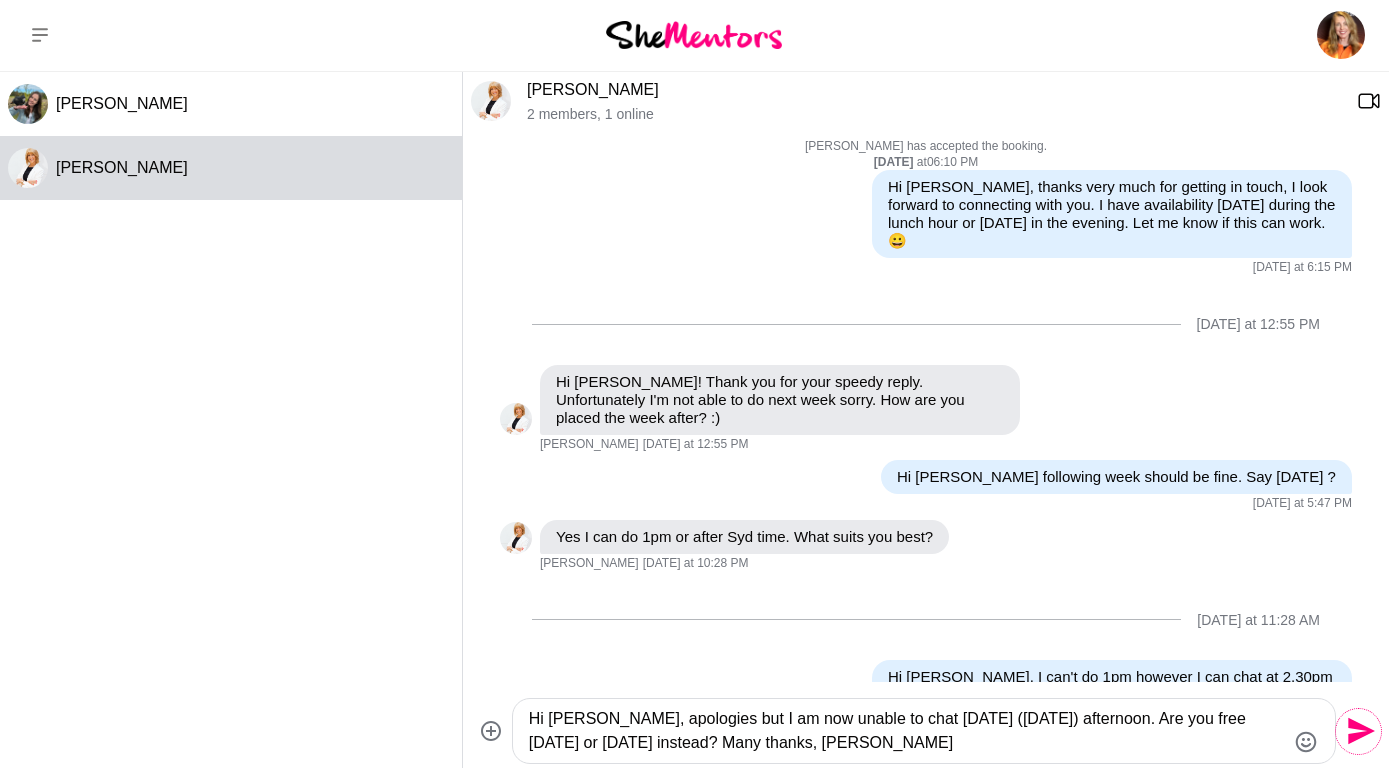 click 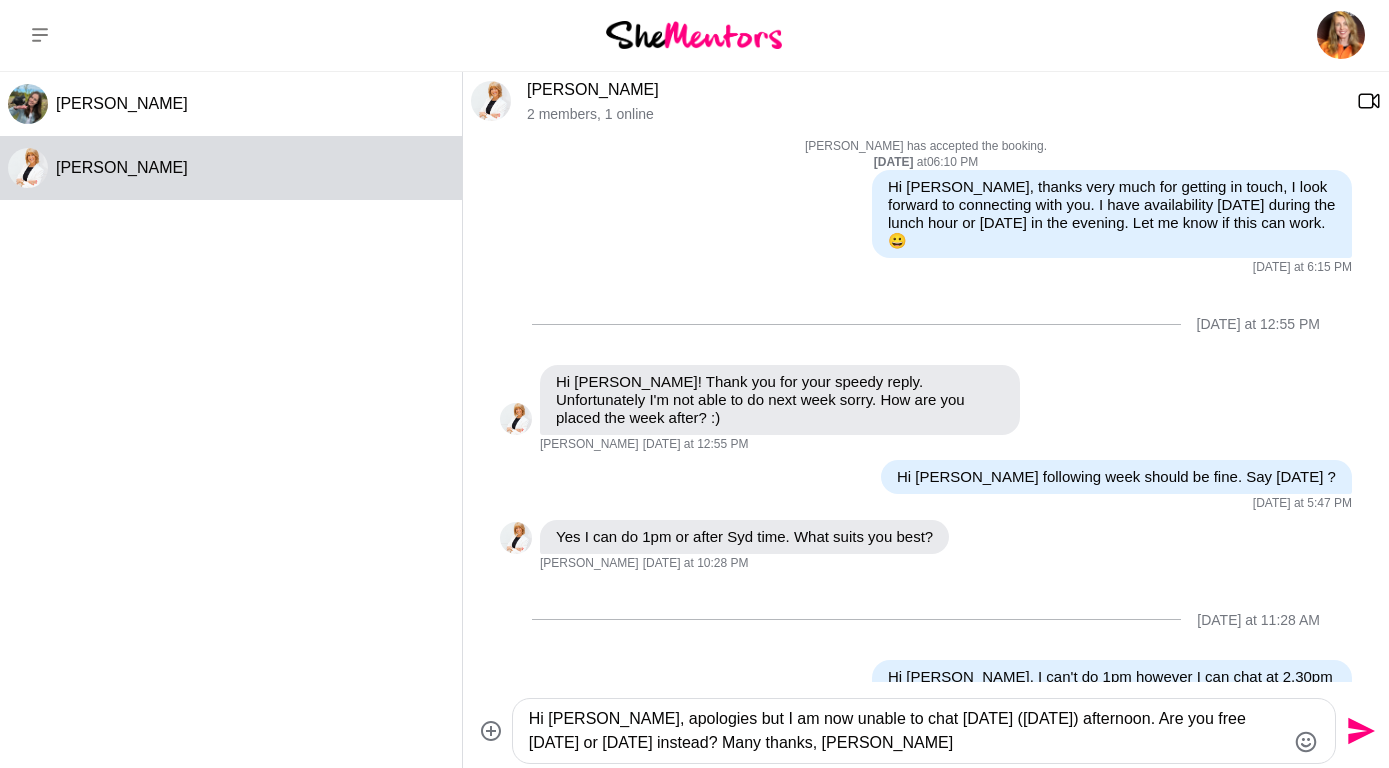 type 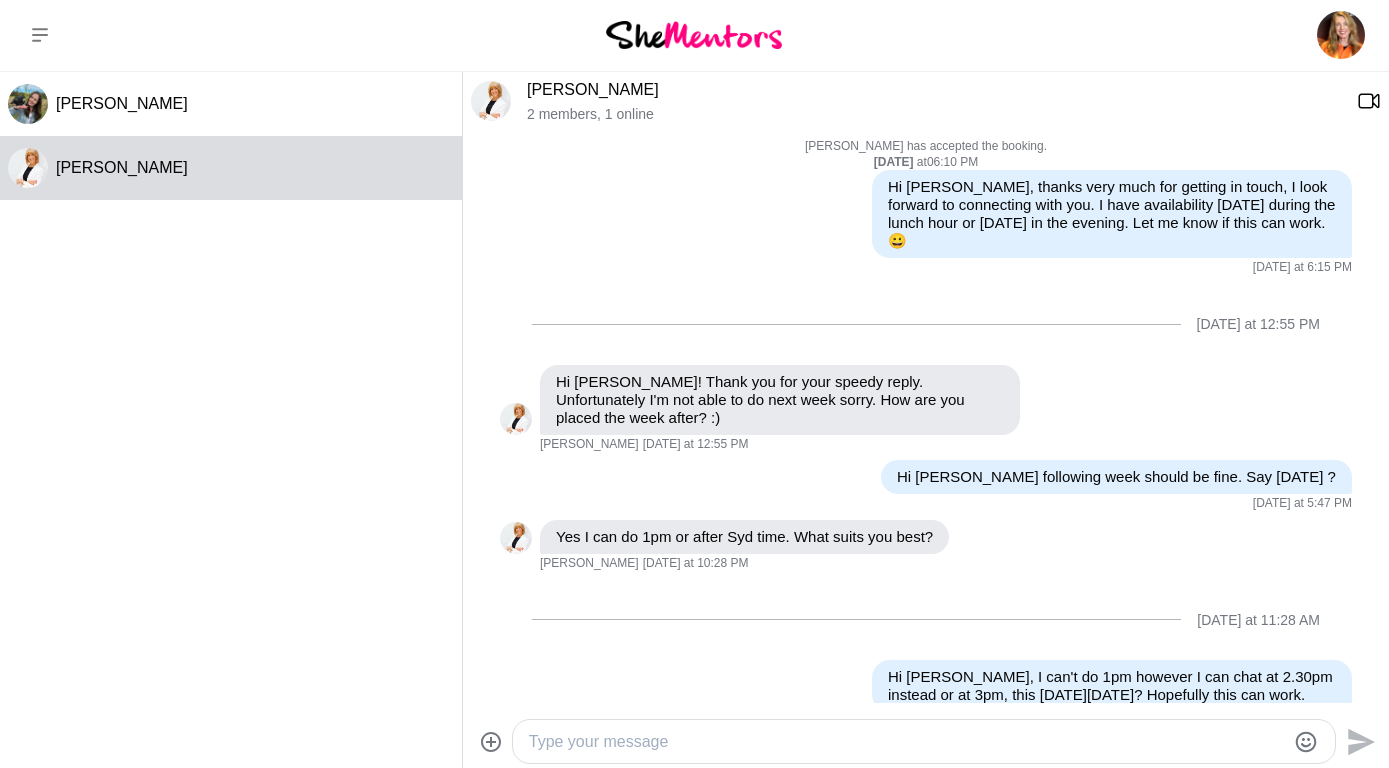 scroll, scrollTop: 542, scrollLeft: 0, axis: vertical 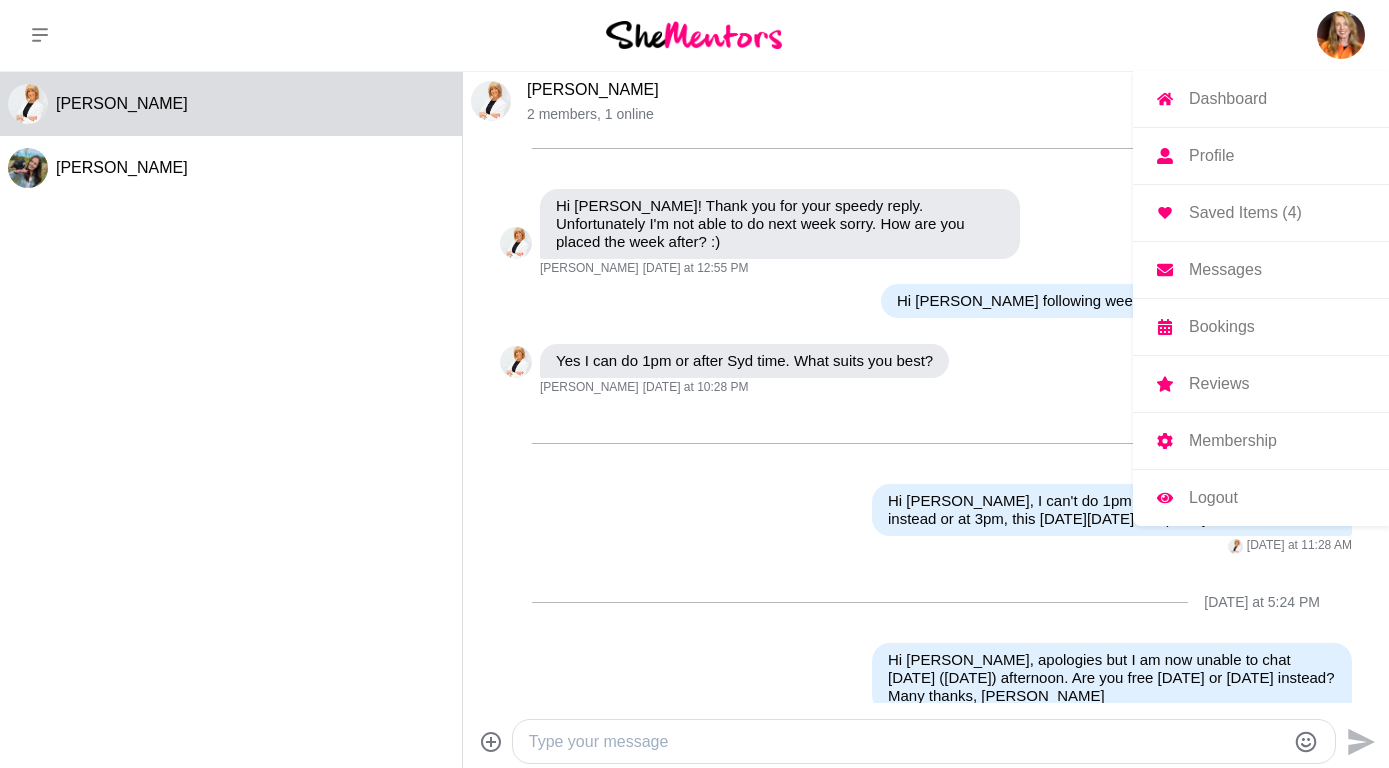 click at bounding box center [1341, 35] 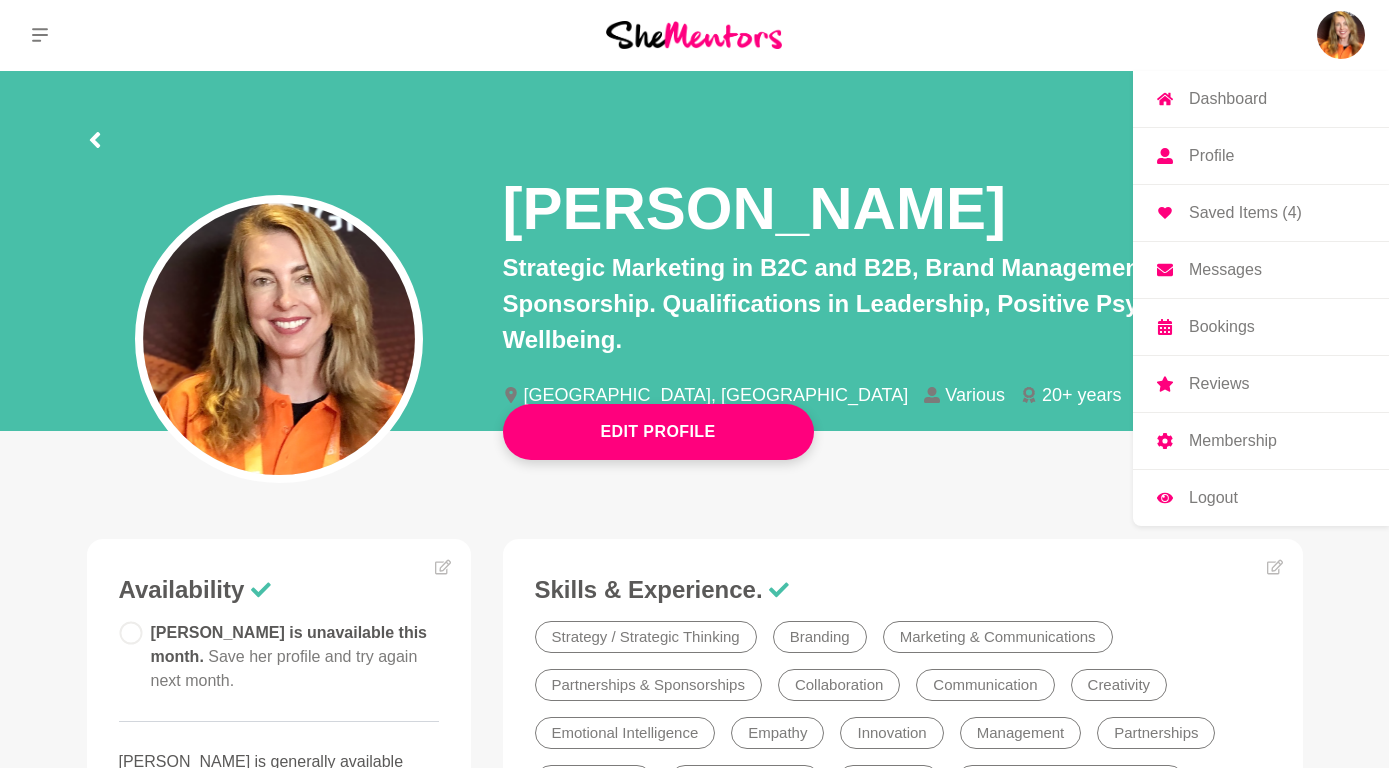 scroll, scrollTop: 0, scrollLeft: 0, axis: both 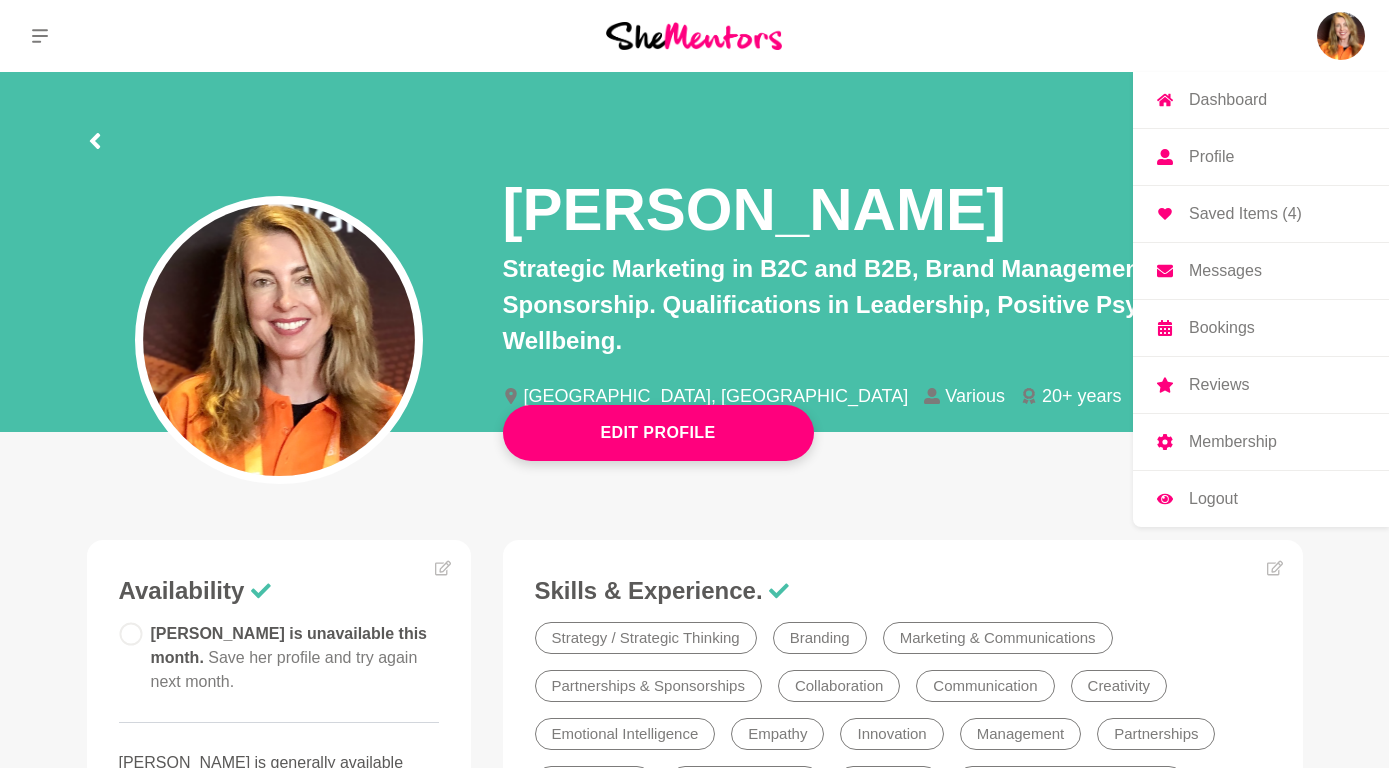 click on "Saved Items (4)" at bounding box center [1245, 214] 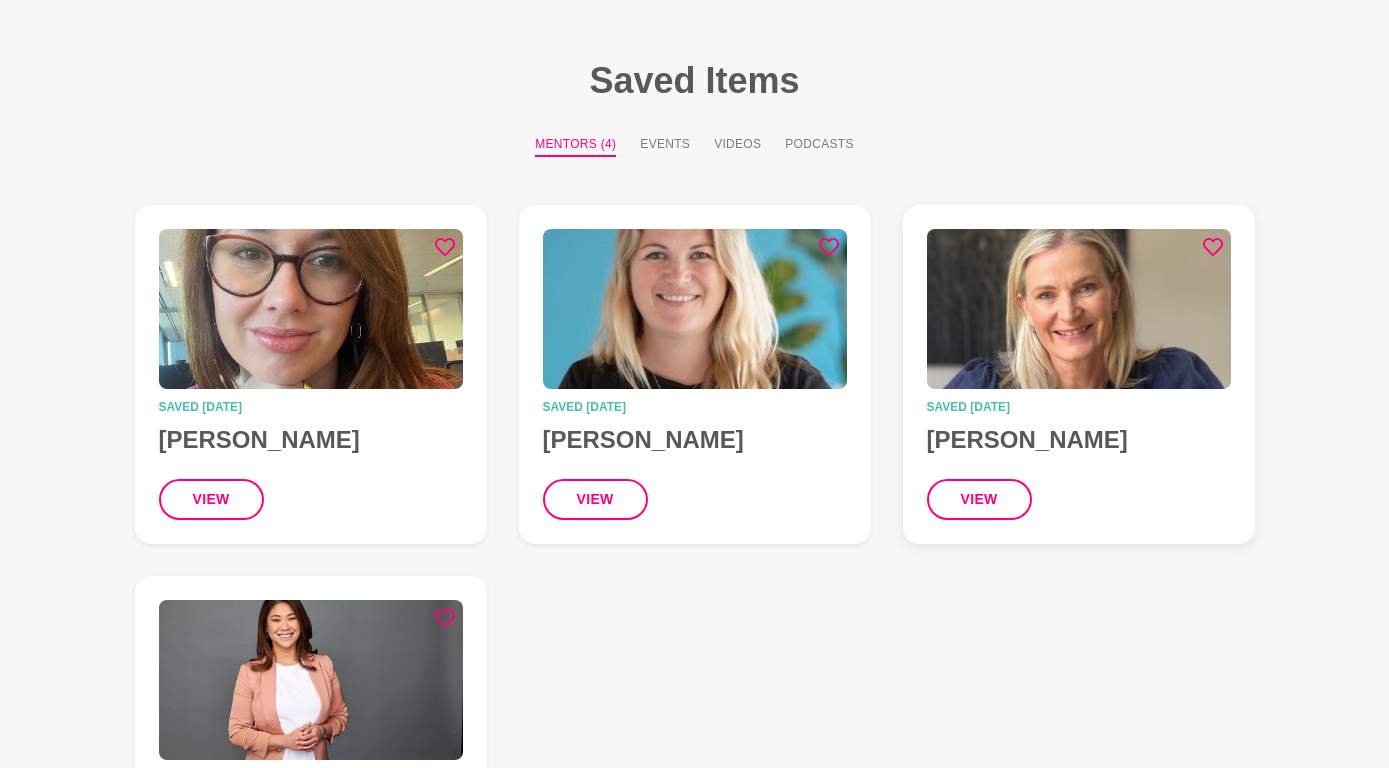 scroll, scrollTop: 83, scrollLeft: 0, axis: vertical 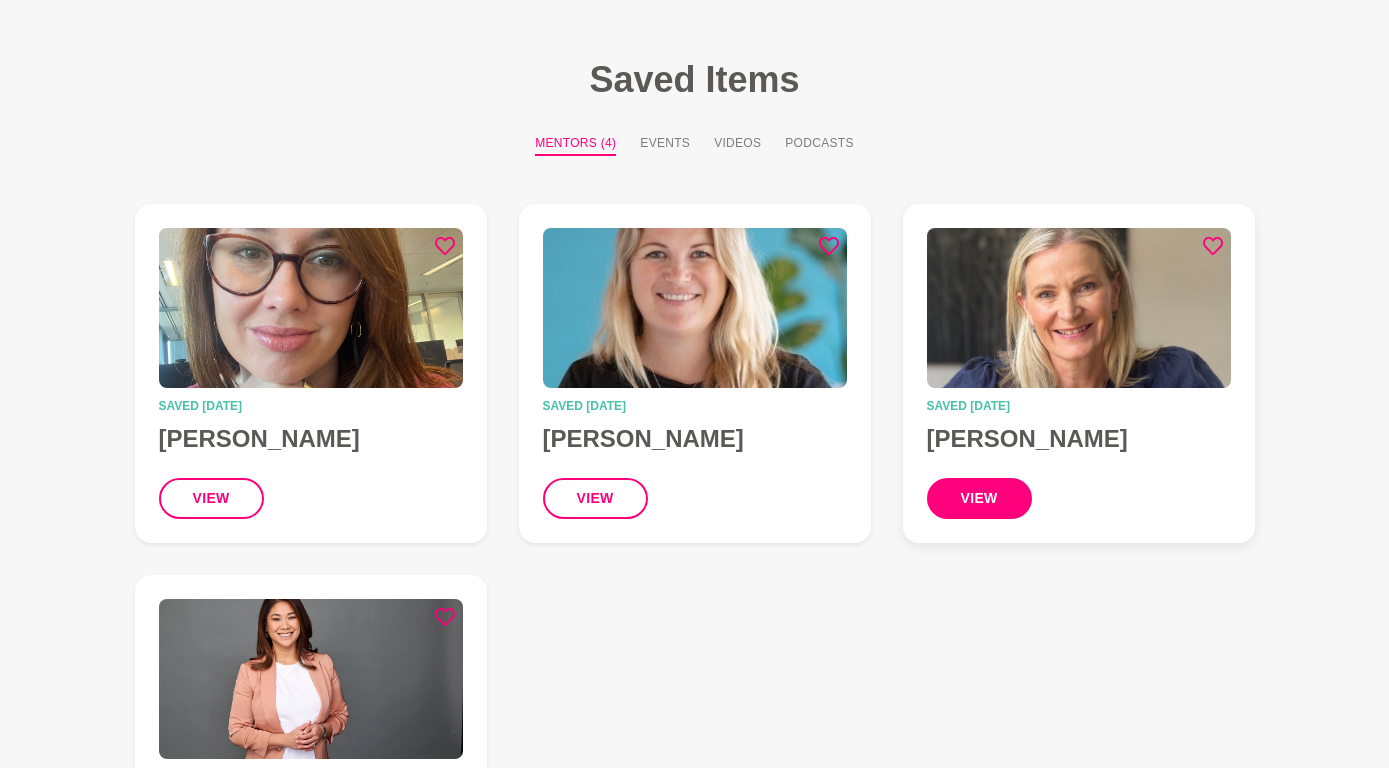 click on "view" at bounding box center (979, 498) 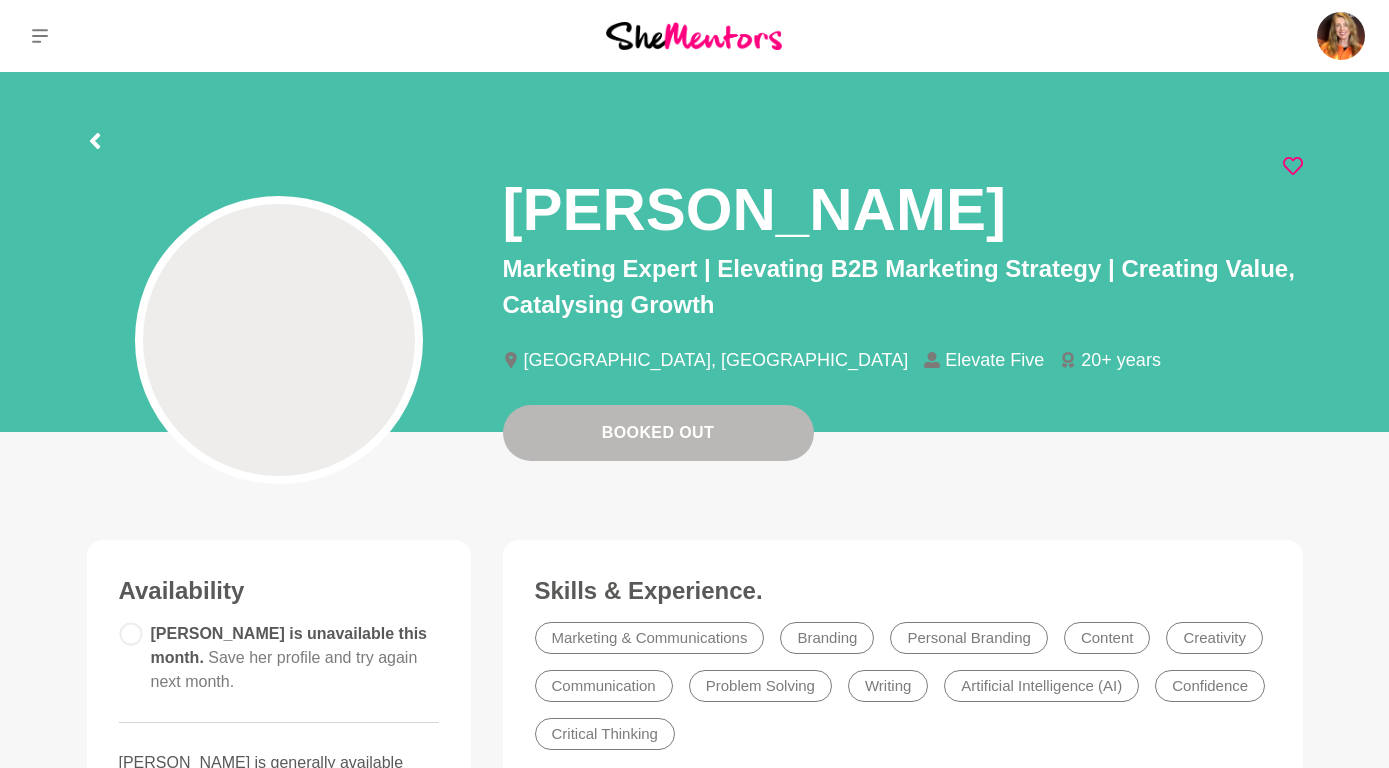 scroll, scrollTop: 83, scrollLeft: 0, axis: vertical 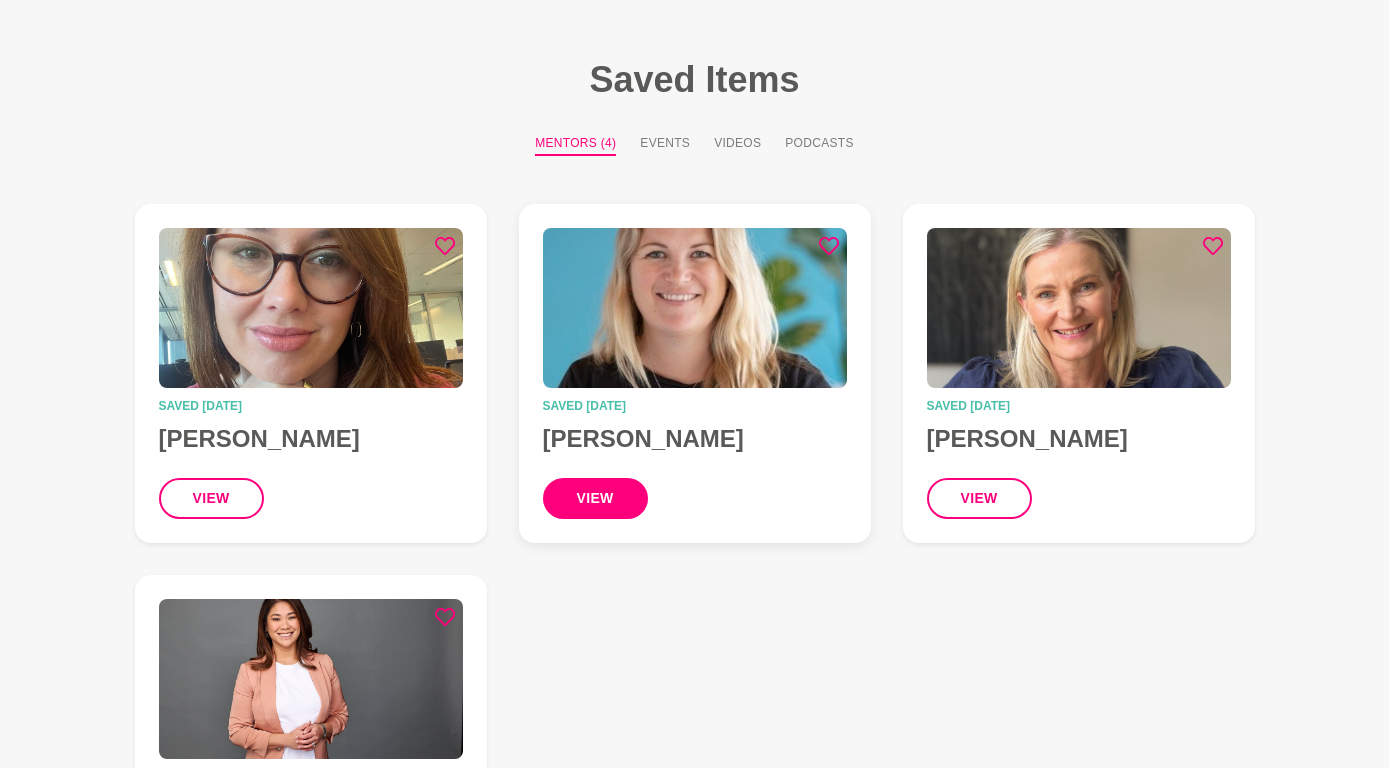 click on "view" at bounding box center [595, 498] 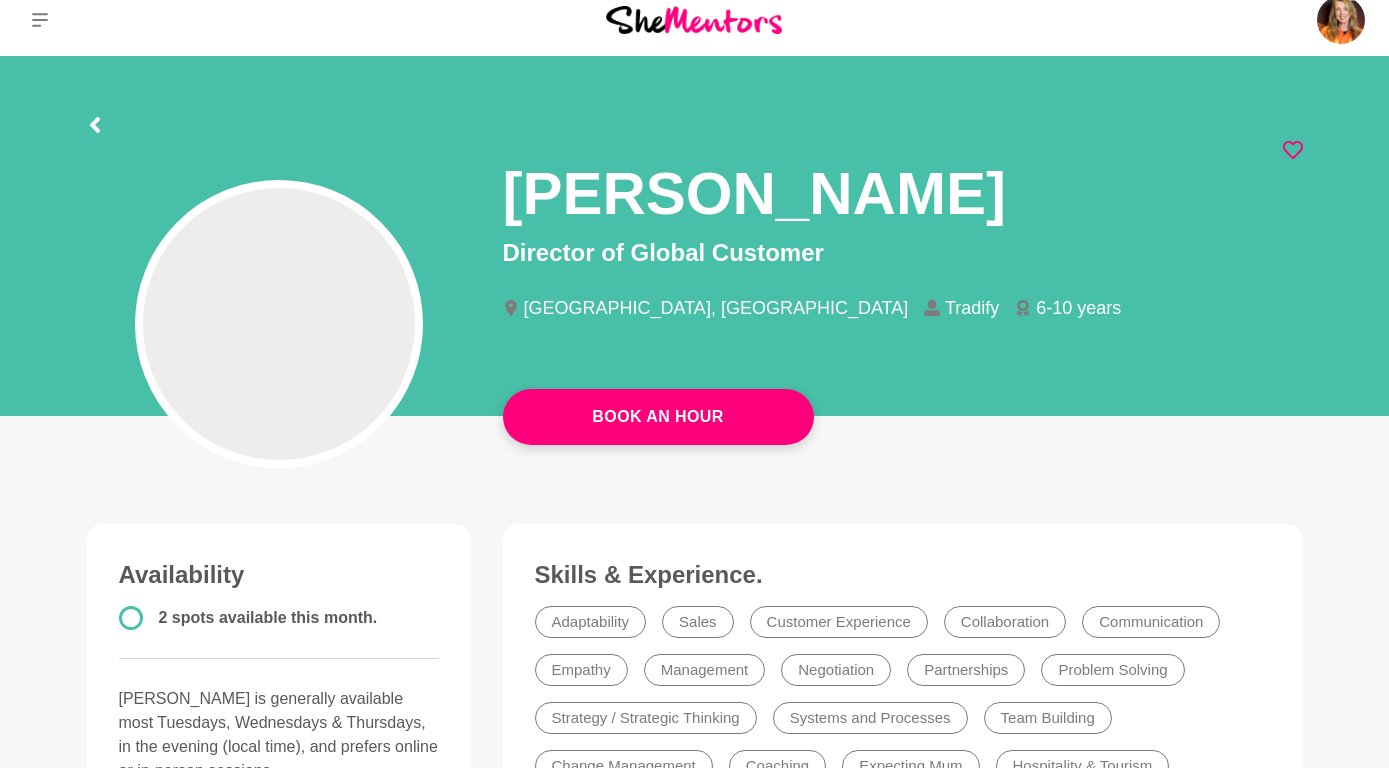 scroll, scrollTop: 0, scrollLeft: 0, axis: both 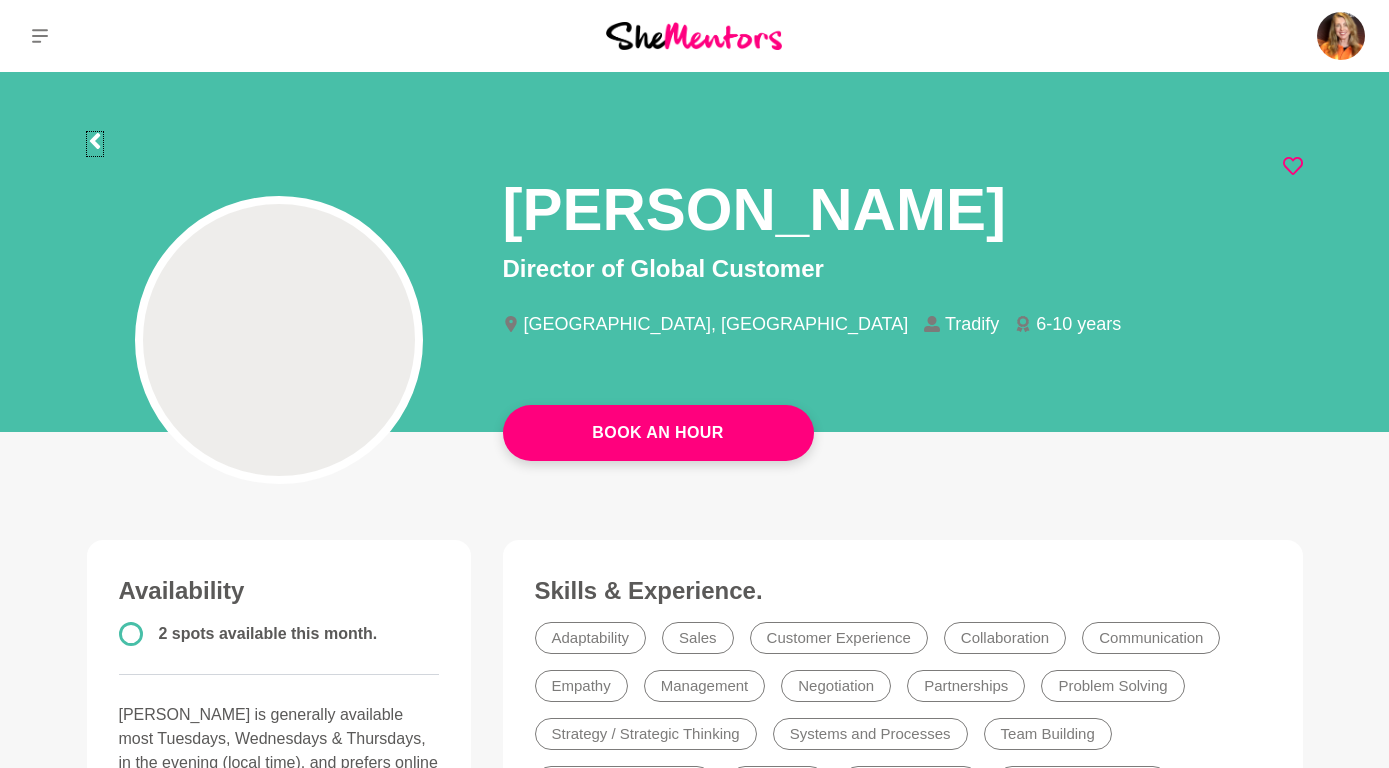 click 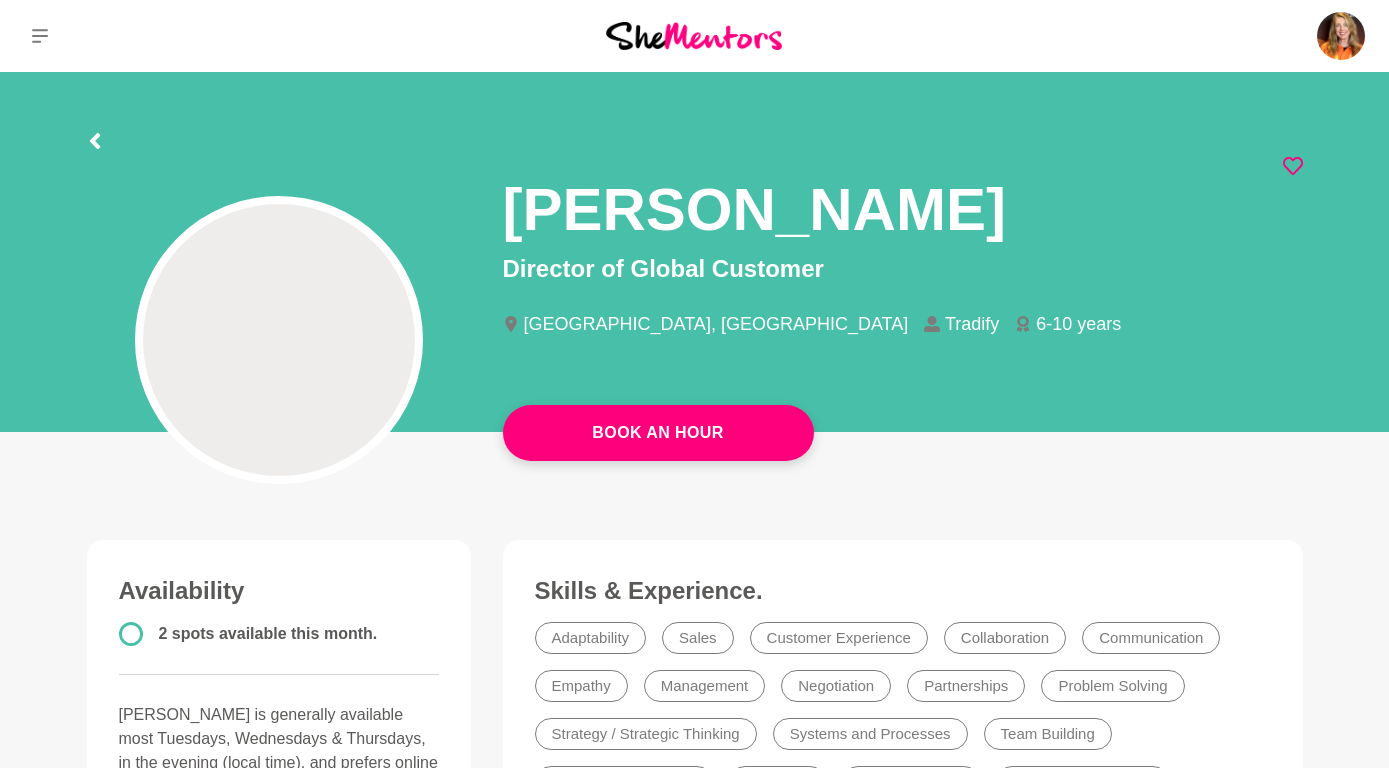 scroll, scrollTop: 83, scrollLeft: 0, axis: vertical 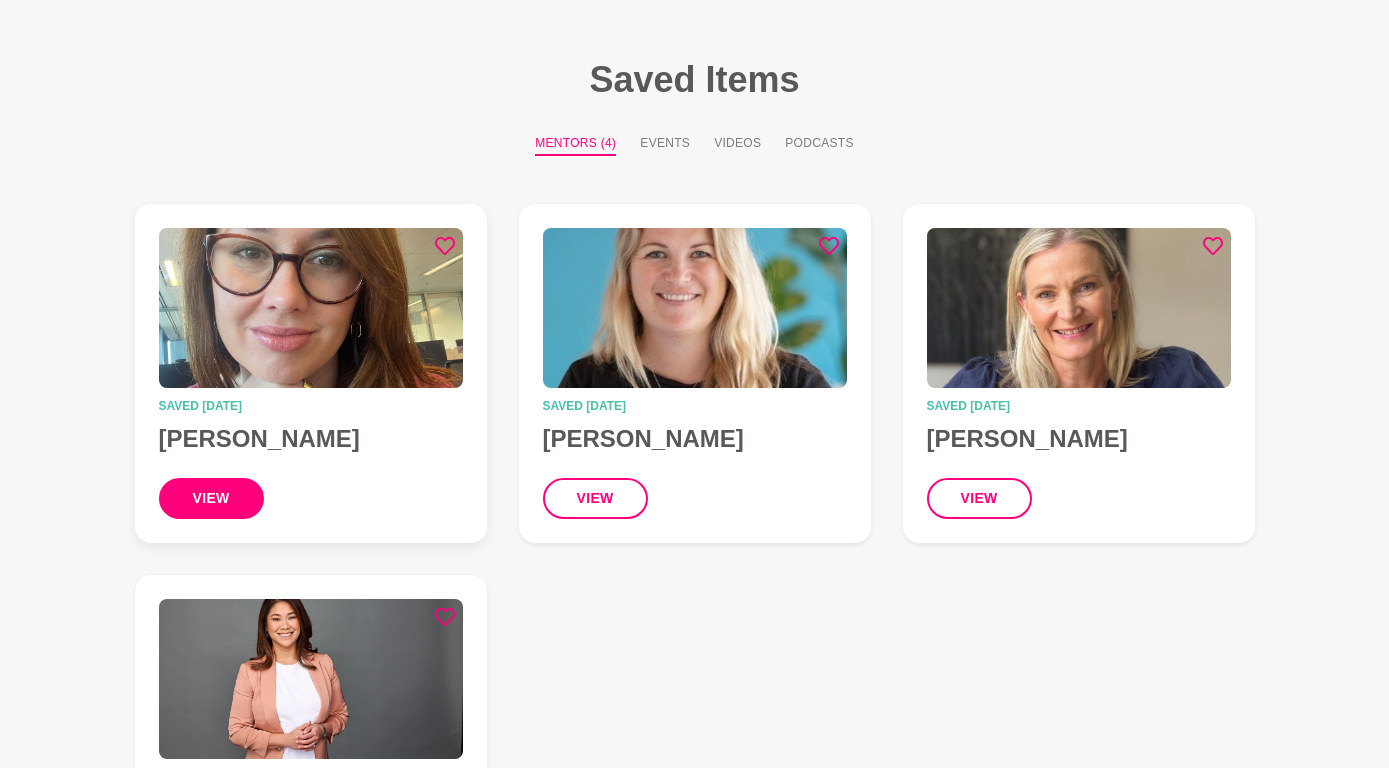 click on "view" at bounding box center [211, 498] 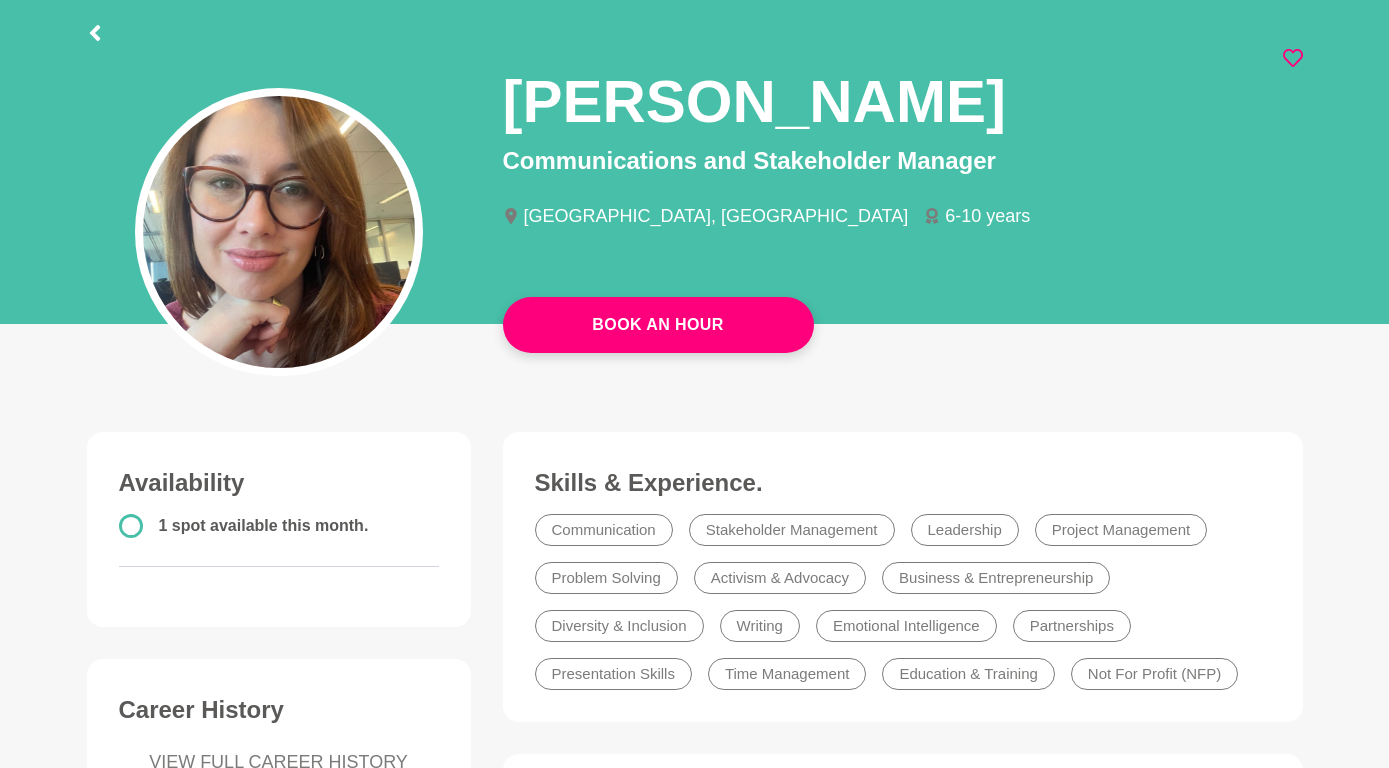 scroll, scrollTop: 0, scrollLeft: 0, axis: both 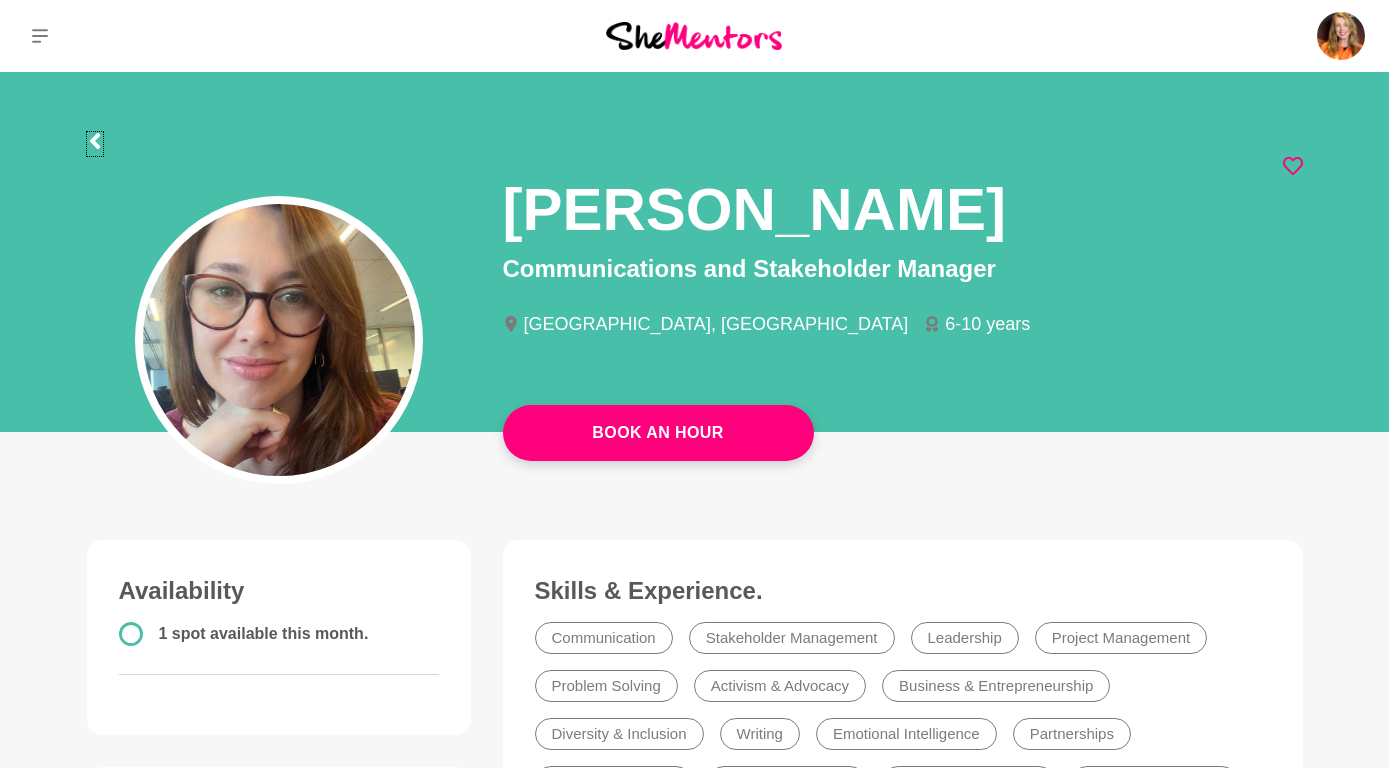 click 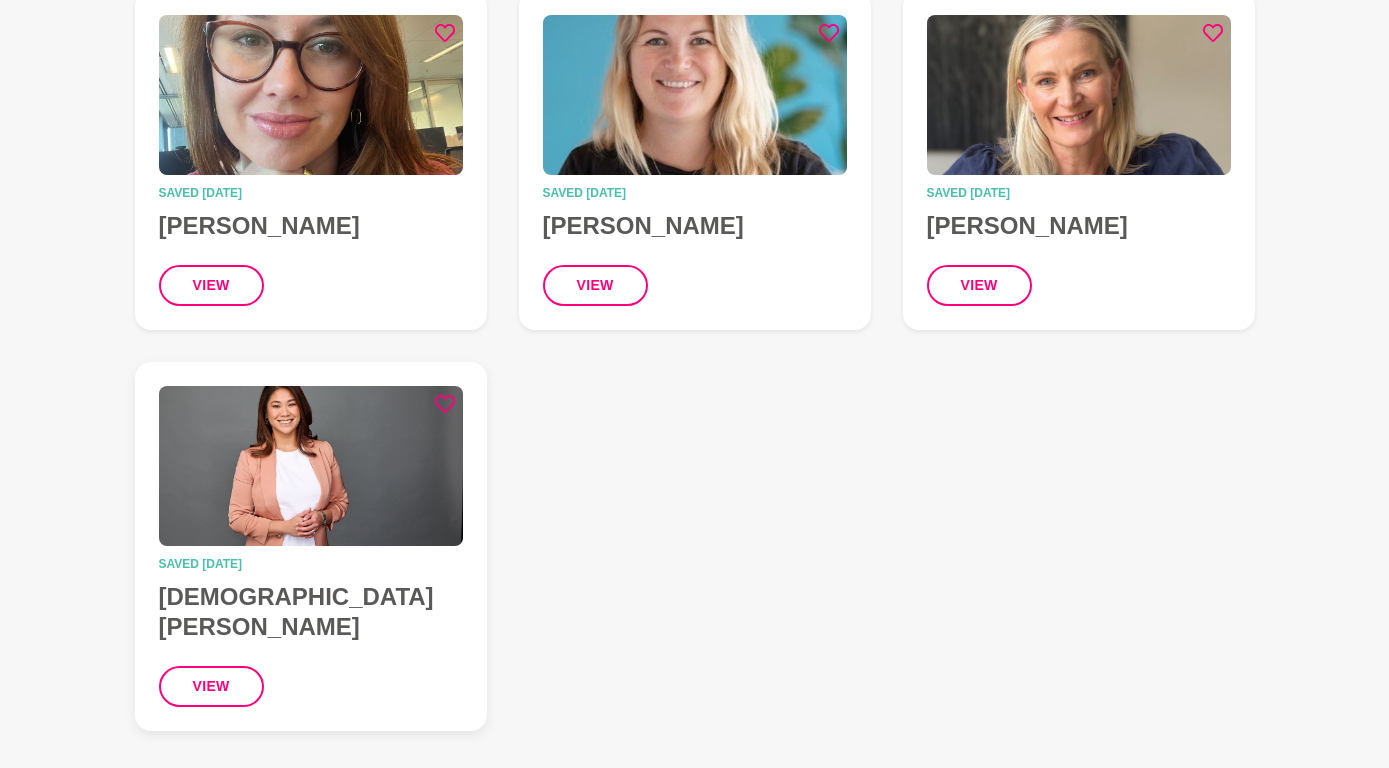 scroll, scrollTop: 297, scrollLeft: 0, axis: vertical 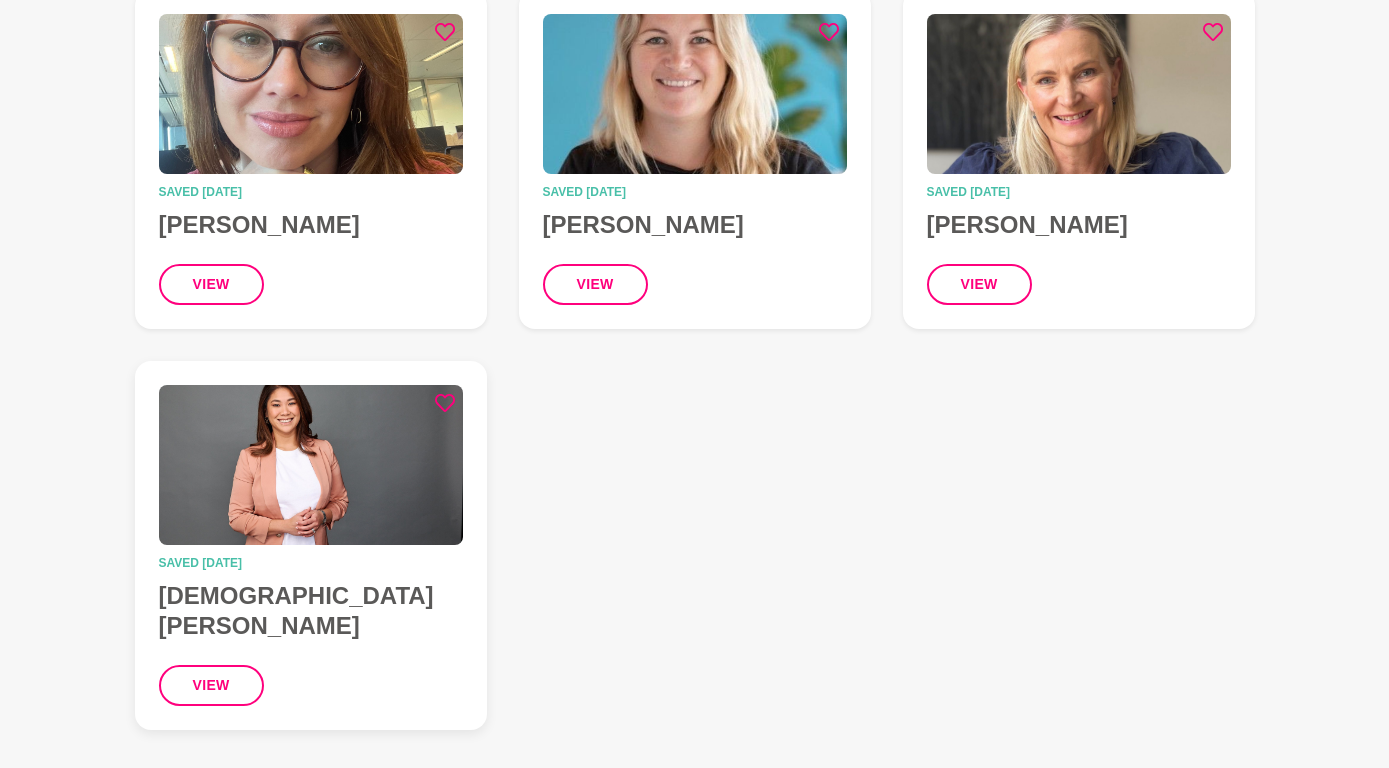 click on "[DEMOGRAPHIC_DATA][PERSON_NAME]" at bounding box center [311, 611] 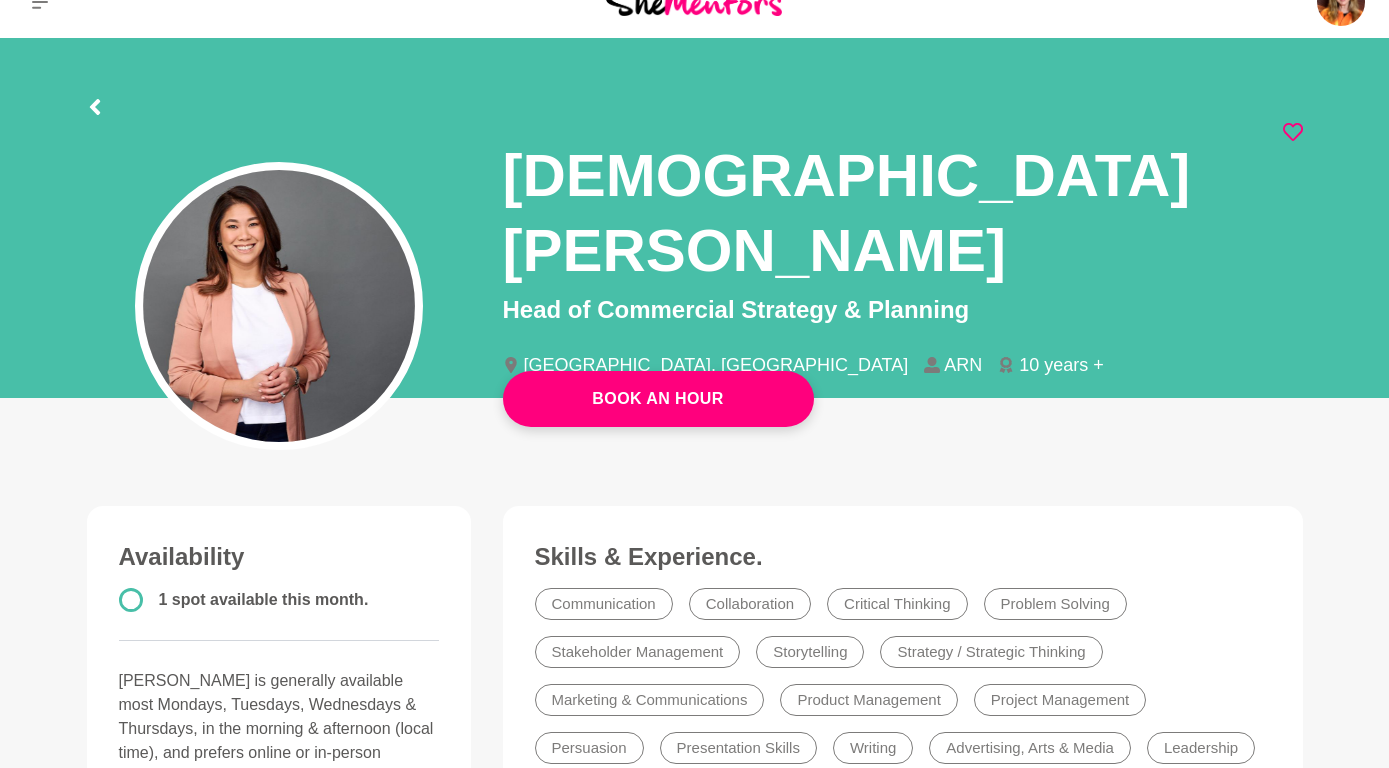scroll, scrollTop: 0, scrollLeft: 0, axis: both 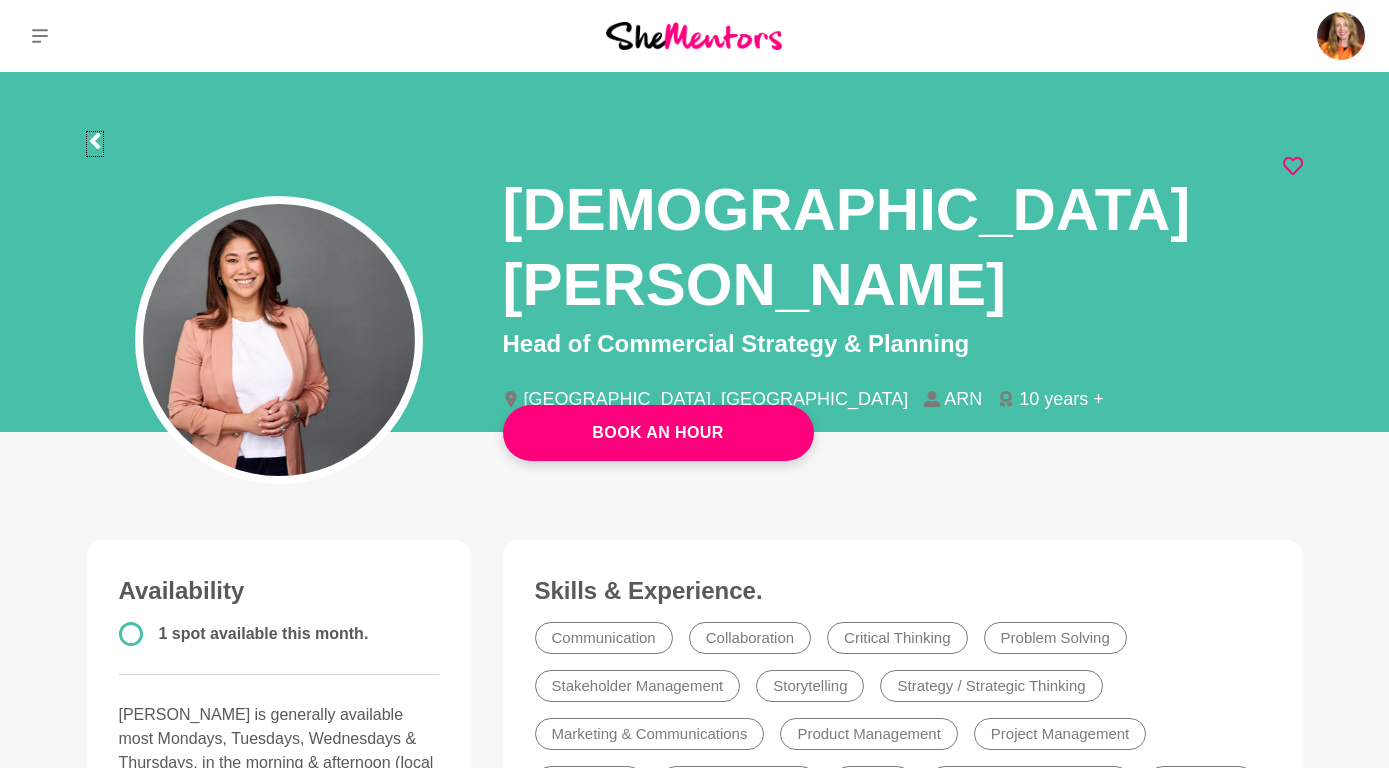 click 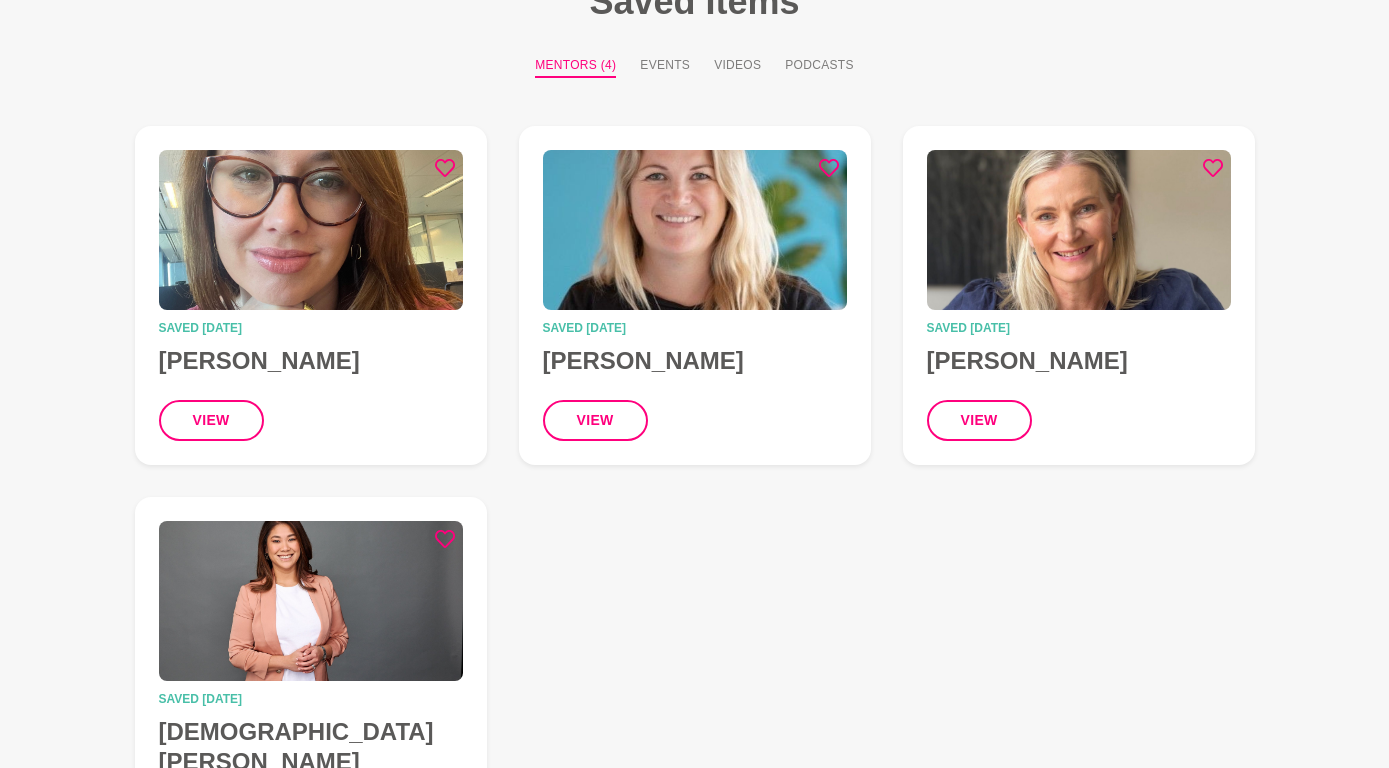 scroll, scrollTop: 0, scrollLeft: 0, axis: both 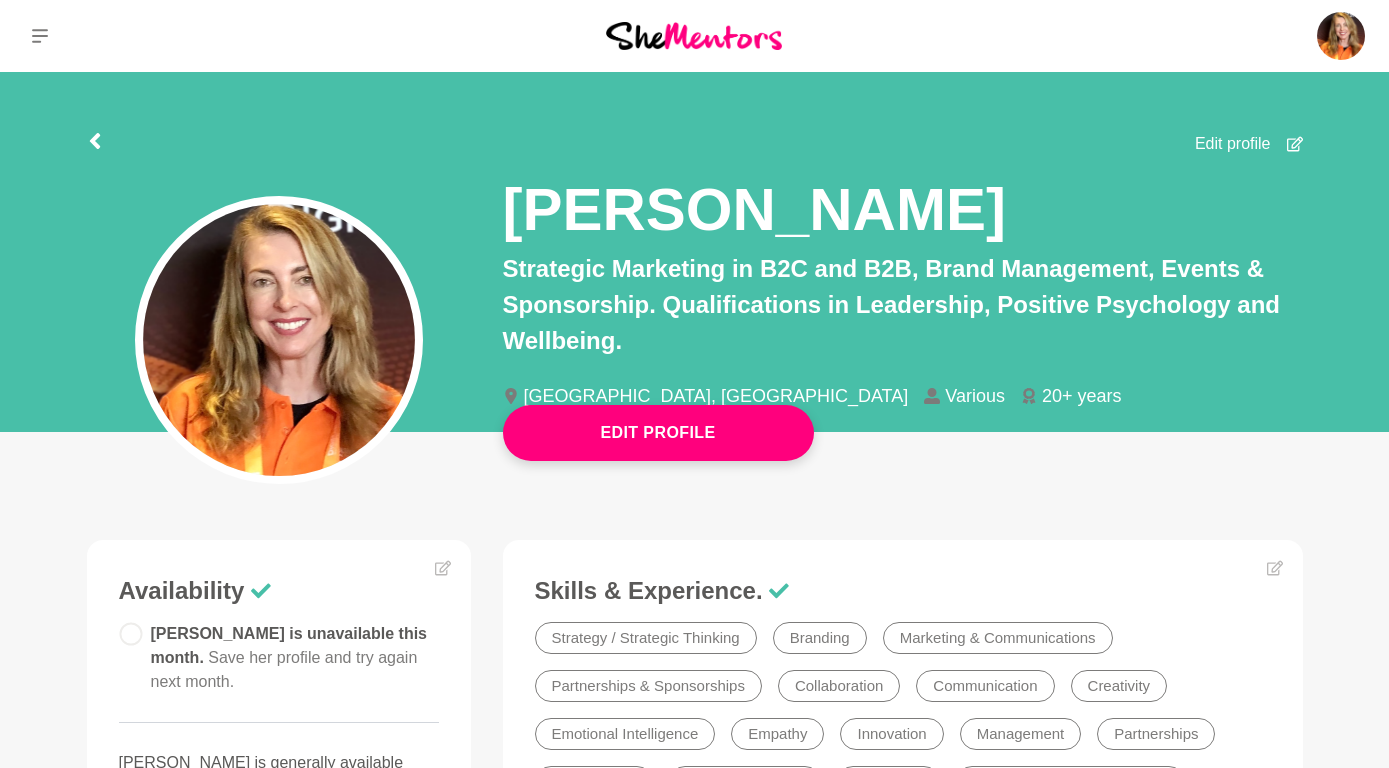 click at bounding box center (694, 35) 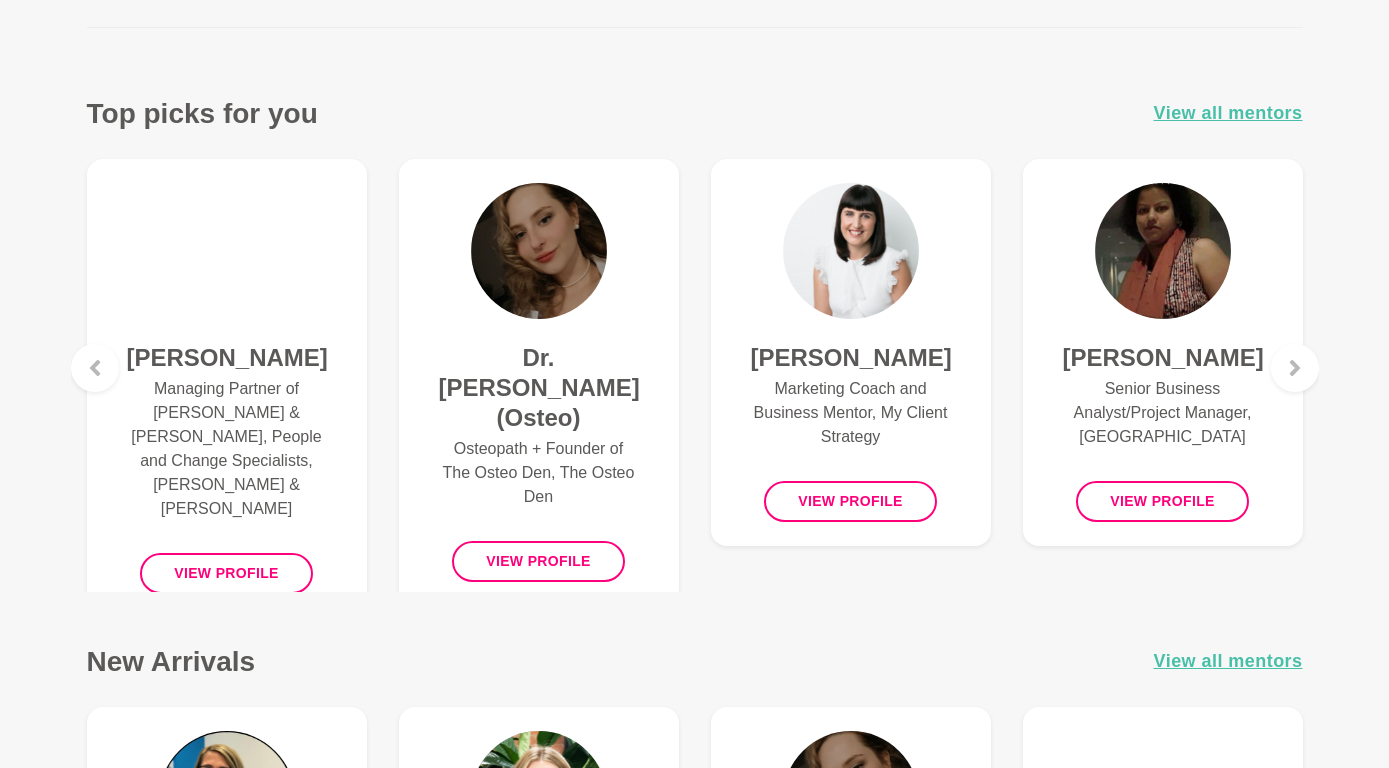 scroll, scrollTop: 754, scrollLeft: 0, axis: vertical 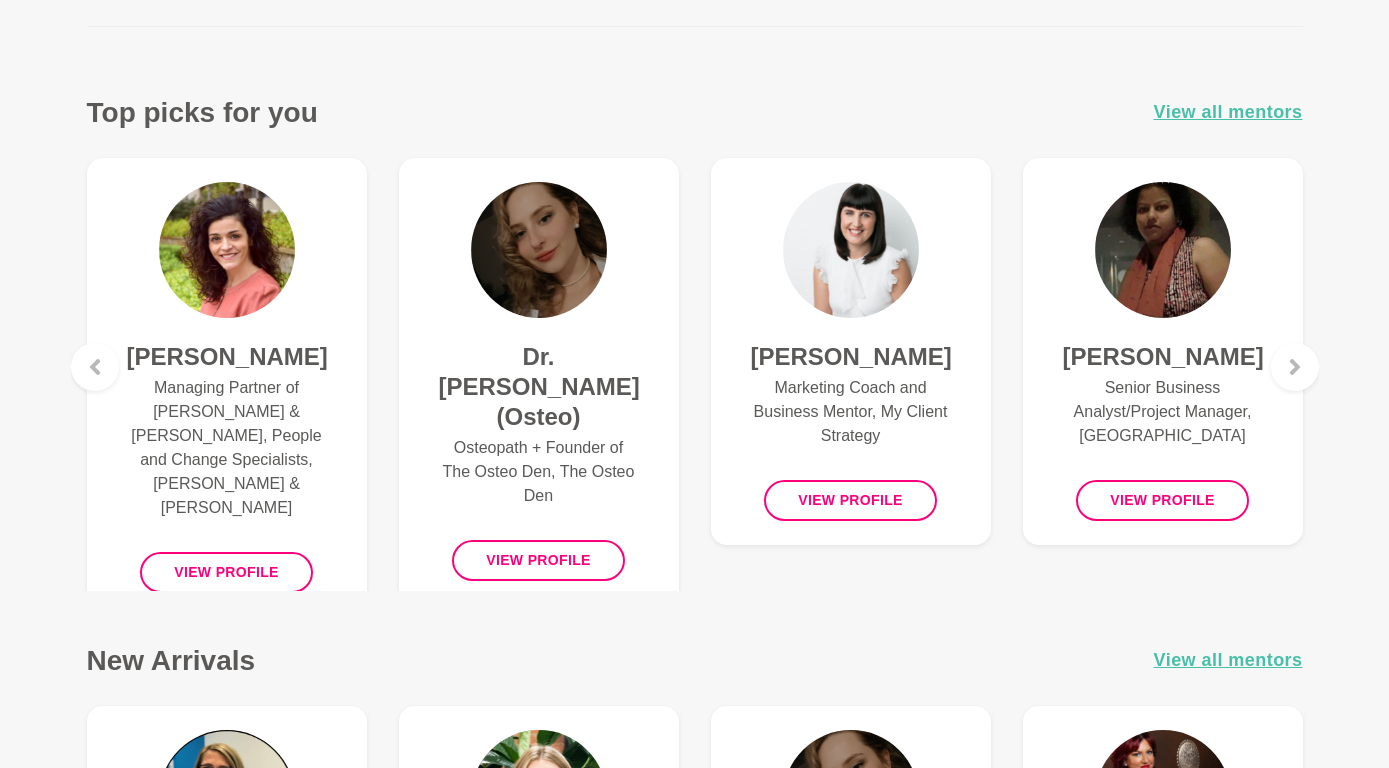 click on "[PERSON_NAME]" at bounding box center (851, 357) 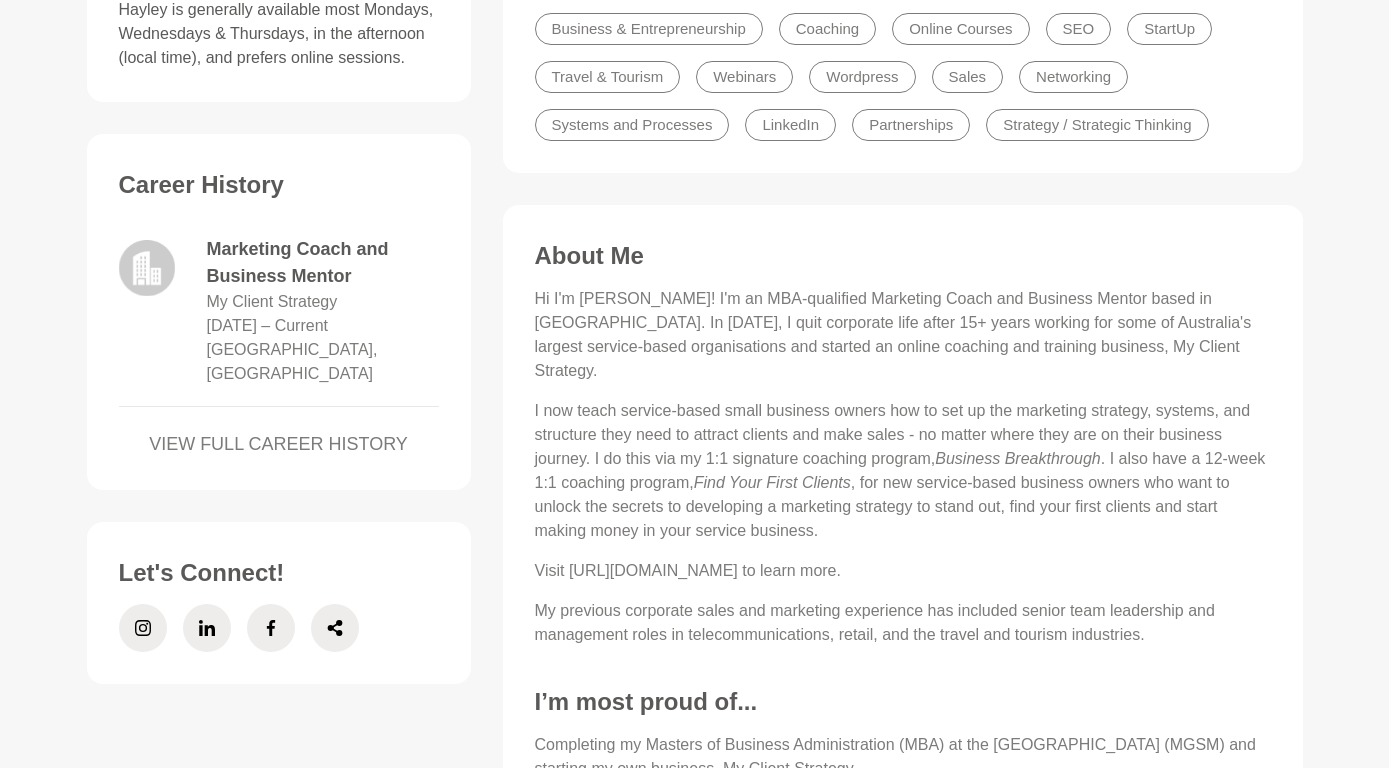 scroll, scrollTop: 754, scrollLeft: 0, axis: vertical 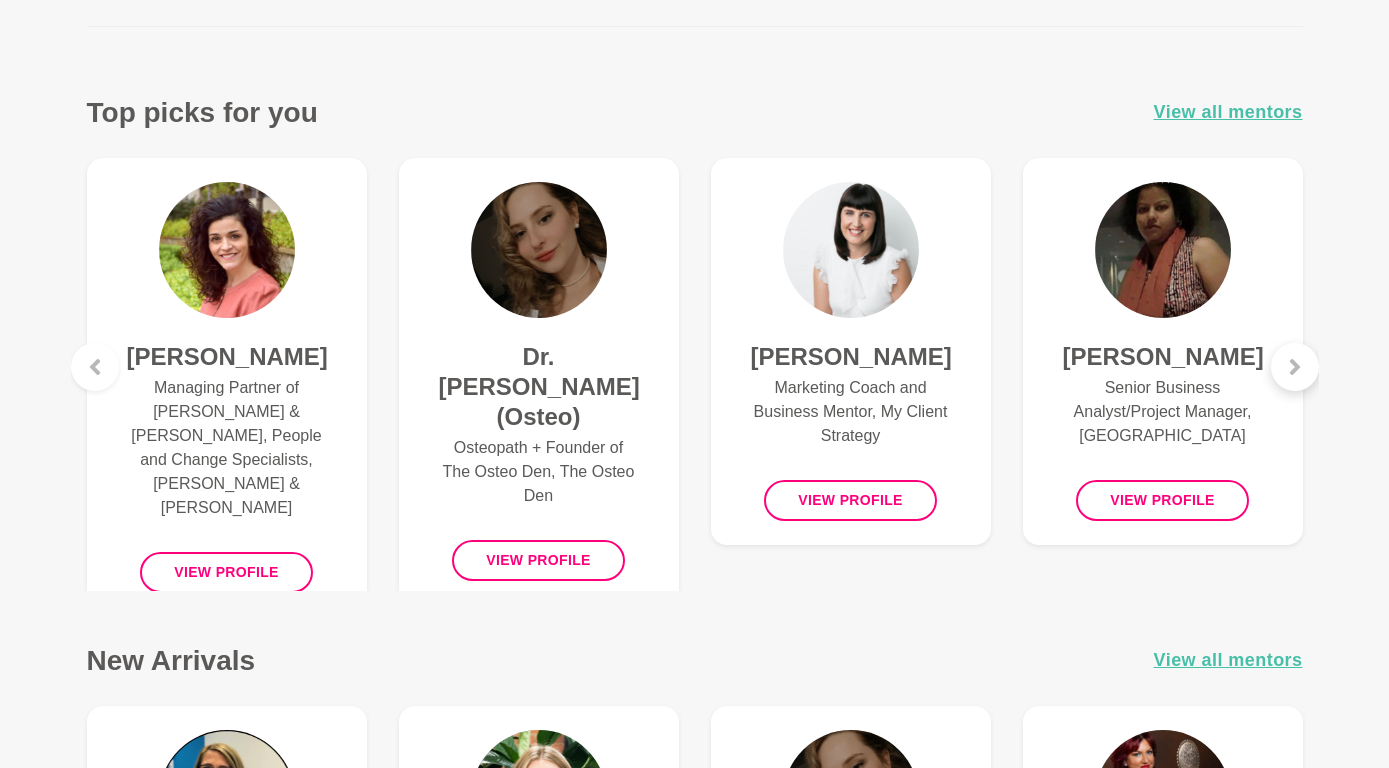 click at bounding box center [1295, 367] 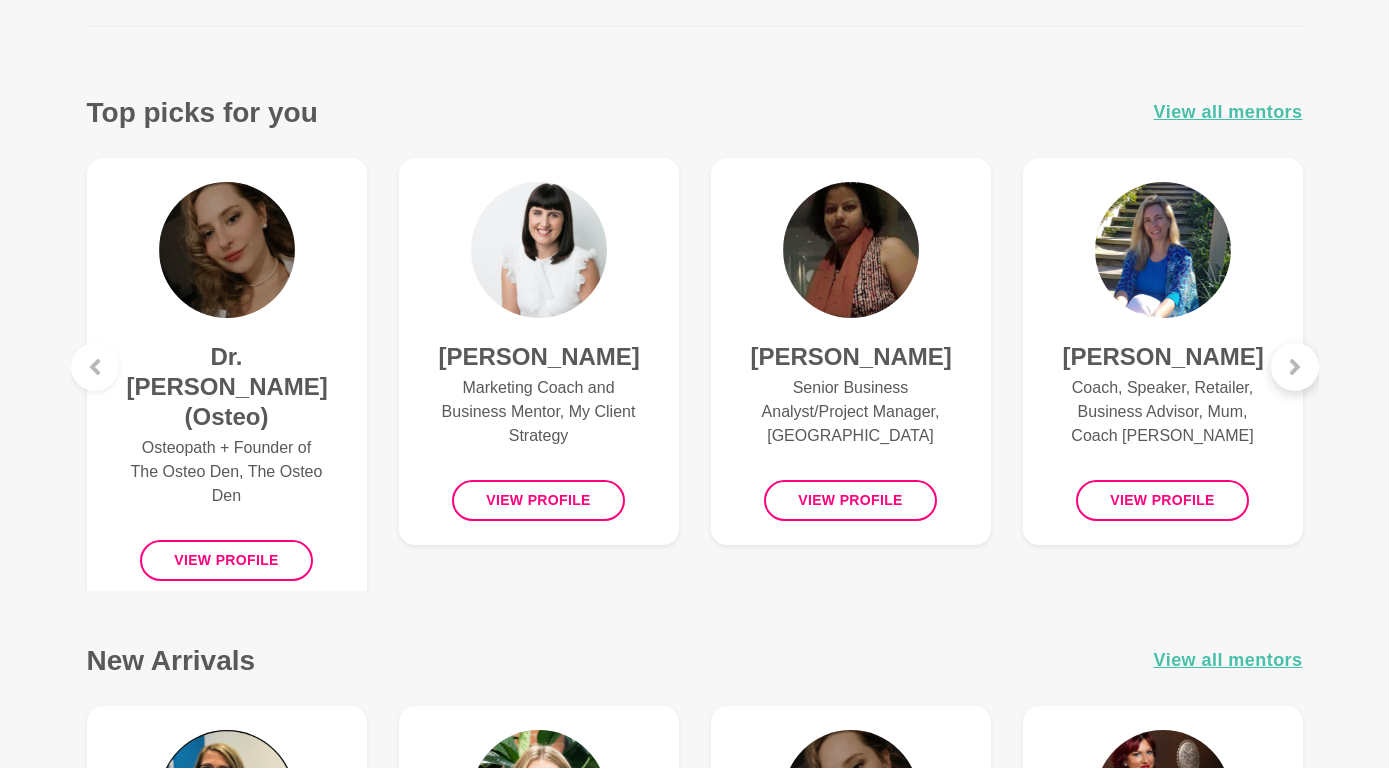 click at bounding box center (1295, 367) 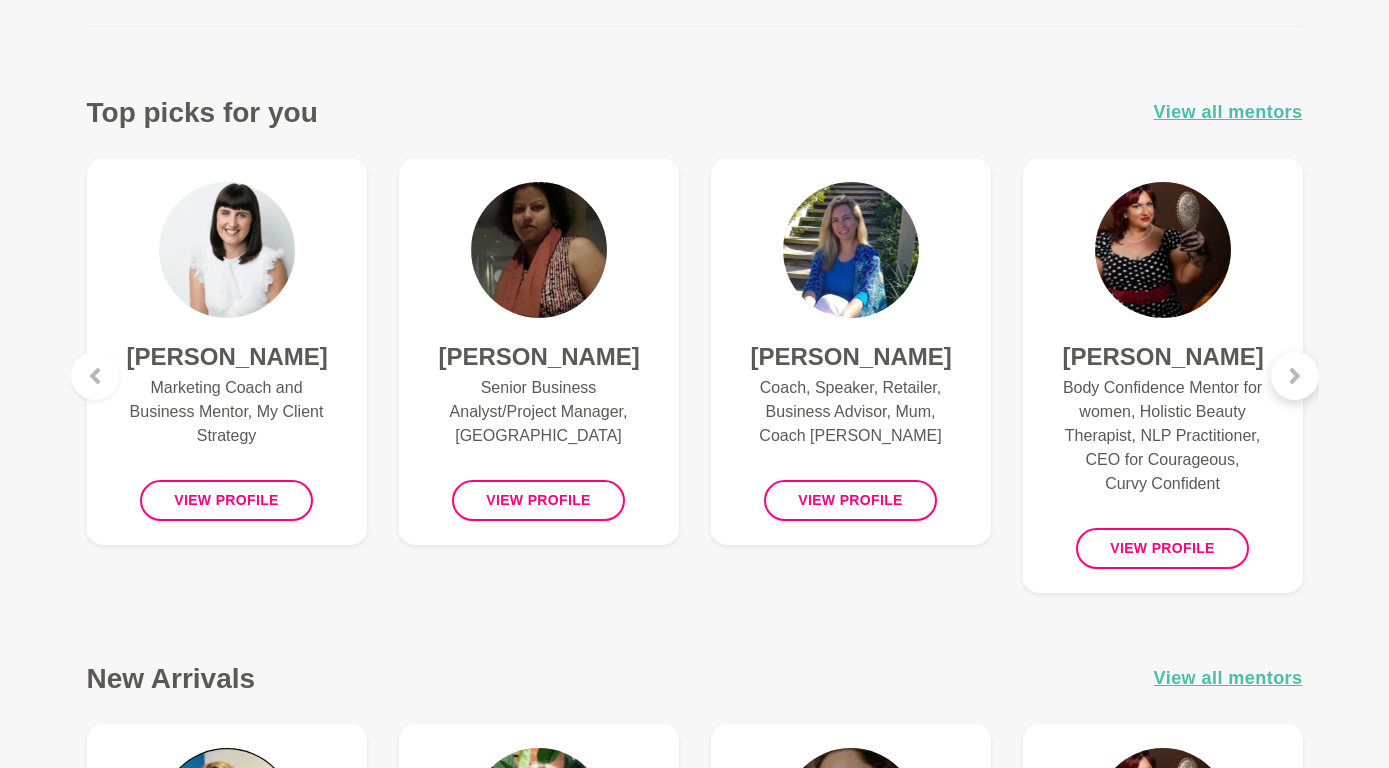 click at bounding box center (1295, 376) 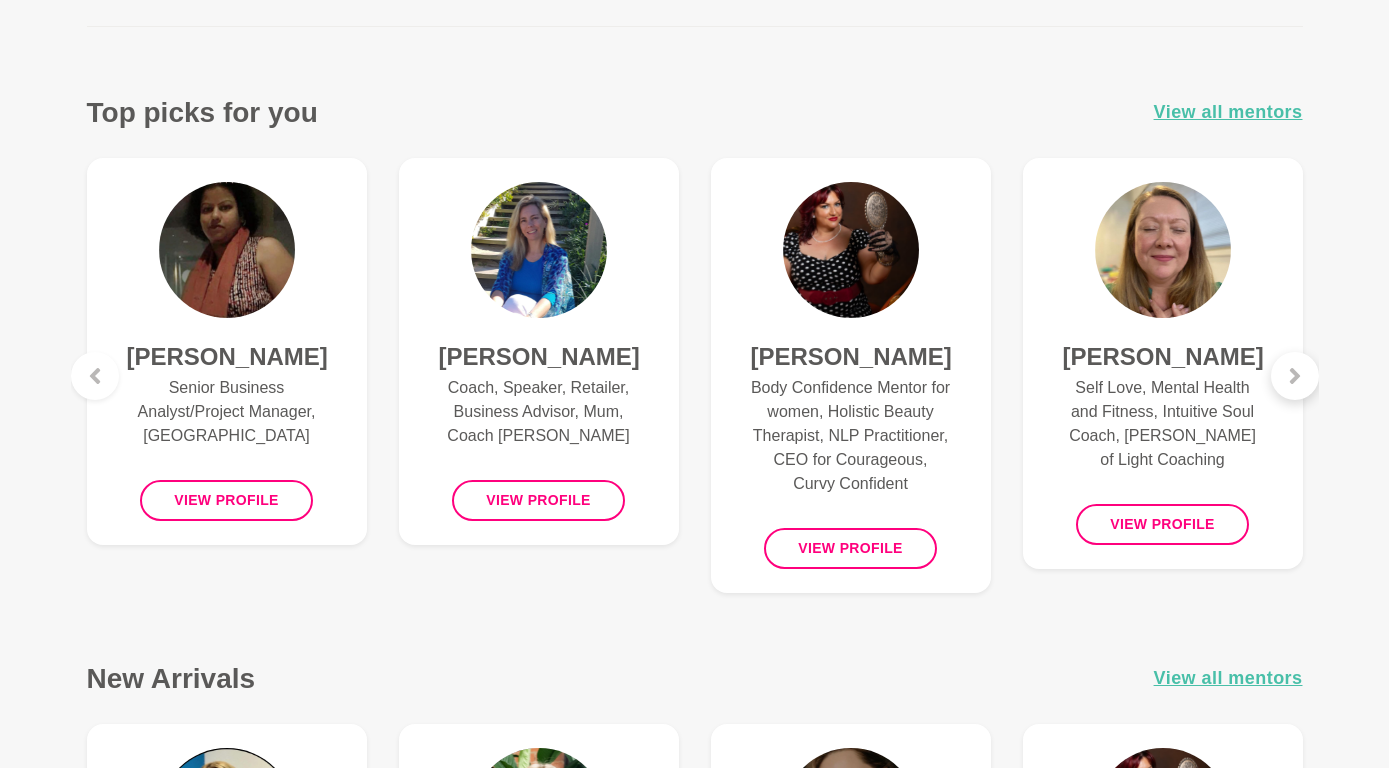 click at bounding box center [1295, 376] 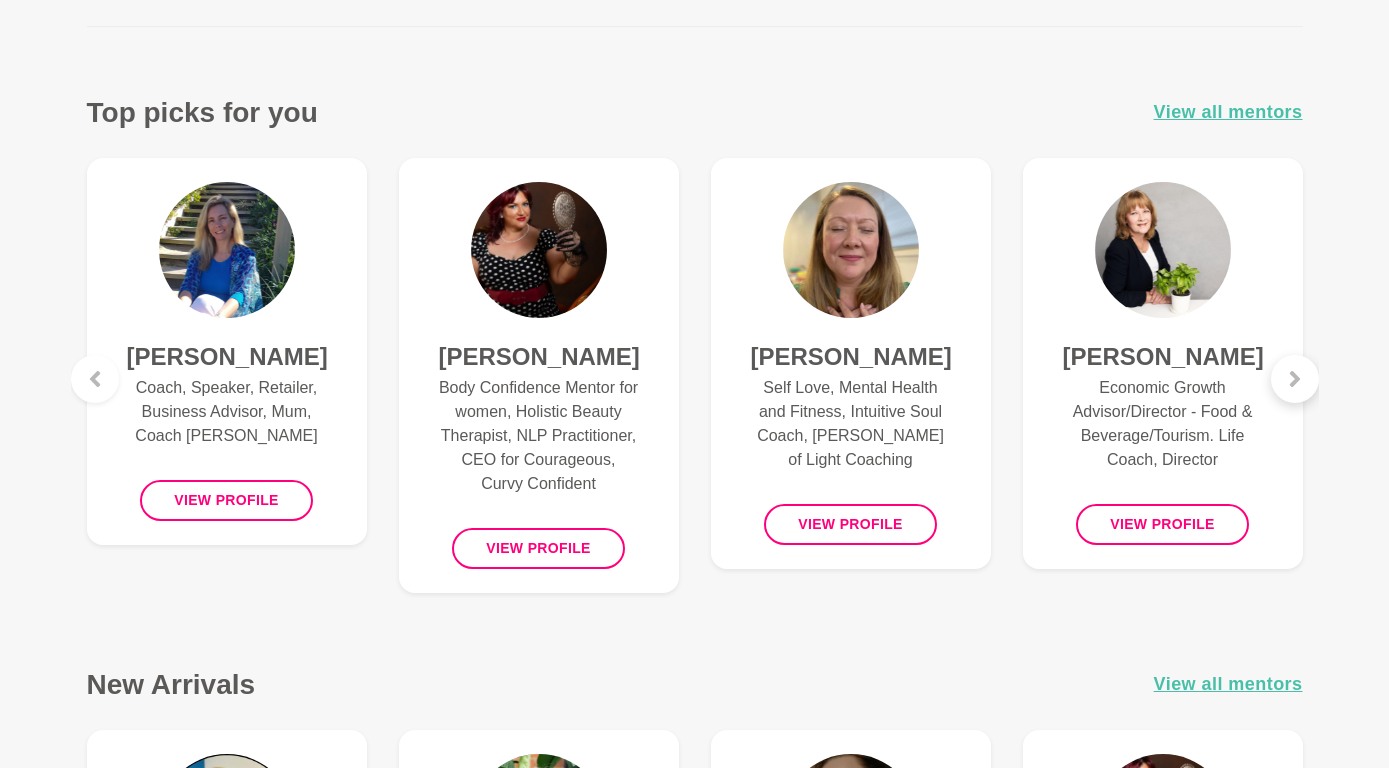 click at bounding box center (1295, 379) 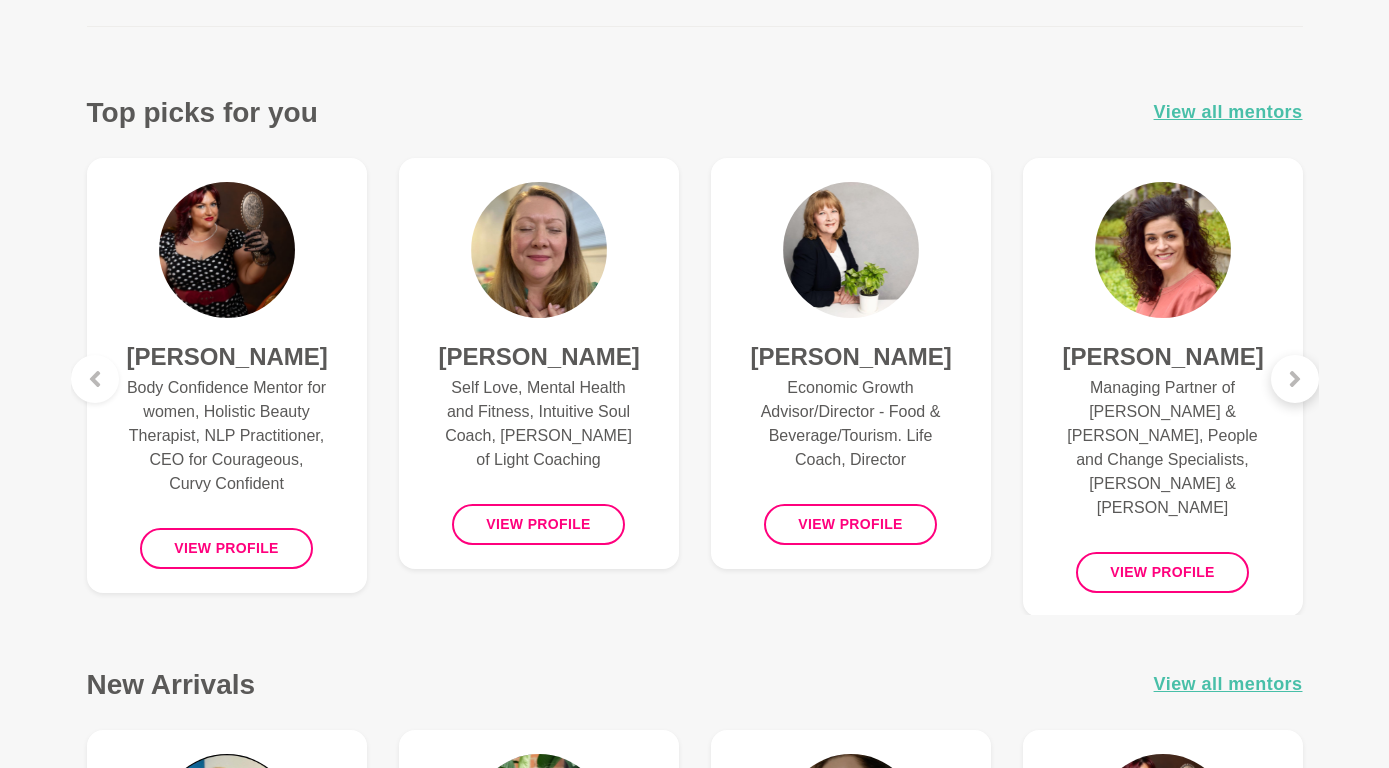 click at bounding box center (1295, 379) 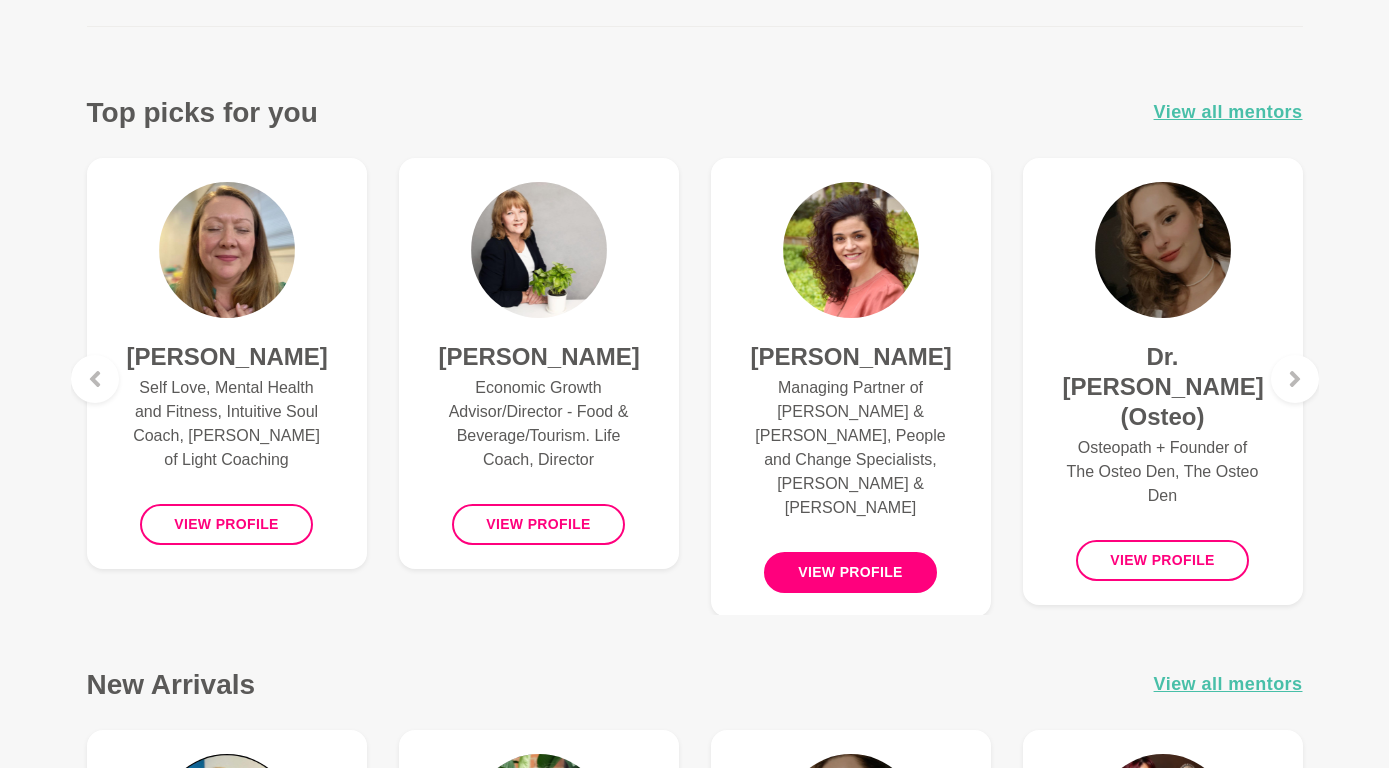 click on "View profile" at bounding box center [850, 572] 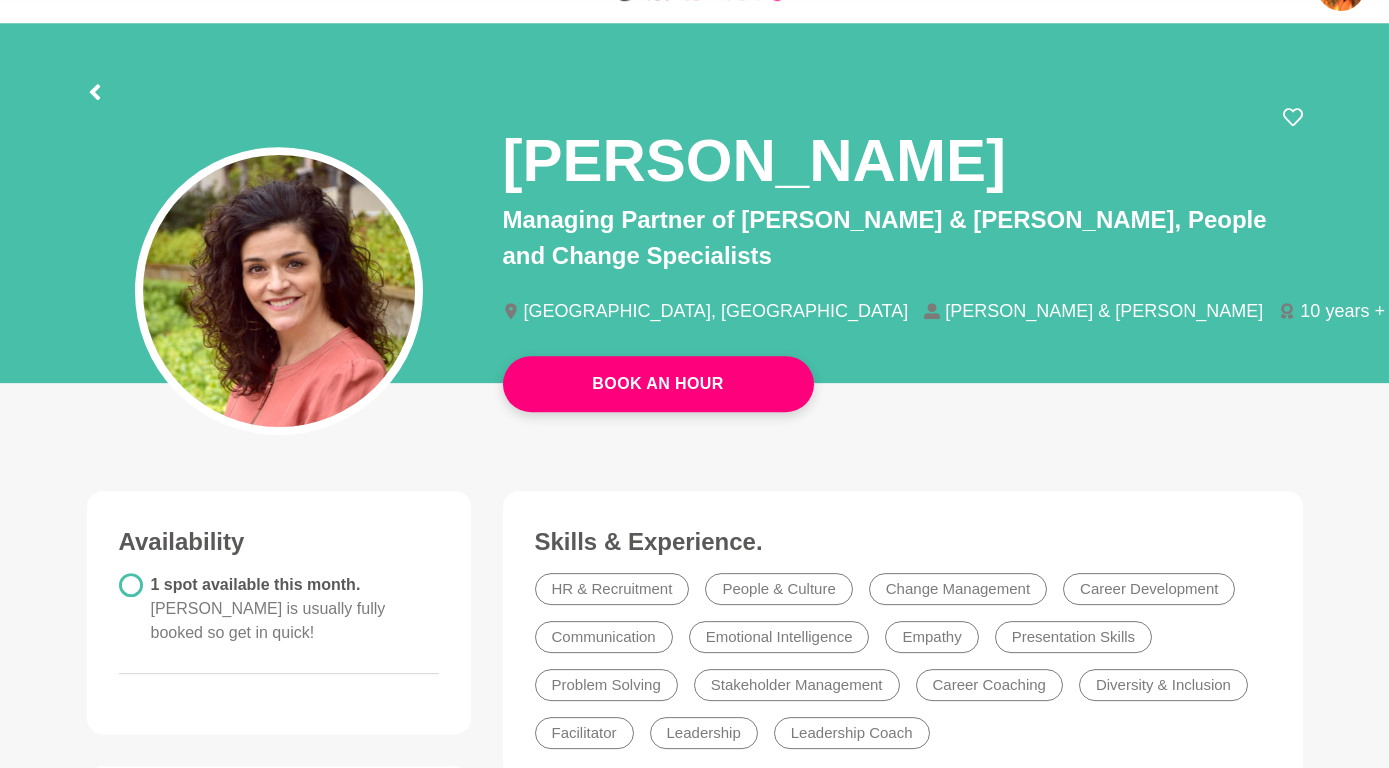 scroll, scrollTop: 0, scrollLeft: 0, axis: both 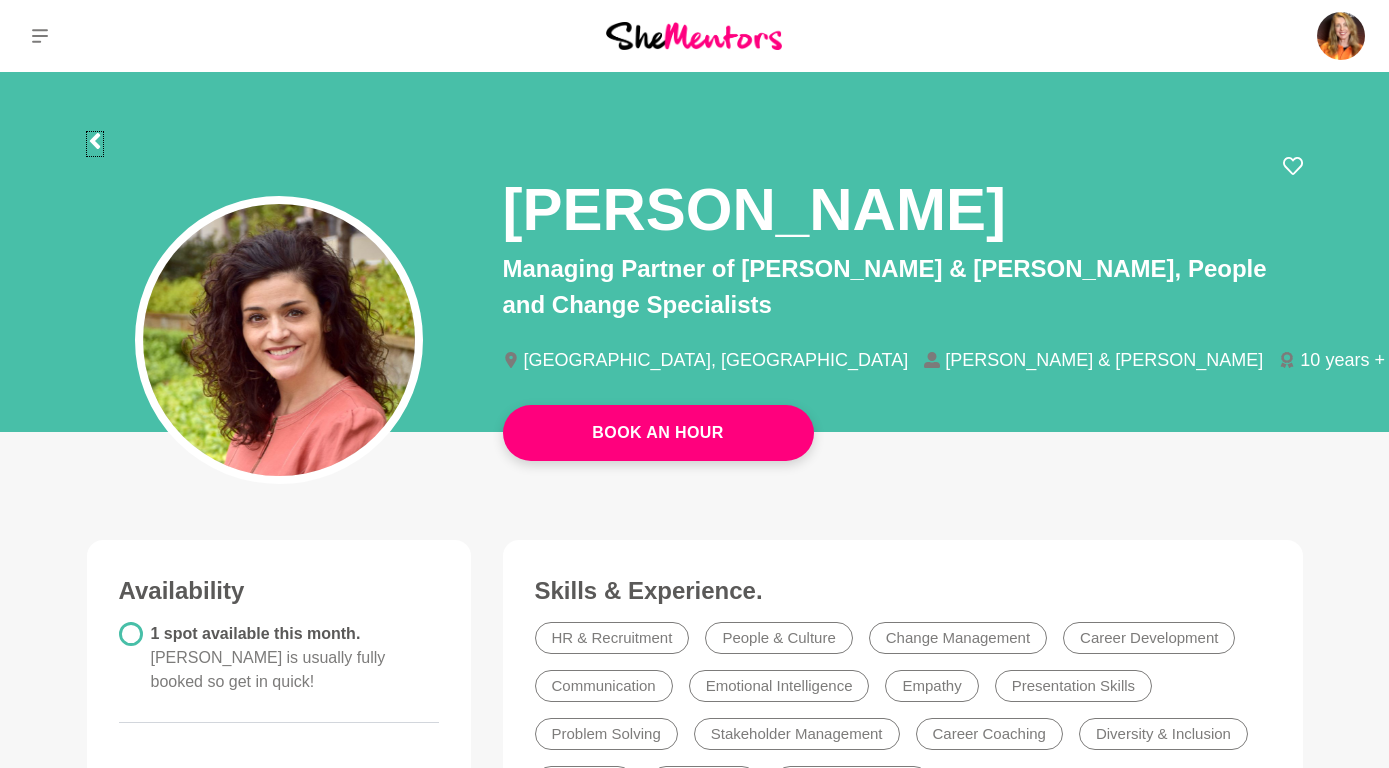 click 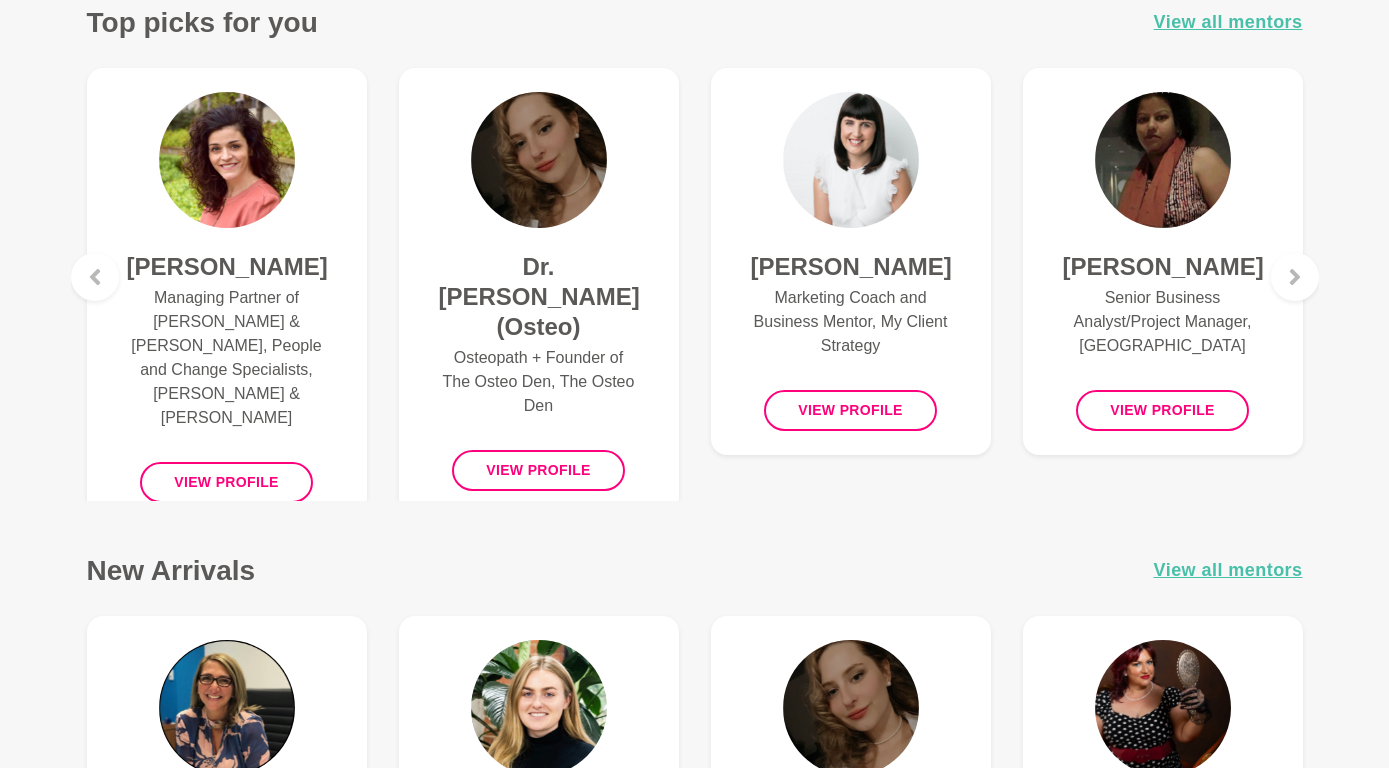 scroll, scrollTop: 843, scrollLeft: 0, axis: vertical 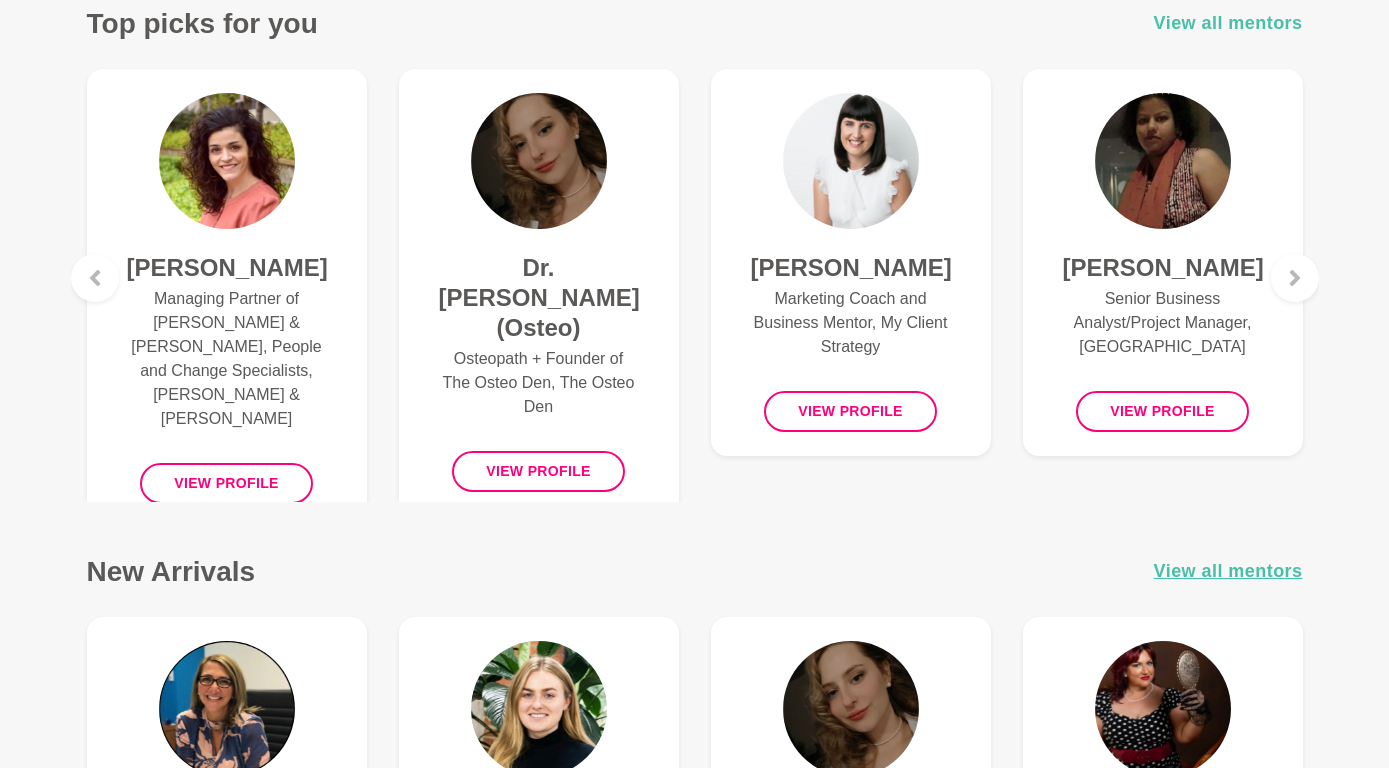 click on "View all mentors" at bounding box center (1228, 23) 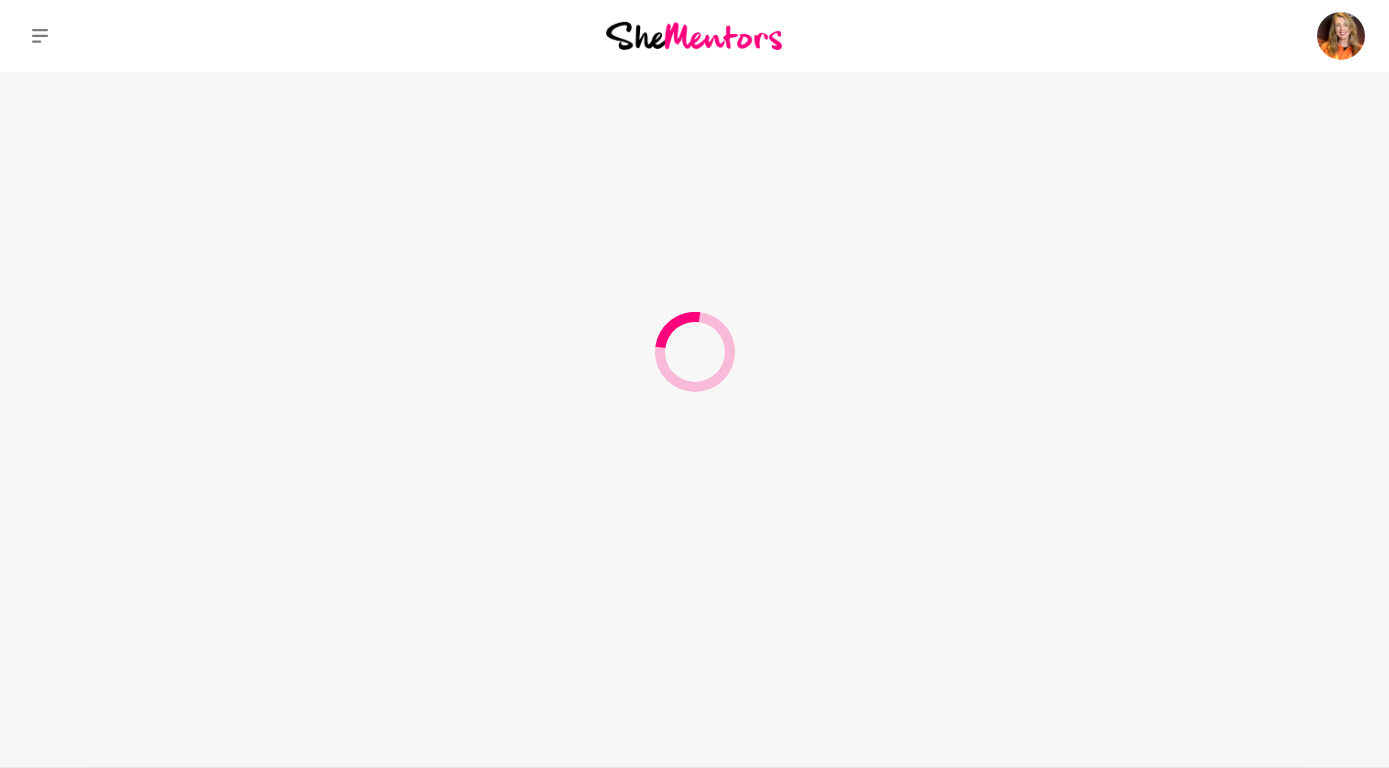 scroll, scrollTop: 0, scrollLeft: 0, axis: both 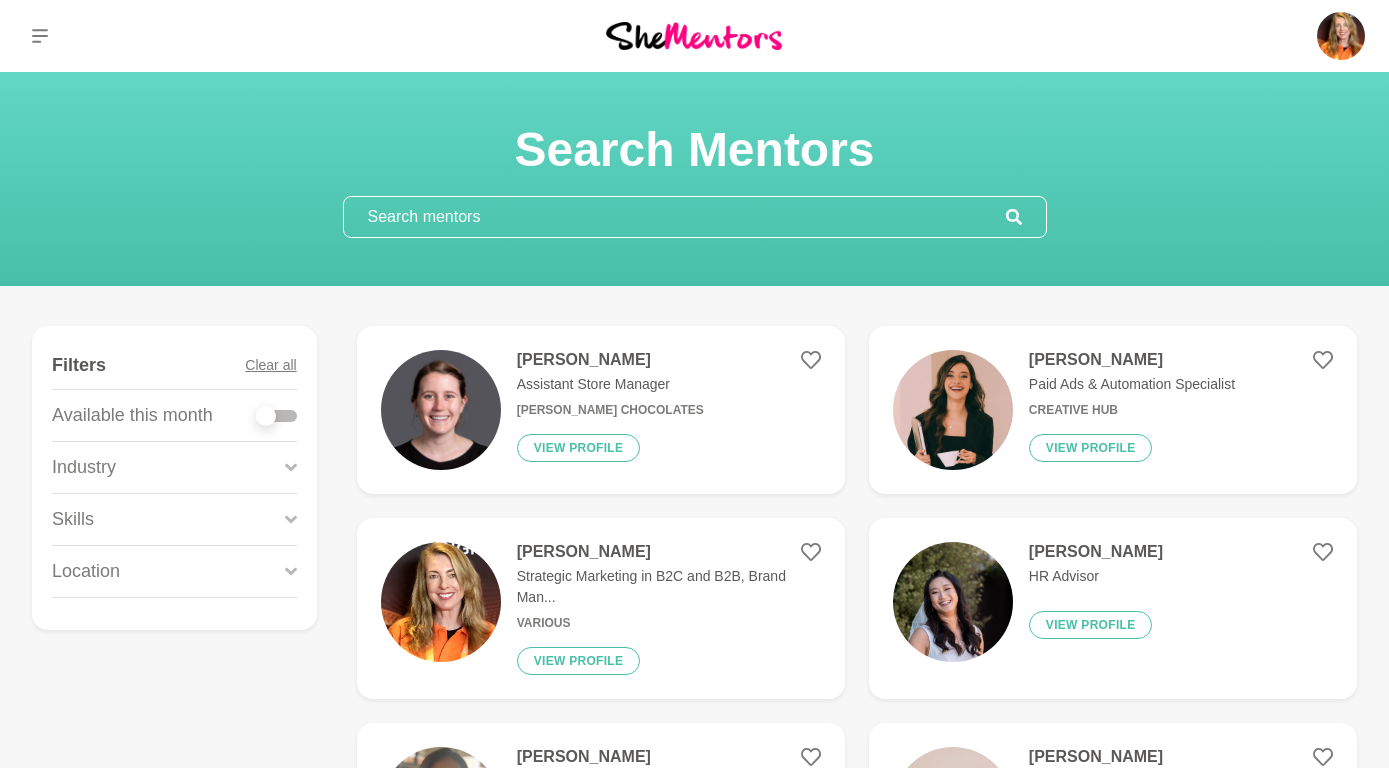 click at bounding box center [266, 416] 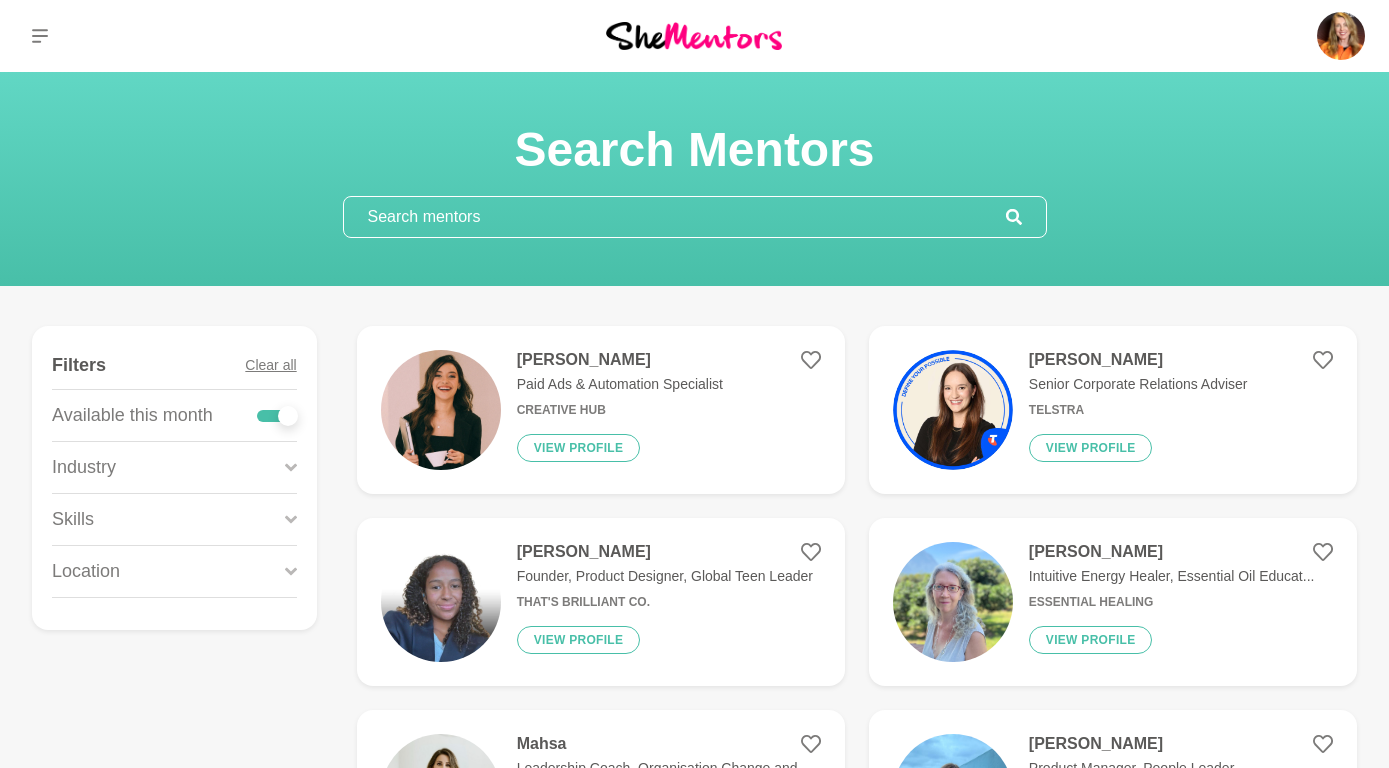 click 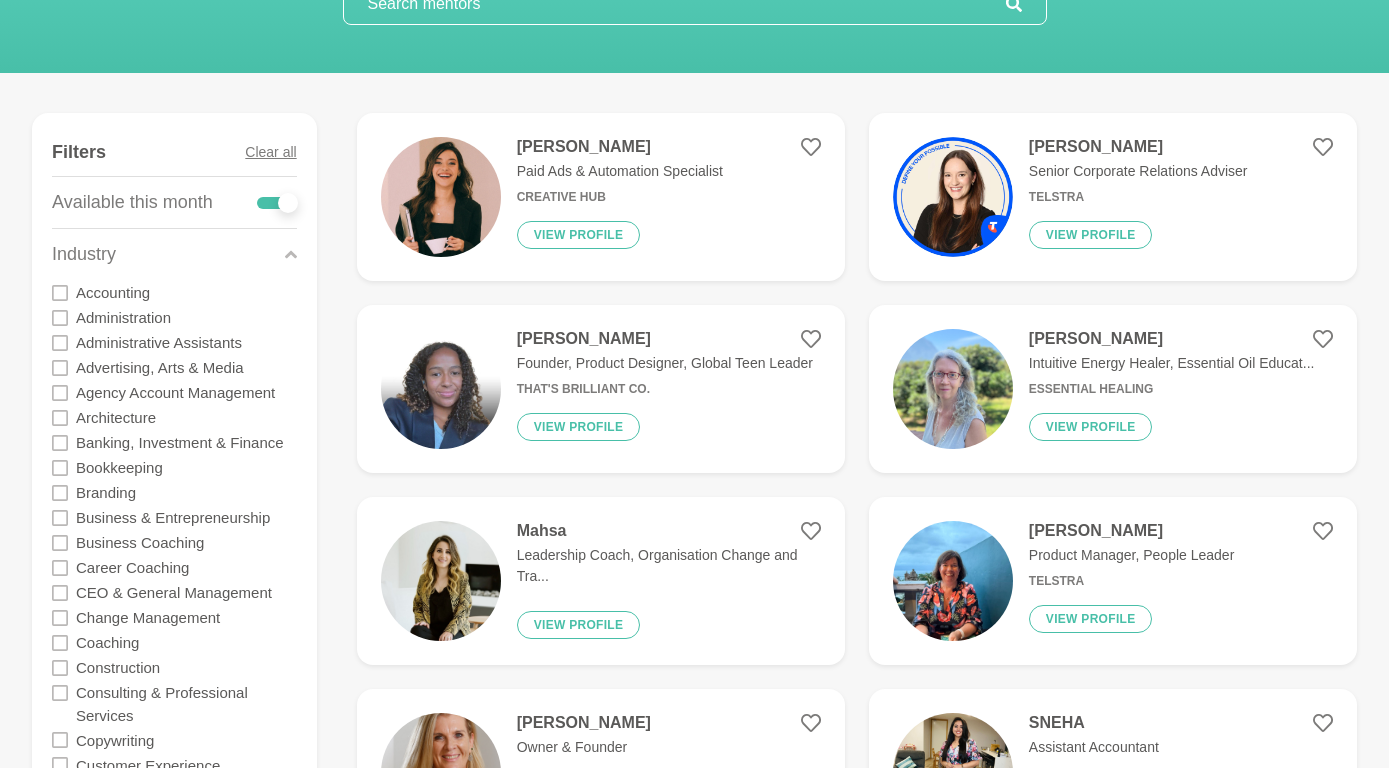 scroll, scrollTop: 214, scrollLeft: 0, axis: vertical 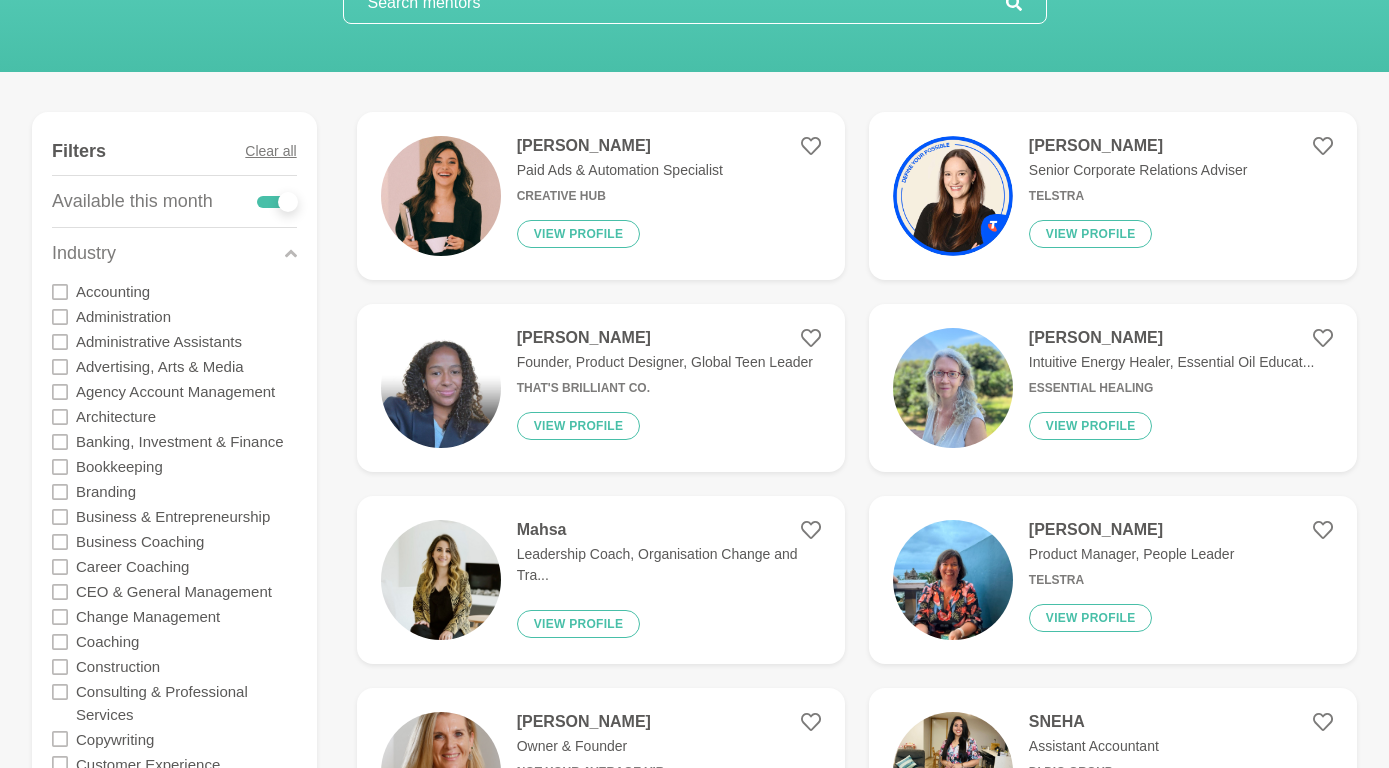 click 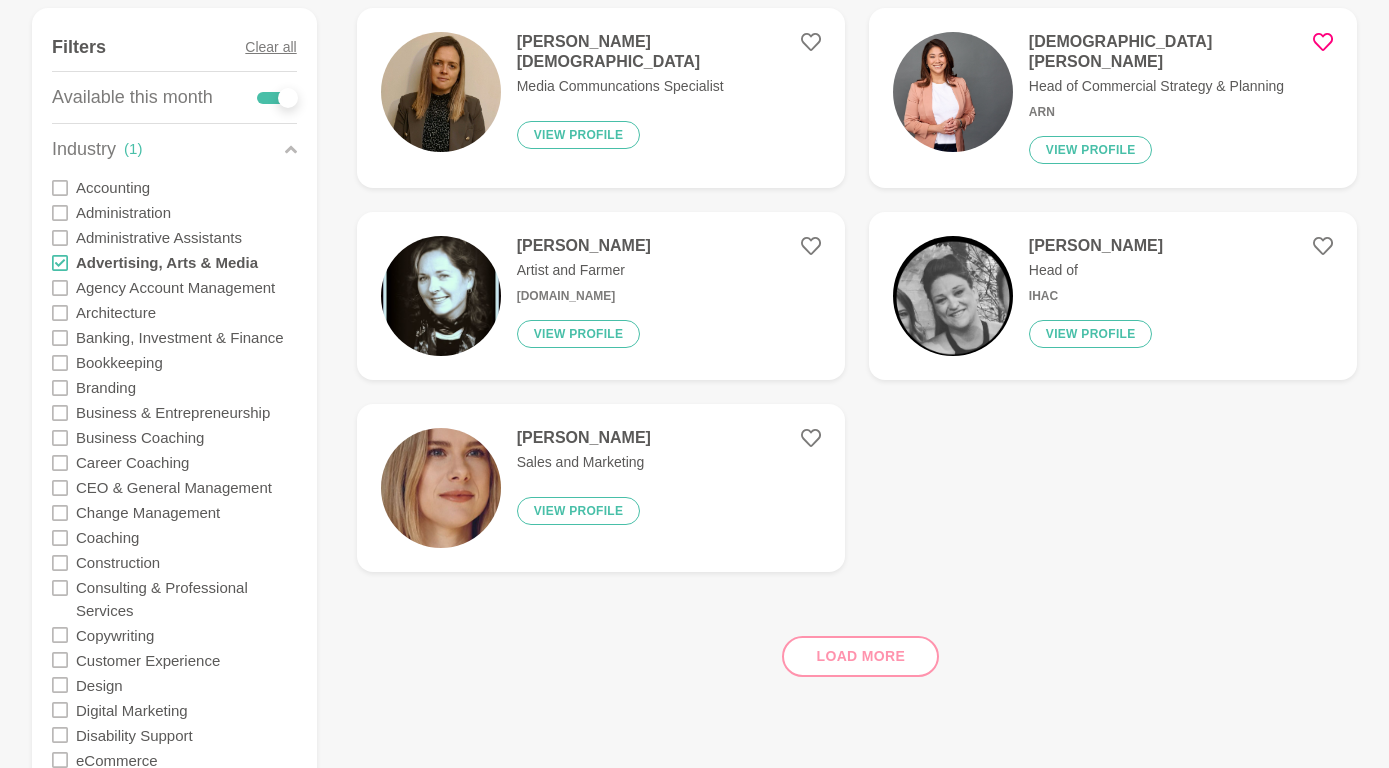 click 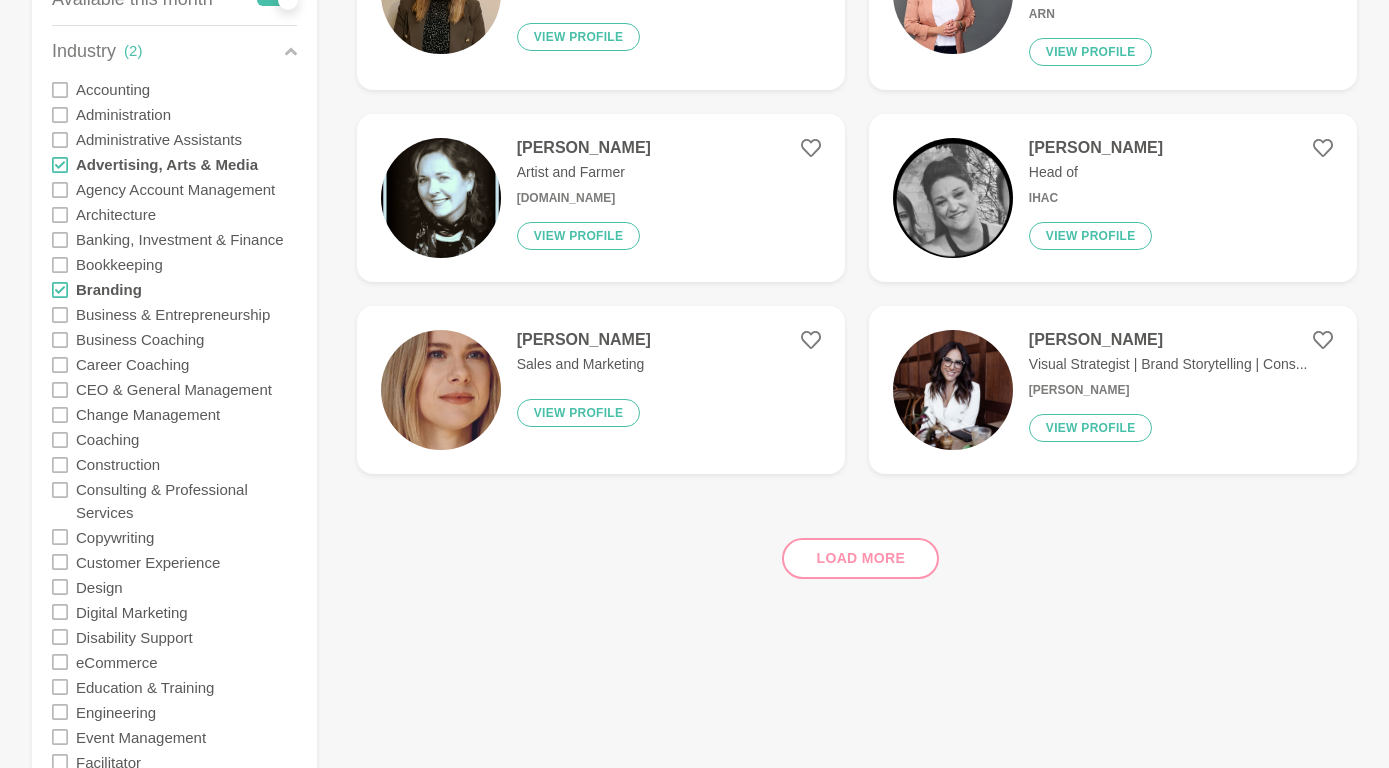 click 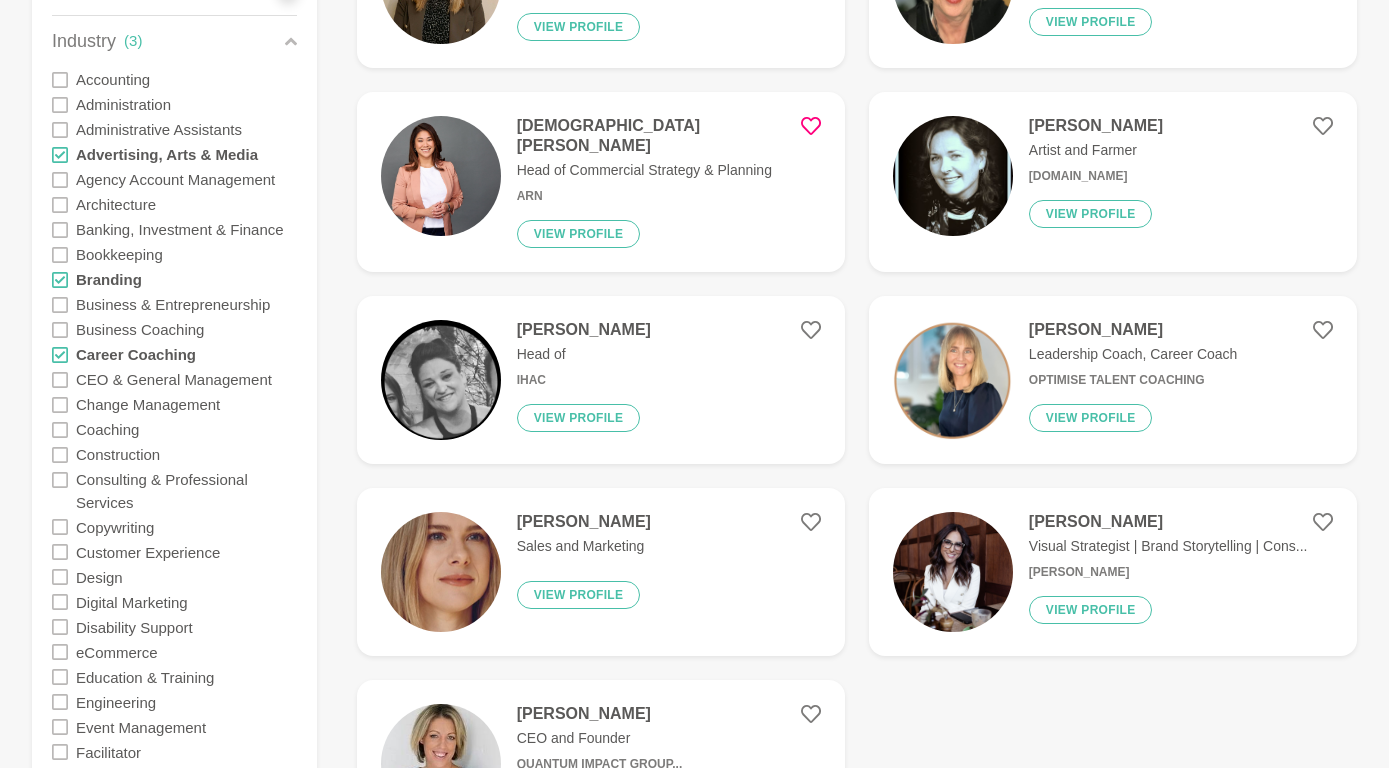 scroll, scrollTop: 426, scrollLeft: 0, axis: vertical 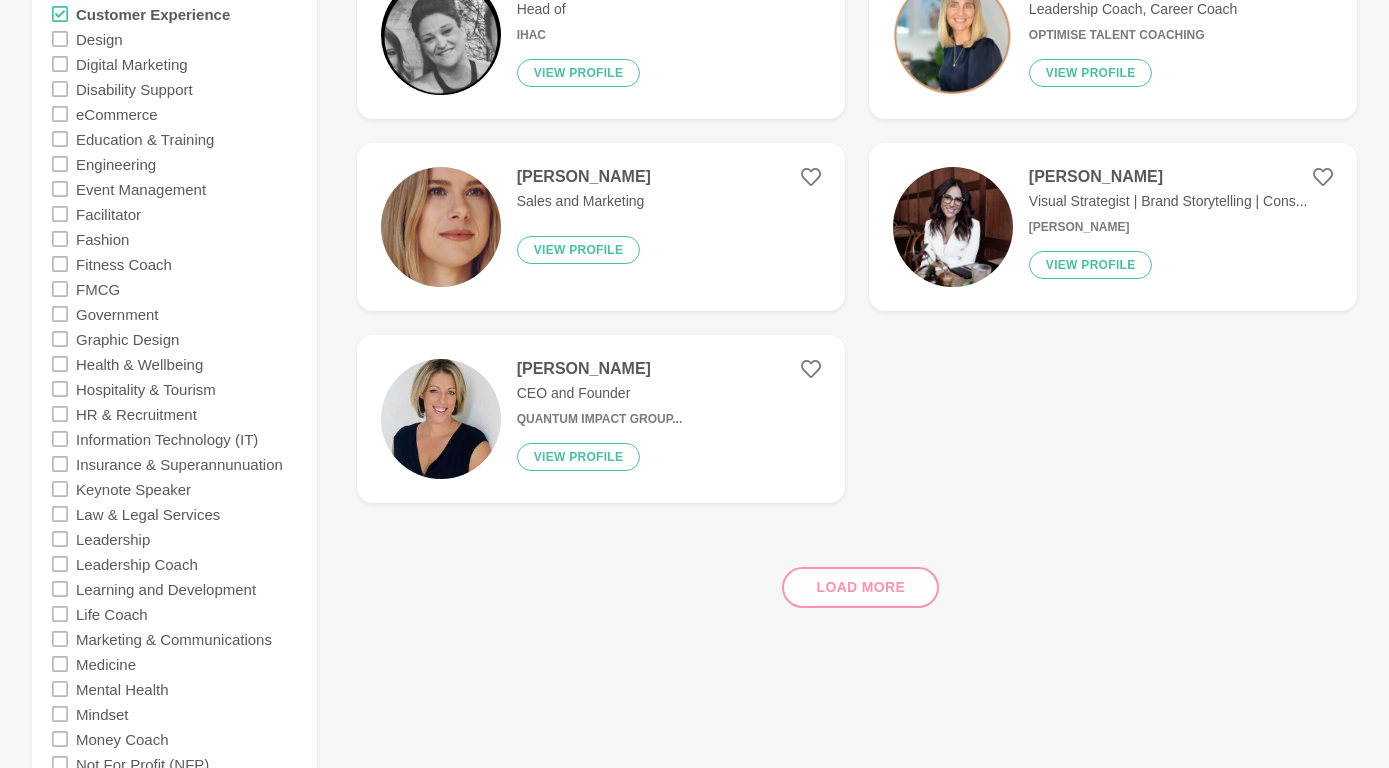 click 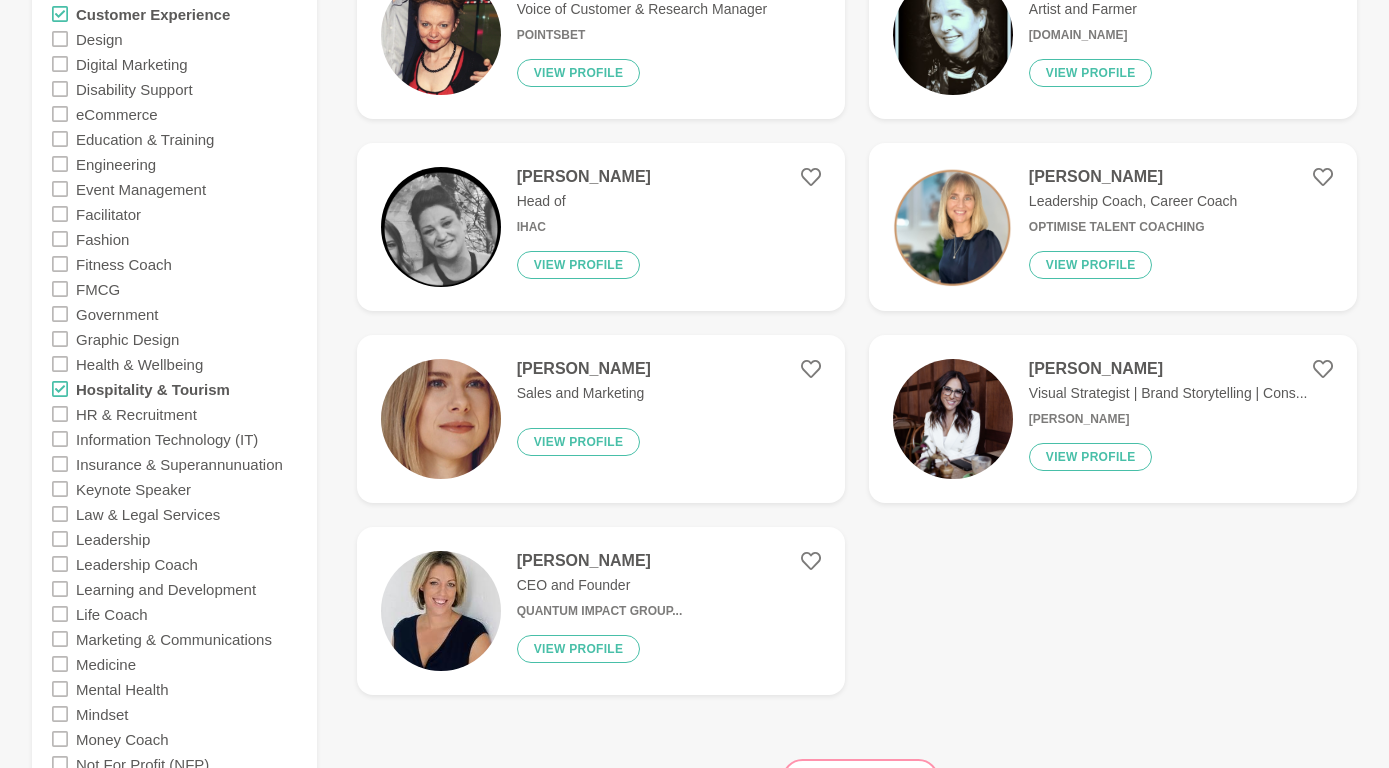 click 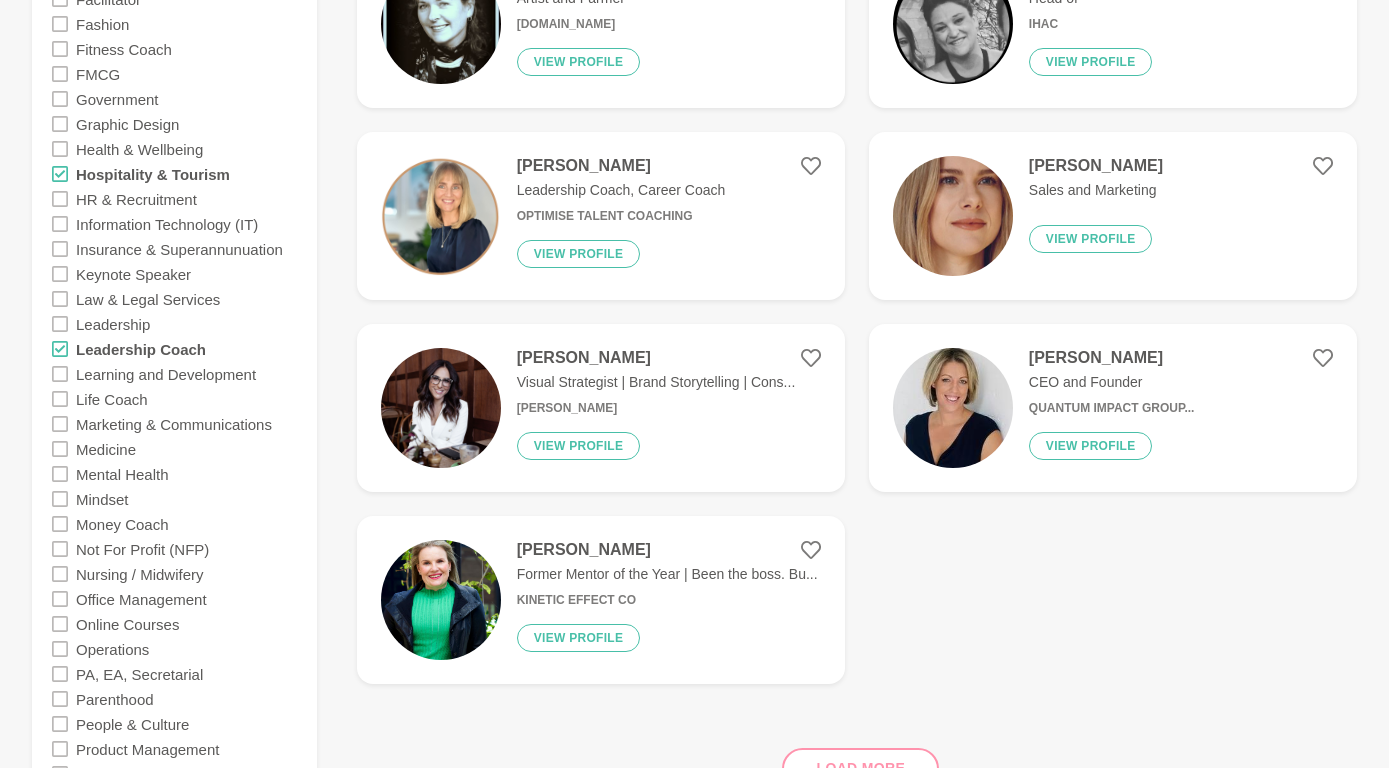 scroll, scrollTop: 1180, scrollLeft: 0, axis: vertical 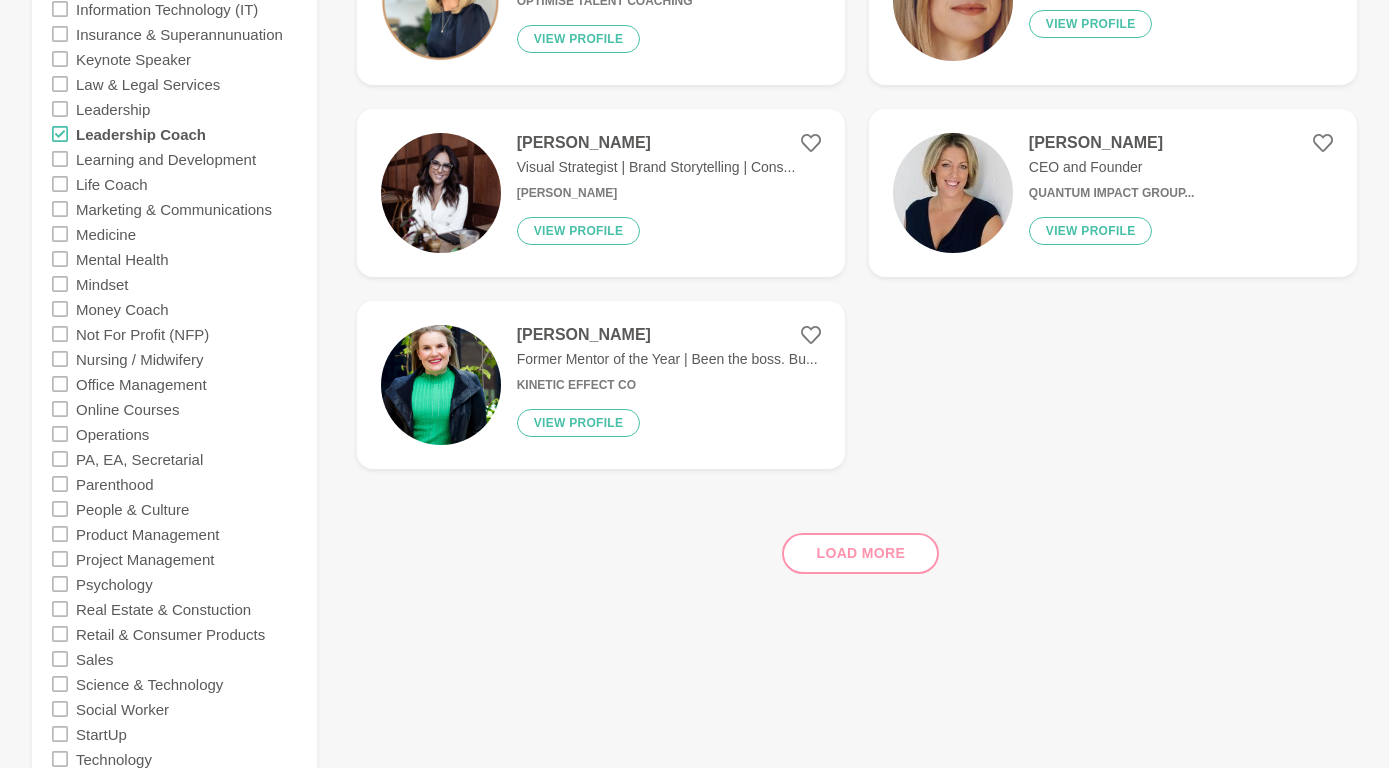 click 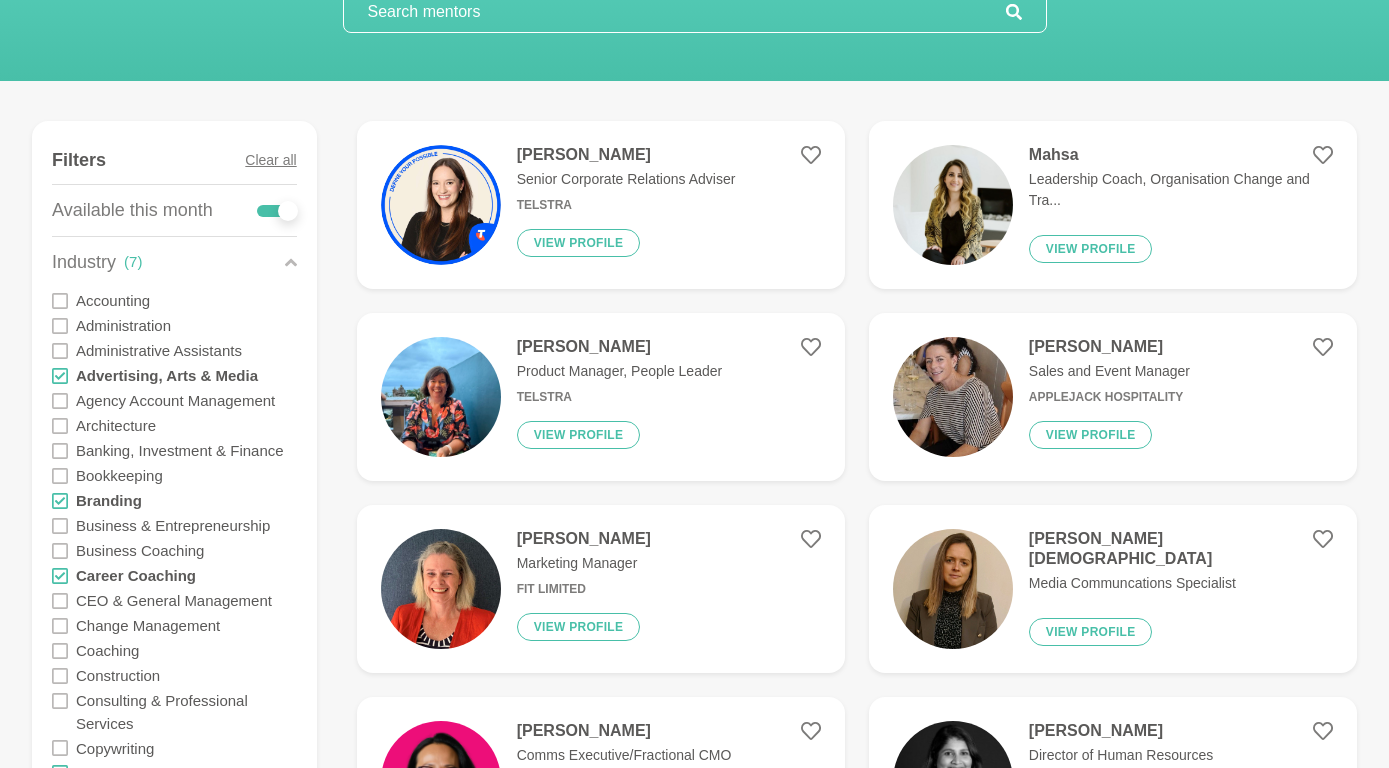 scroll, scrollTop: 206, scrollLeft: 0, axis: vertical 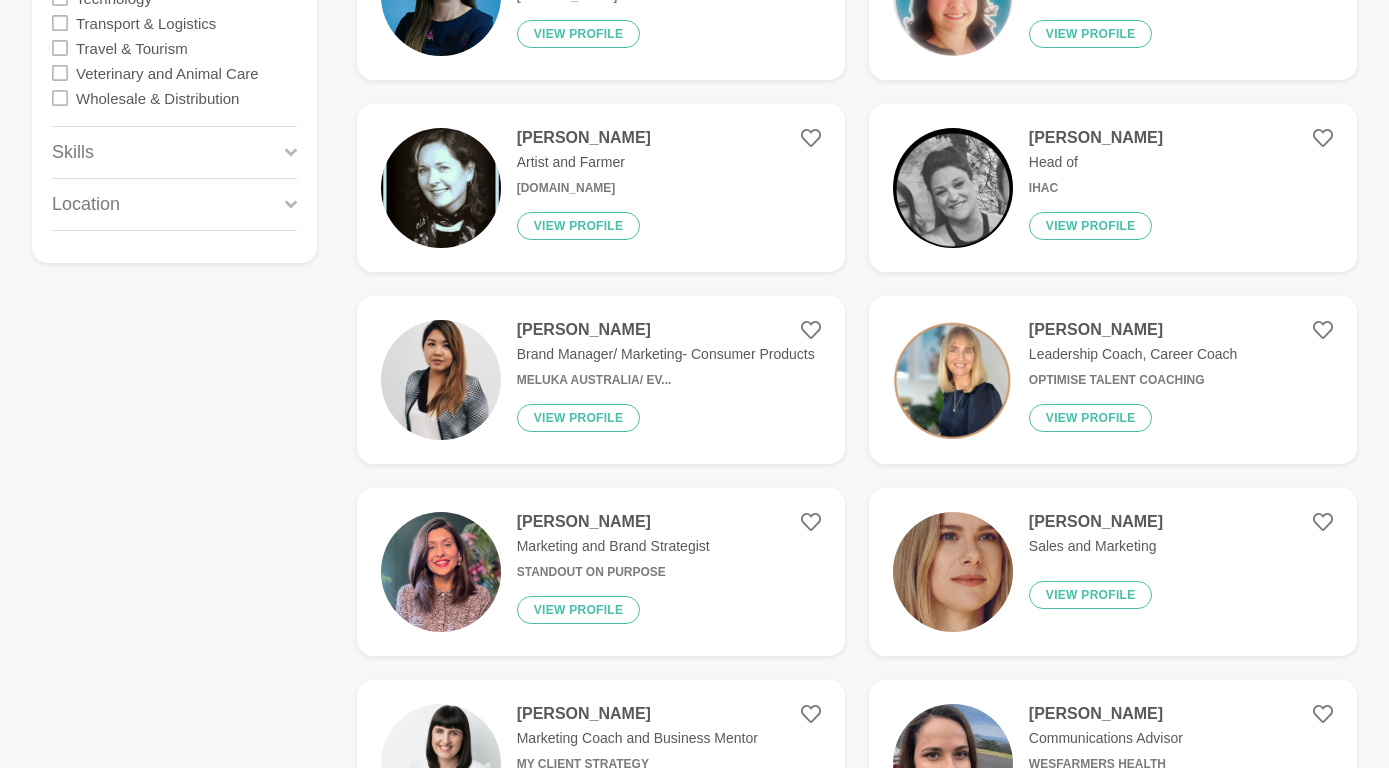 click on "[PERSON_NAME]" at bounding box center [1133, 330] 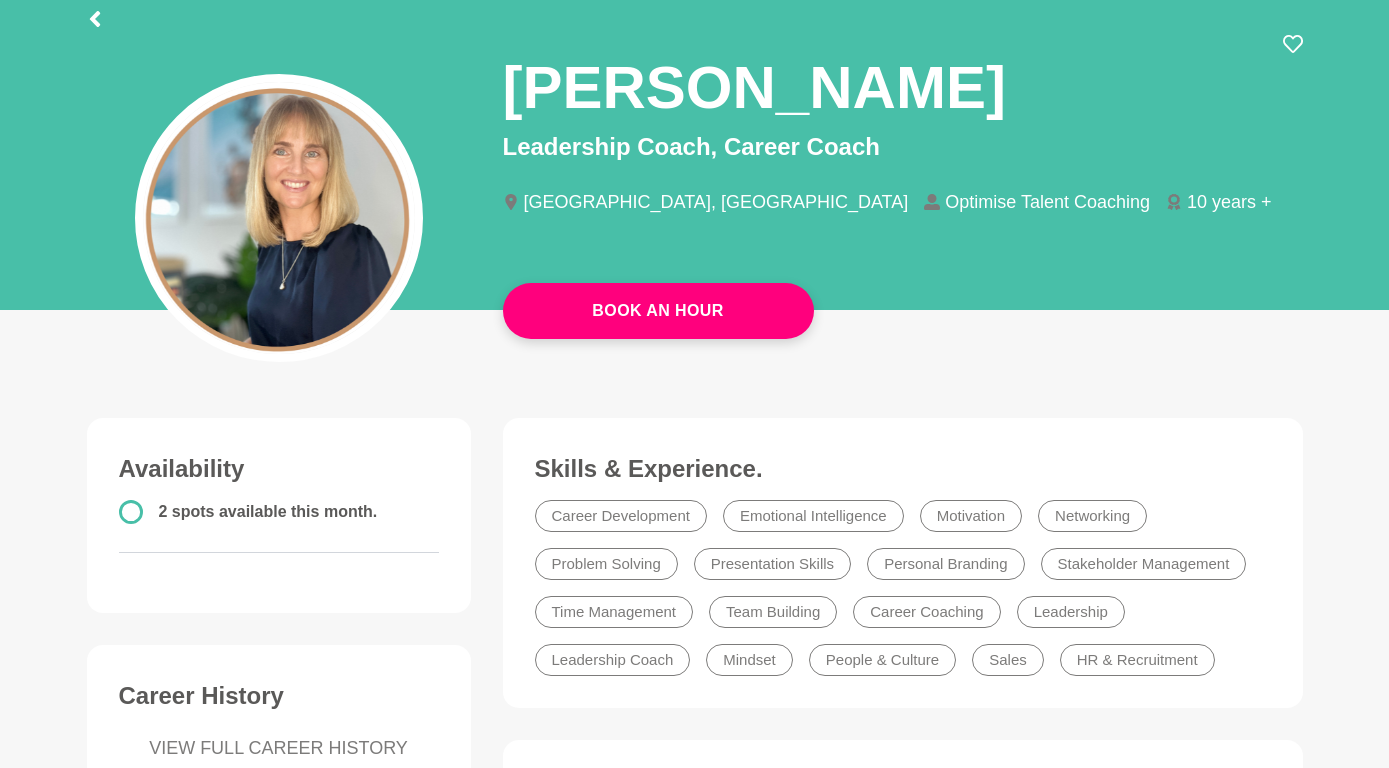 scroll, scrollTop: 0, scrollLeft: 0, axis: both 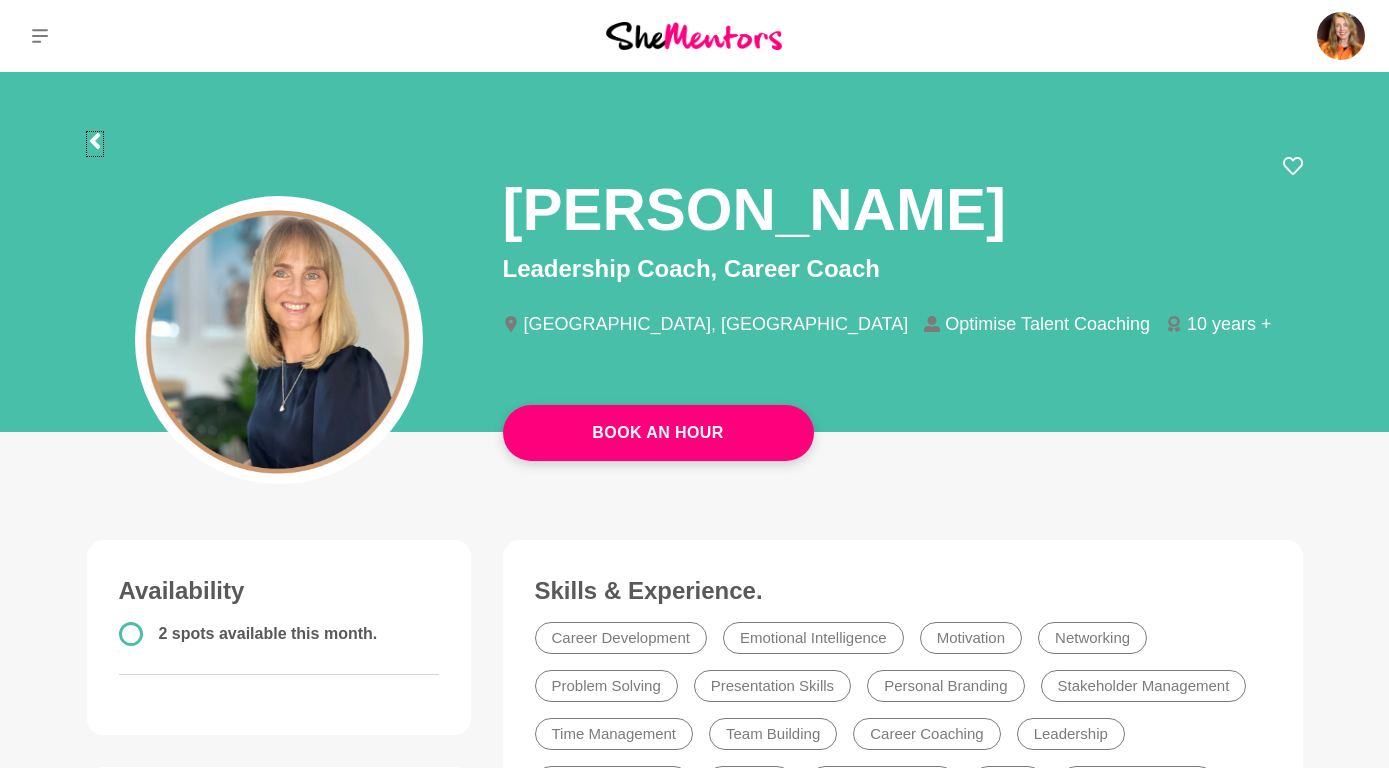 click 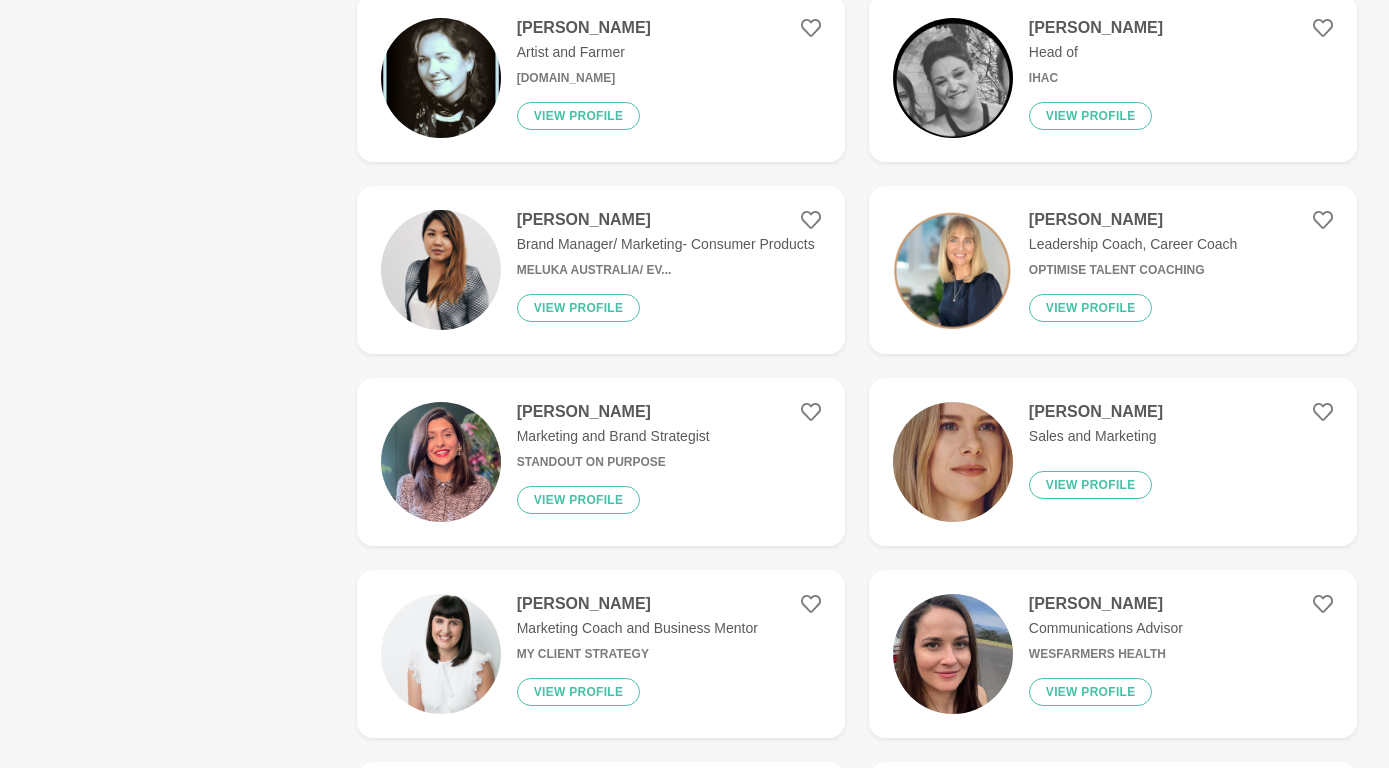 scroll, scrollTop: 2265, scrollLeft: 0, axis: vertical 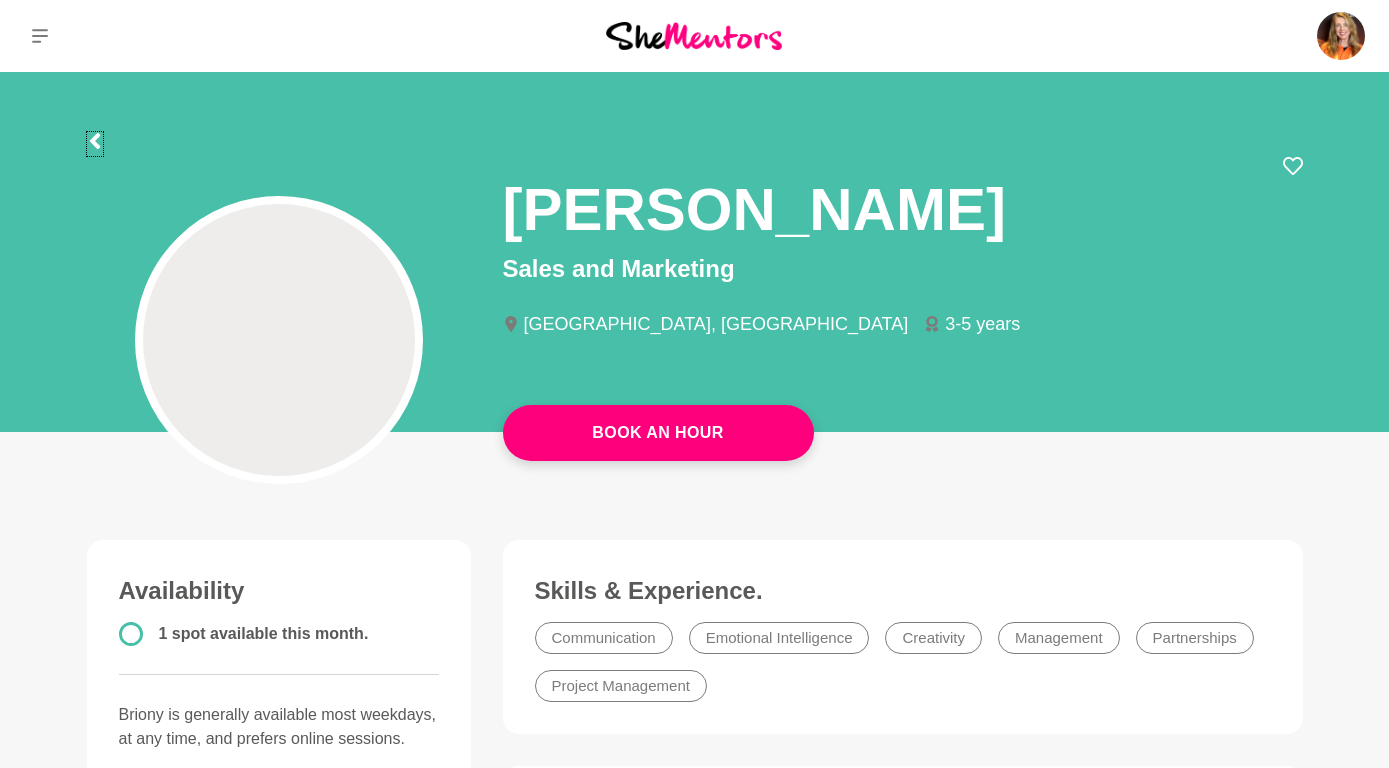 click 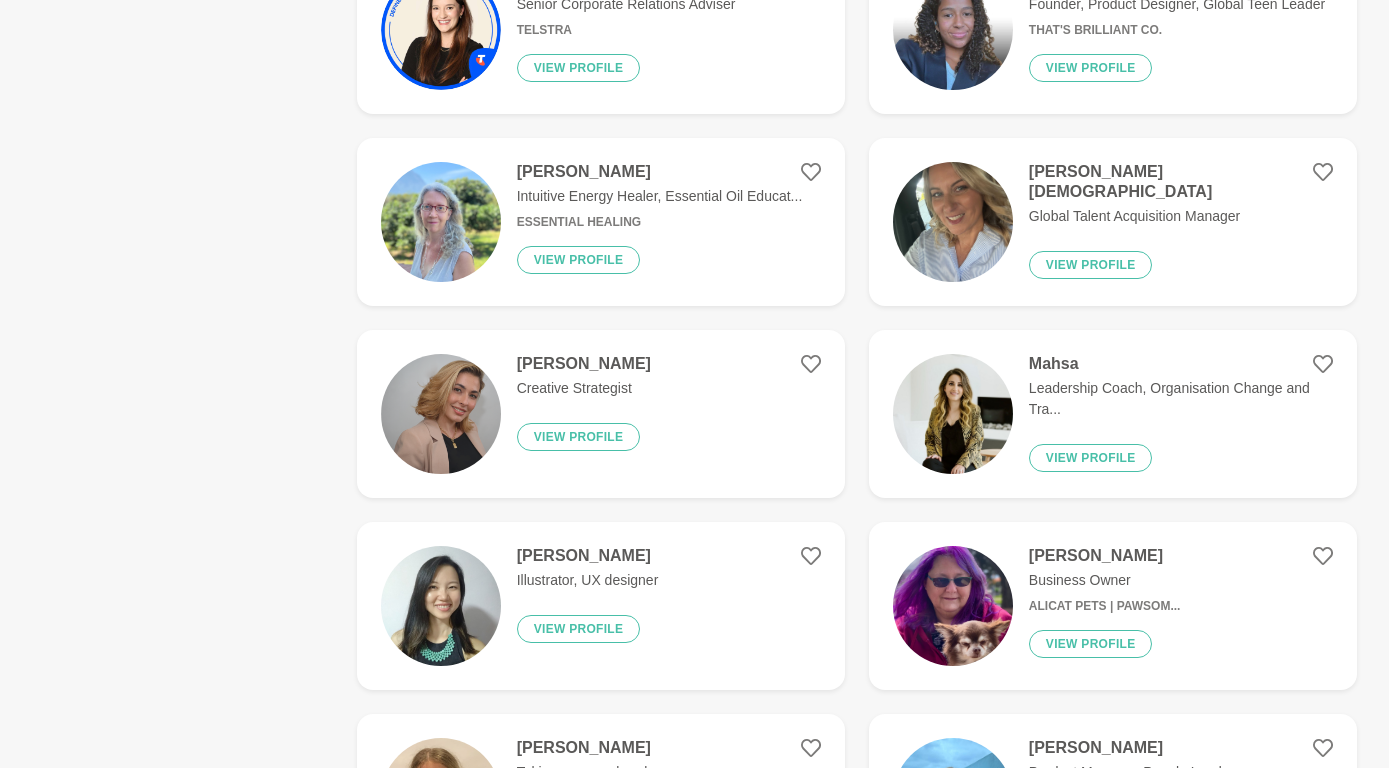 scroll, scrollTop: 969, scrollLeft: 0, axis: vertical 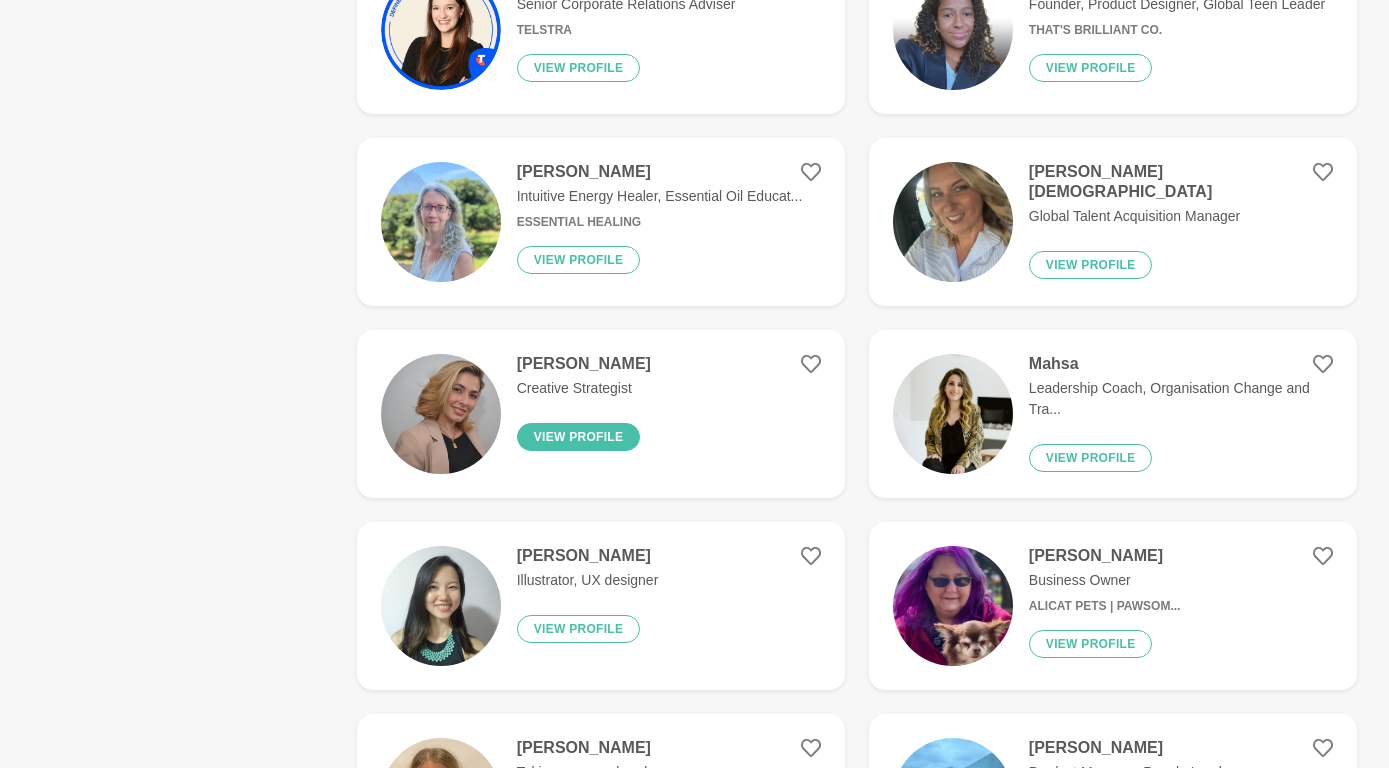 click on "View profile" at bounding box center [579, 437] 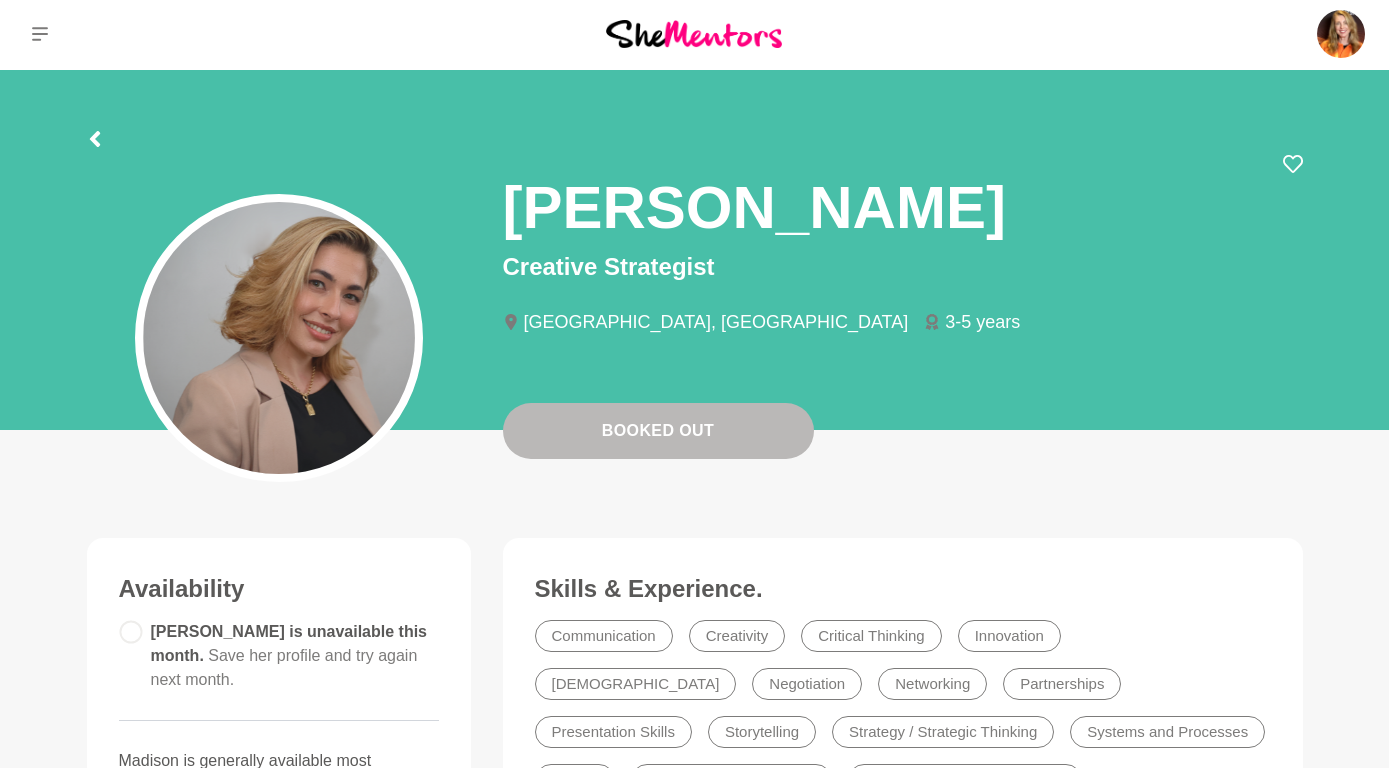 scroll, scrollTop: 0, scrollLeft: 0, axis: both 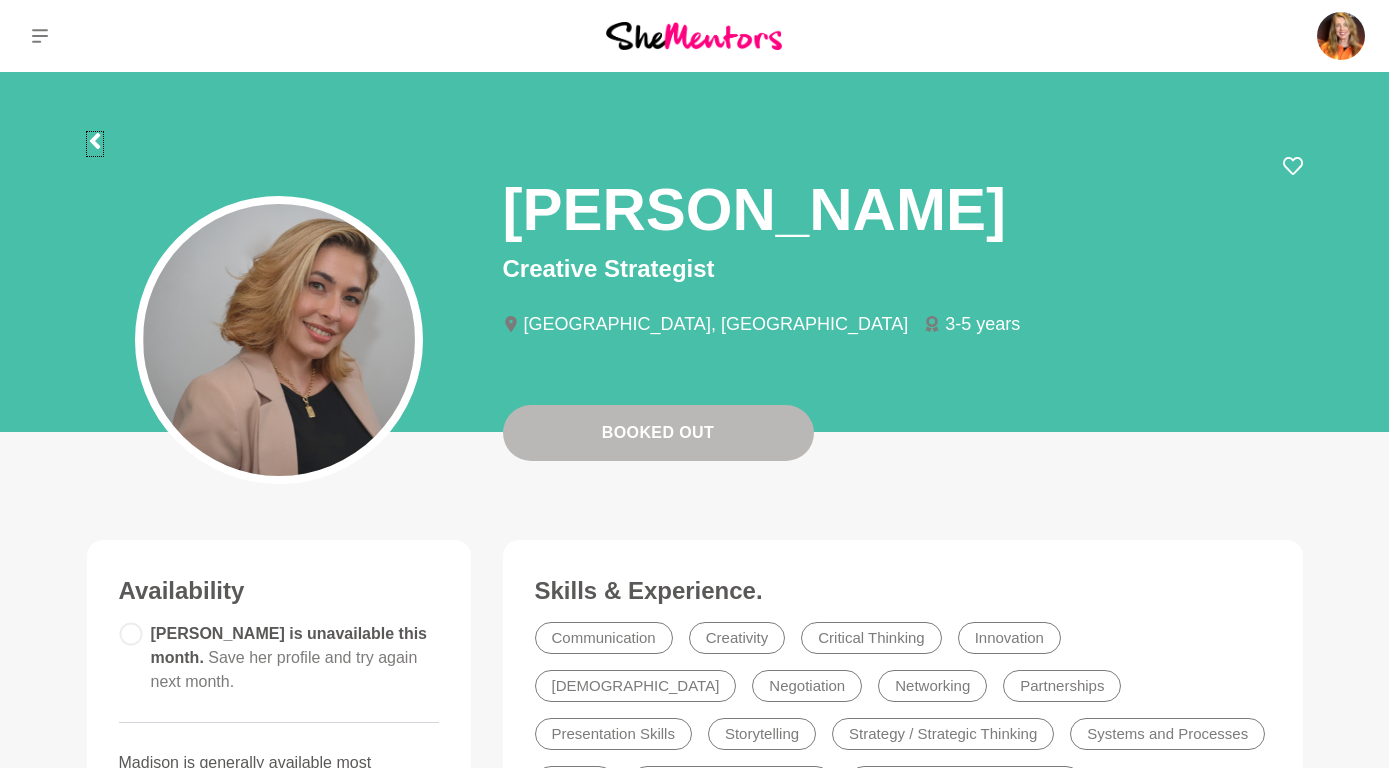 click 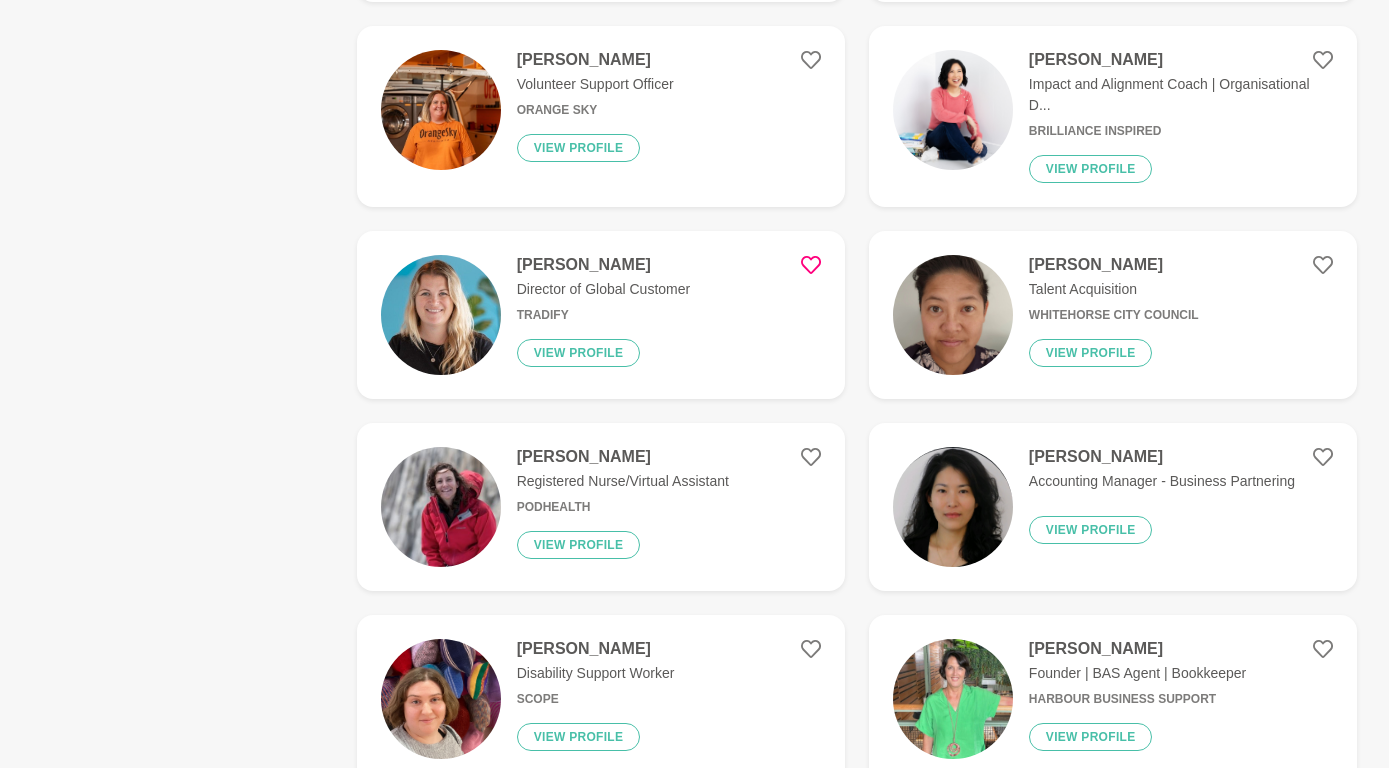 scroll, scrollTop: 2234, scrollLeft: 0, axis: vertical 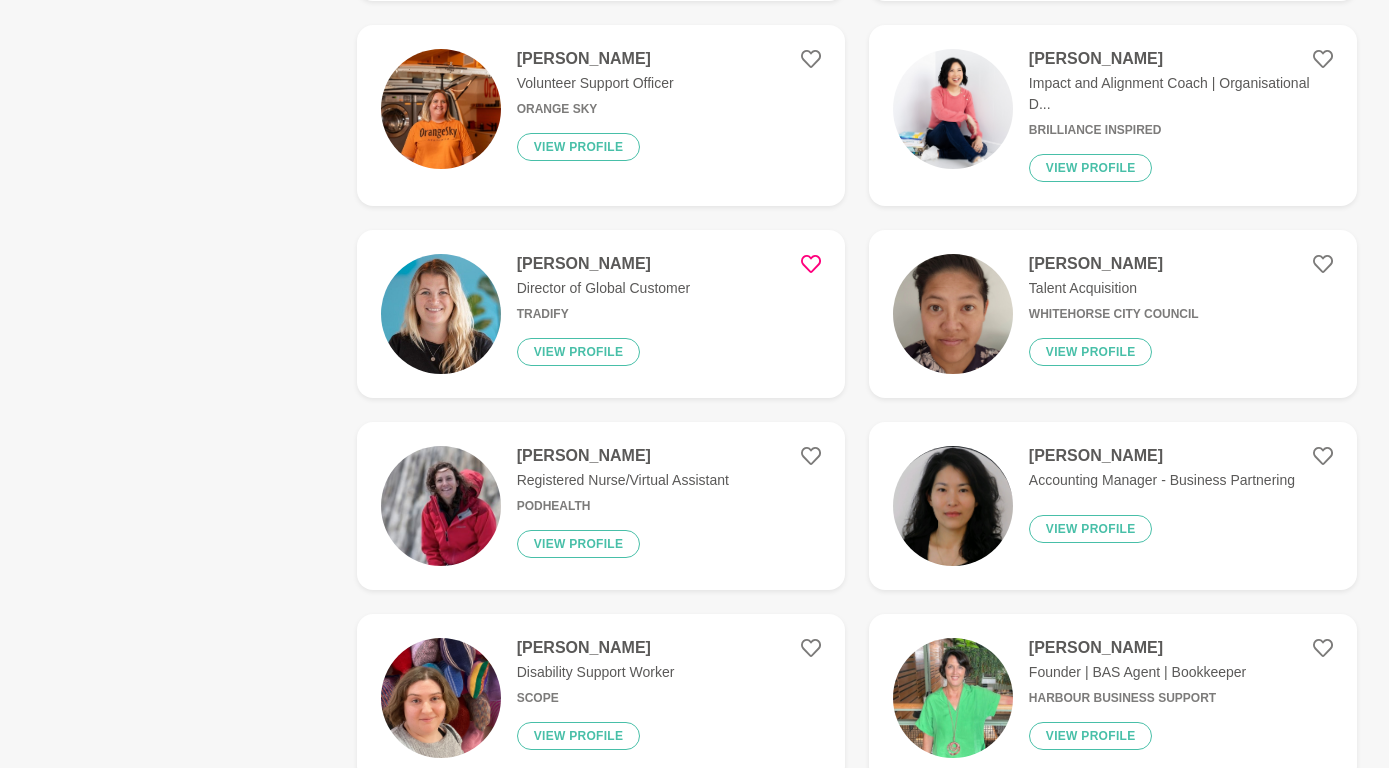 click on "[PERSON_NAME]" at bounding box center (604, 264) 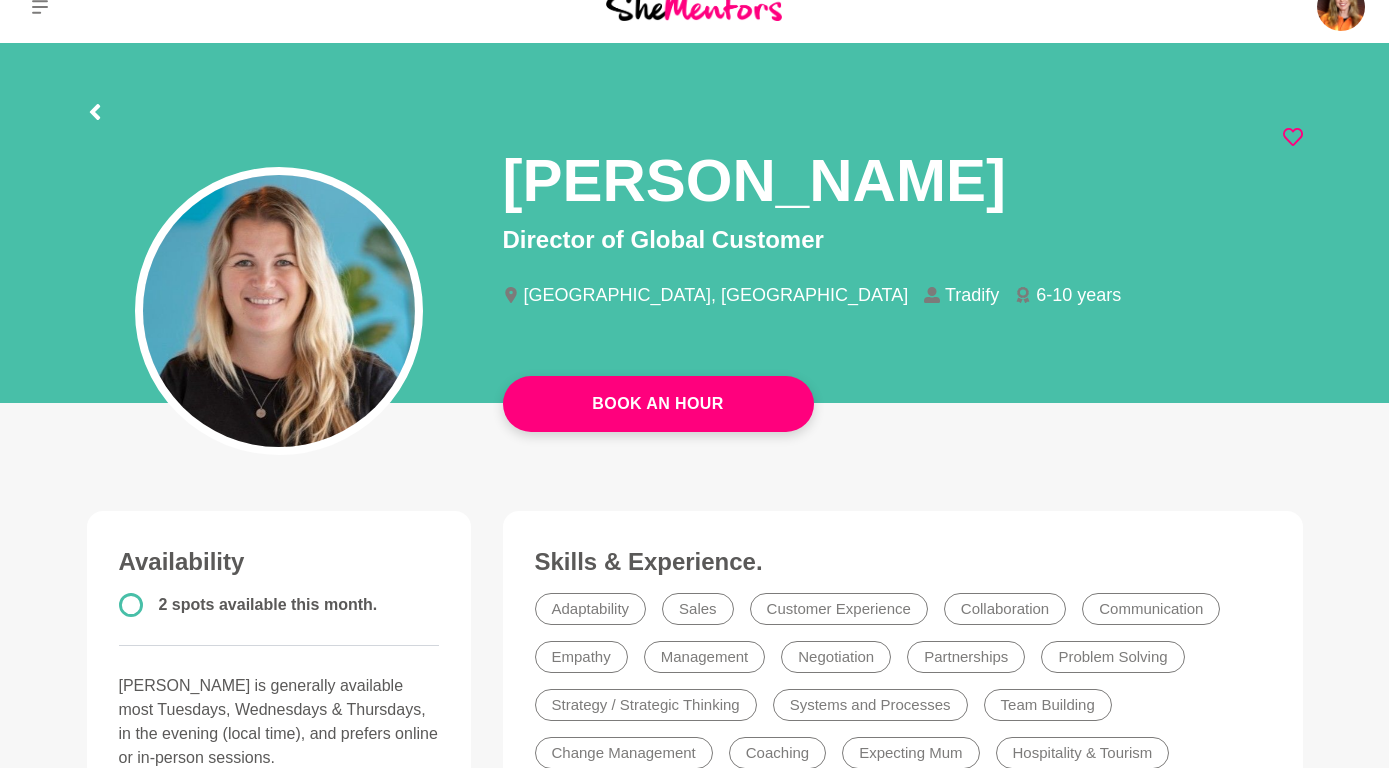 scroll, scrollTop: 0, scrollLeft: 0, axis: both 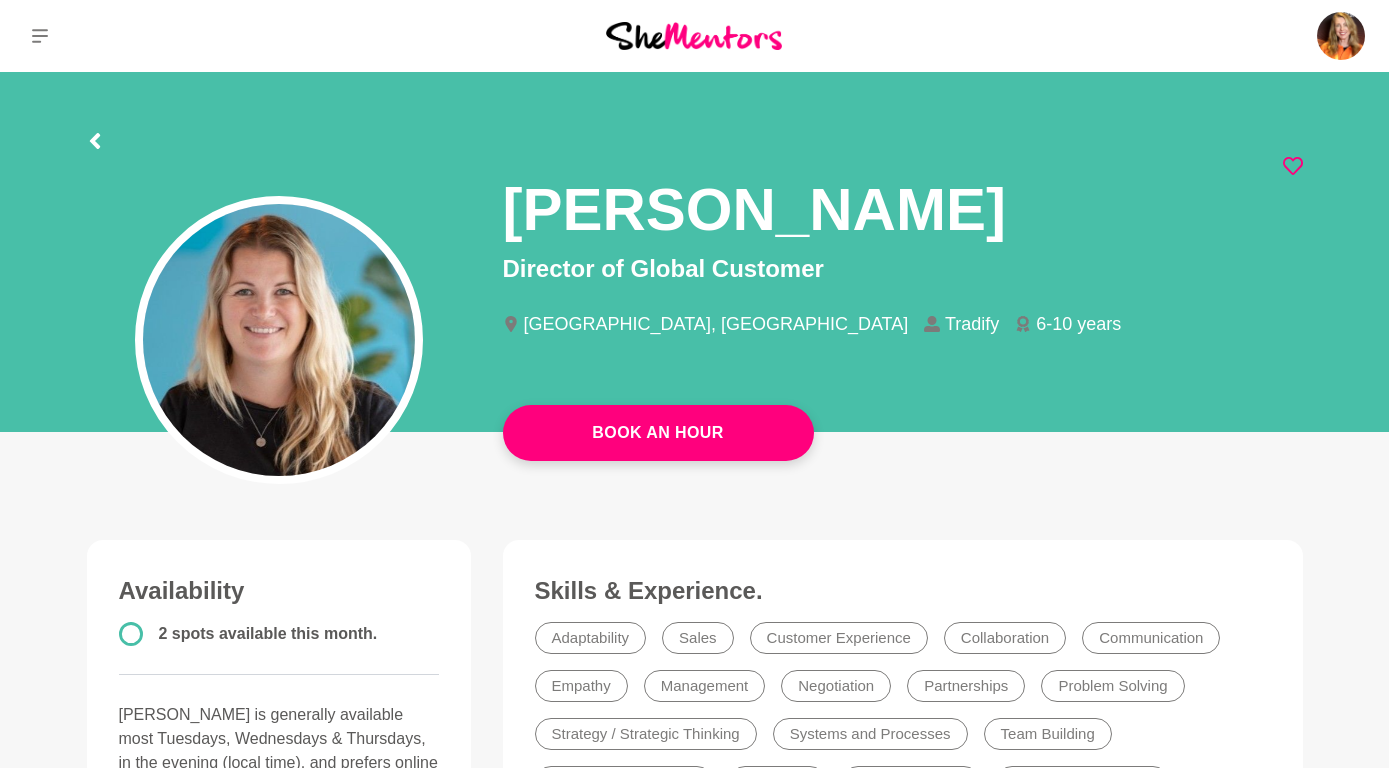 click 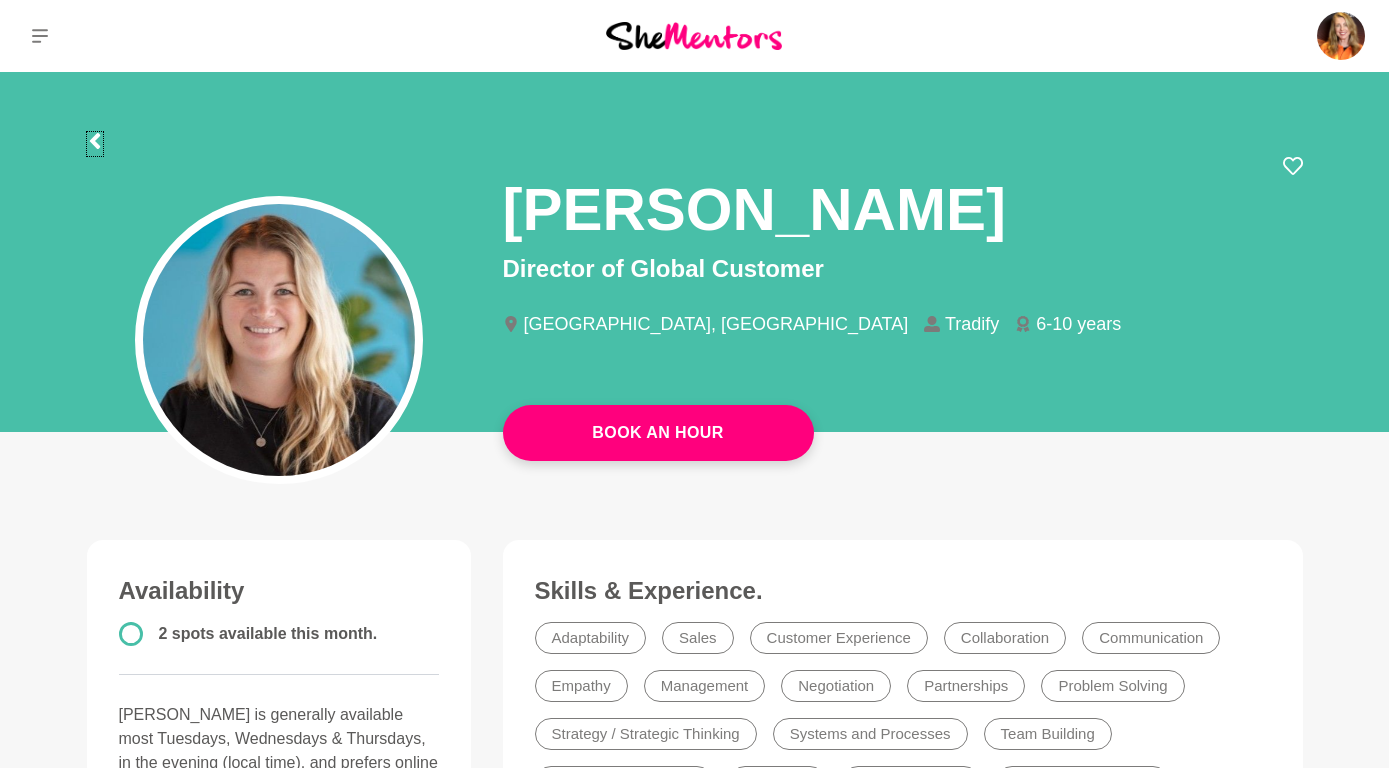 click 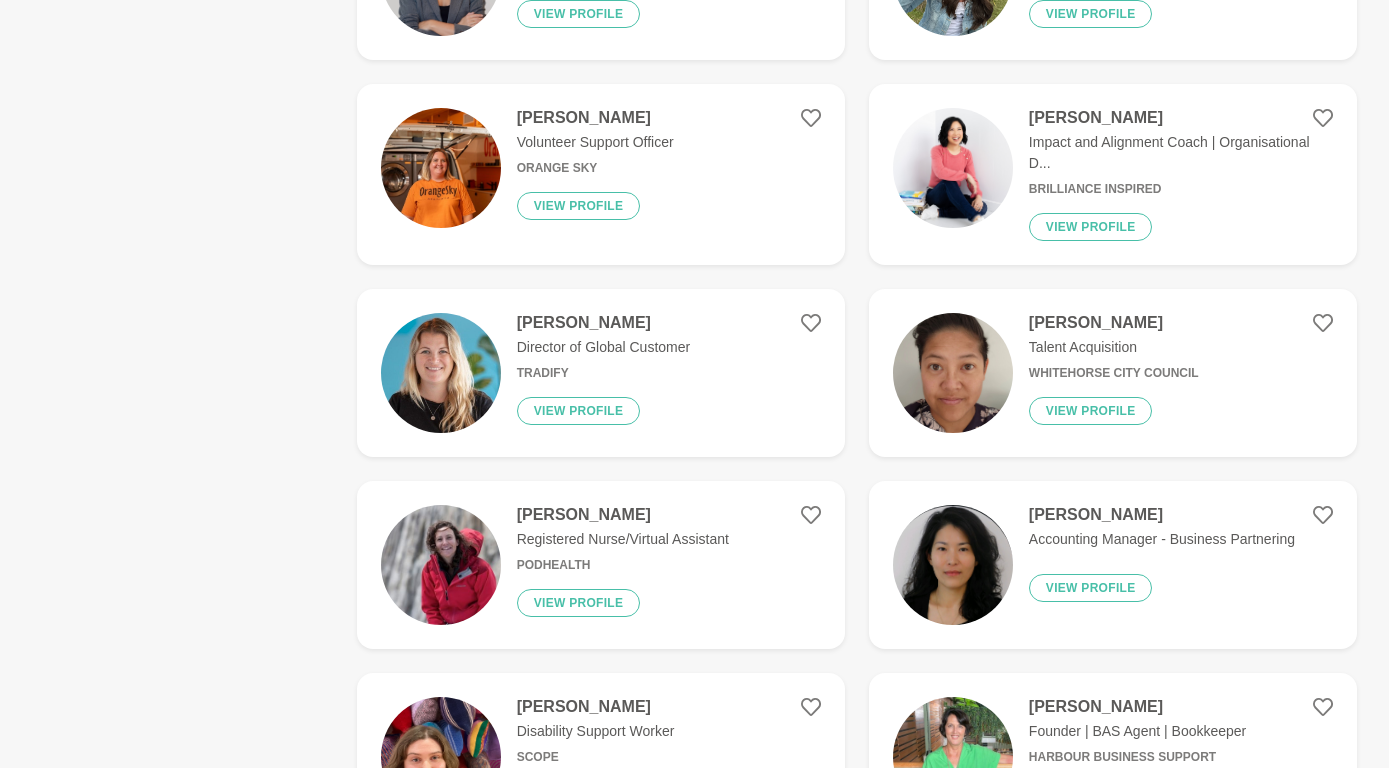 scroll, scrollTop: 2175, scrollLeft: 0, axis: vertical 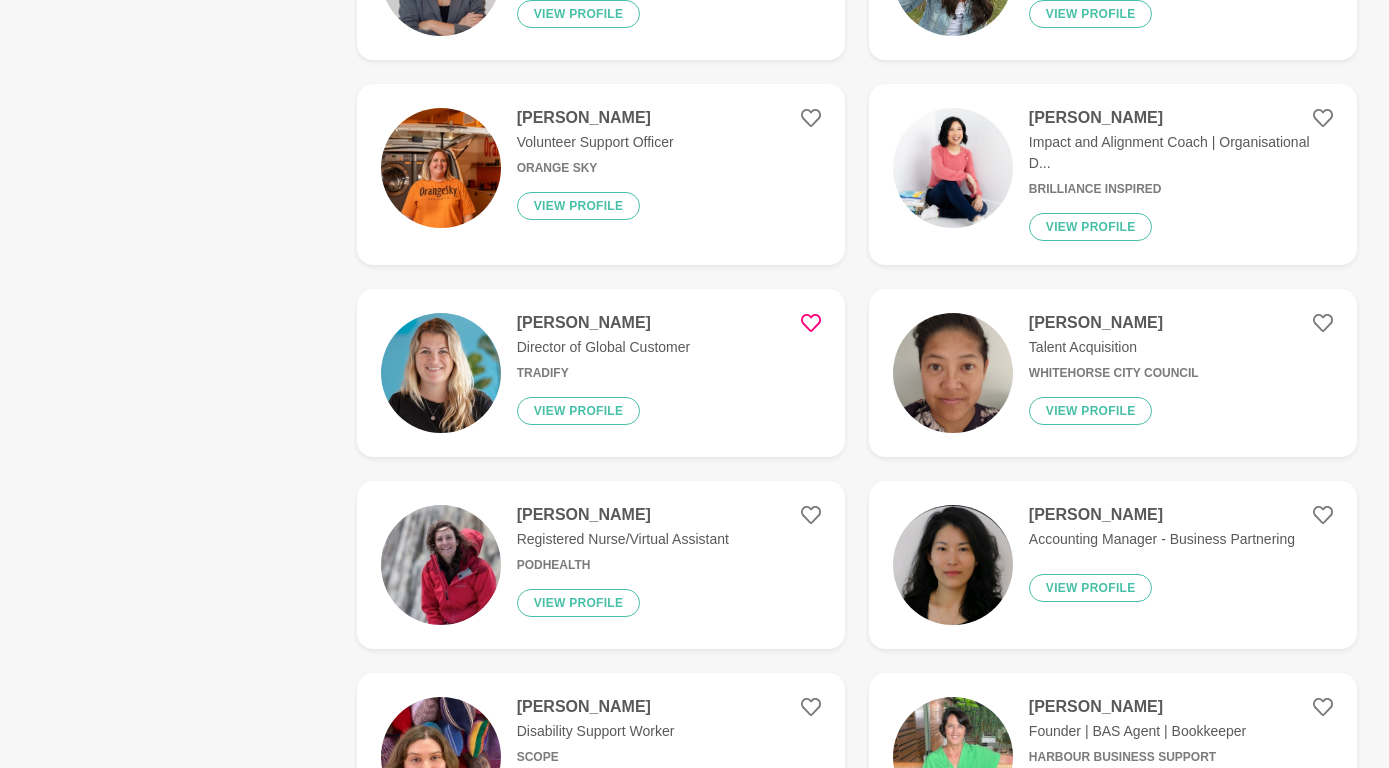 click 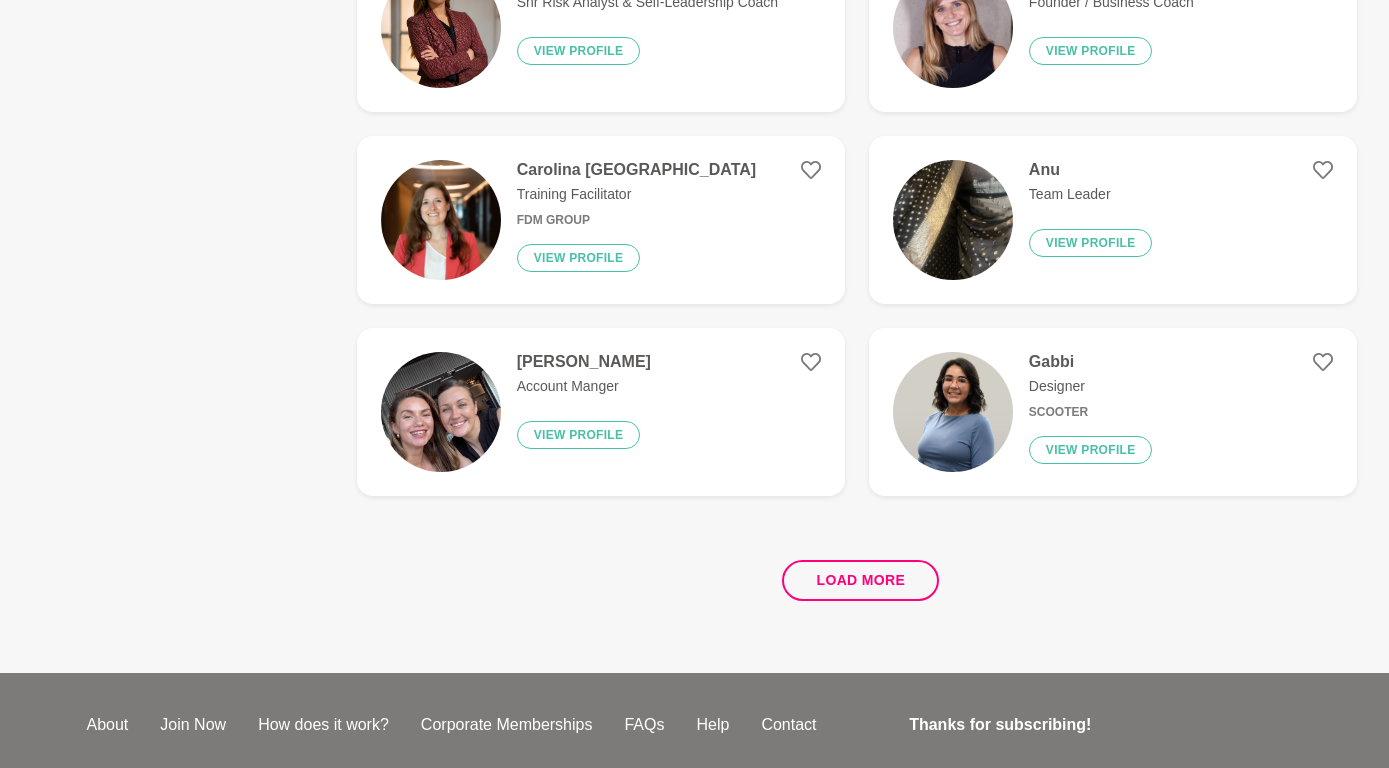 scroll, scrollTop: 3685, scrollLeft: 0, axis: vertical 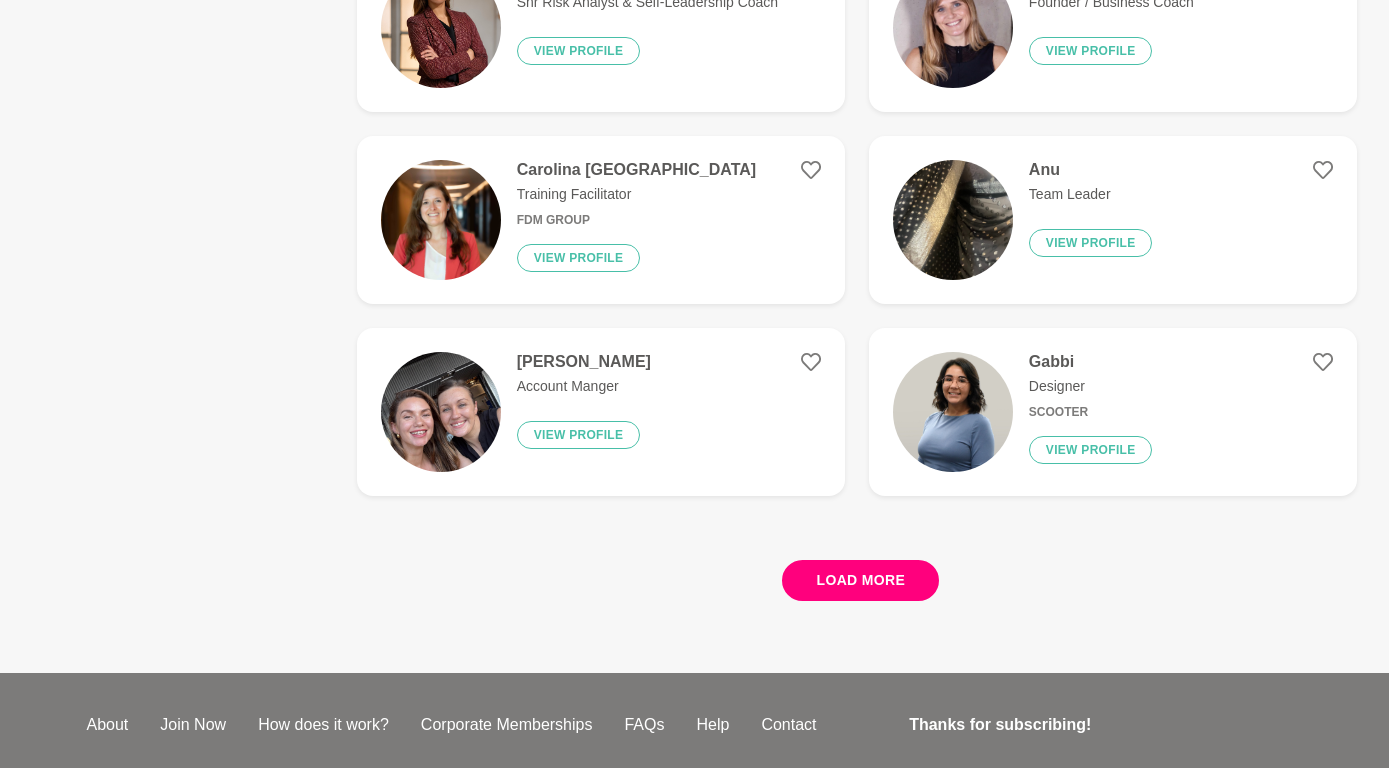 click on "Load more" at bounding box center (860, 580) 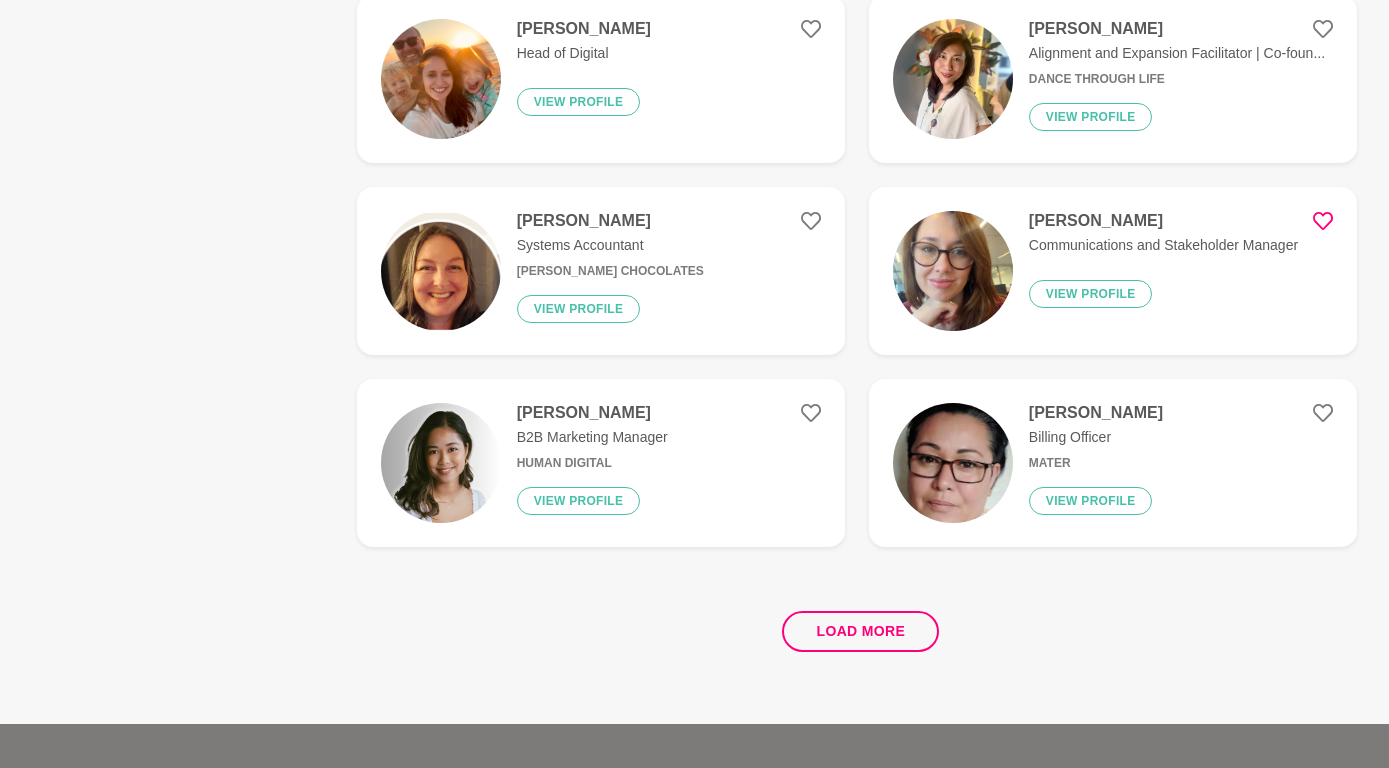 scroll, scrollTop: 7480, scrollLeft: 0, axis: vertical 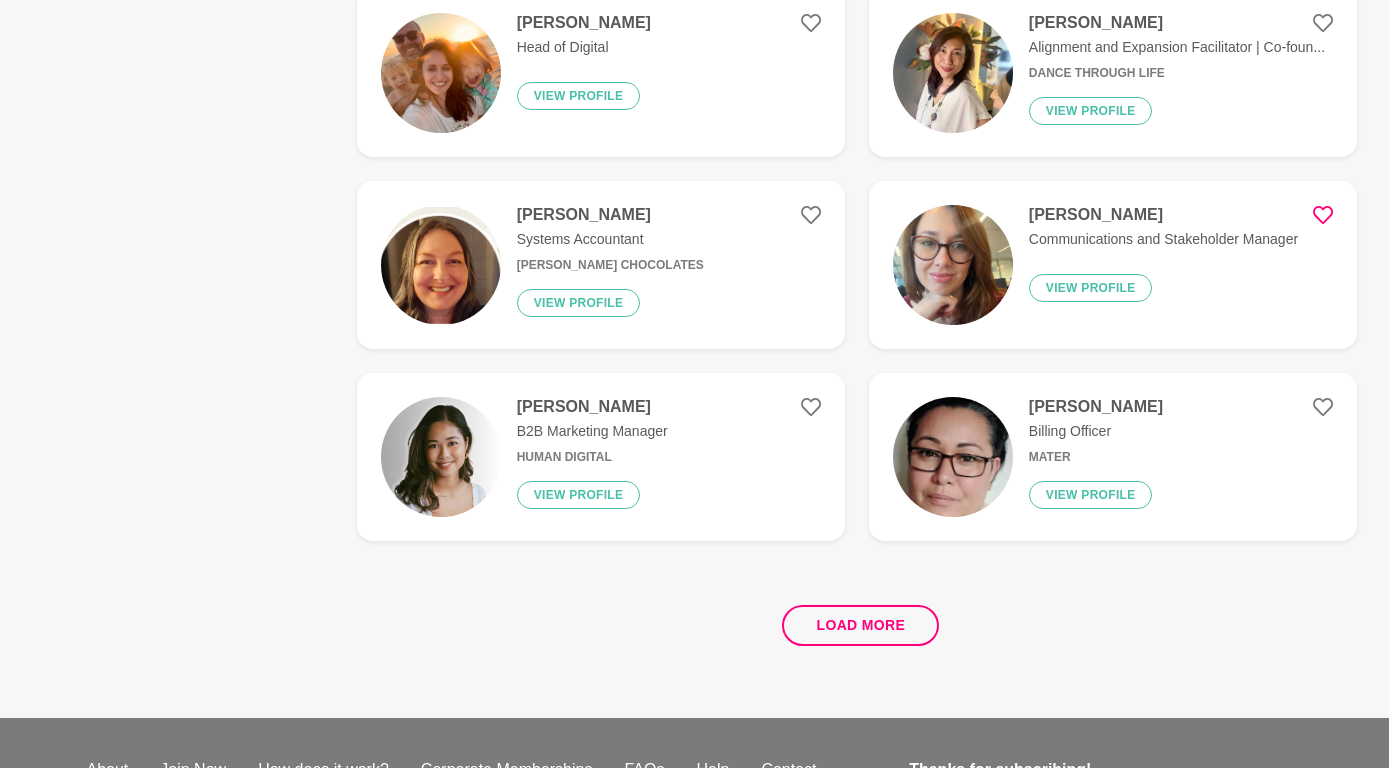 click at bounding box center (441, 457) 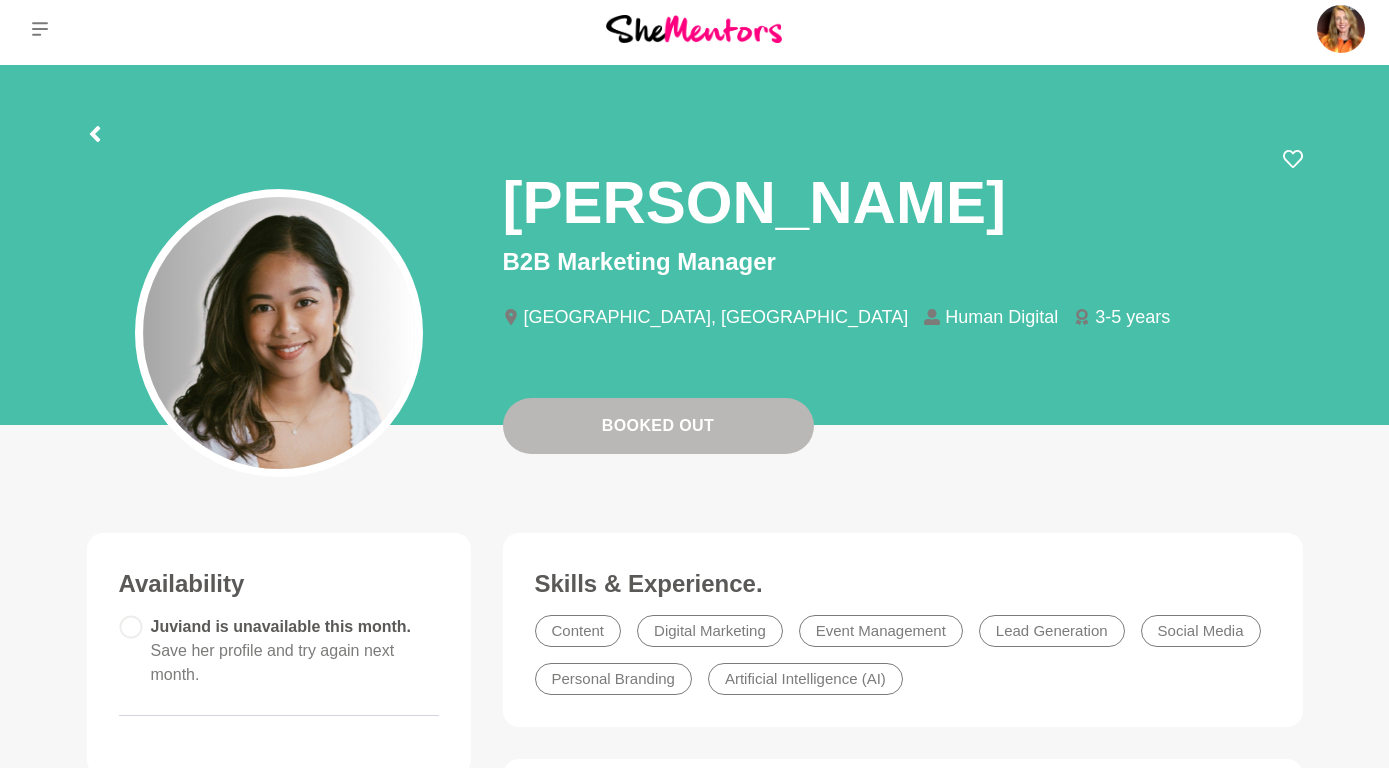 scroll, scrollTop: 0, scrollLeft: 0, axis: both 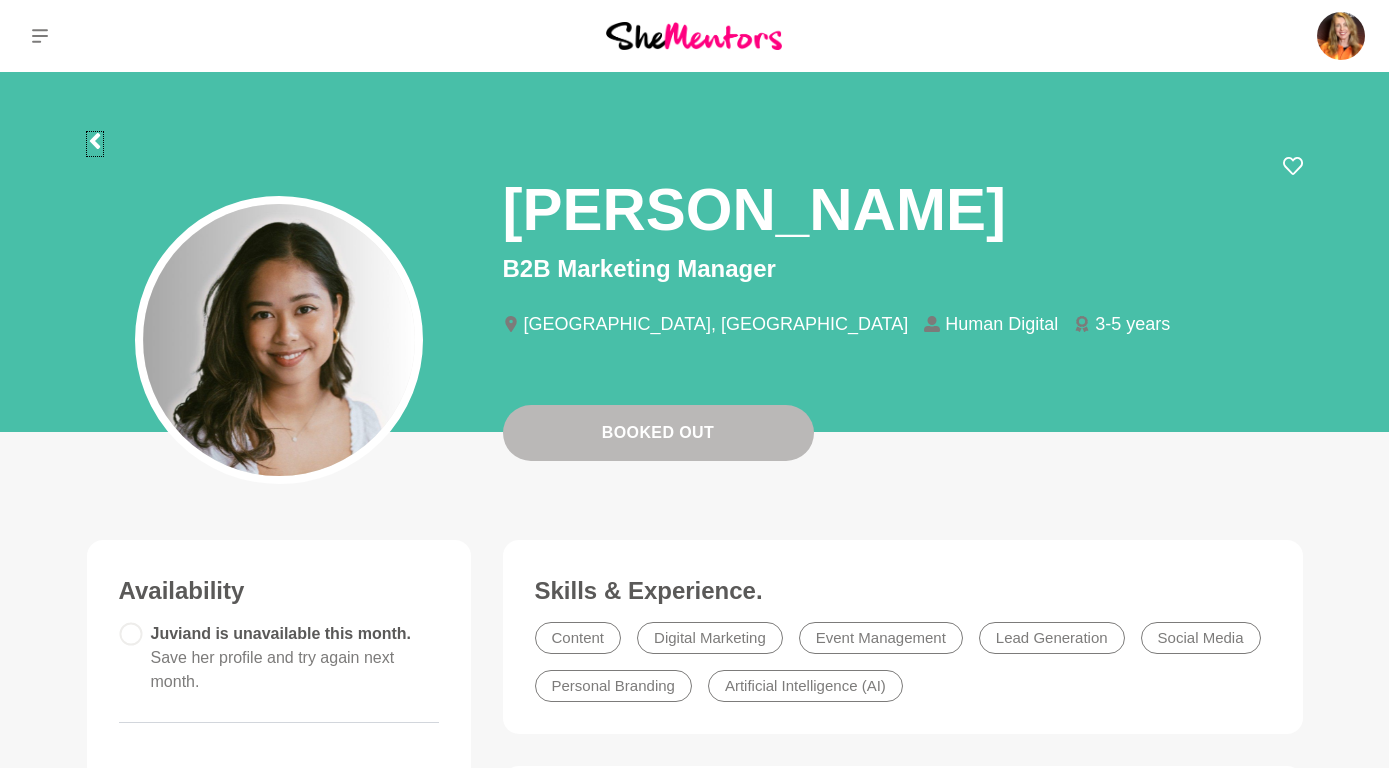 click 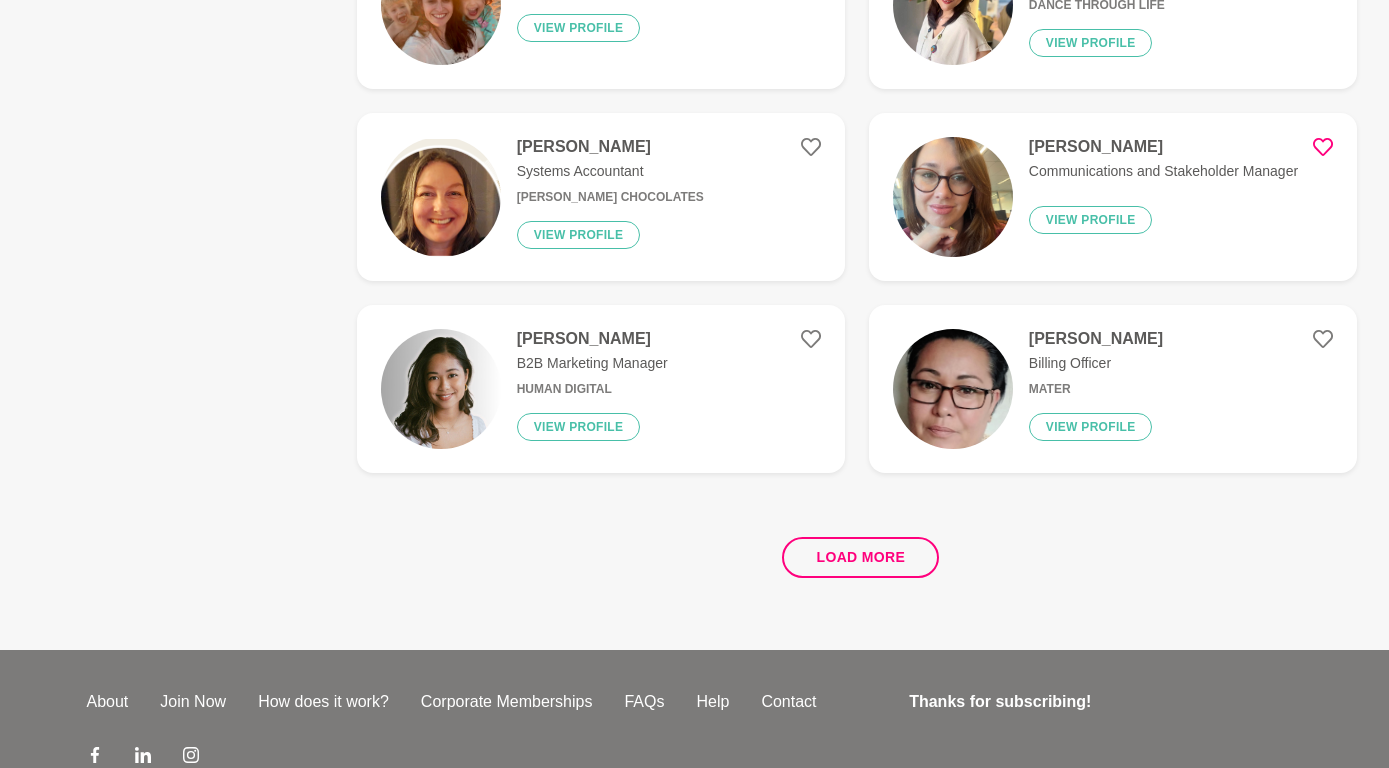 scroll, scrollTop: 3670, scrollLeft: 0, axis: vertical 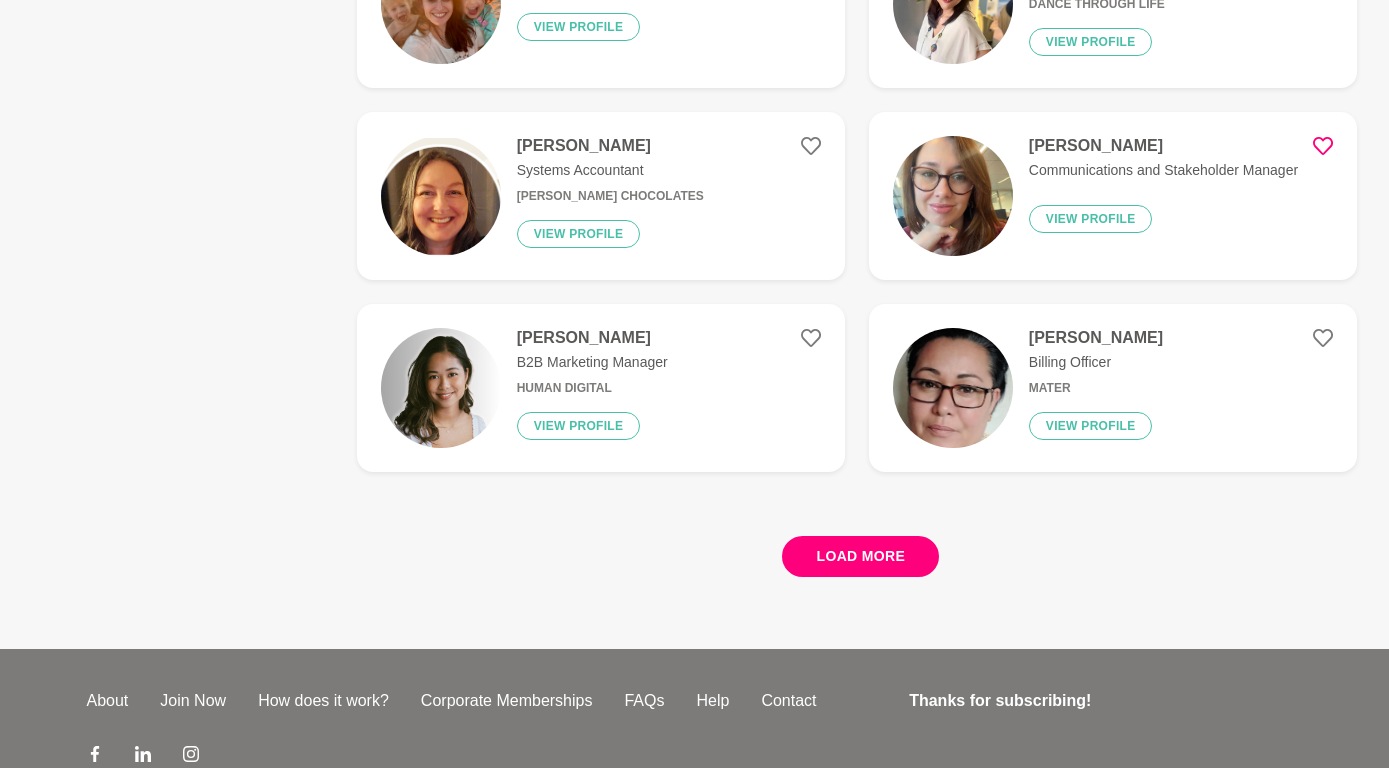 click on "Load more" at bounding box center [860, 556] 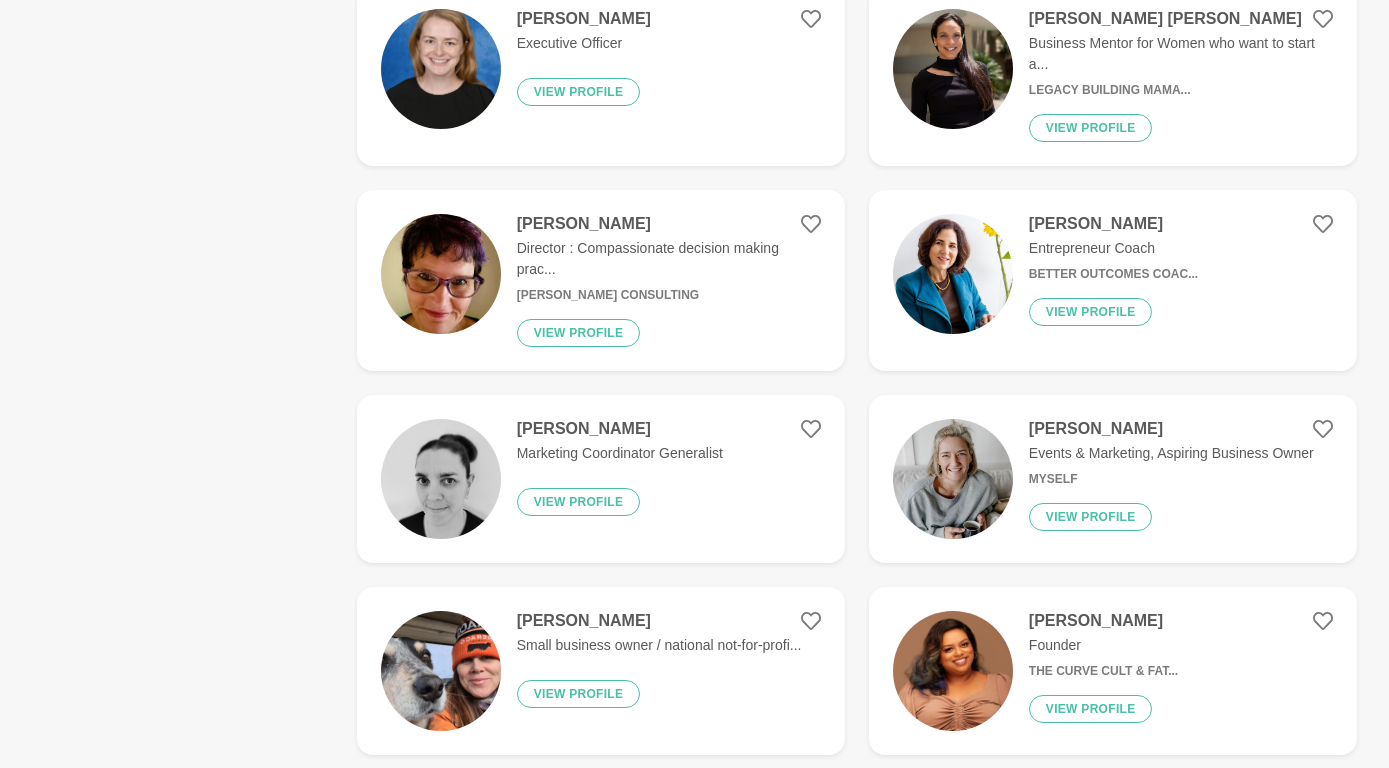scroll, scrollTop: 5375, scrollLeft: 0, axis: vertical 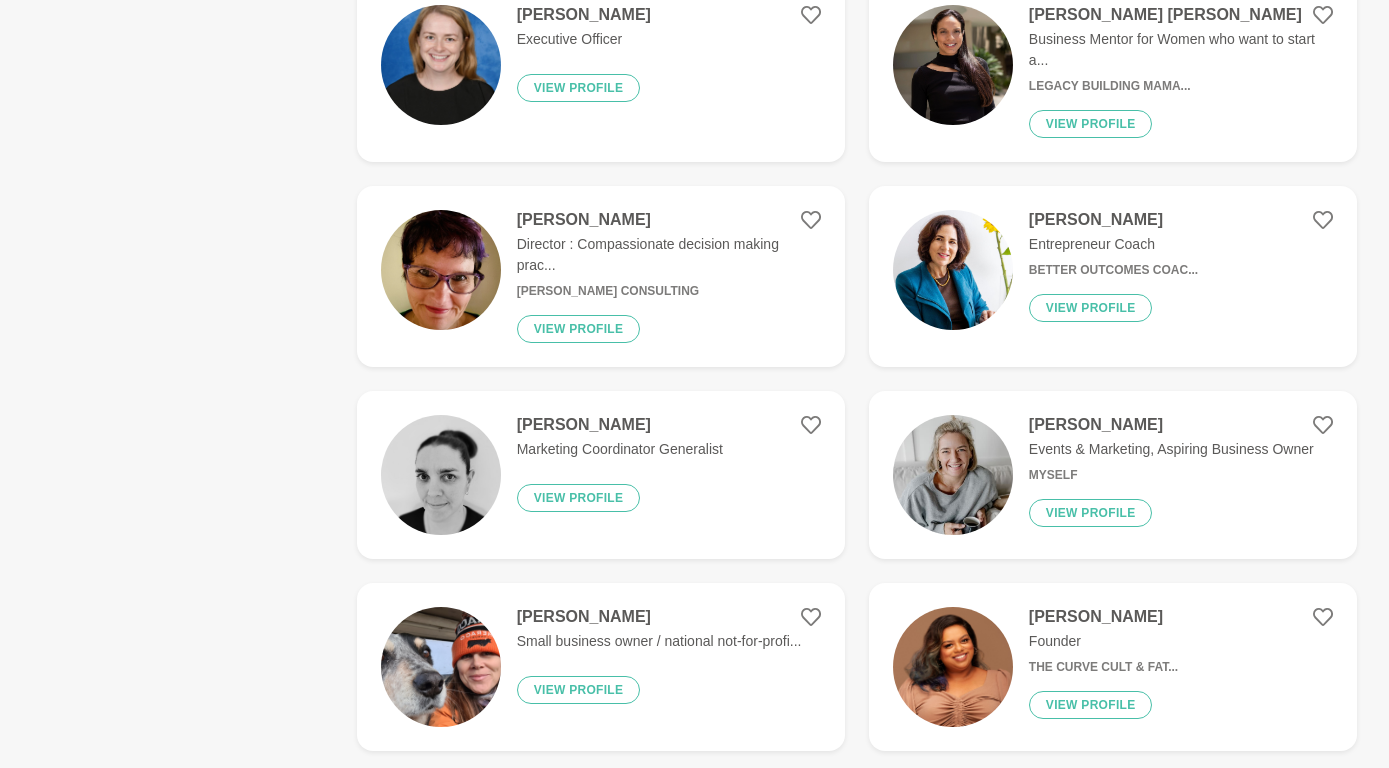 click on "[PERSON_NAME]" at bounding box center (1171, 425) 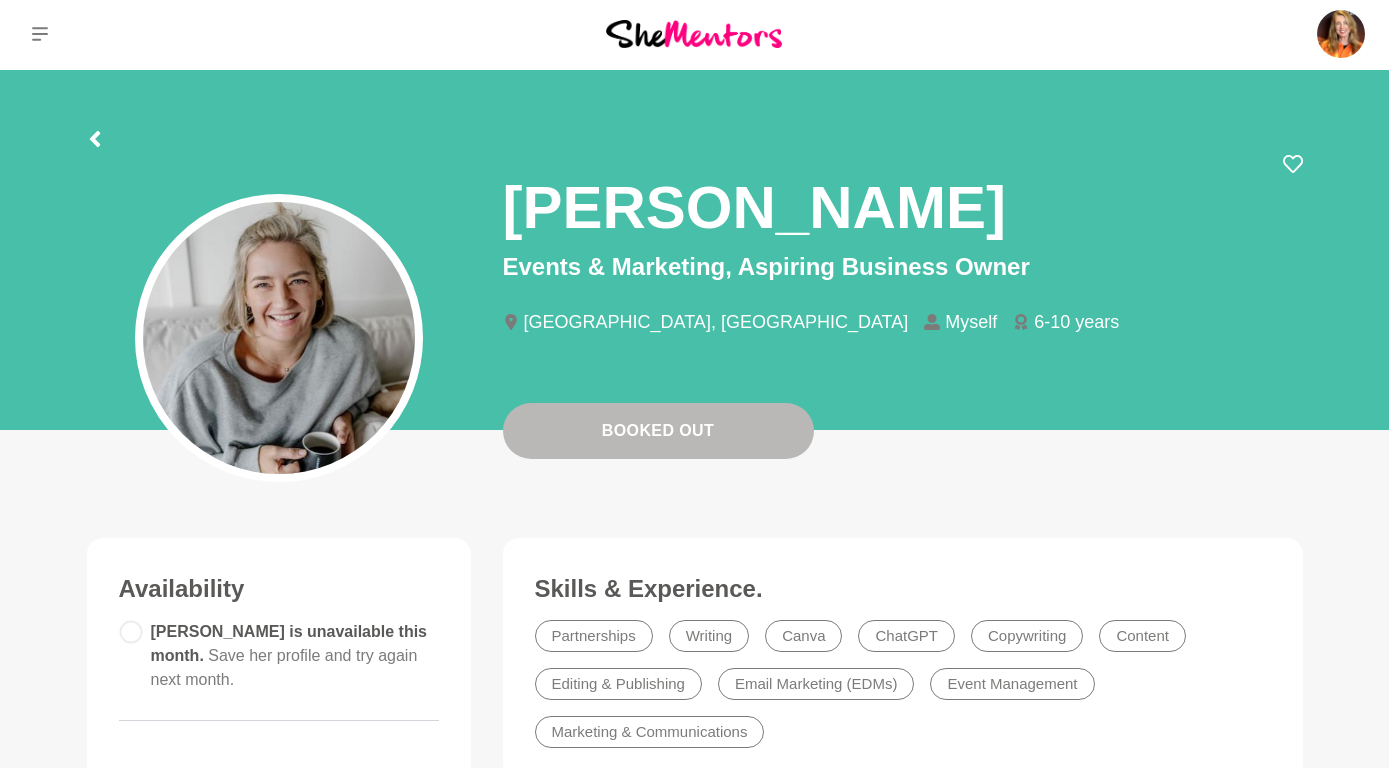 scroll, scrollTop: 0, scrollLeft: 0, axis: both 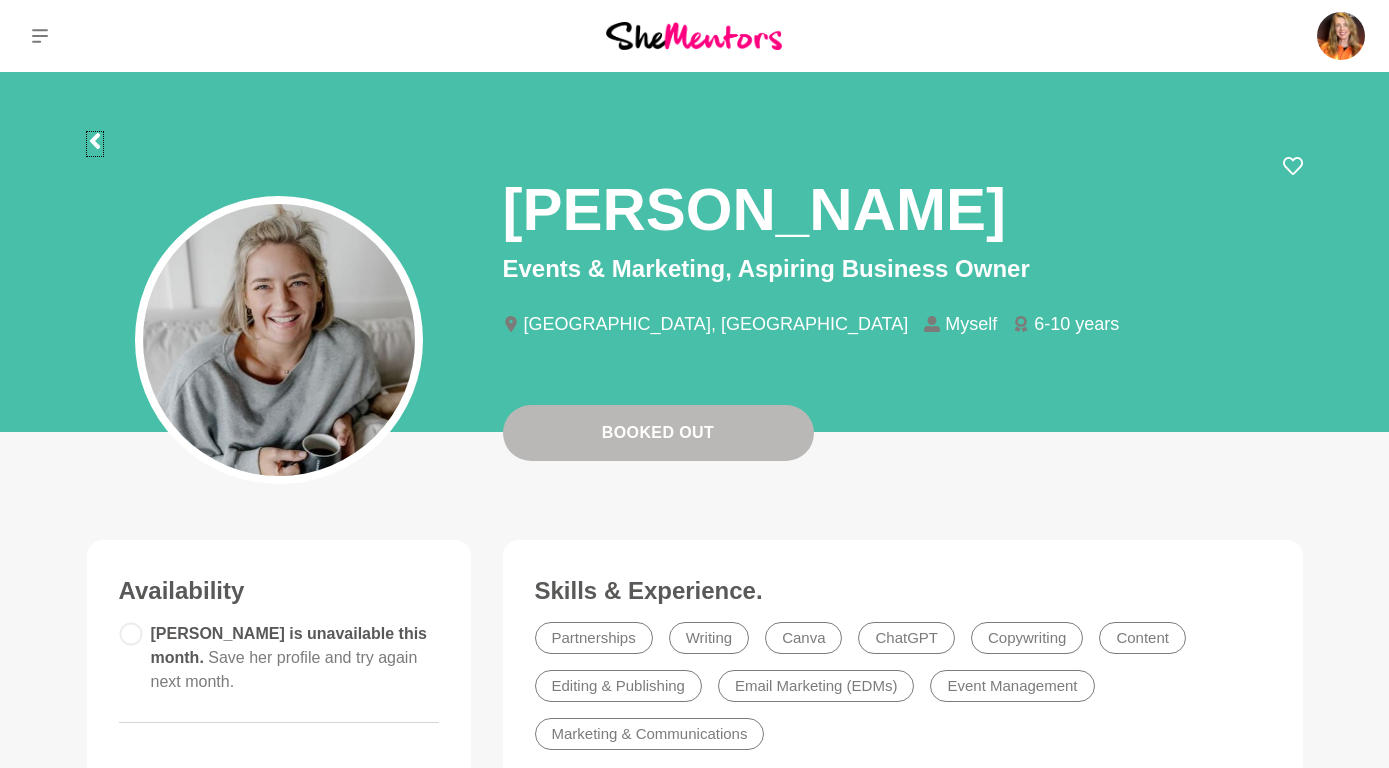 click 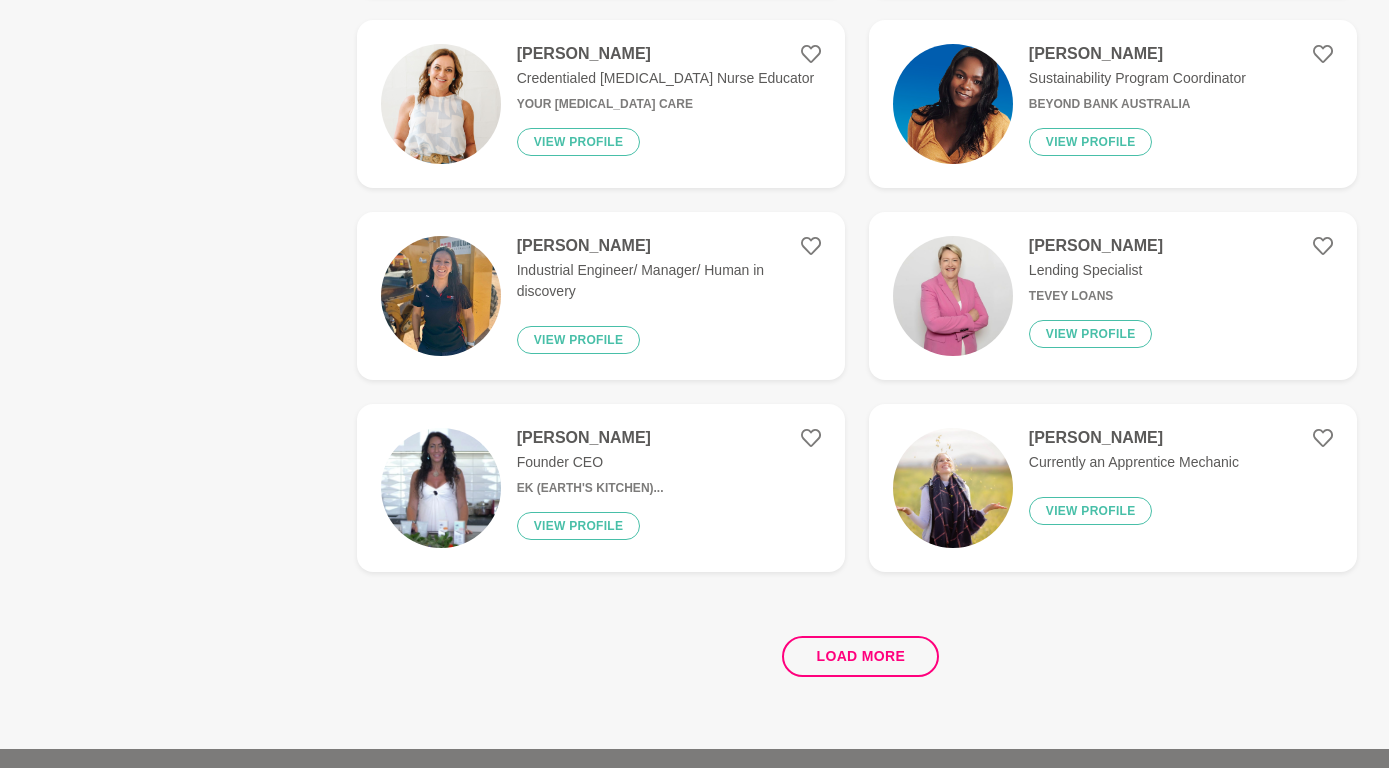 scroll, scrollTop: 3669, scrollLeft: 0, axis: vertical 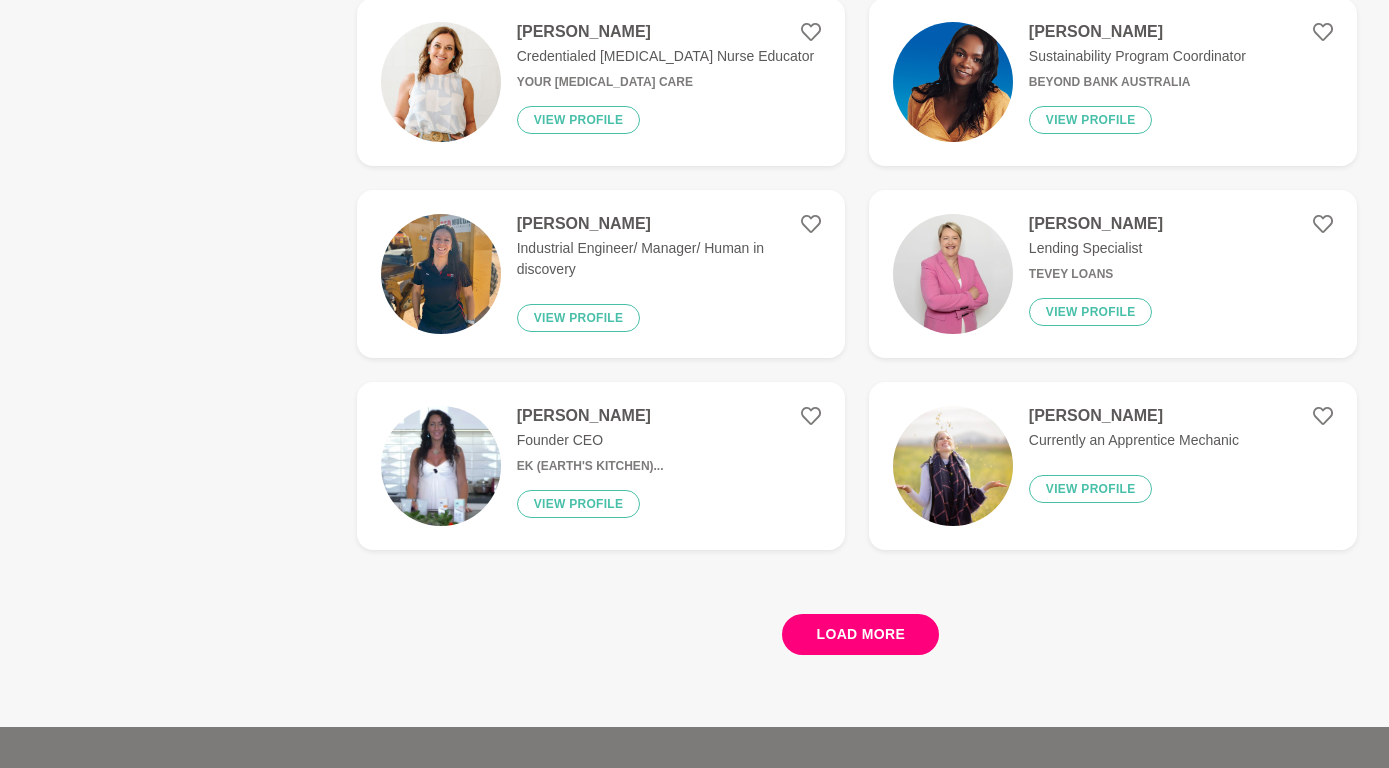 click on "Load more" at bounding box center (860, 634) 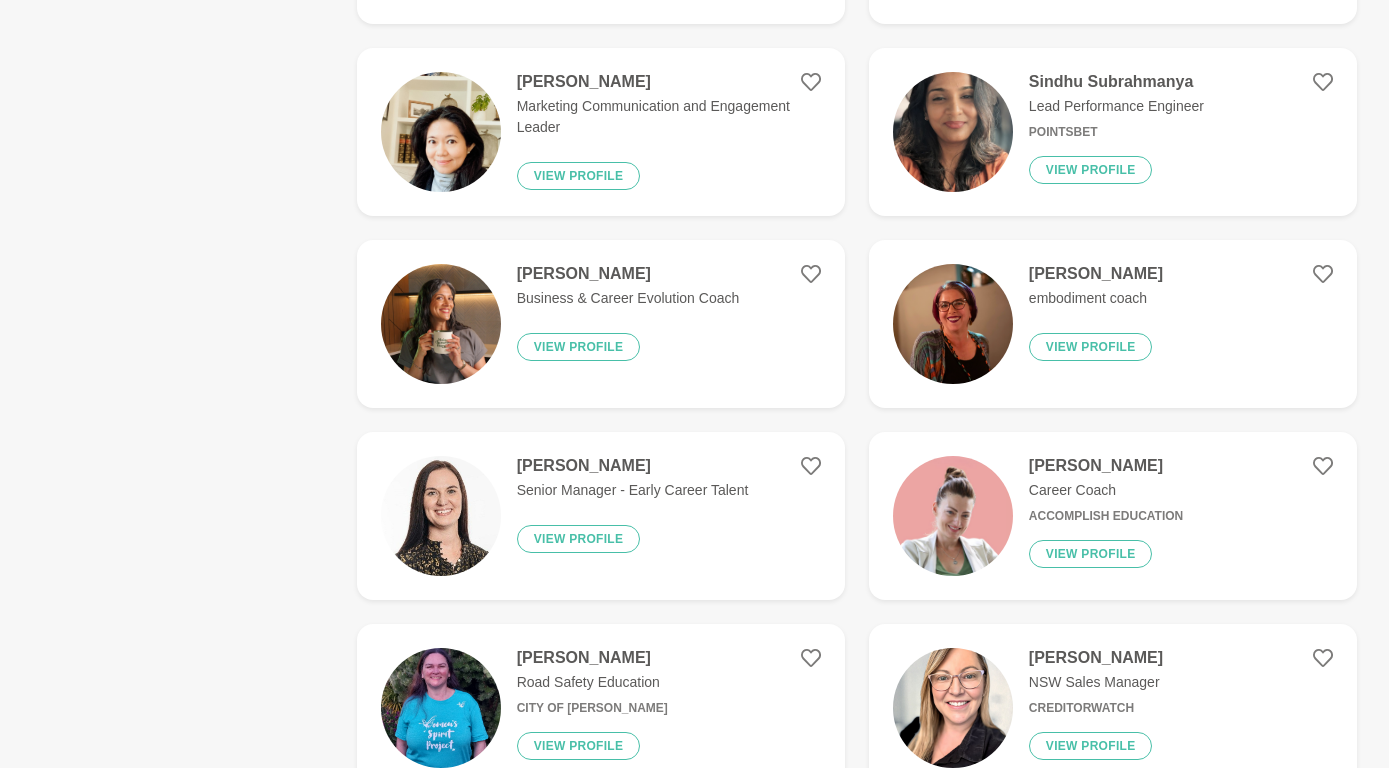 scroll, scrollTop: 6691, scrollLeft: 0, axis: vertical 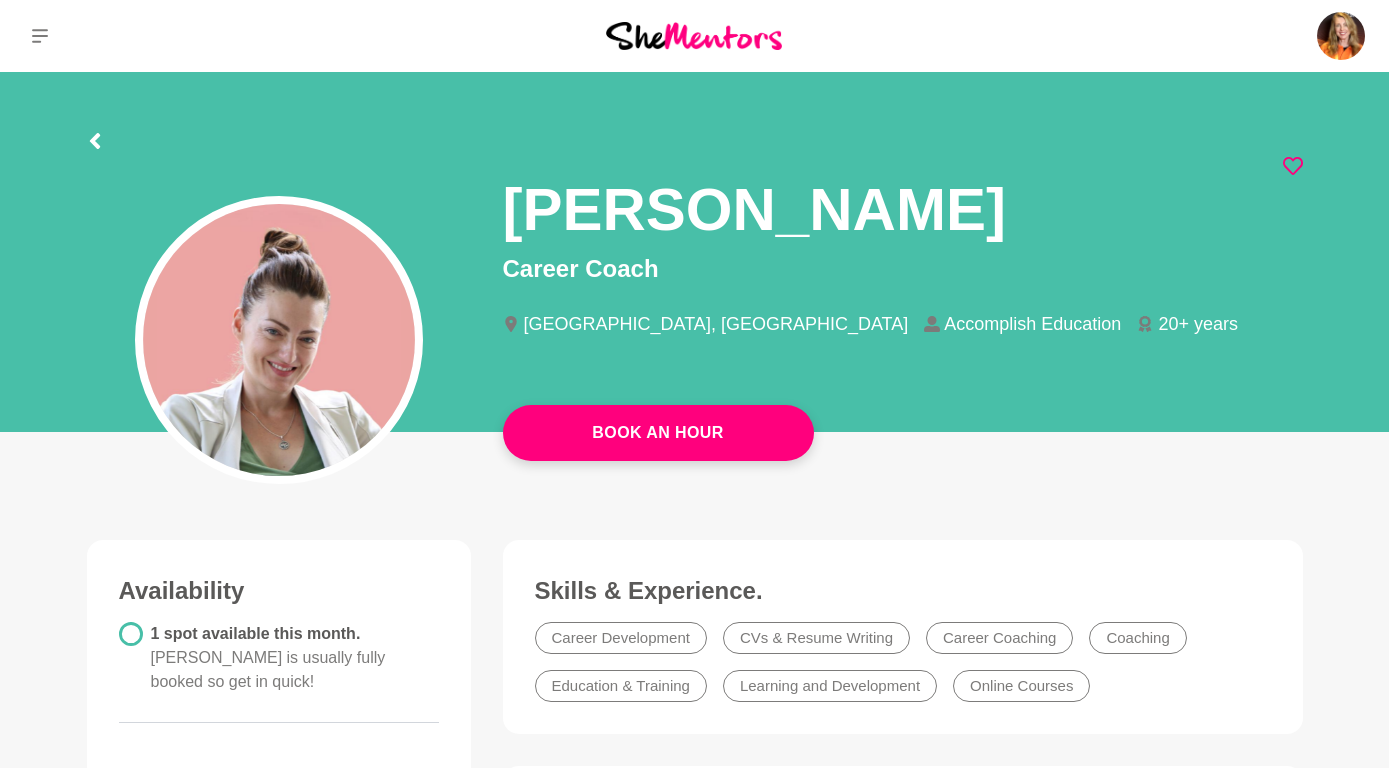 click on "[PERSON_NAME]" at bounding box center [903, 203] 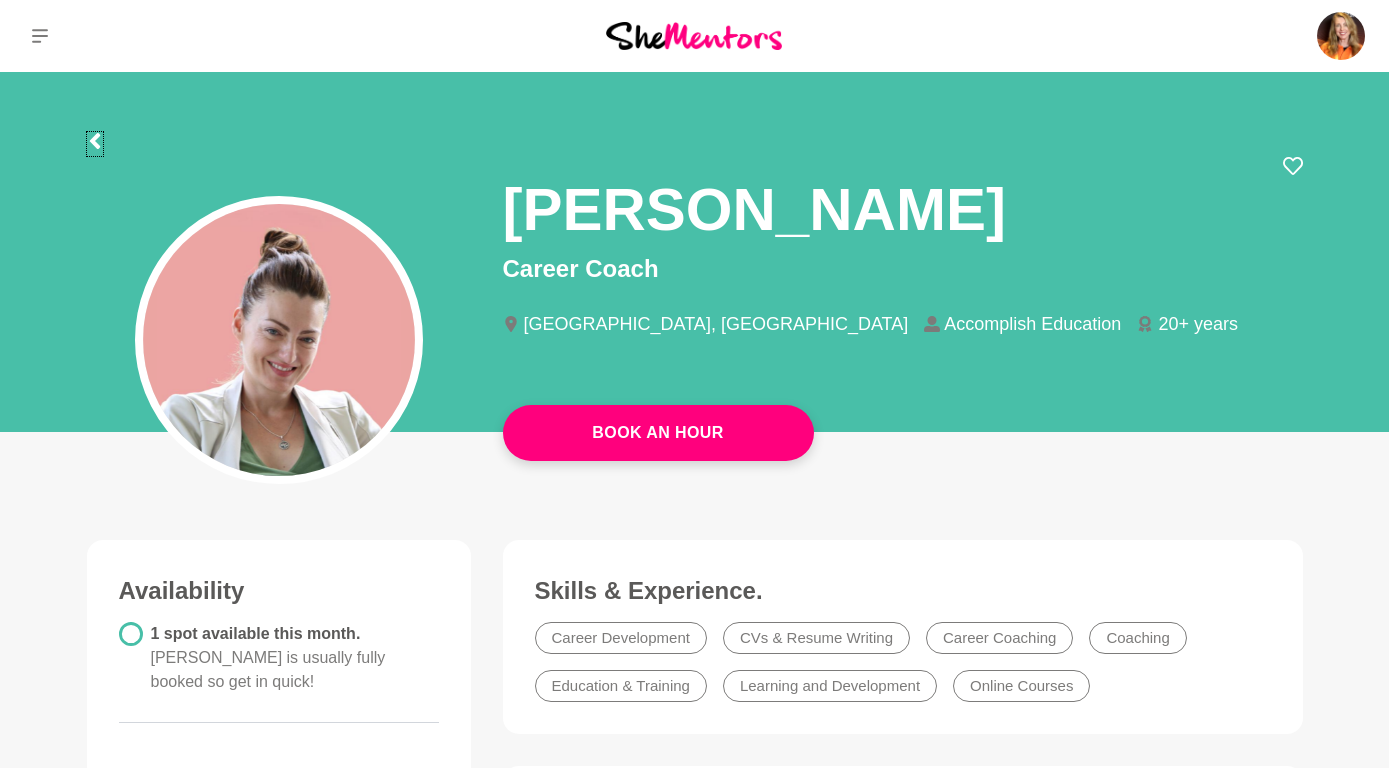click 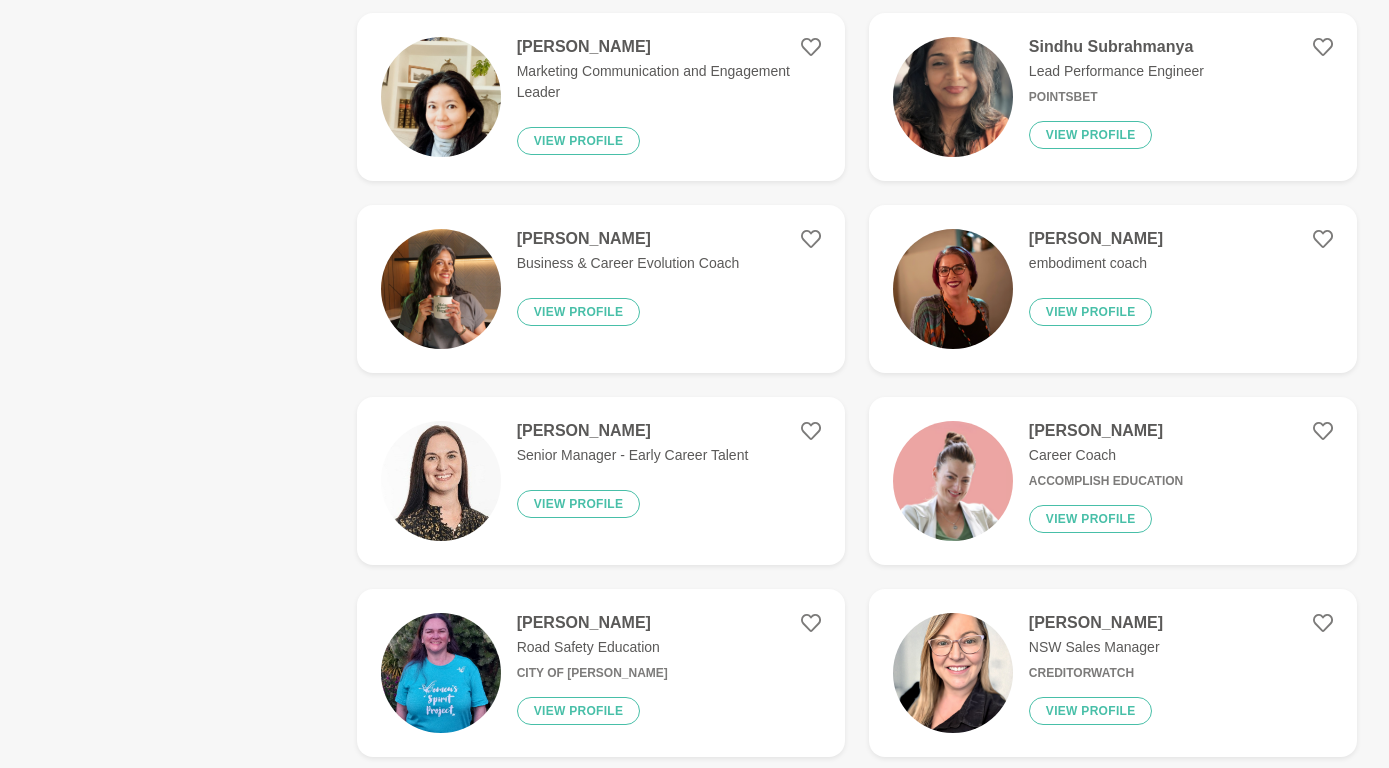 scroll, scrollTop: 2807, scrollLeft: 0, axis: vertical 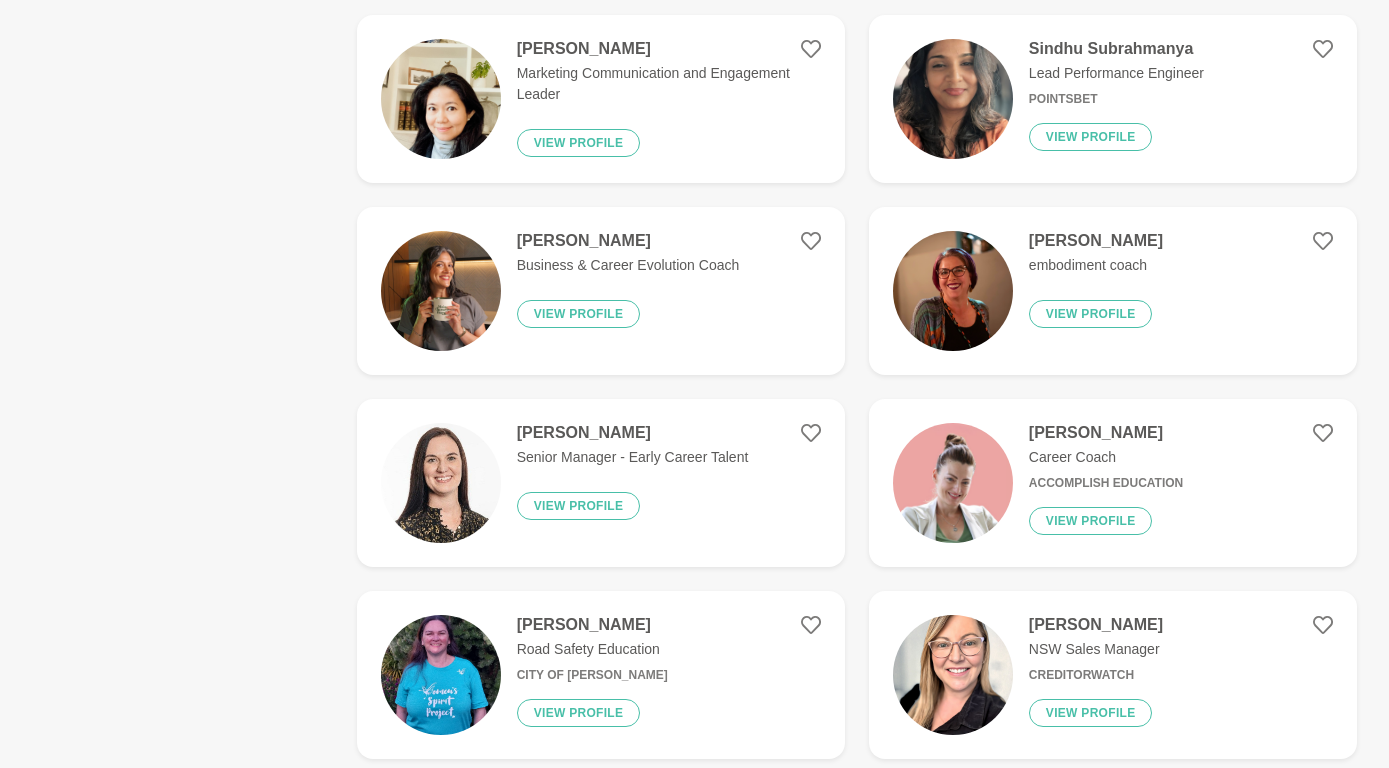 click on "[PERSON_NAME]" at bounding box center (628, 241) 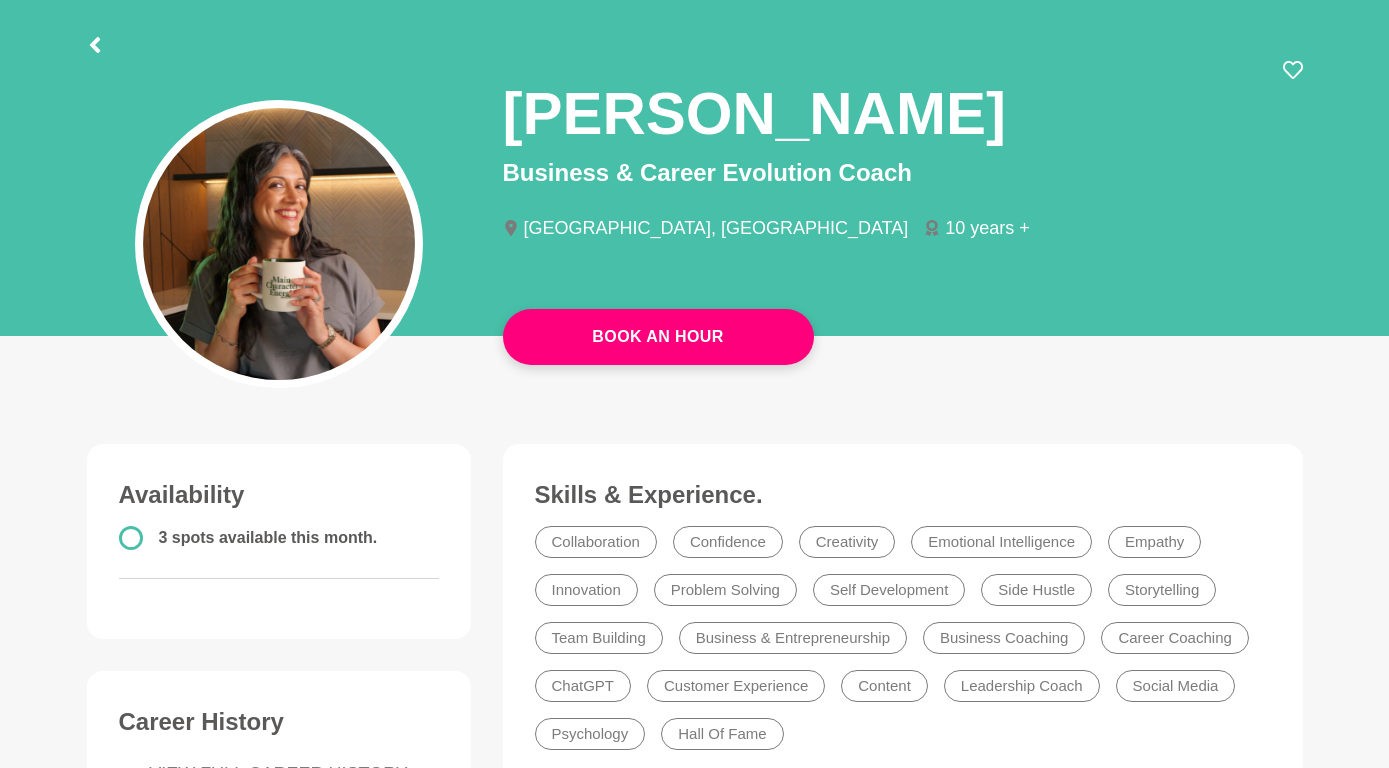 scroll, scrollTop: 93, scrollLeft: 0, axis: vertical 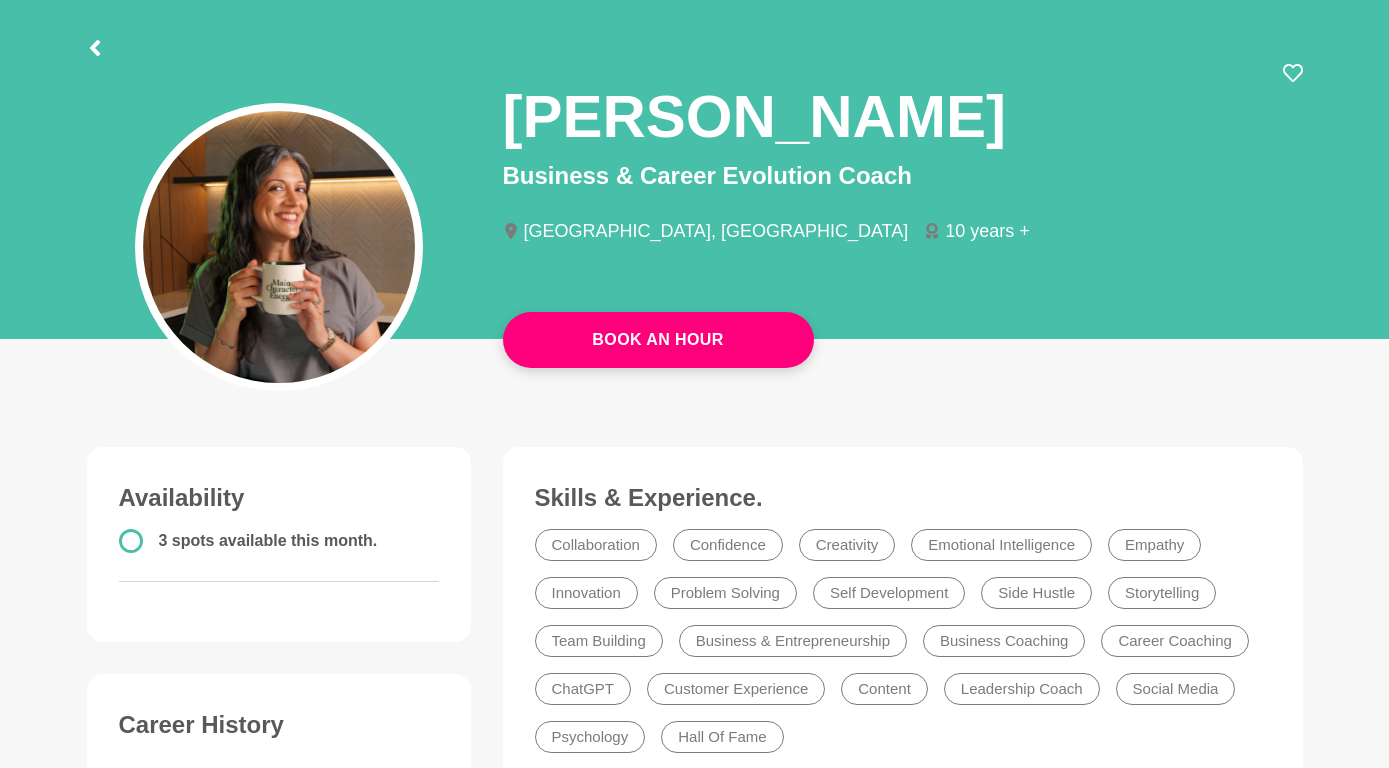 click at bounding box center [695, 45] 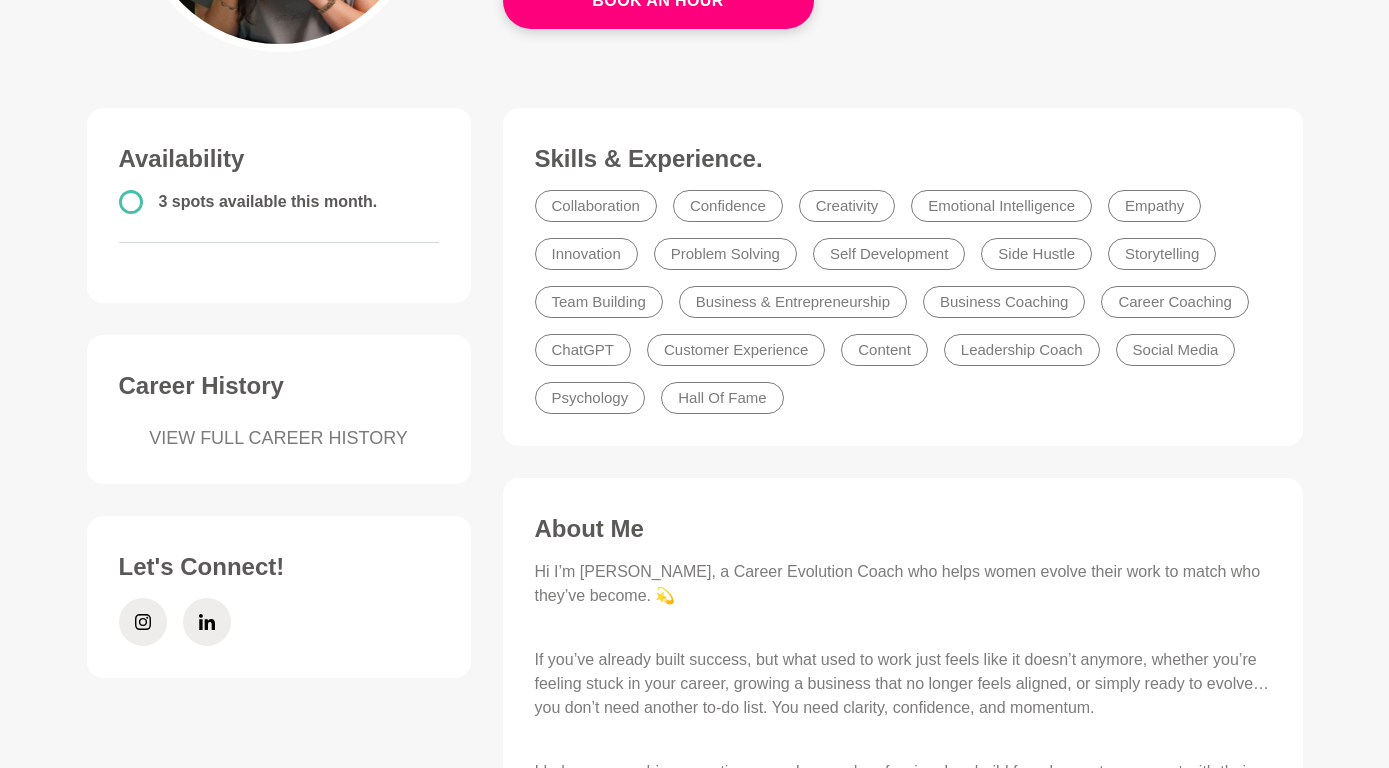 scroll, scrollTop: 0, scrollLeft: 0, axis: both 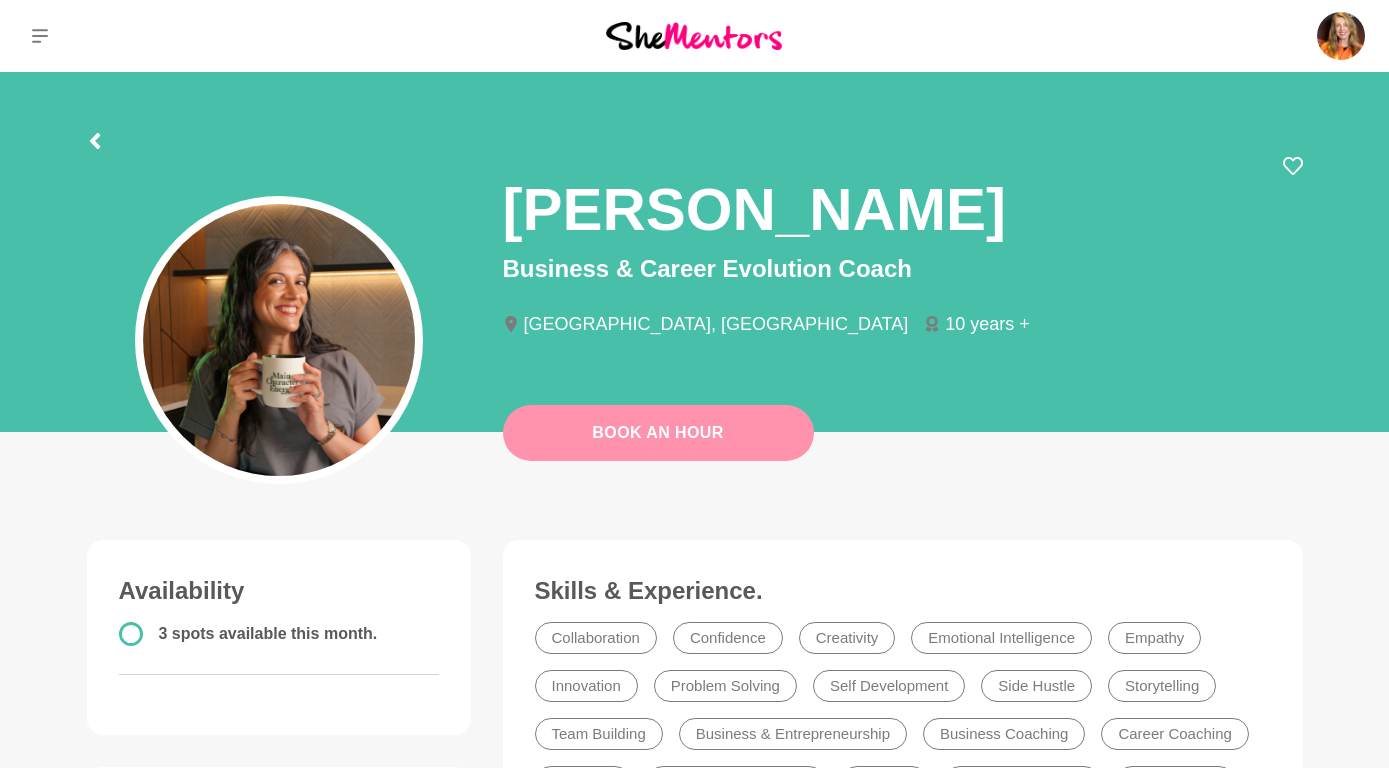 click on "Book An Hour" at bounding box center [658, 433] 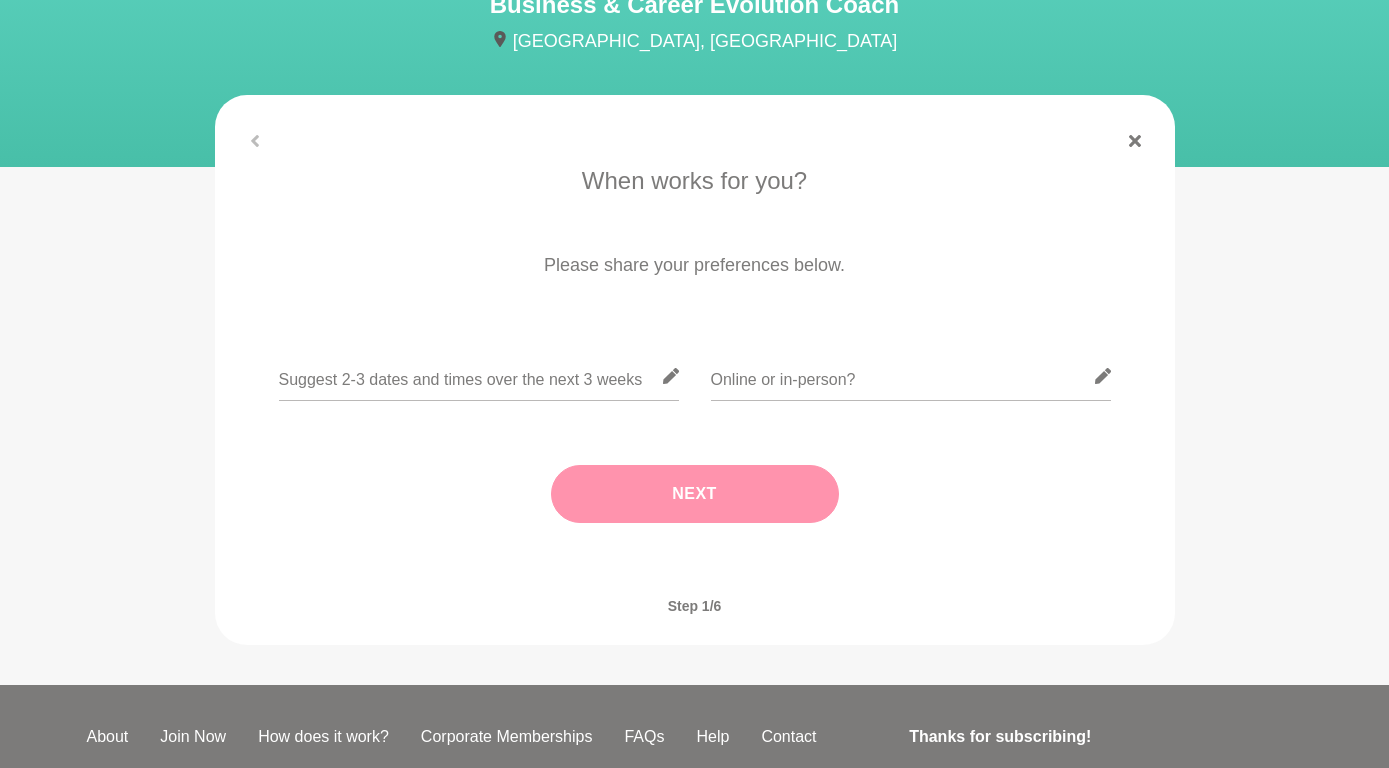 scroll, scrollTop: 215, scrollLeft: 0, axis: vertical 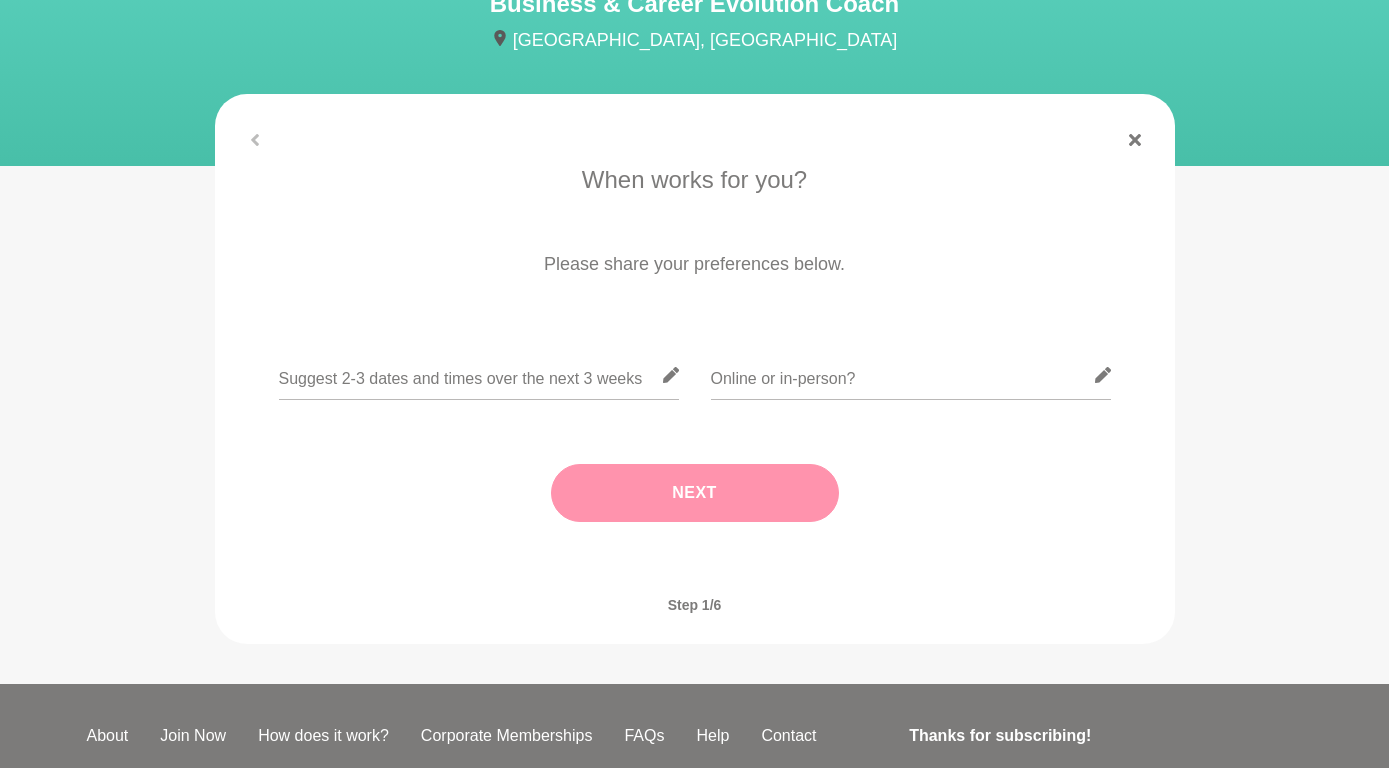 click 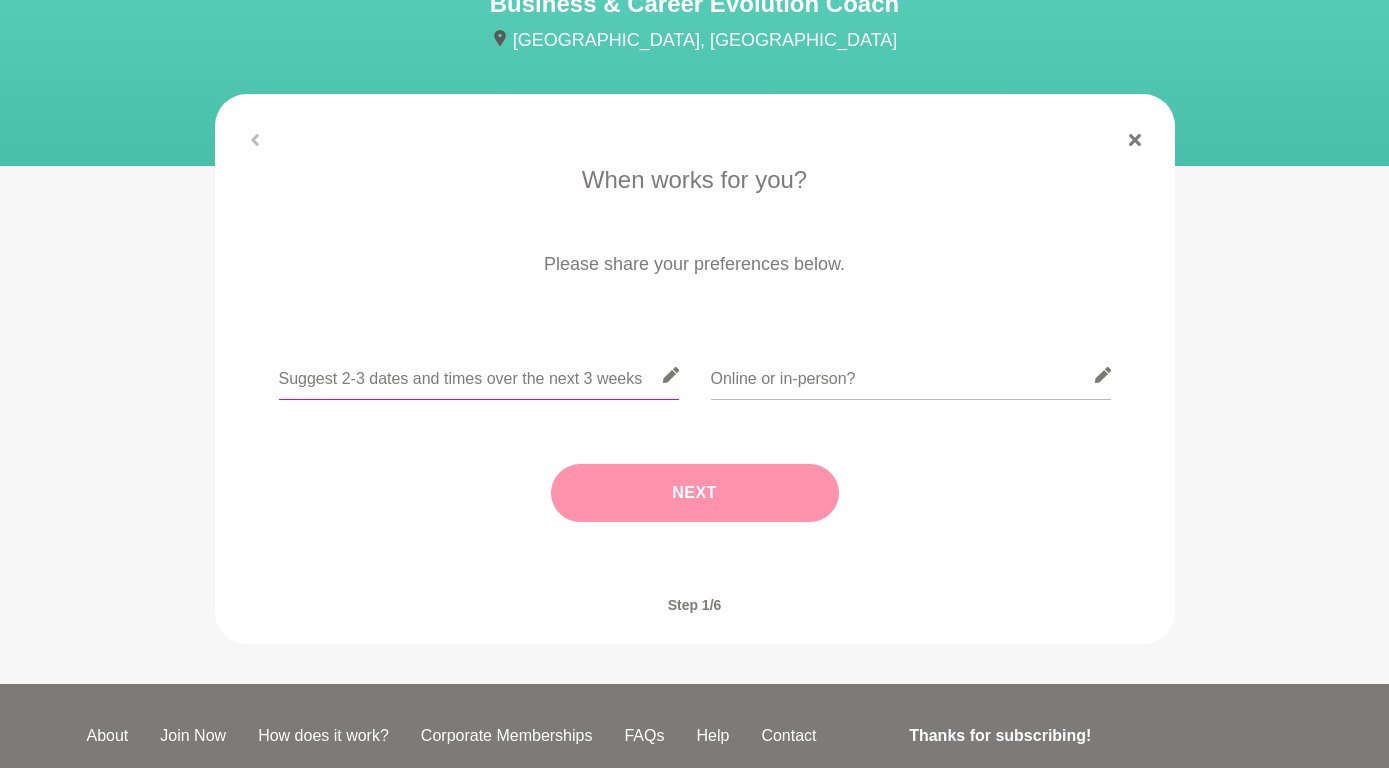 click at bounding box center [479, 375] 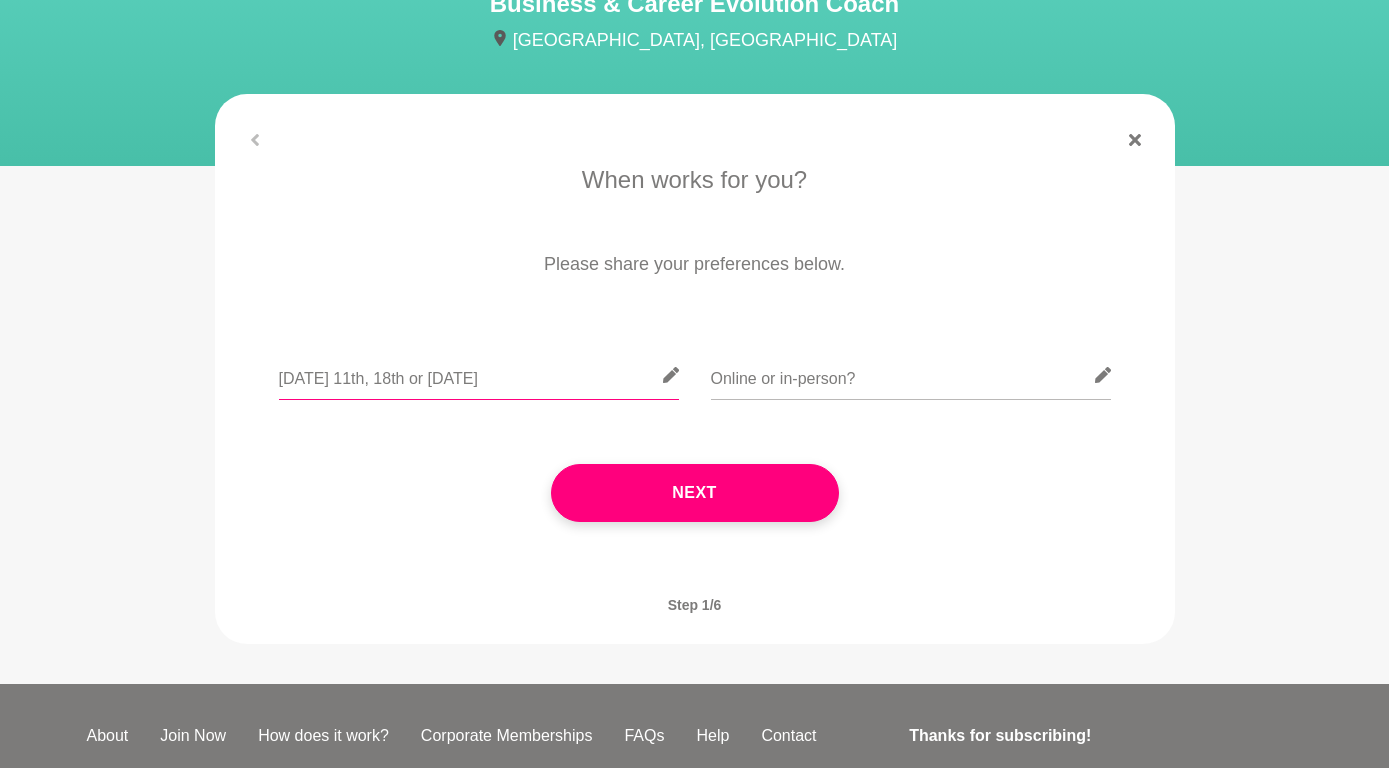 type on "[DATE] 11th, 18th or [DATE]" 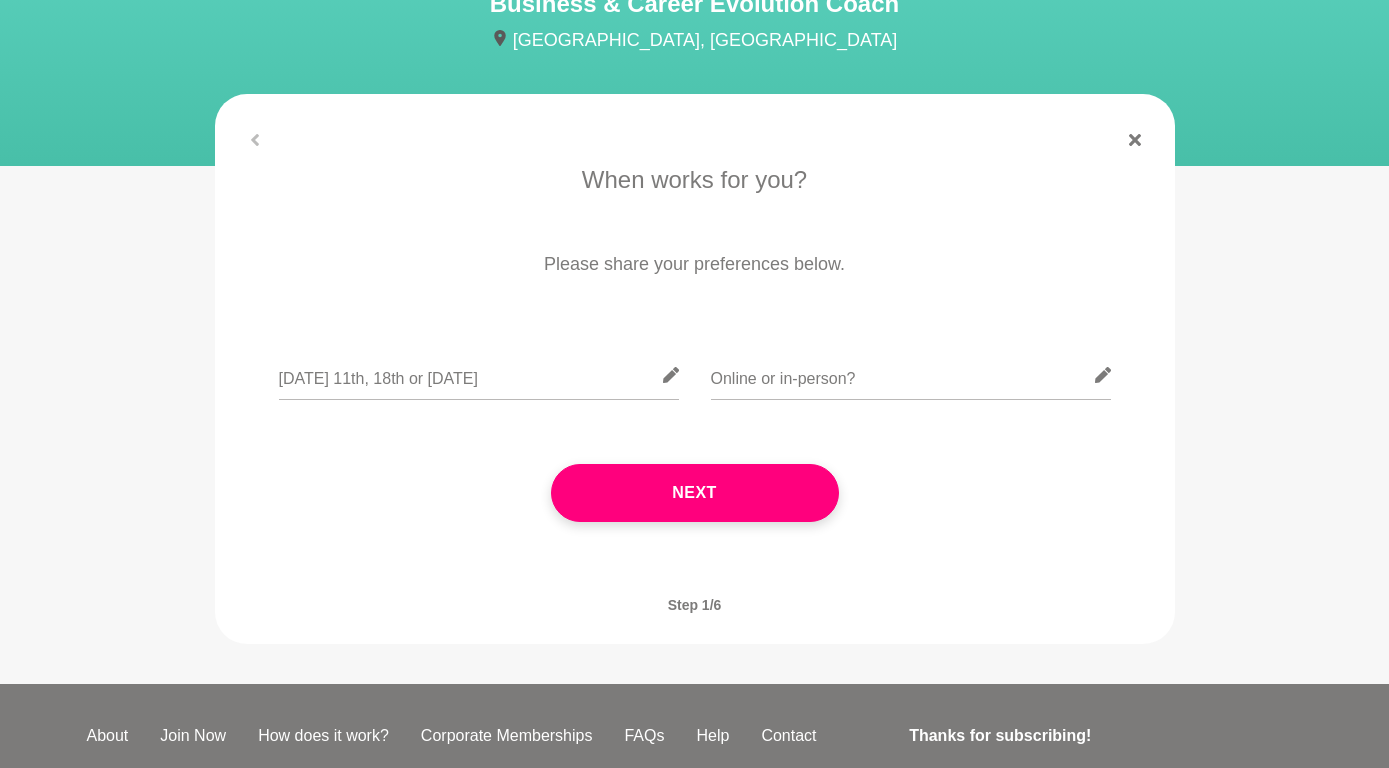 click 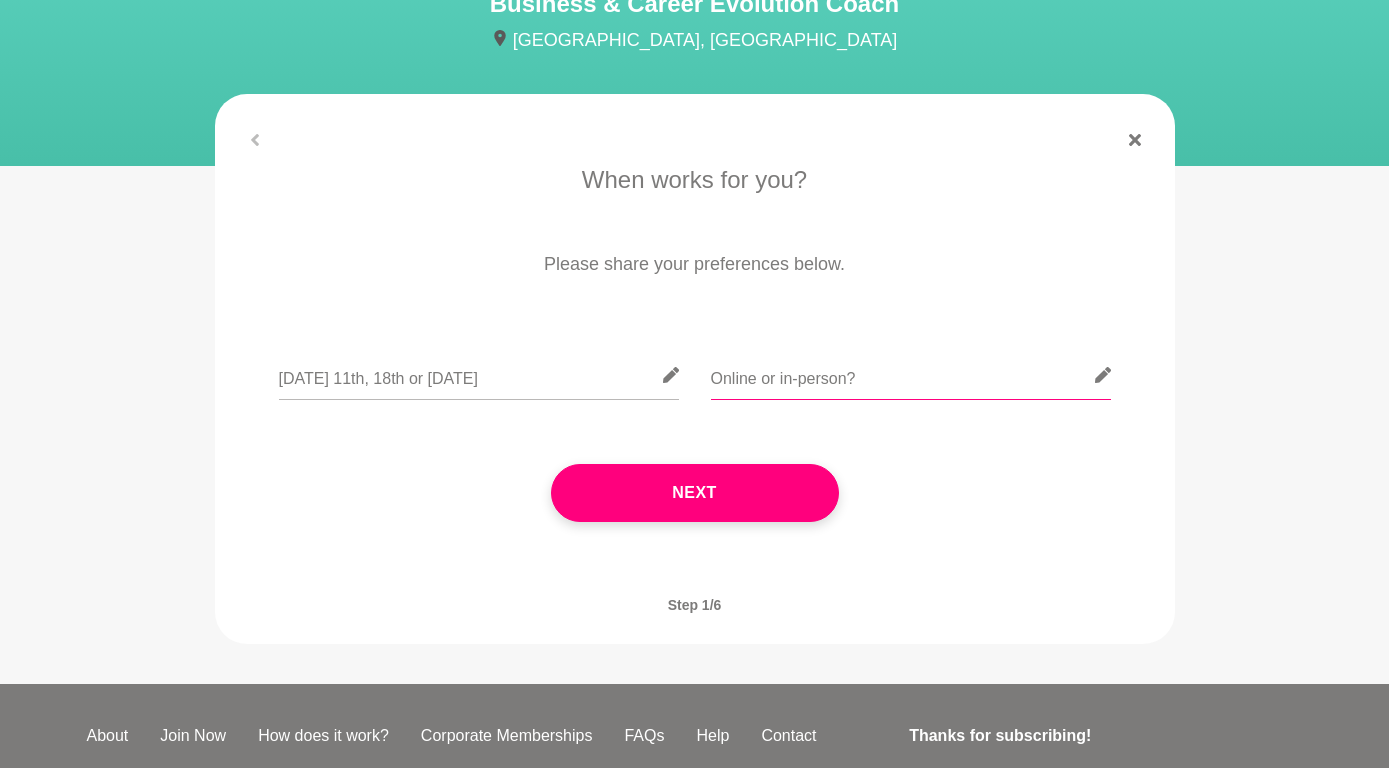 click at bounding box center [911, 375] 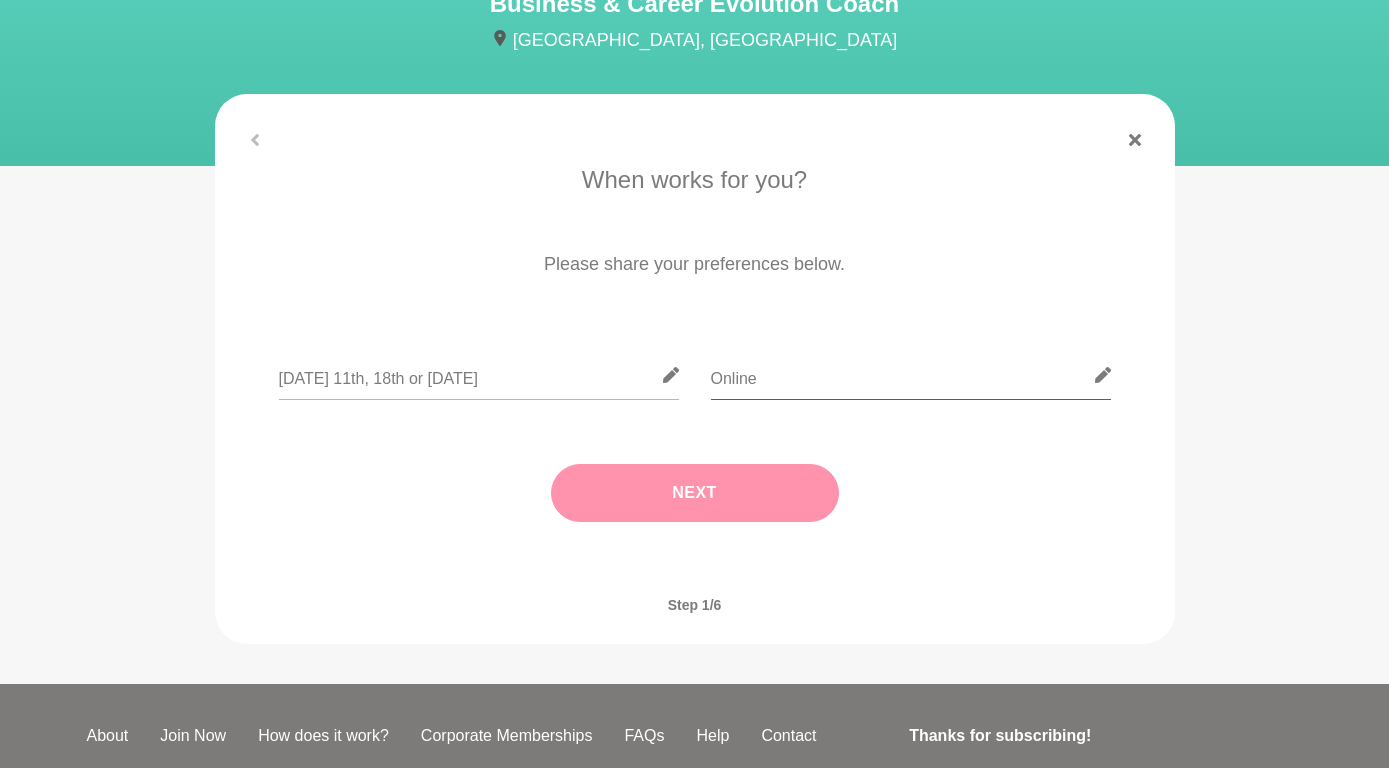 type on "Online" 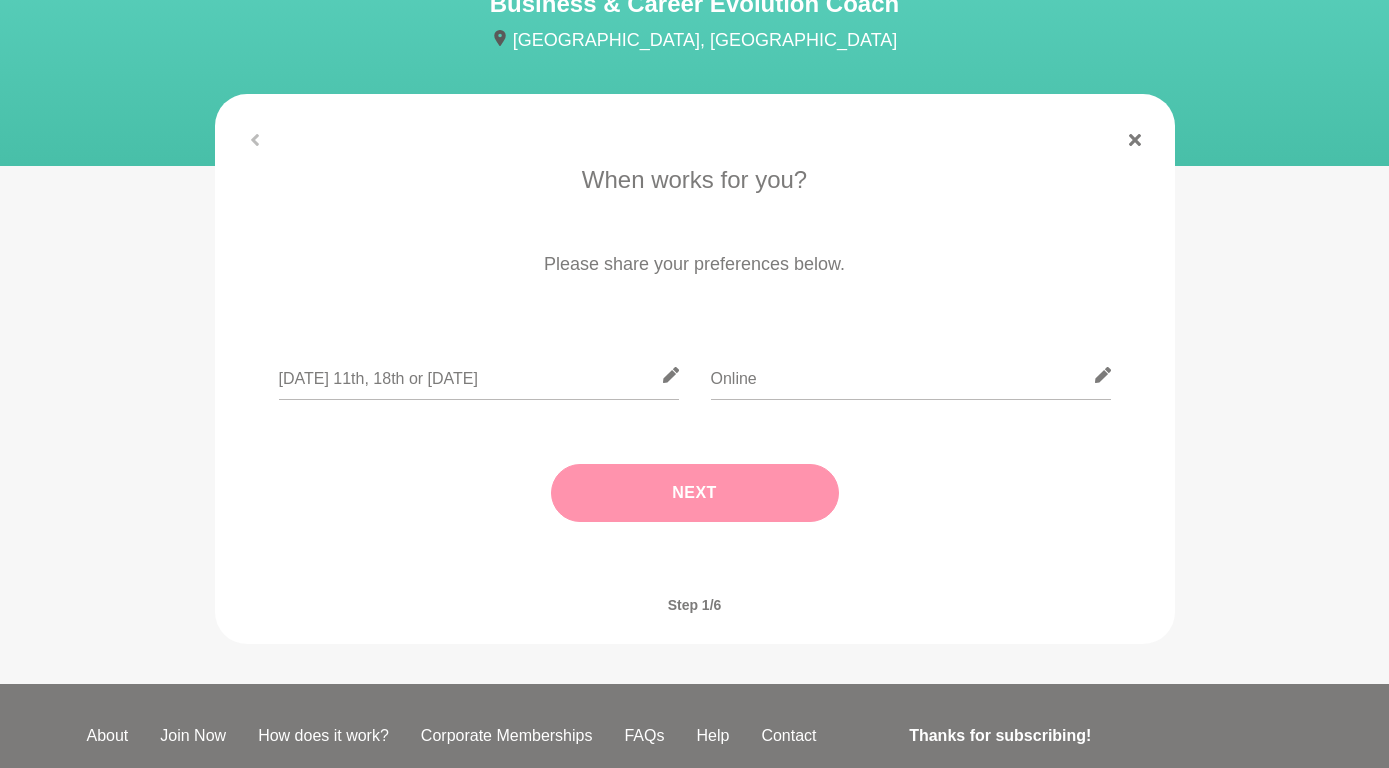 click on "Next" at bounding box center (695, 493) 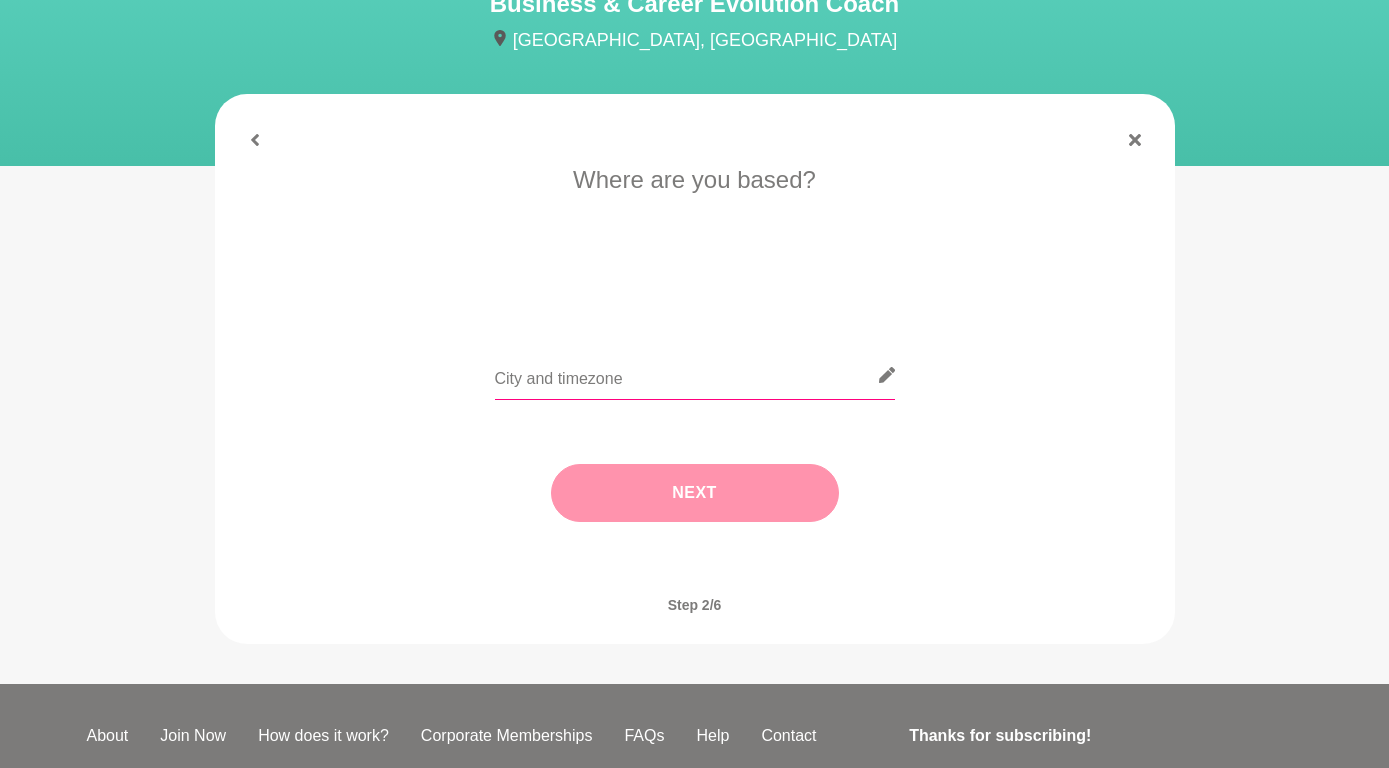 click at bounding box center [695, 375] 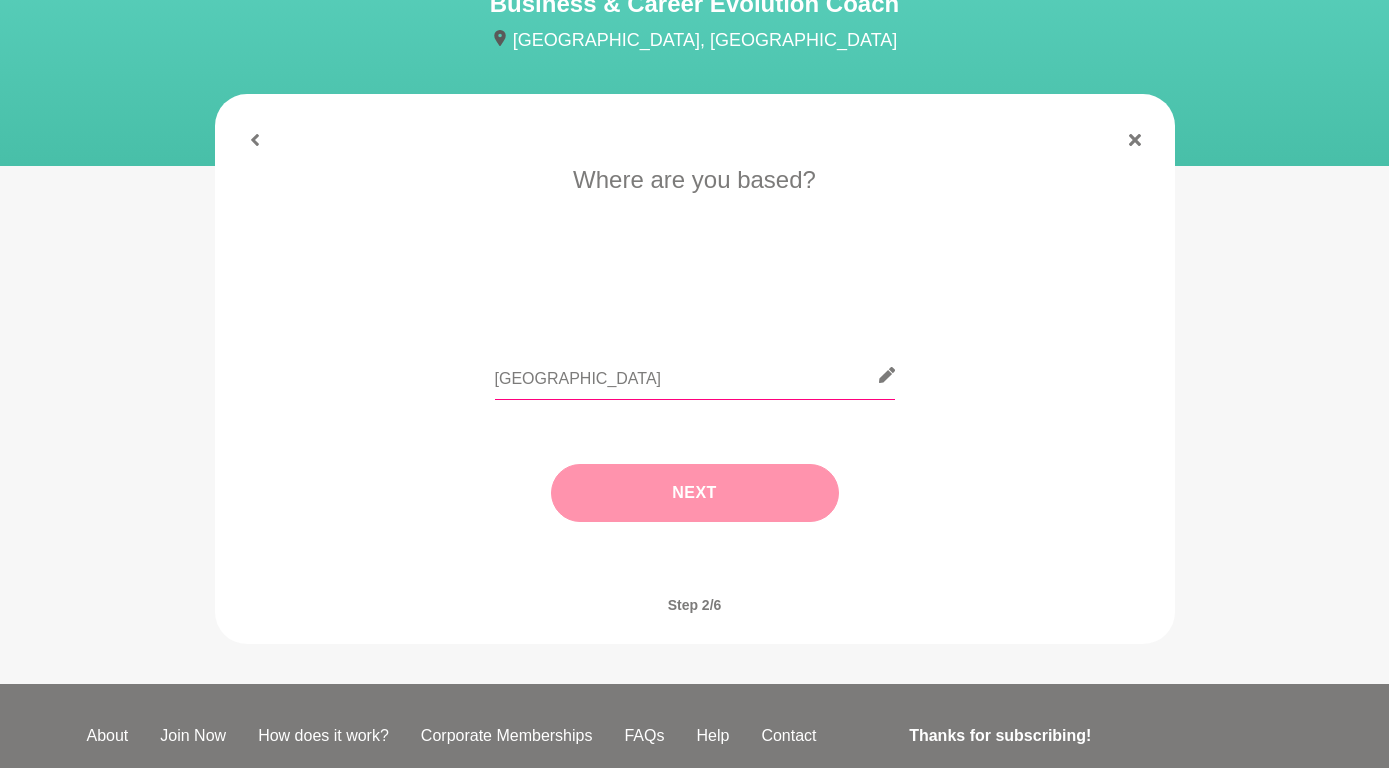 type on "[GEOGRAPHIC_DATA]" 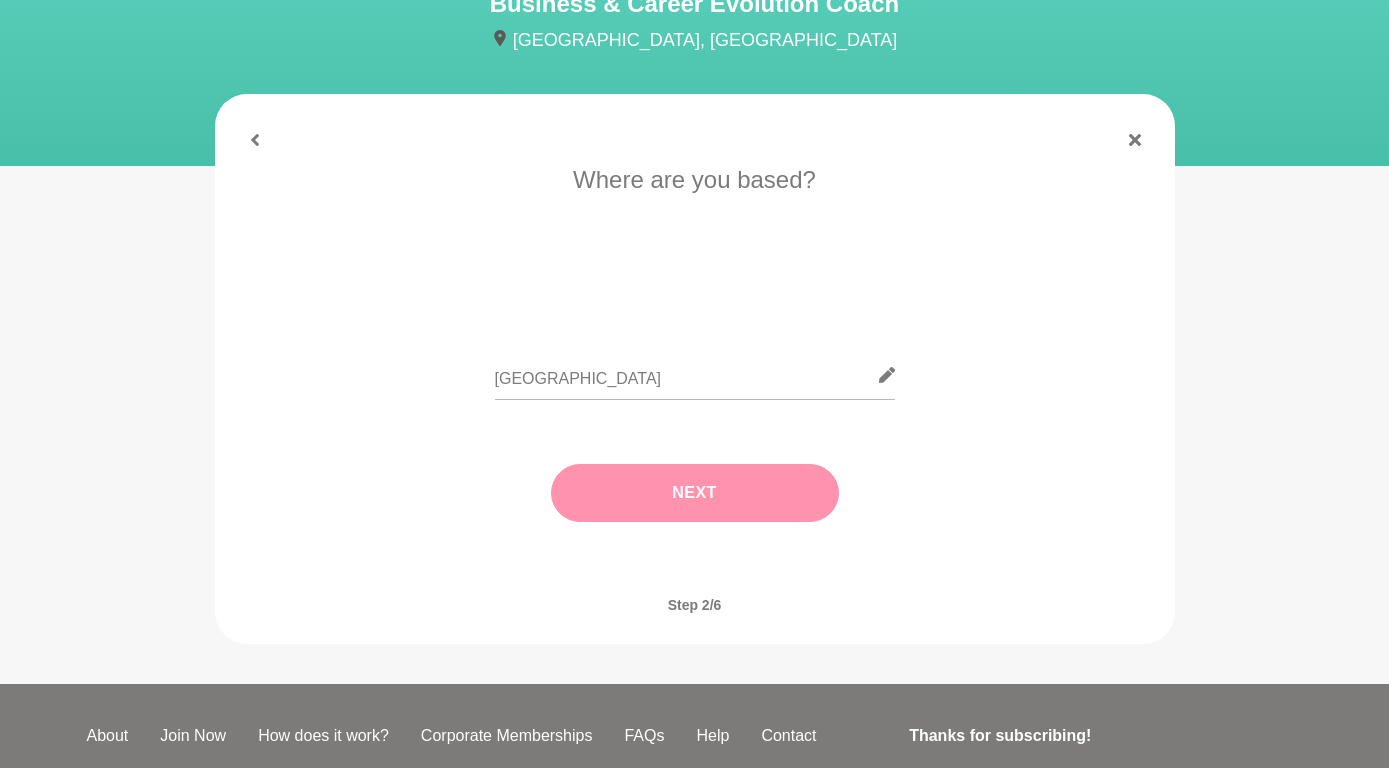 click on "Next" at bounding box center [695, 493] 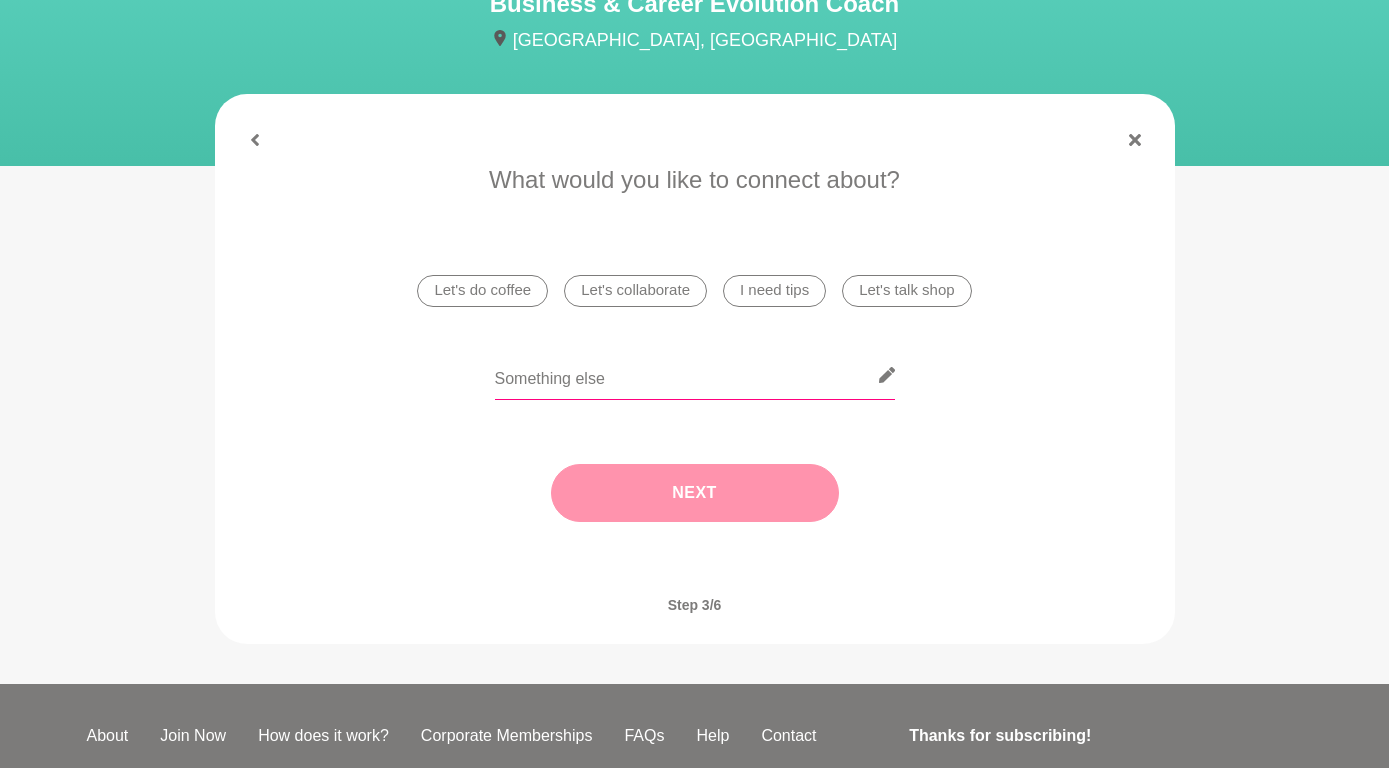click at bounding box center [695, 375] 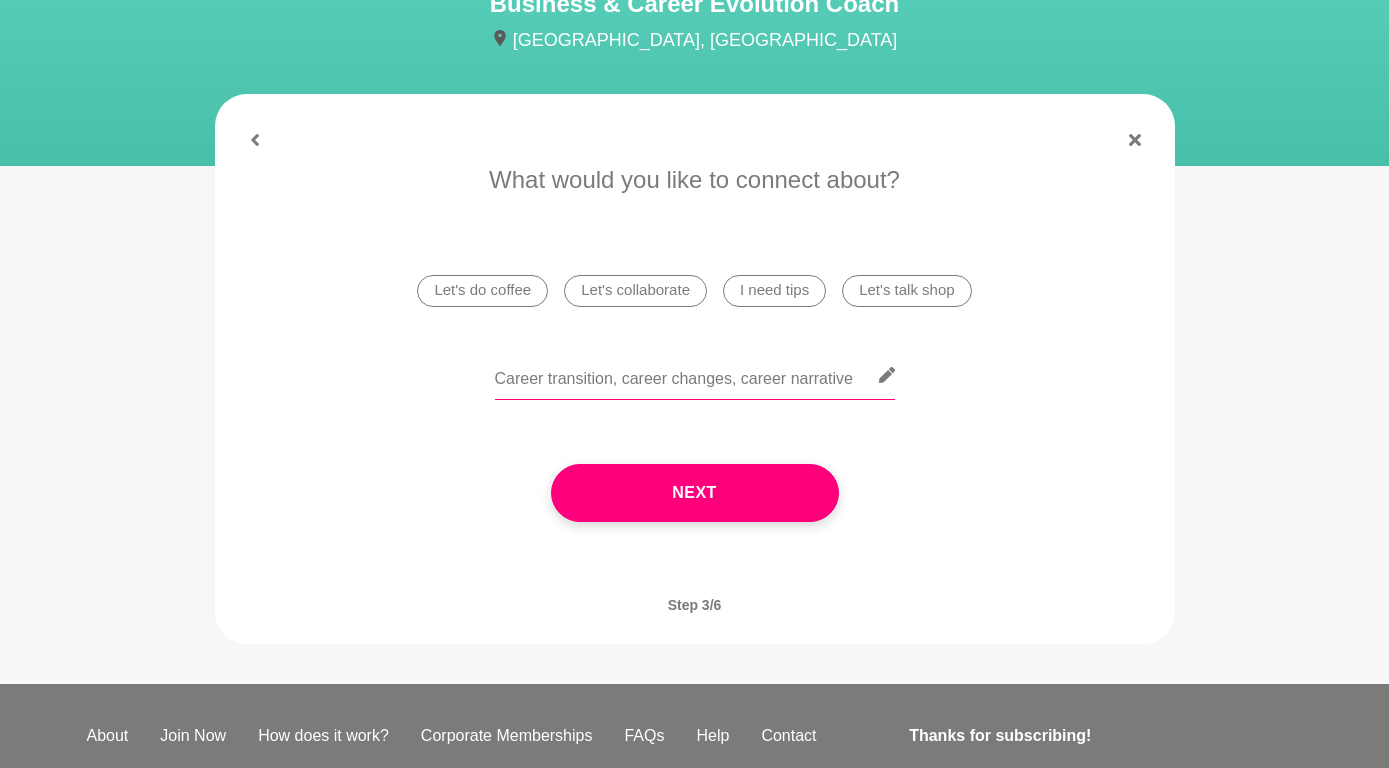 drag, startPoint x: 734, startPoint y: 378, endPoint x: 625, endPoint y: 386, distance: 109.29318 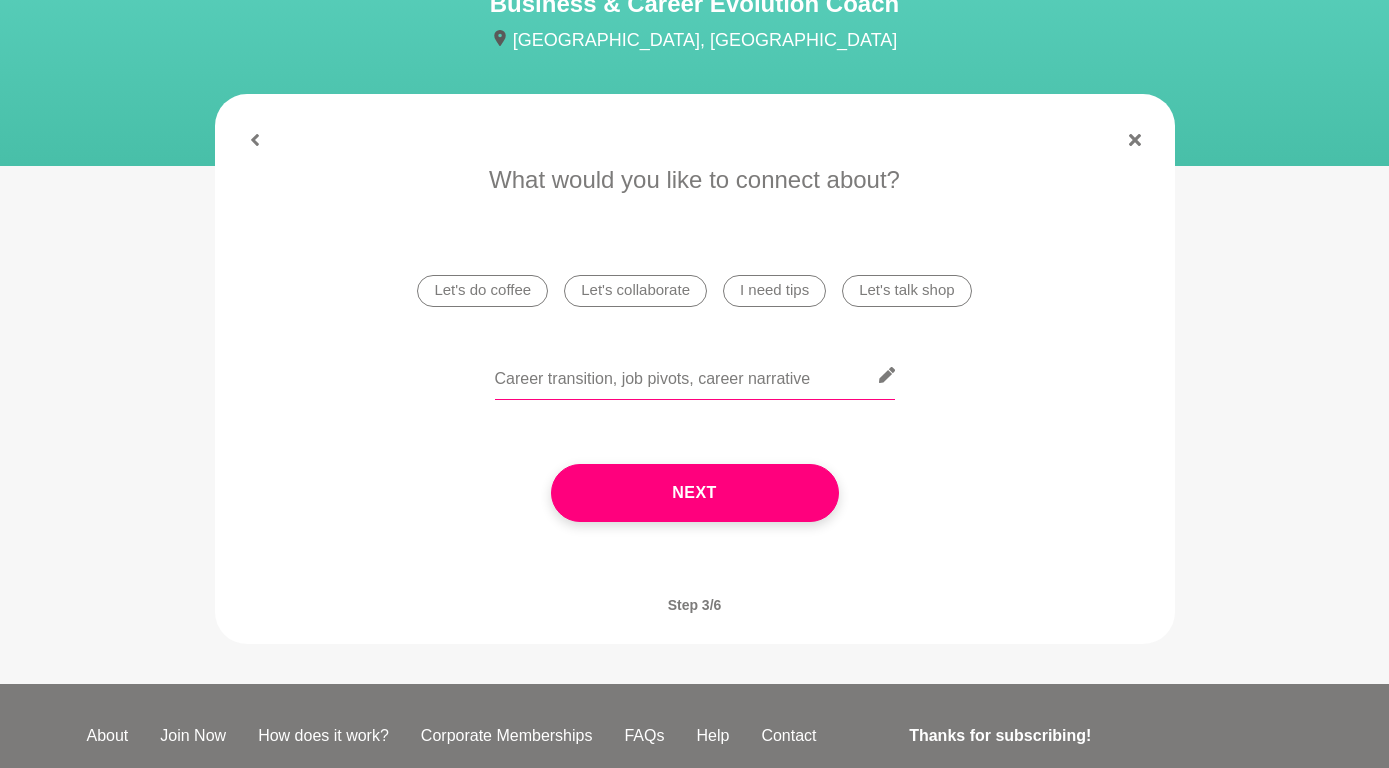 click on "Career transition, job pivots, career narrative" at bounding box center (695, 375) 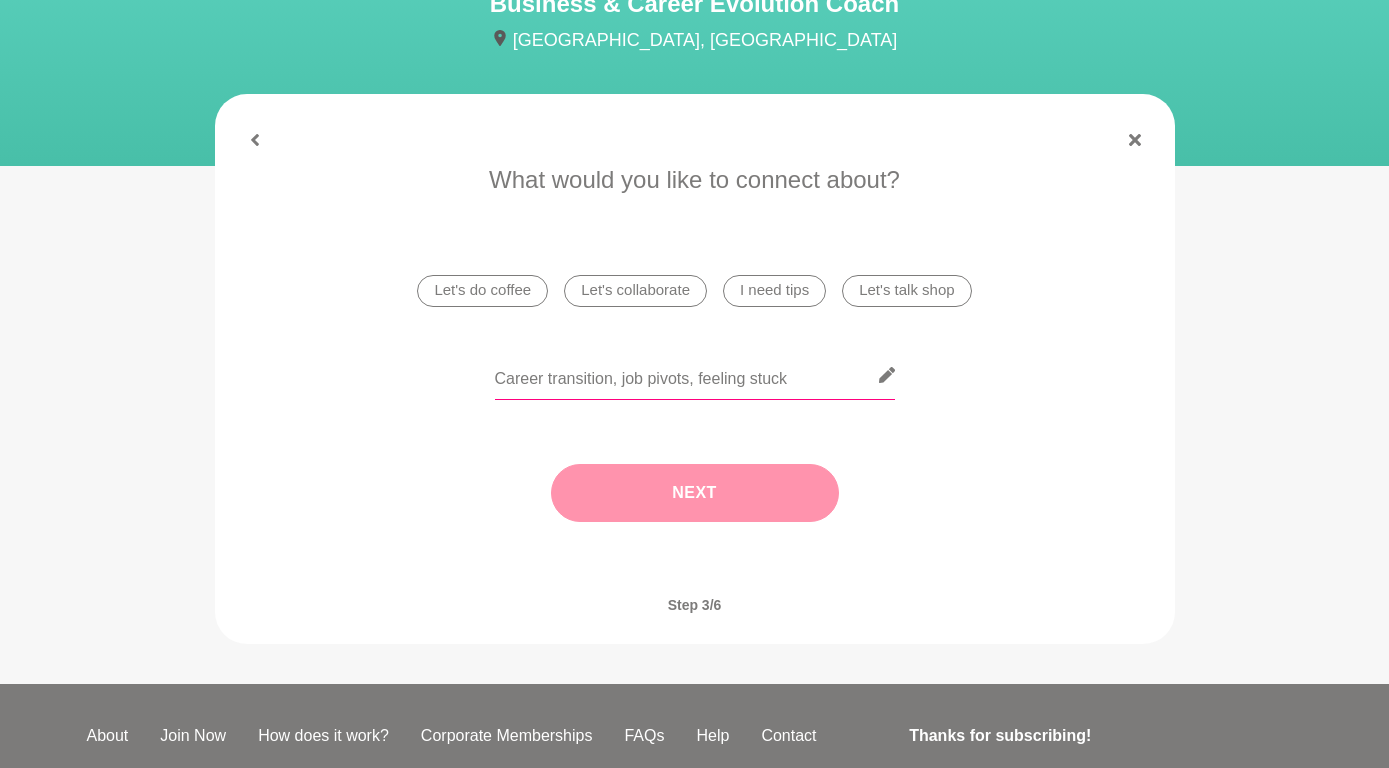 type on "Career transition, job pivots, feeling stuck" 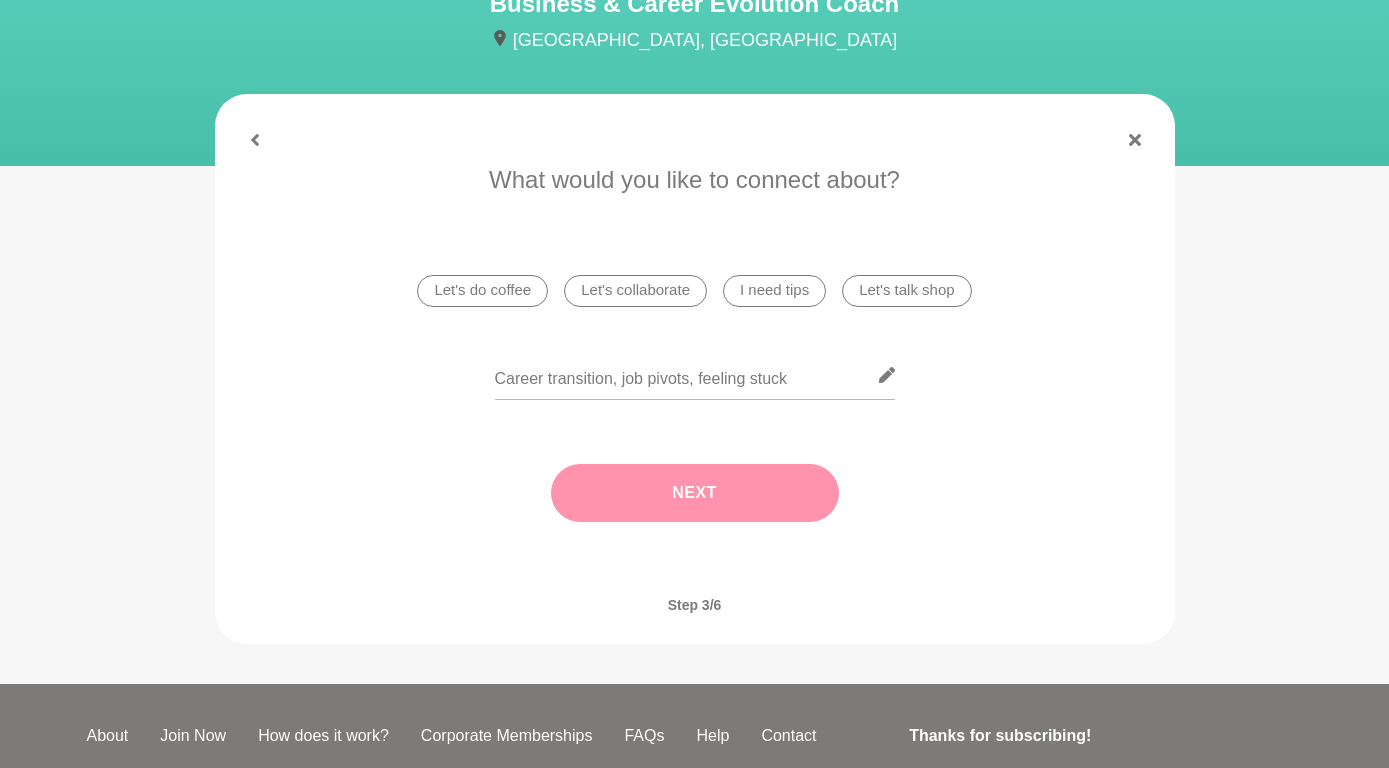 click on "Next" at bounding box center [695, 493] 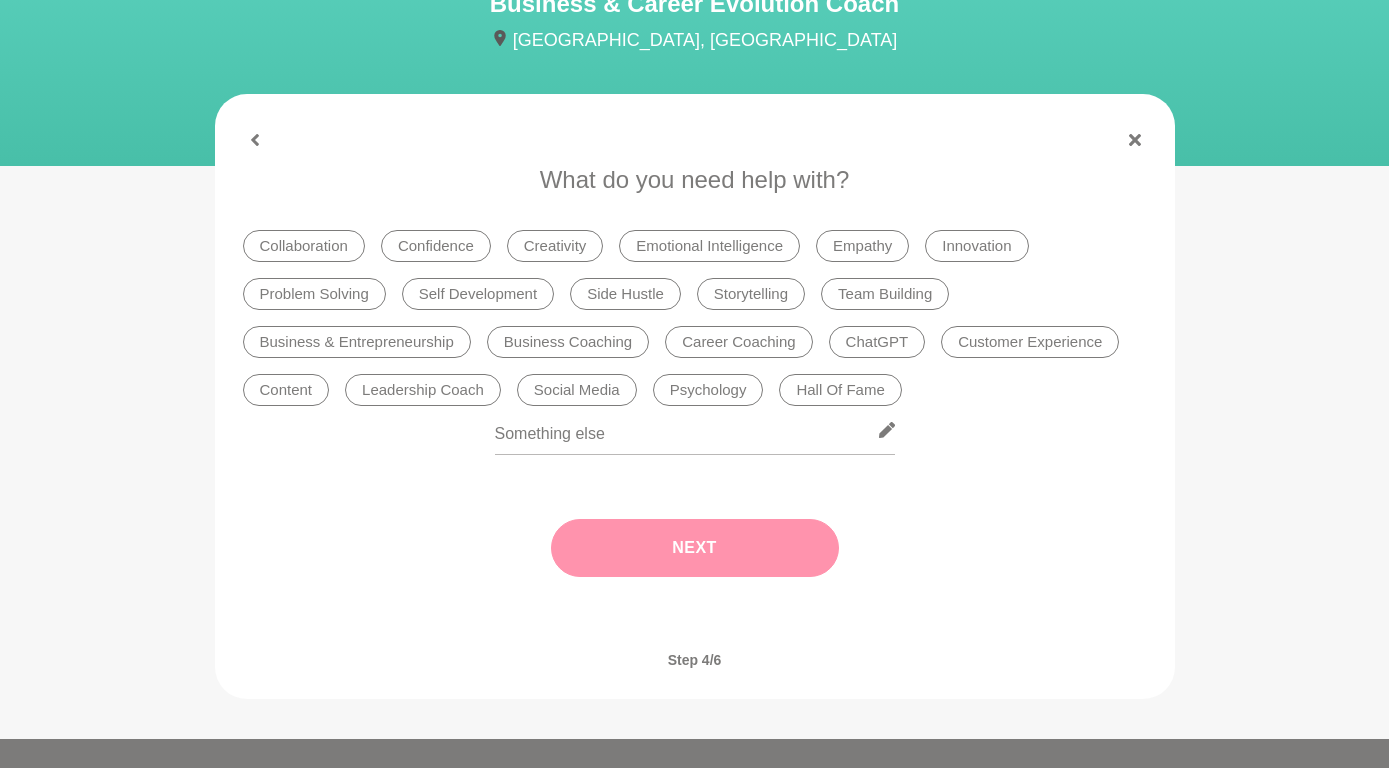 click on "Career Coaching" at bounding box center (738, 342) 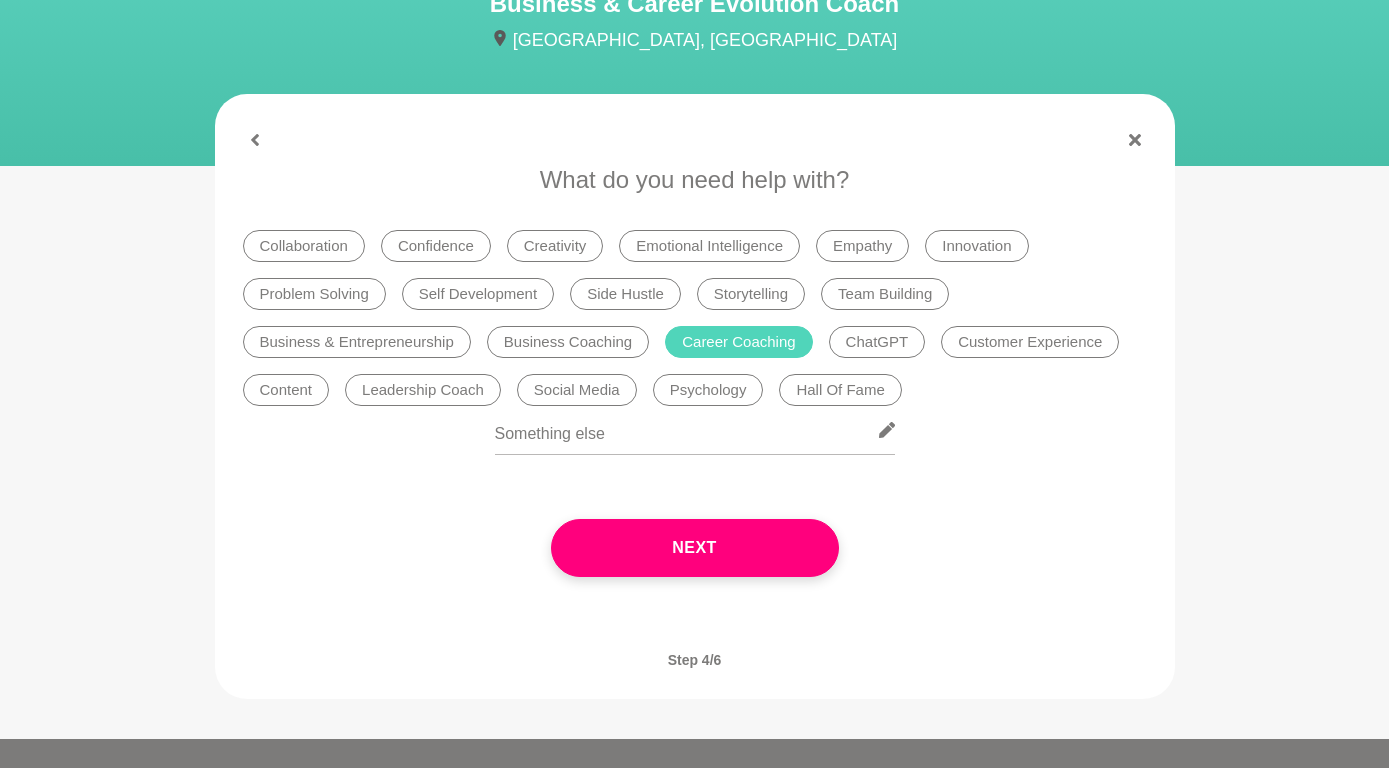 click on "Storytelling" at bounding box center (751, 294) 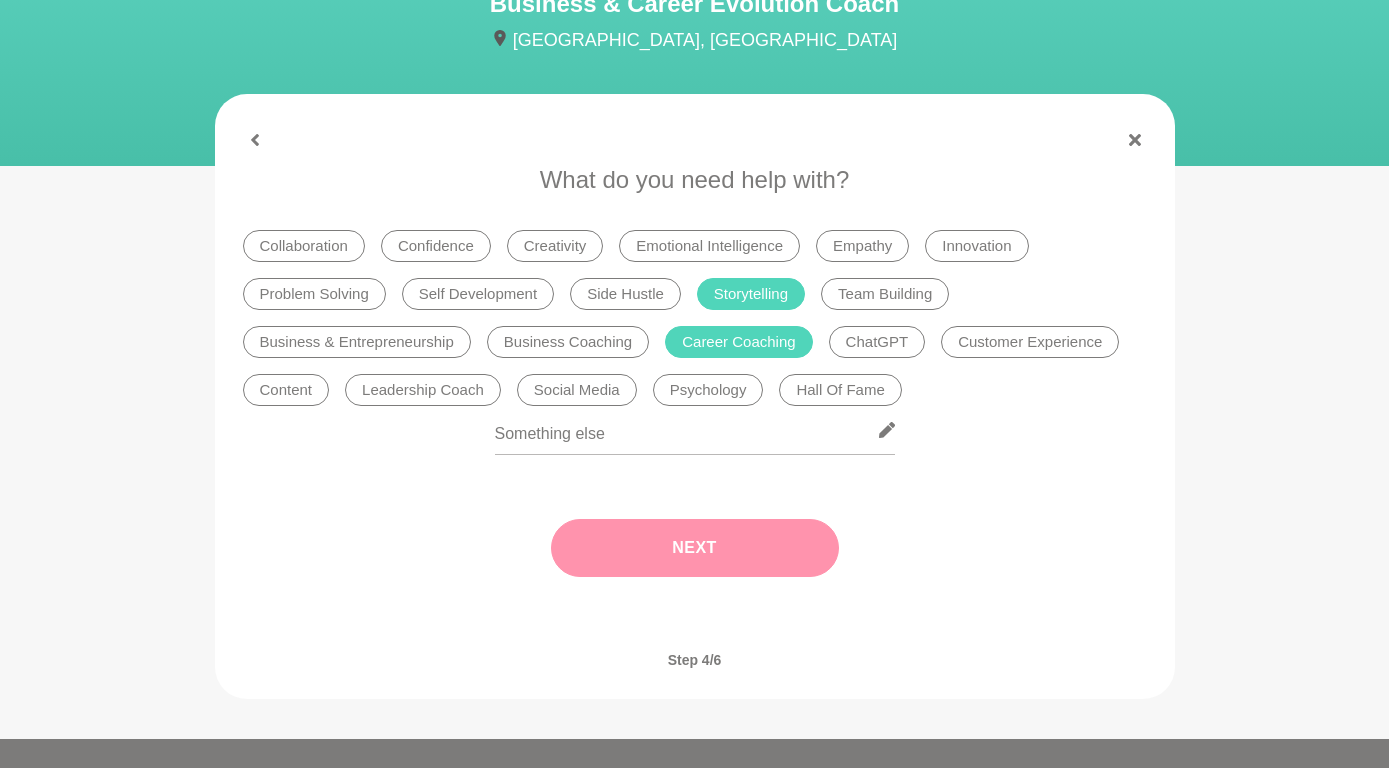 click on "Next" at bounding box center (695, 548) 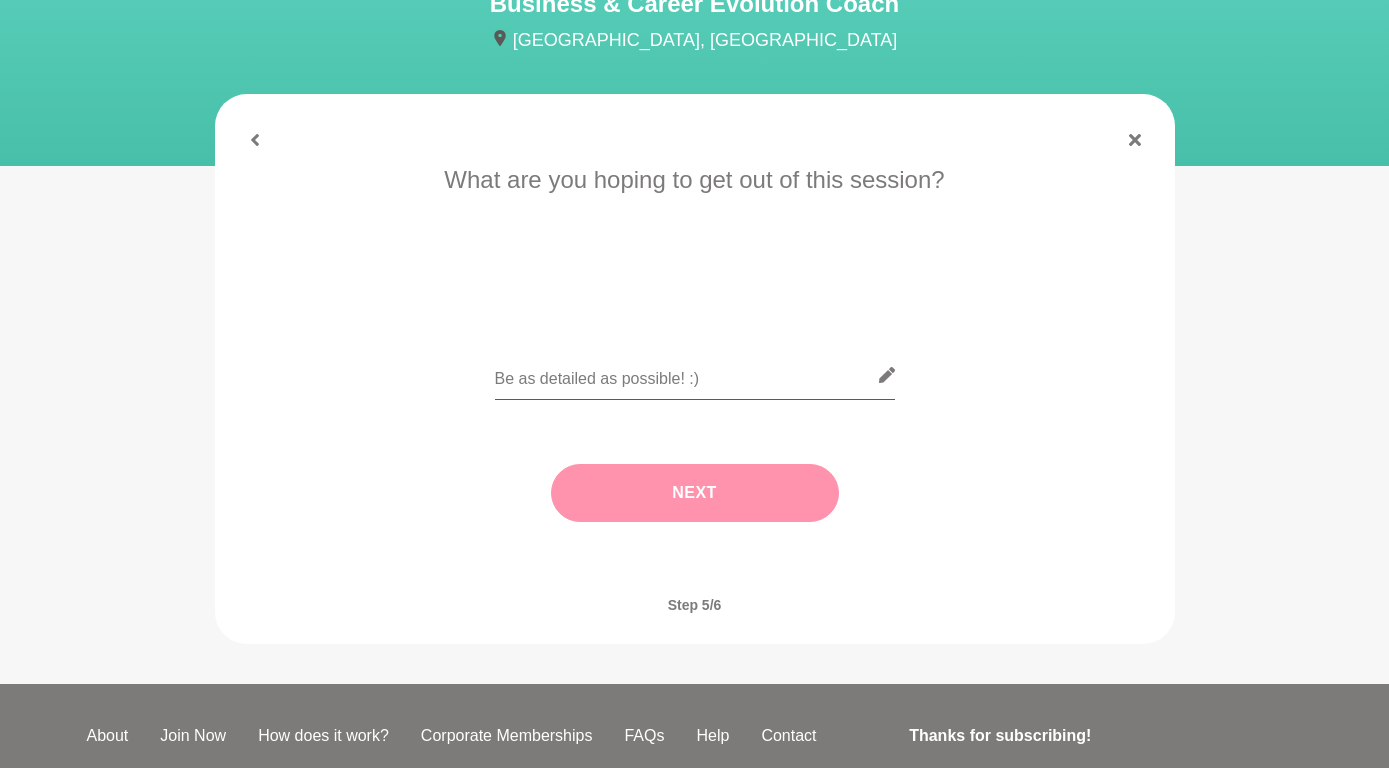 click at bounding box center (695, 375) 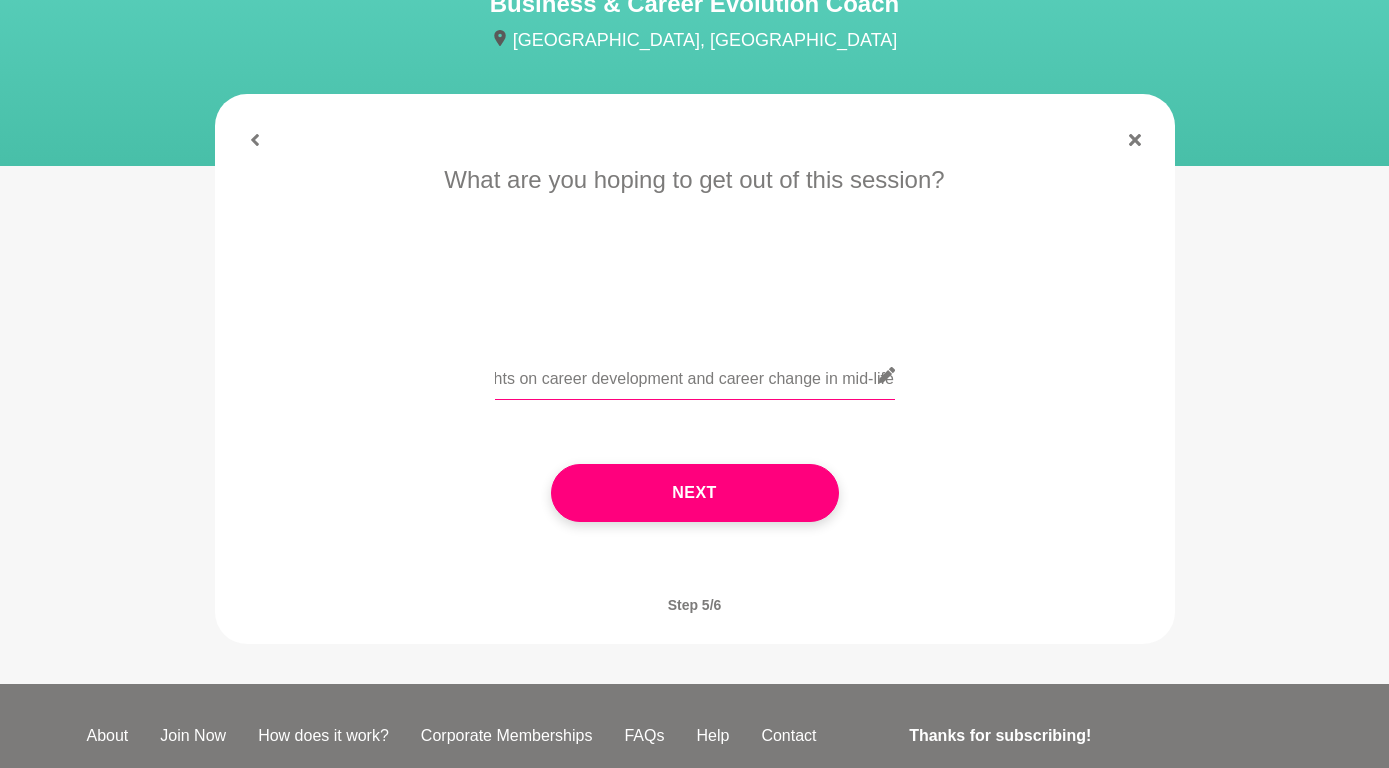 scroll, scrollTop: 0, scrollLeft: 181, axis: horizontal 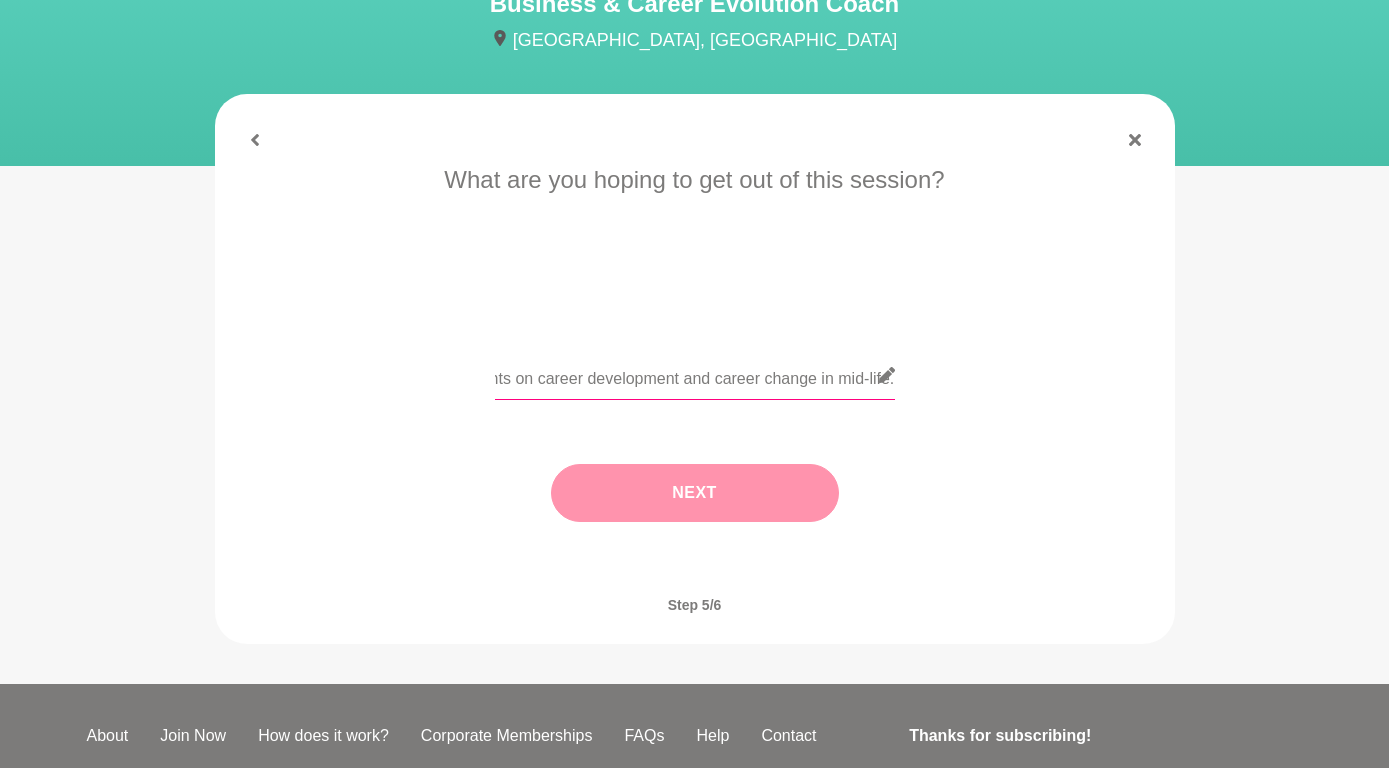 type on "Hoping to get some insights on career development and career change in mid-life." 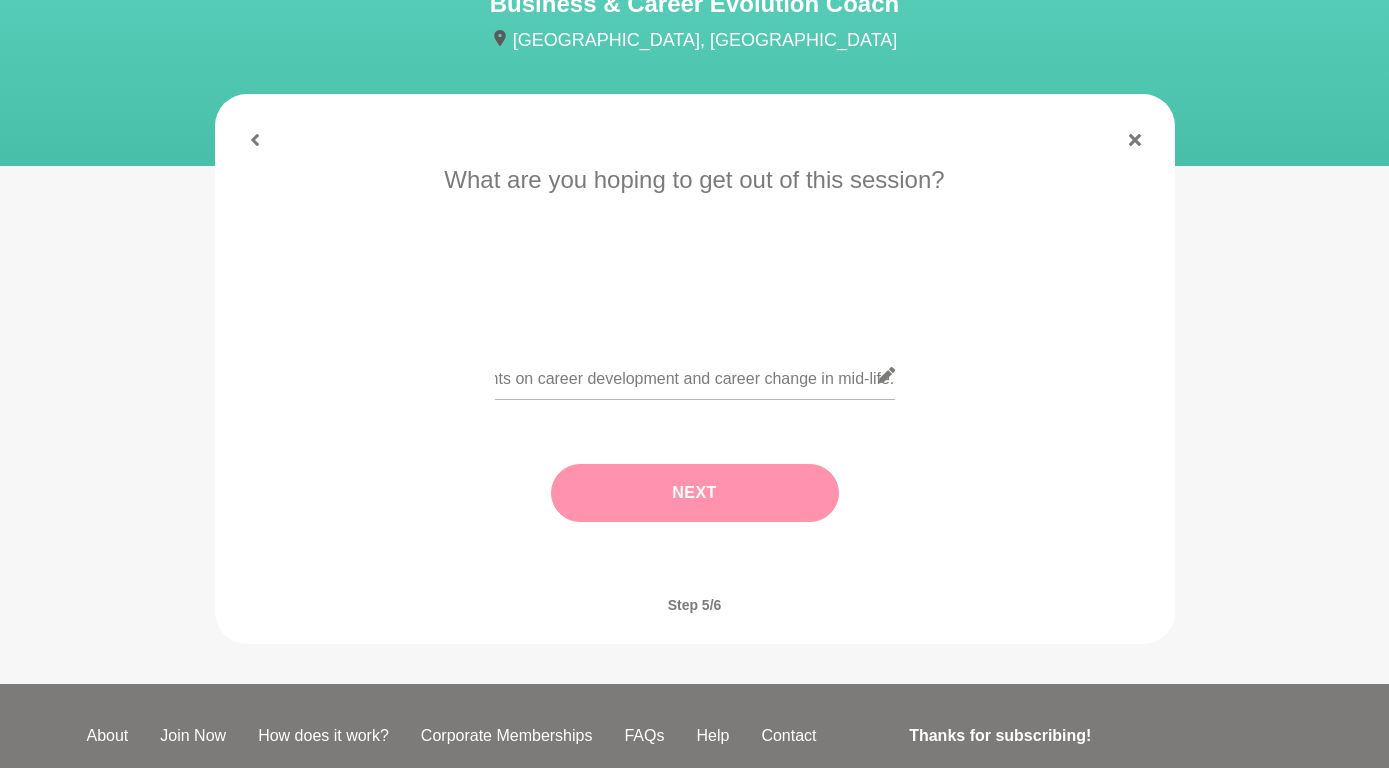 click on "Next" at bounding box center [695, 493] 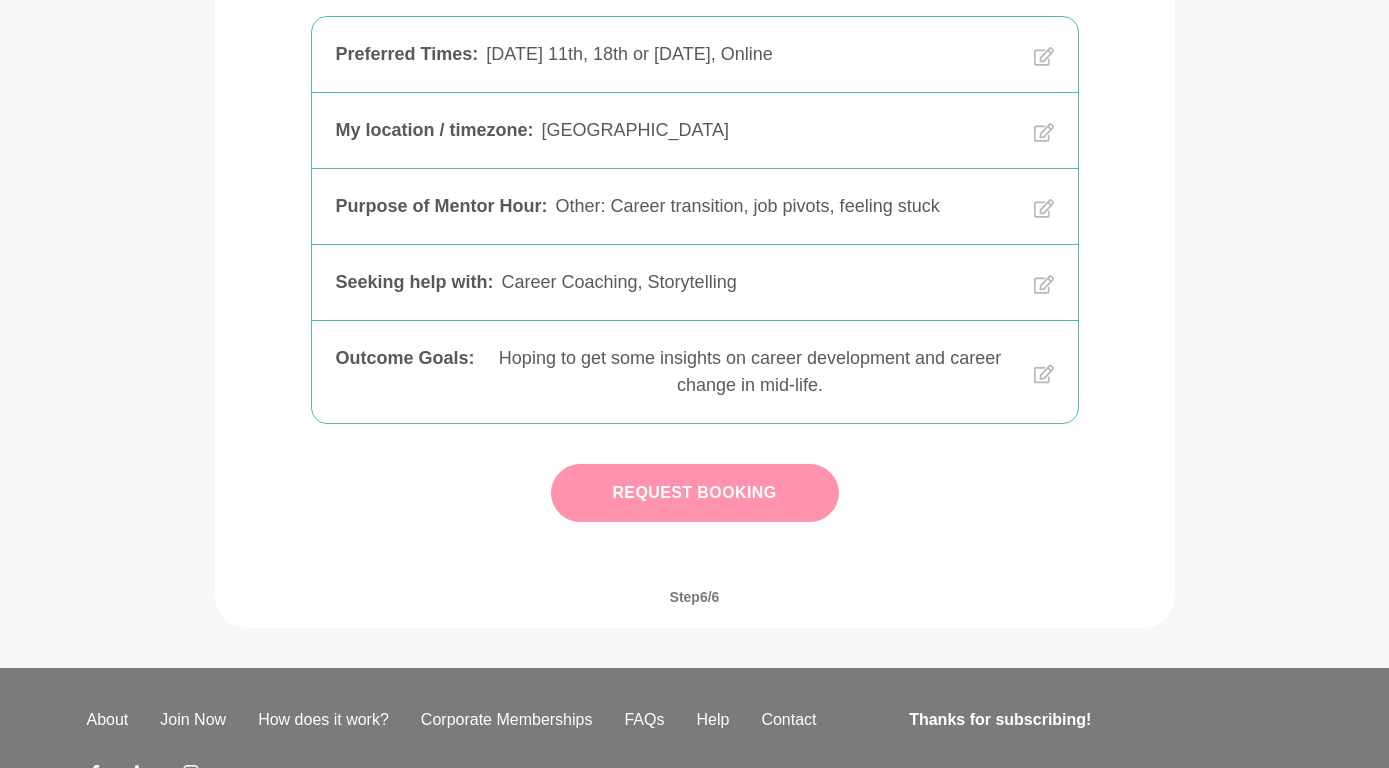 scroll, scrollTop: 430, scrollLeft: 0, axis: vertical 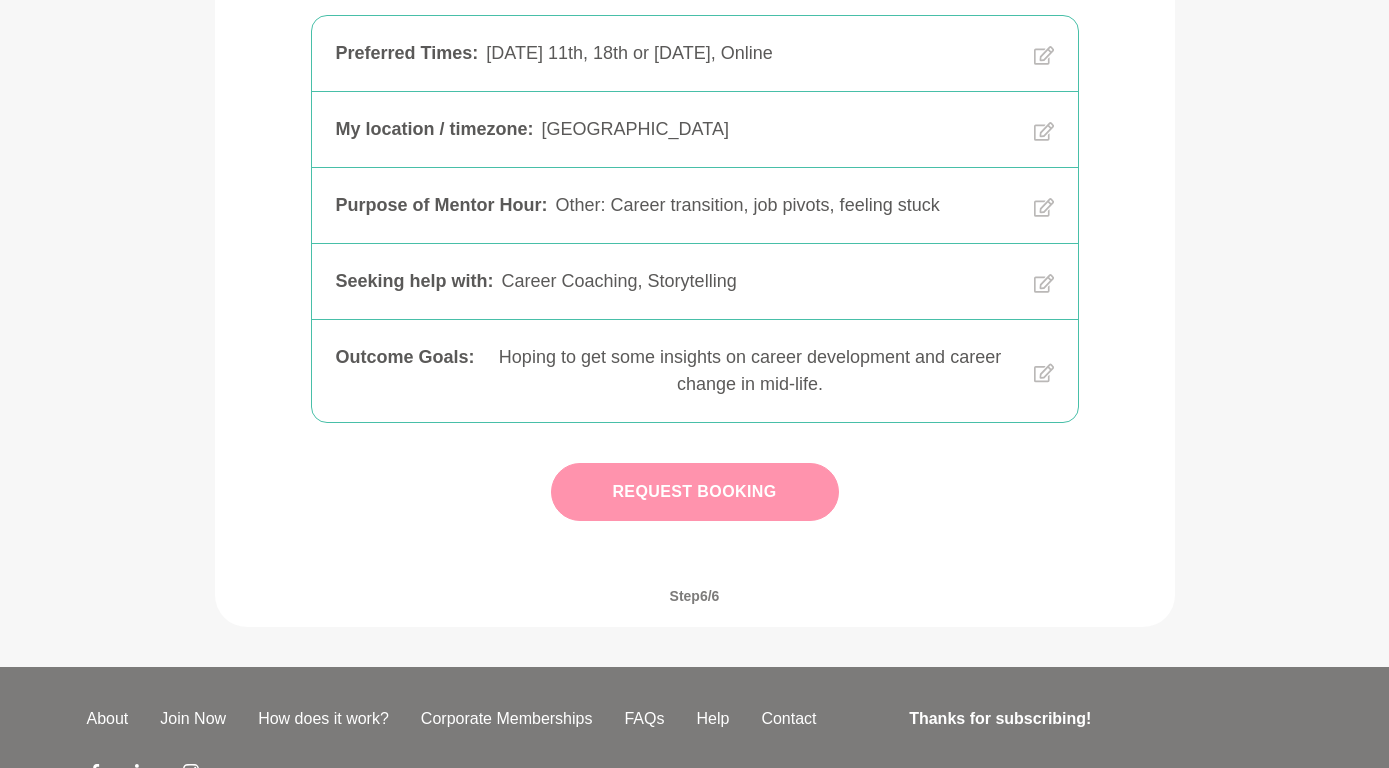 click on "Request Booking" at bounding box center [695, 492] 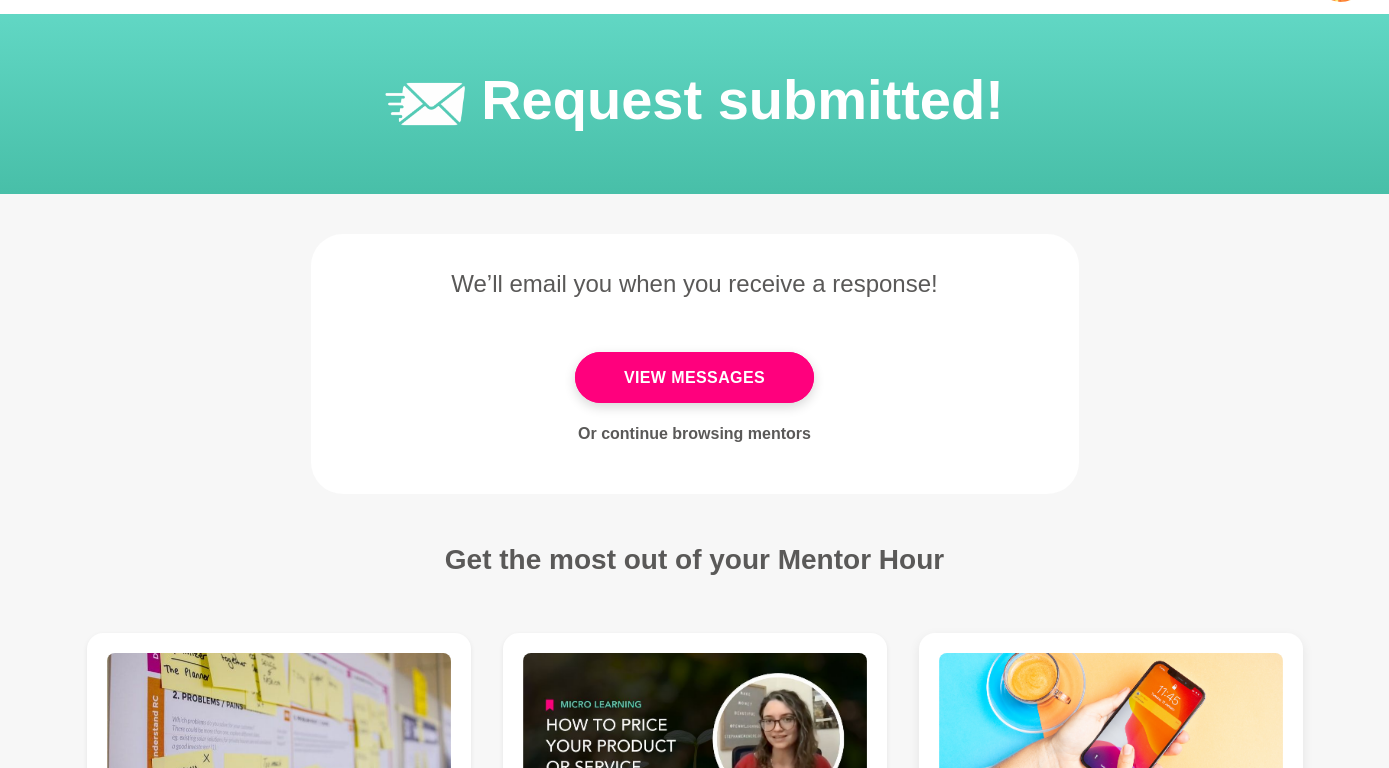 scroll, scrollTop: 0, scrollLeft: 0, axis: both 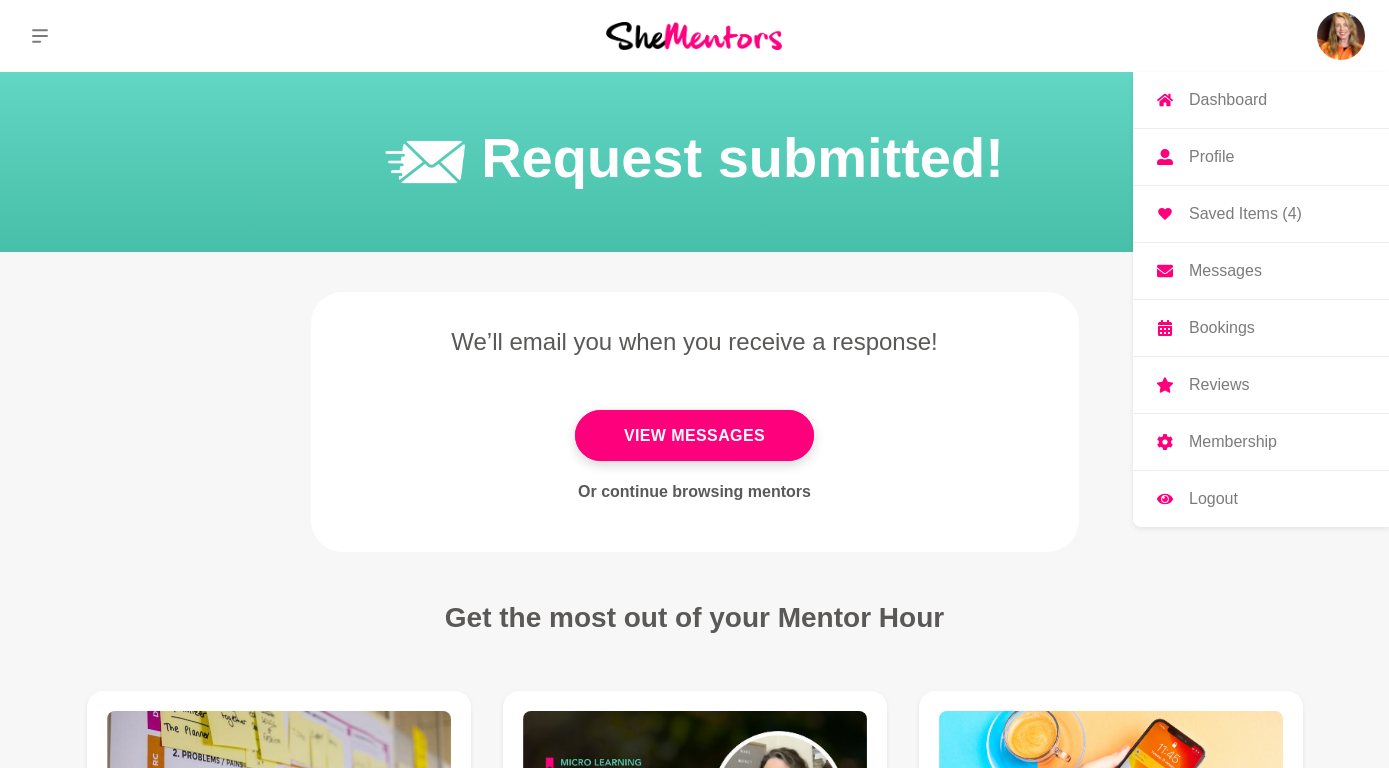click on "Saved Items (4)" at bounding box center [1245, 214] 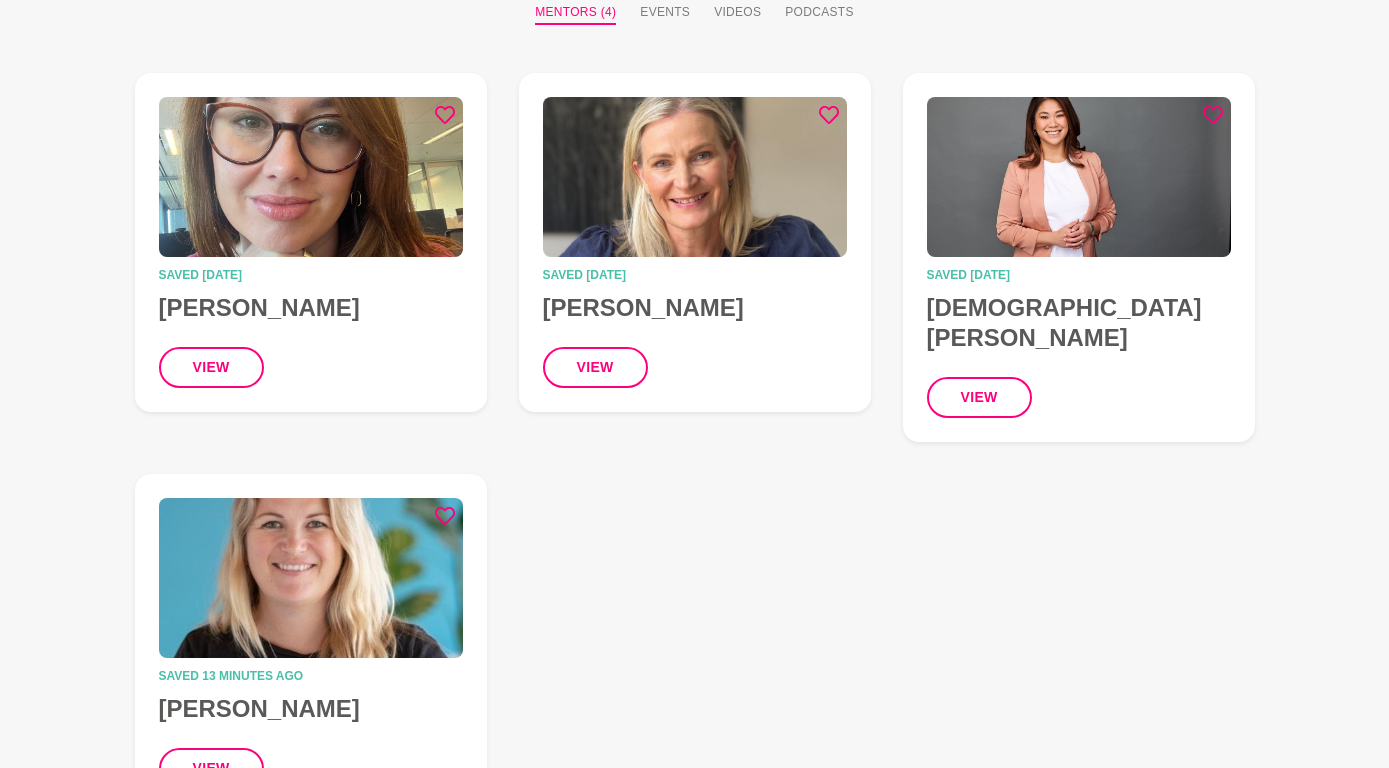 scroll, scrollTop: 213, scrollLeft: 0, axis: vertical 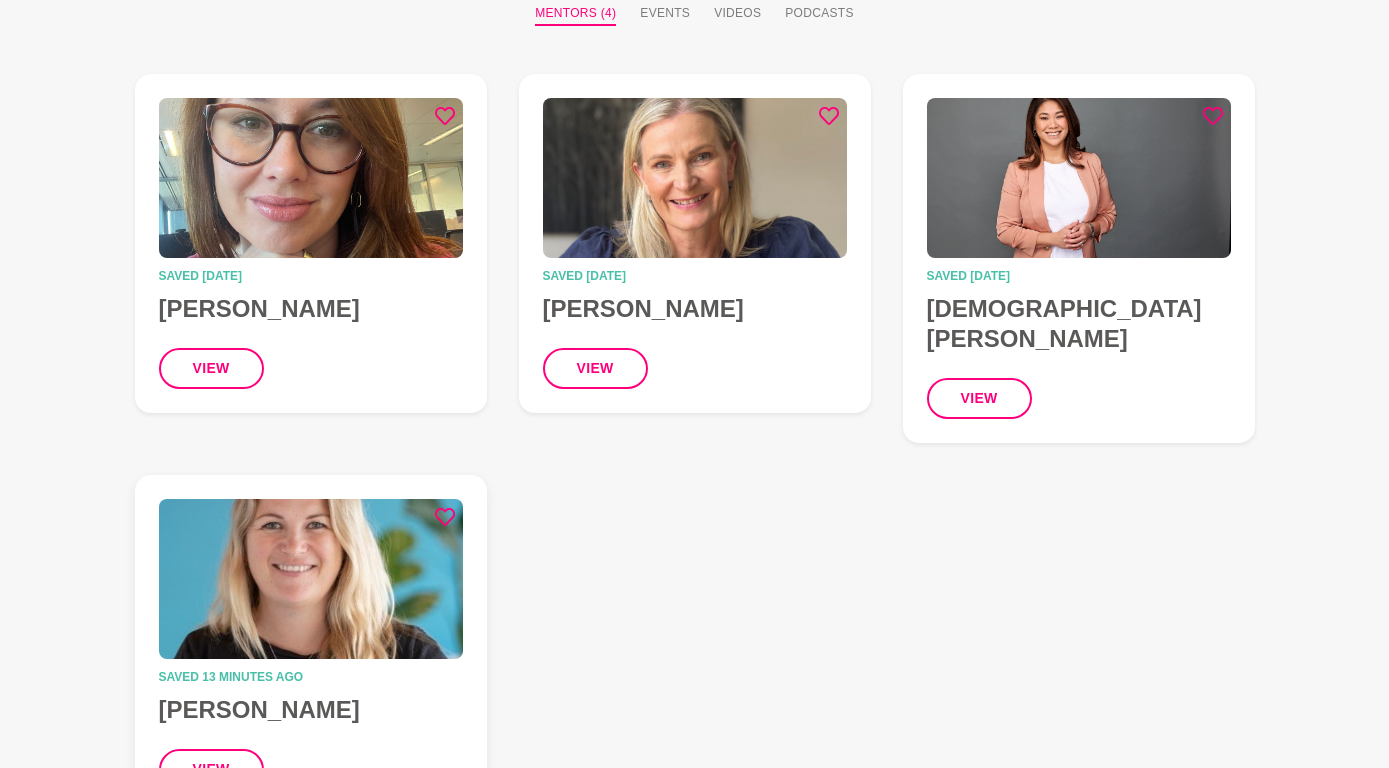 click at bounding box center (311, 579) 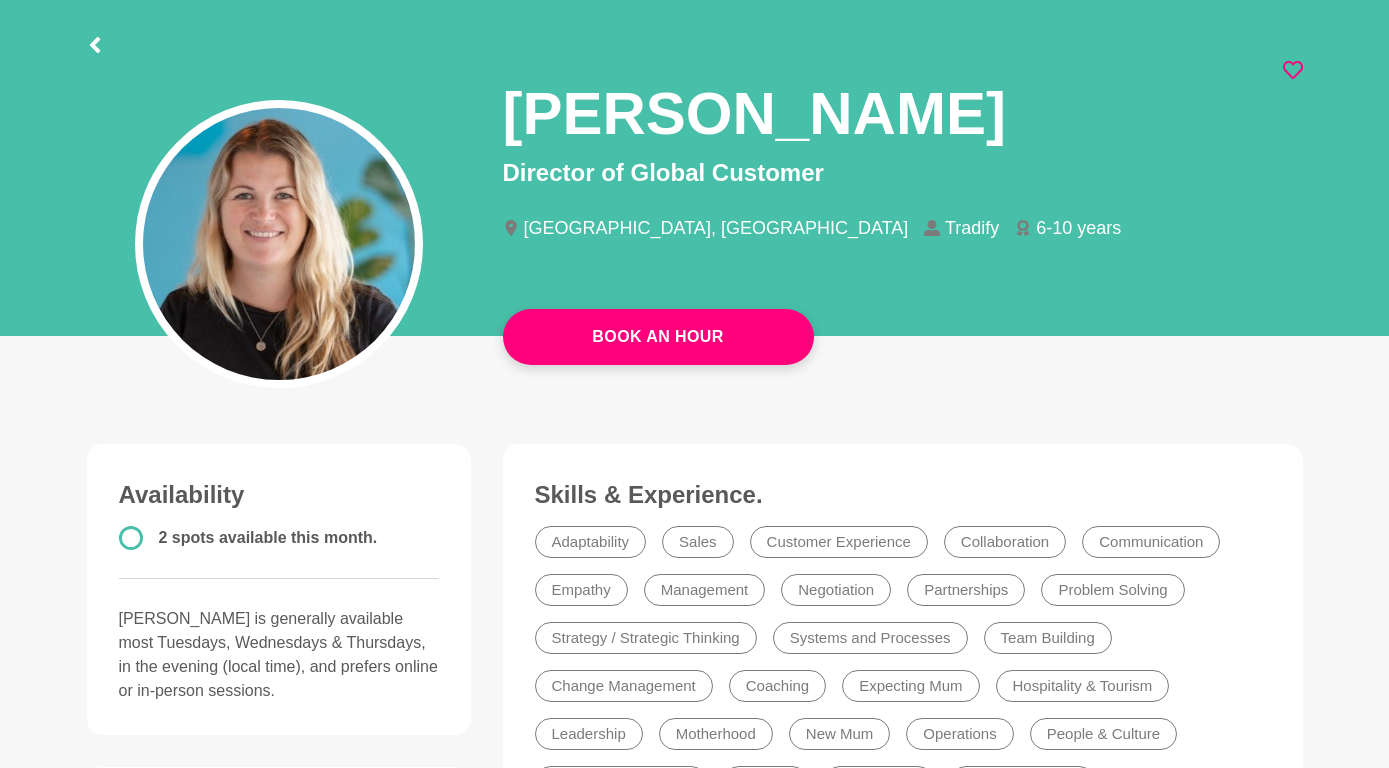 scroll, scrollTop: 0, scrollLeft: 0, axis: both 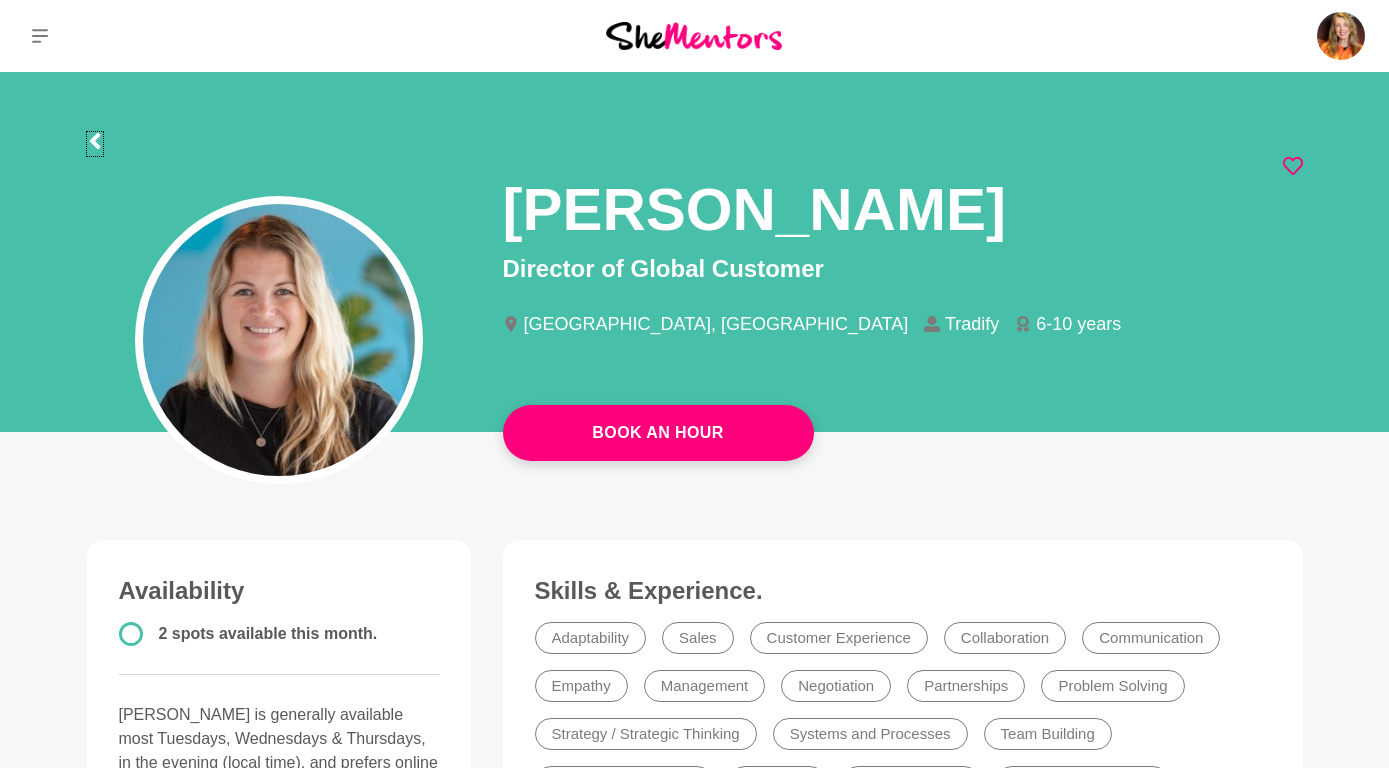 click 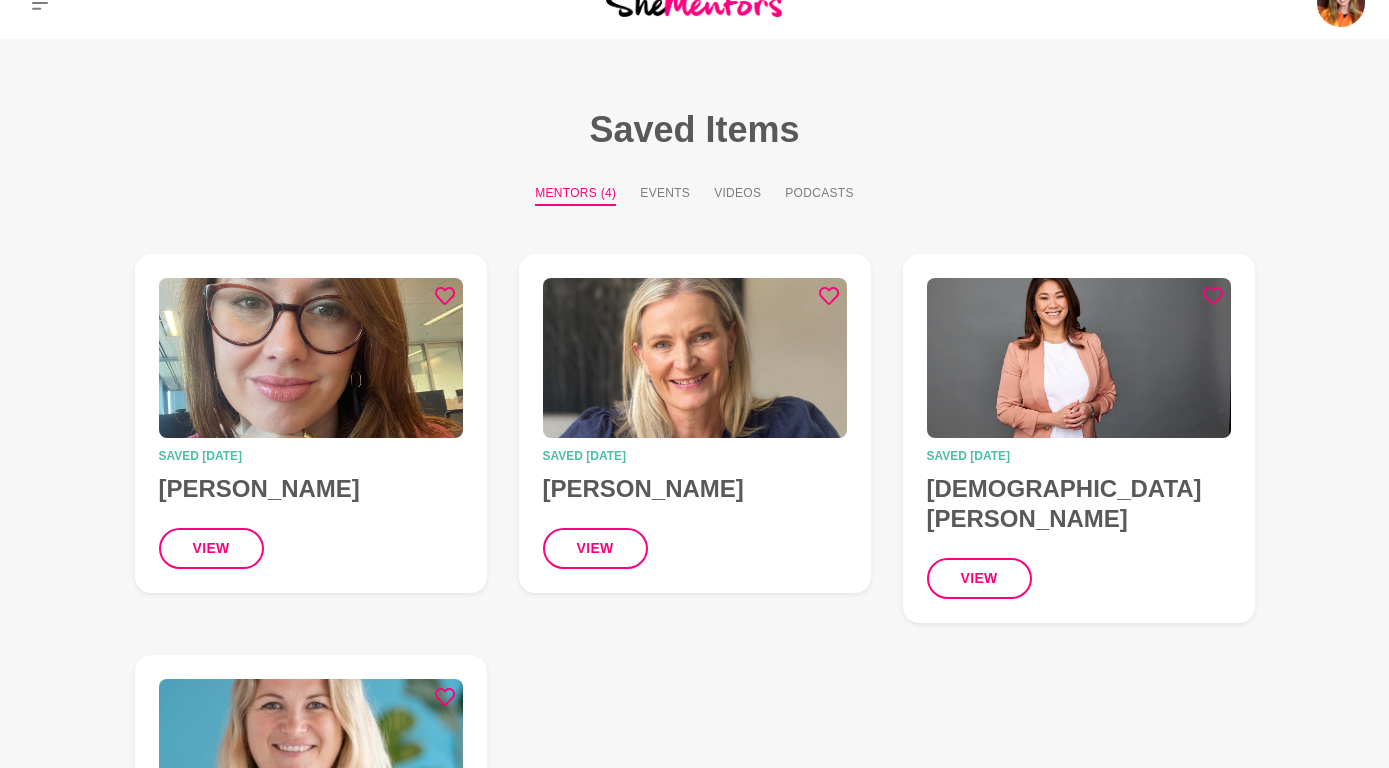 scroll, scrollTop: 0, scrollLeft: 0, axis: both 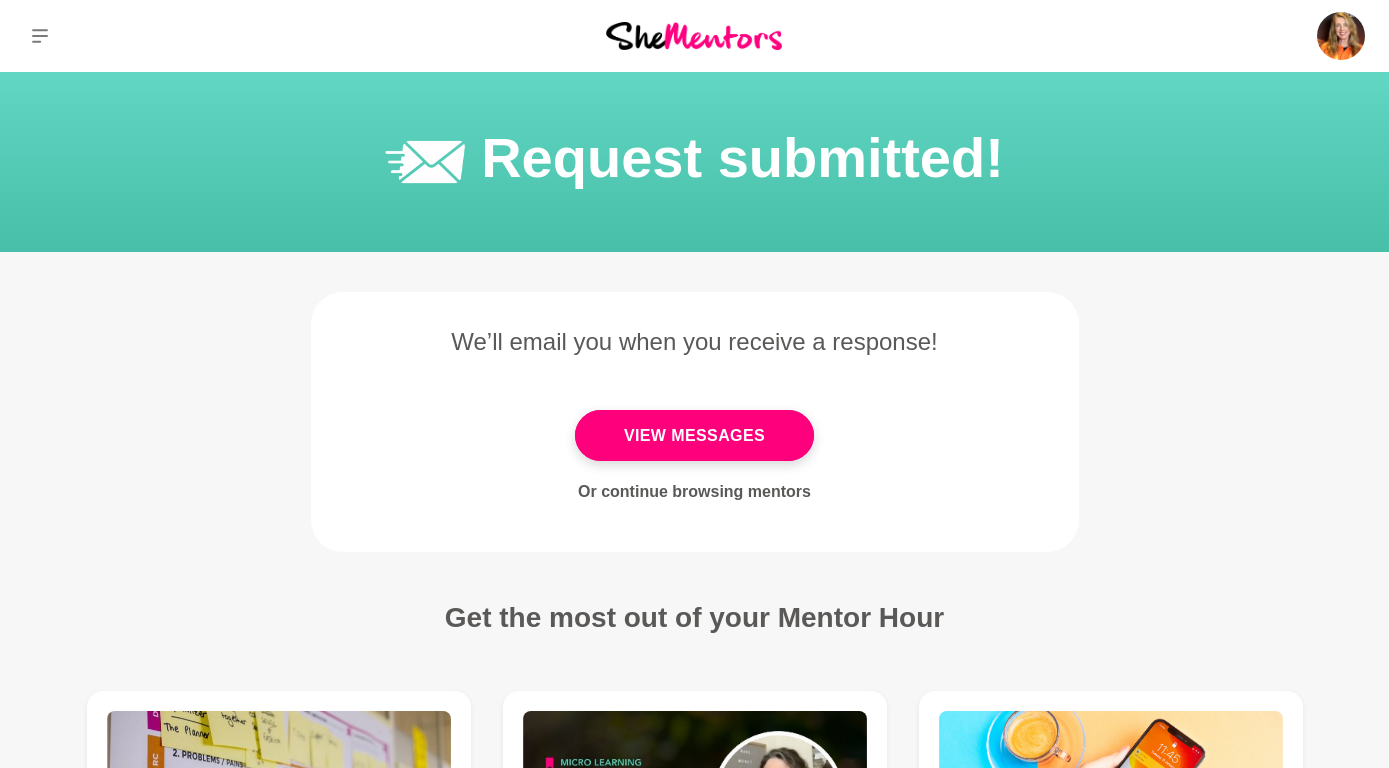 click at bounding box center [694, 35] 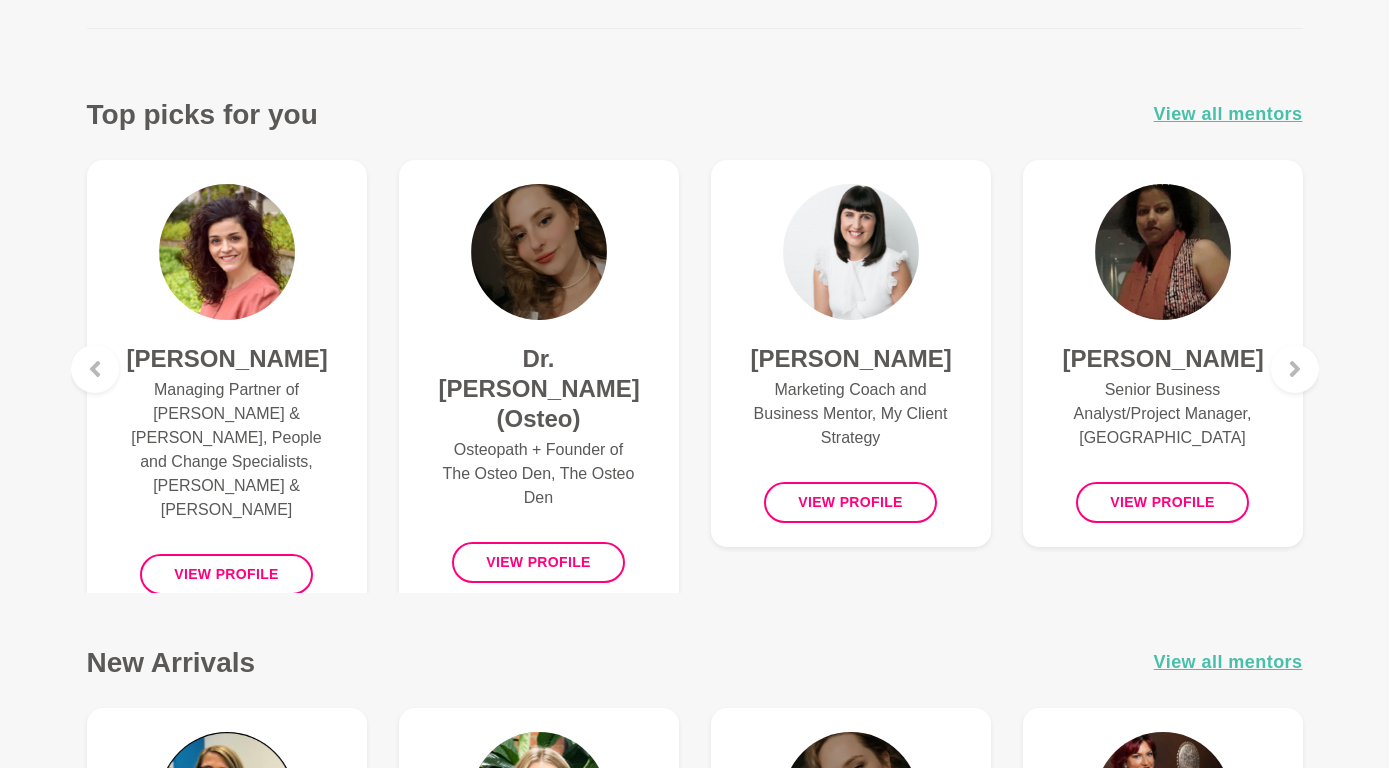 scroll, scrollTop: 754, scrollLeft: 0, axis: vertical 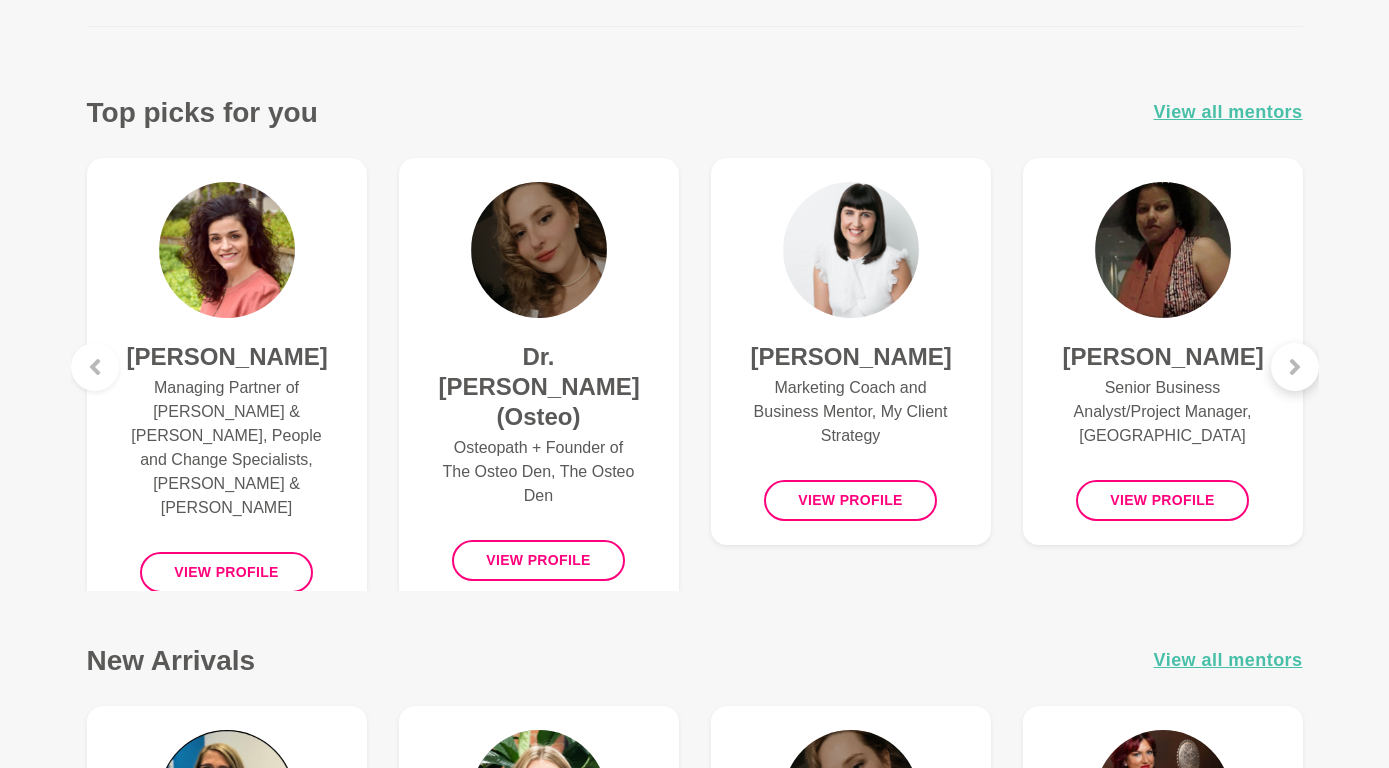 click 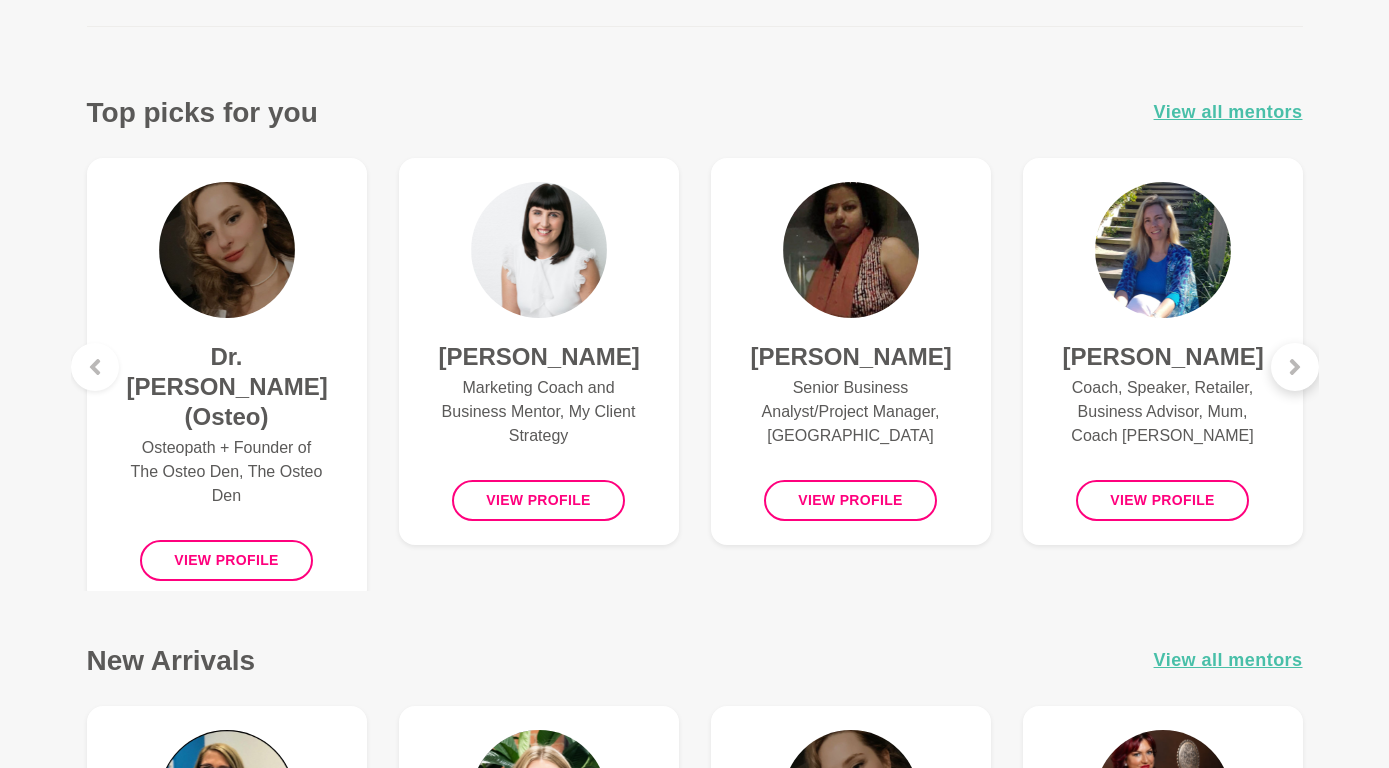 click 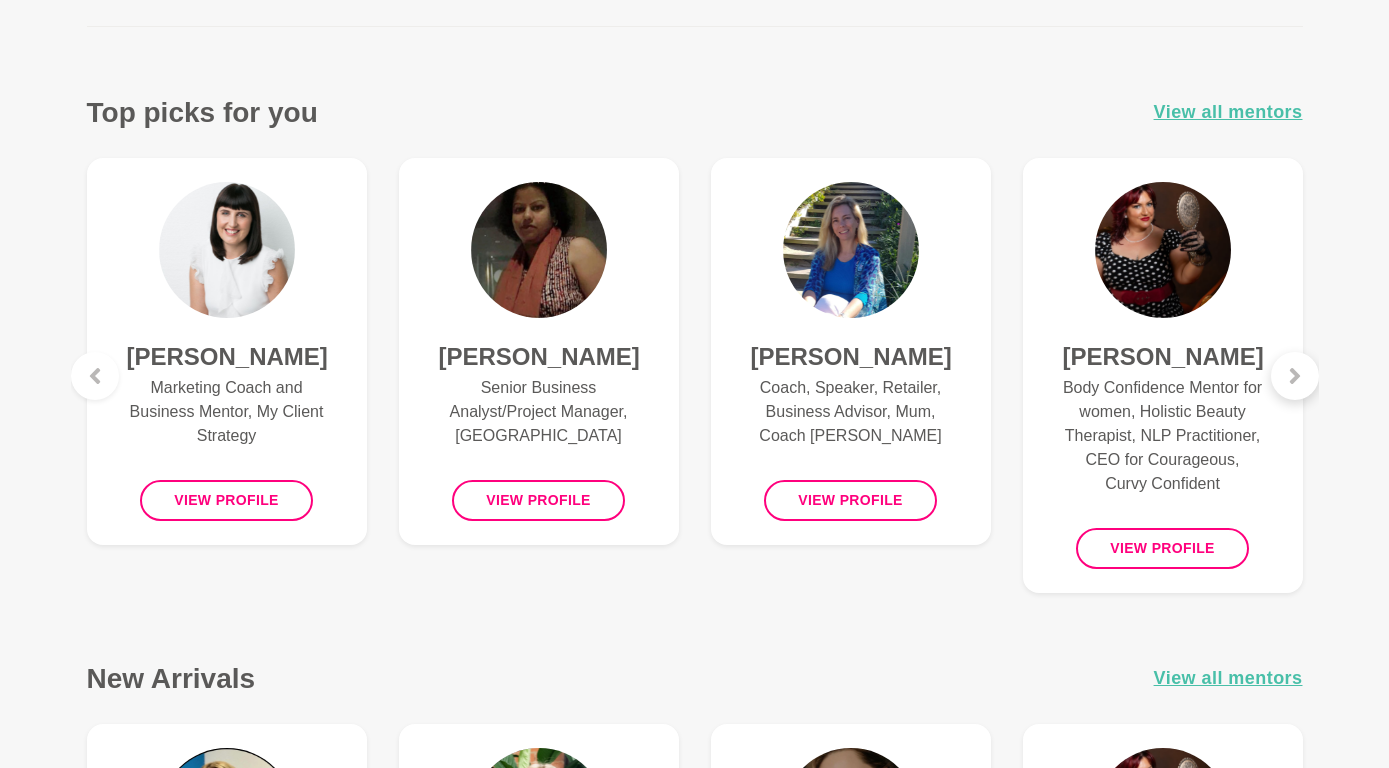 click at bounding box center [1295, 376] 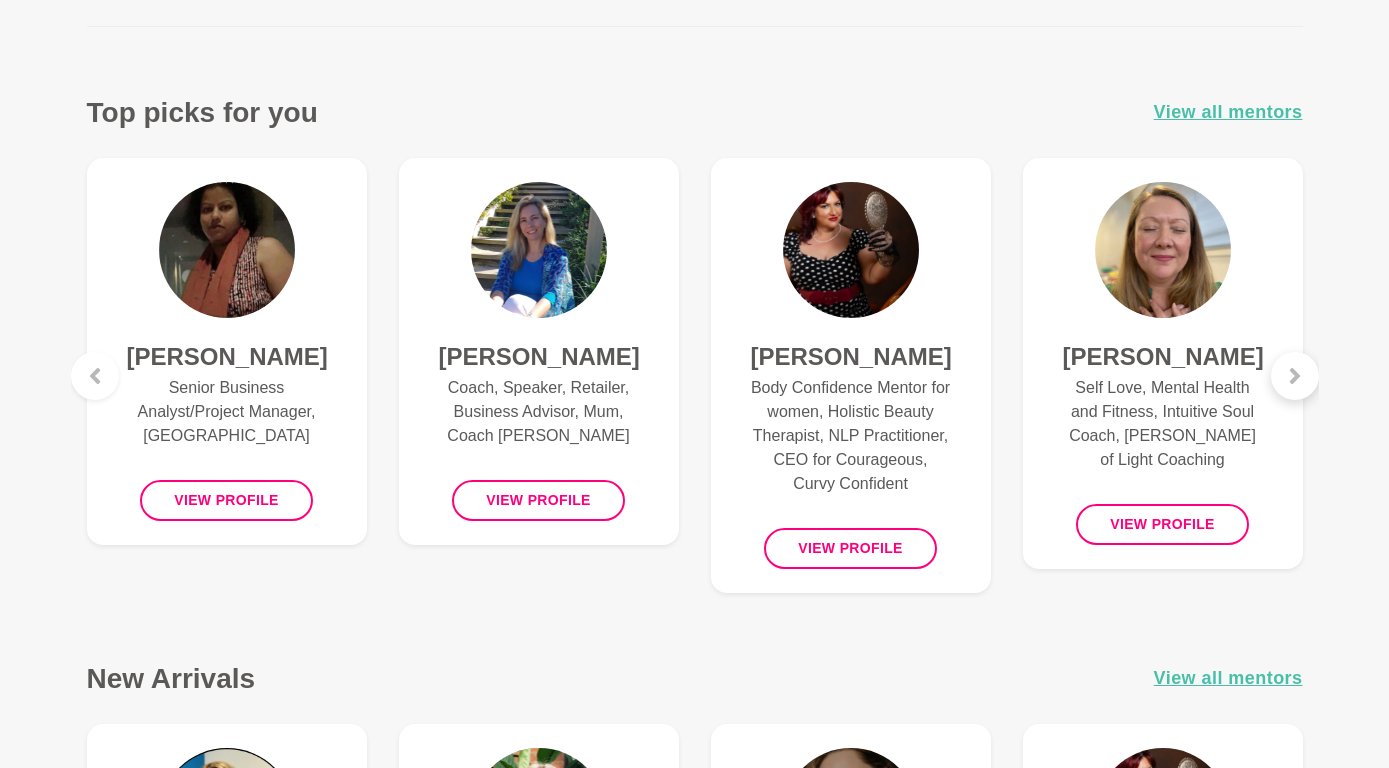 click at bounding box center (1295, 376) 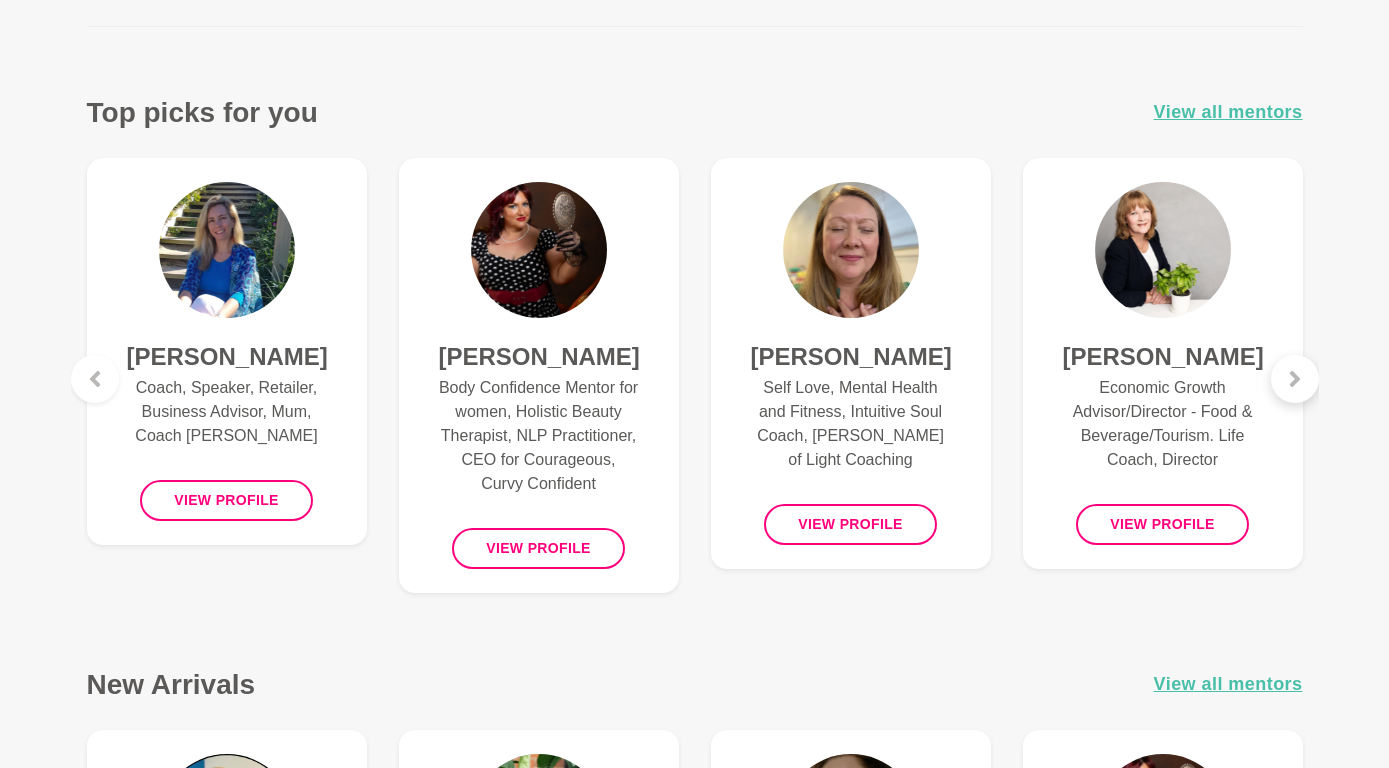 click at bounding box center (1295, 379) 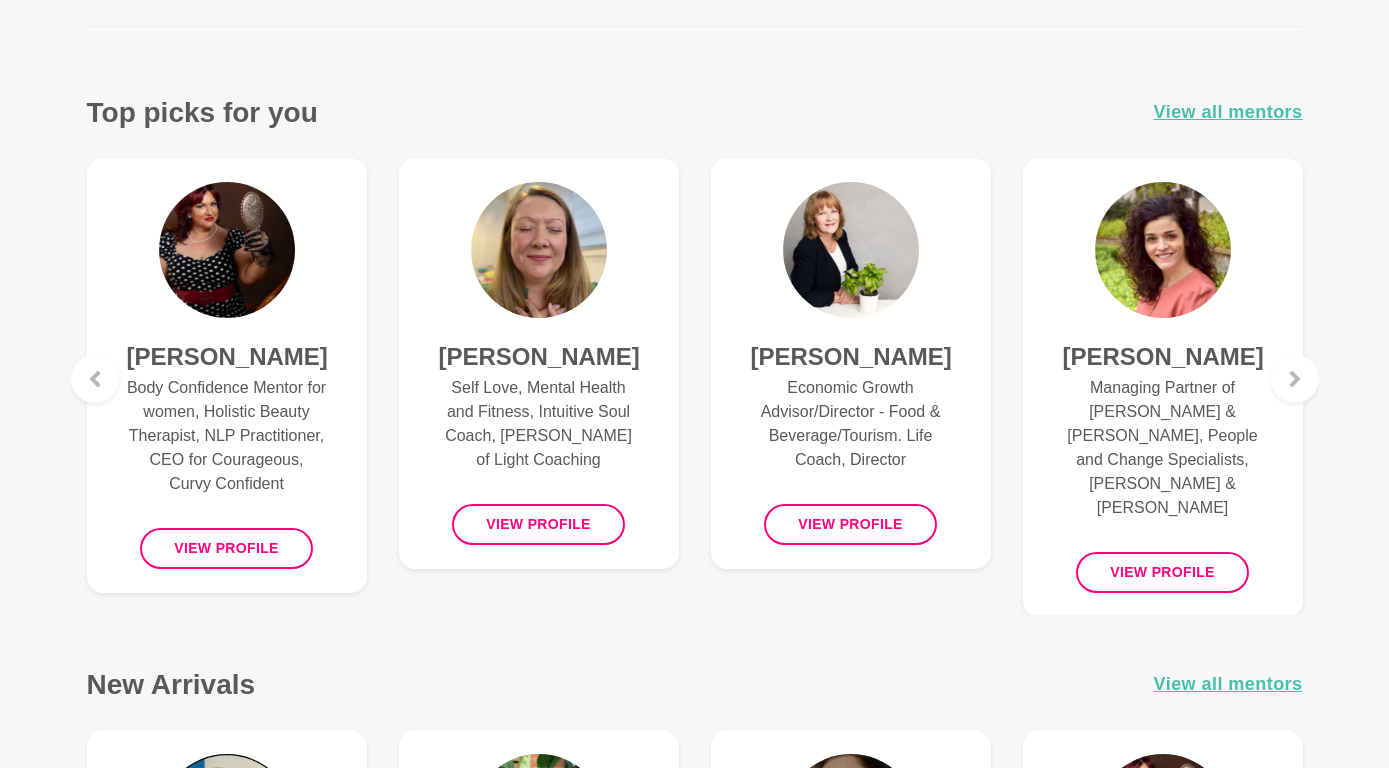 click on "[PERSON_NAME]" at bounding box center (851, 357) 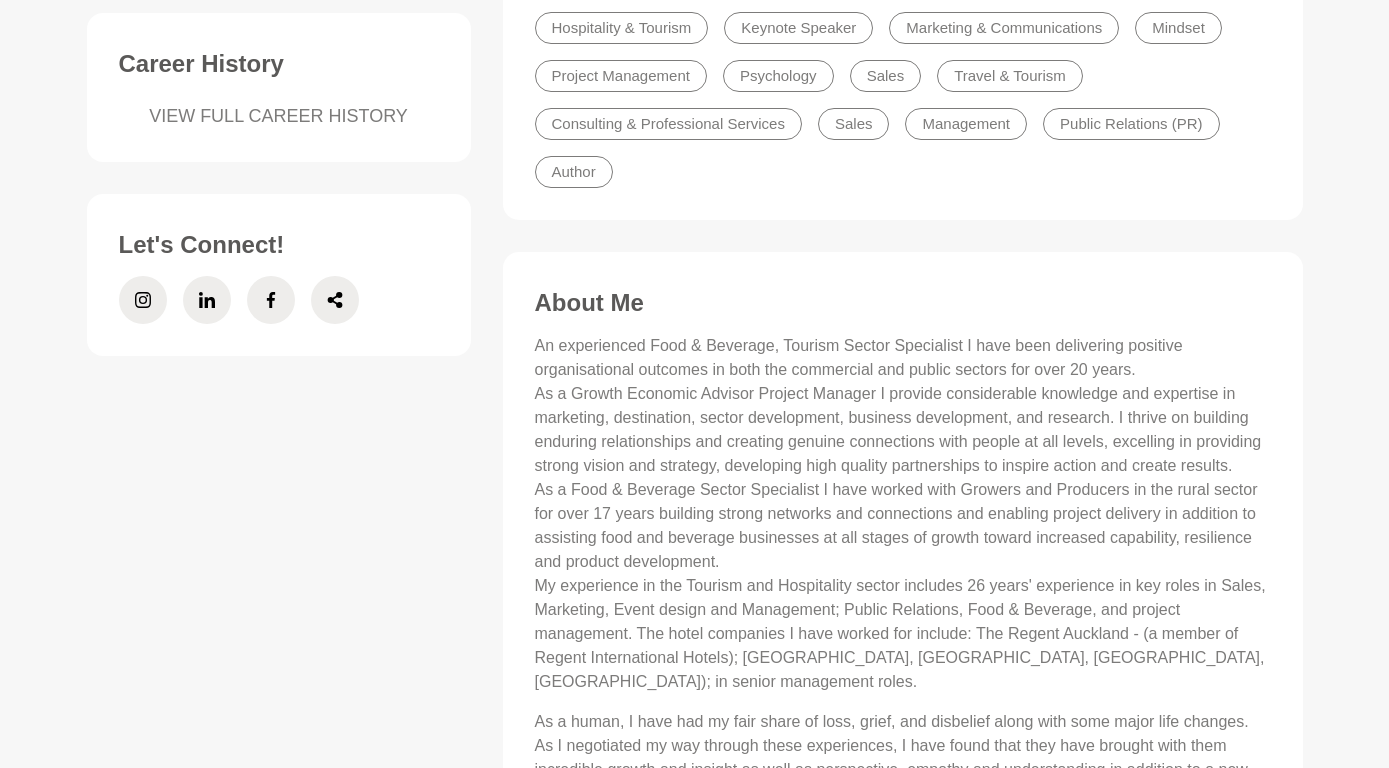 scroll, scrollTop: 0, scrollLeft: 0, axis: both 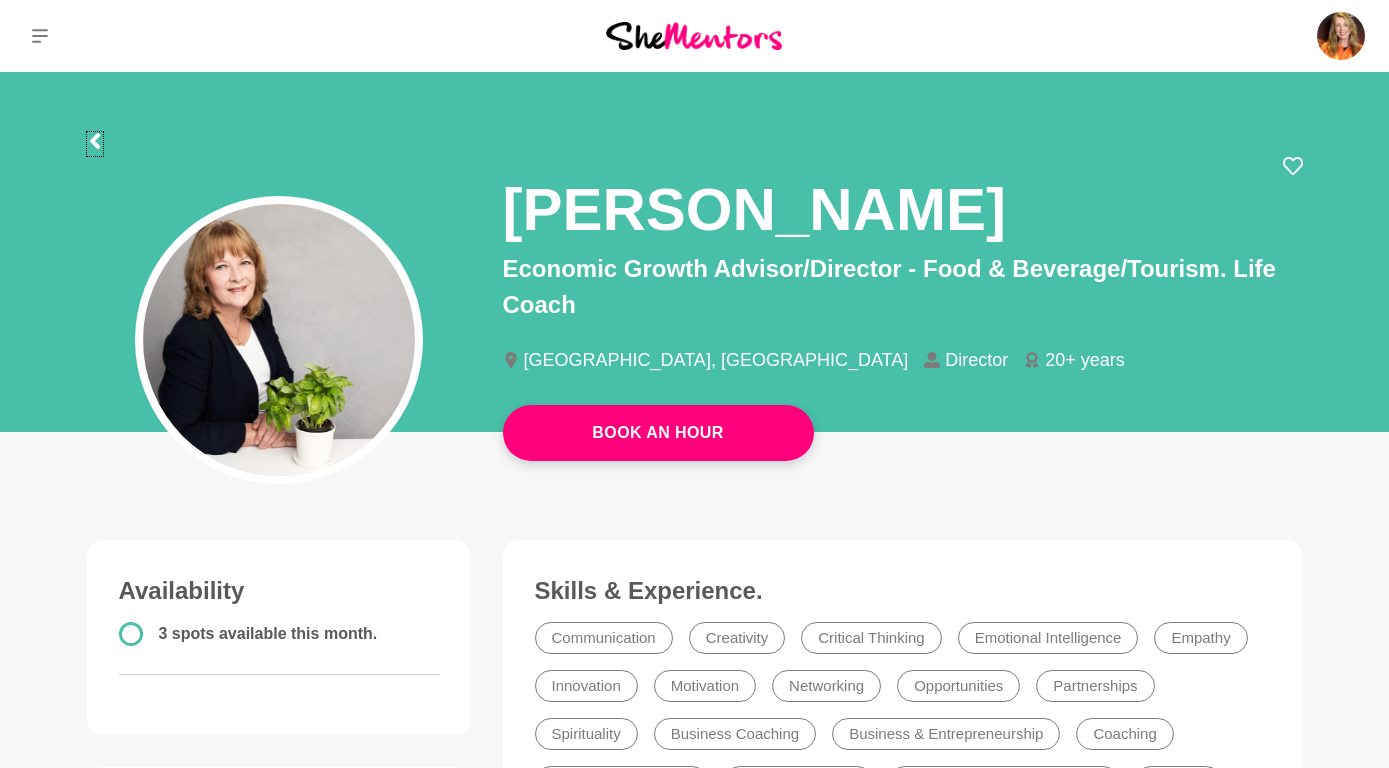 click 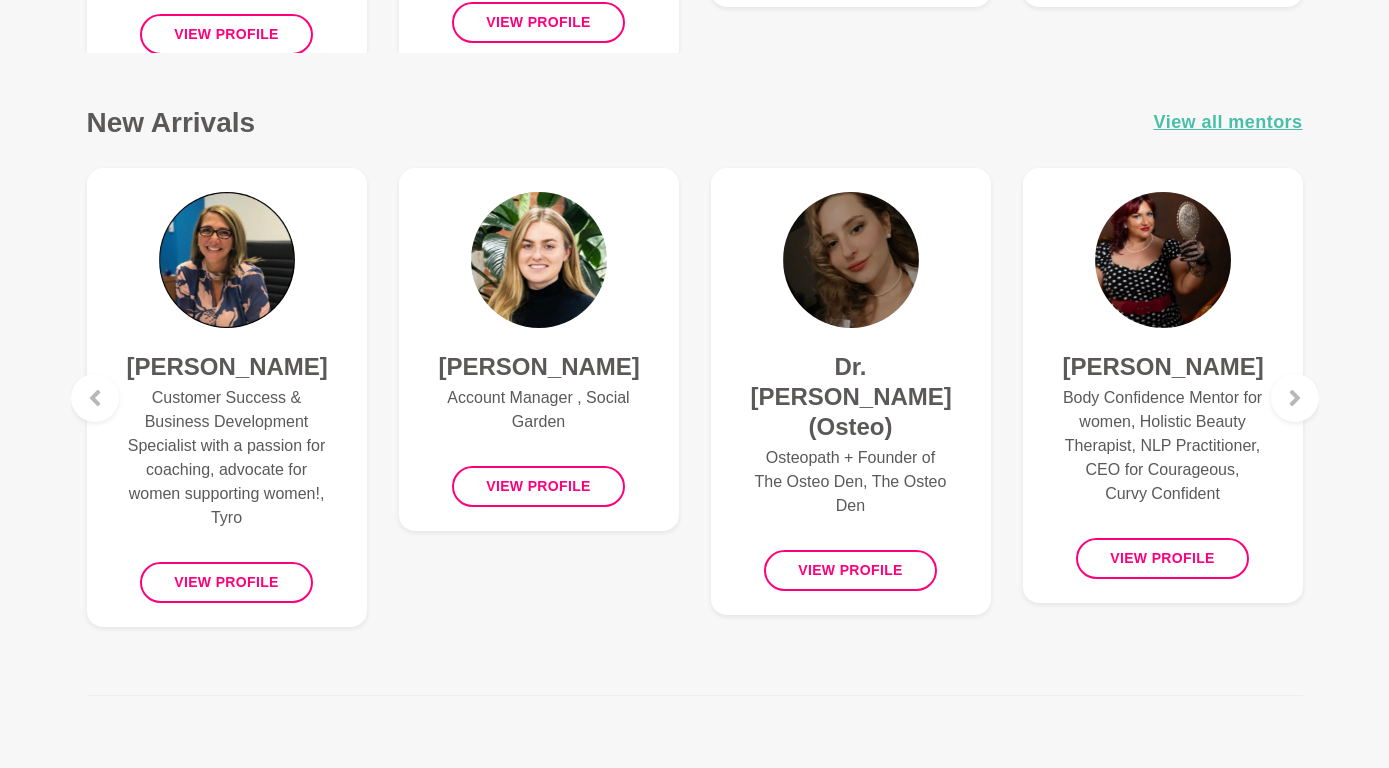 scroll, scrollTop: 1293, scrollLeft: 0, axis: vertical 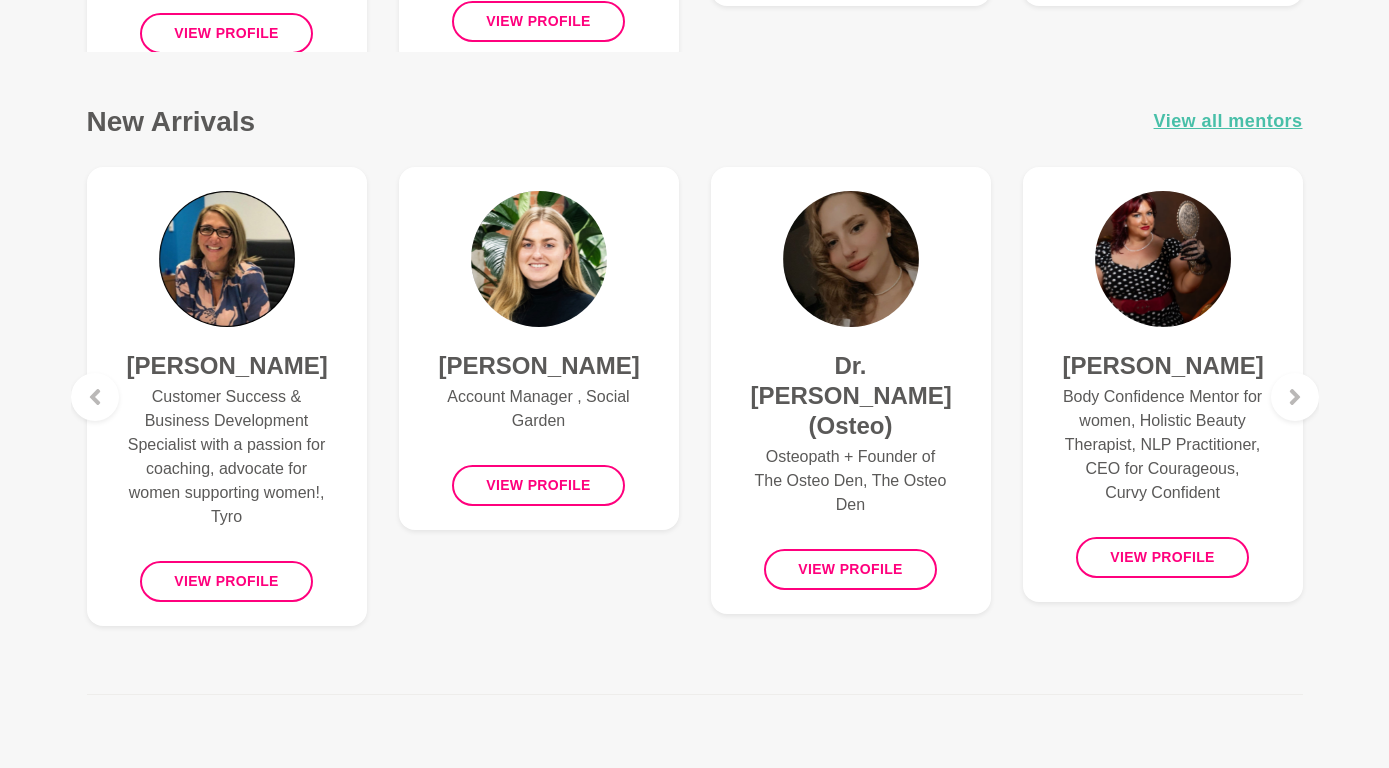 click at bounding box center (227, 259) 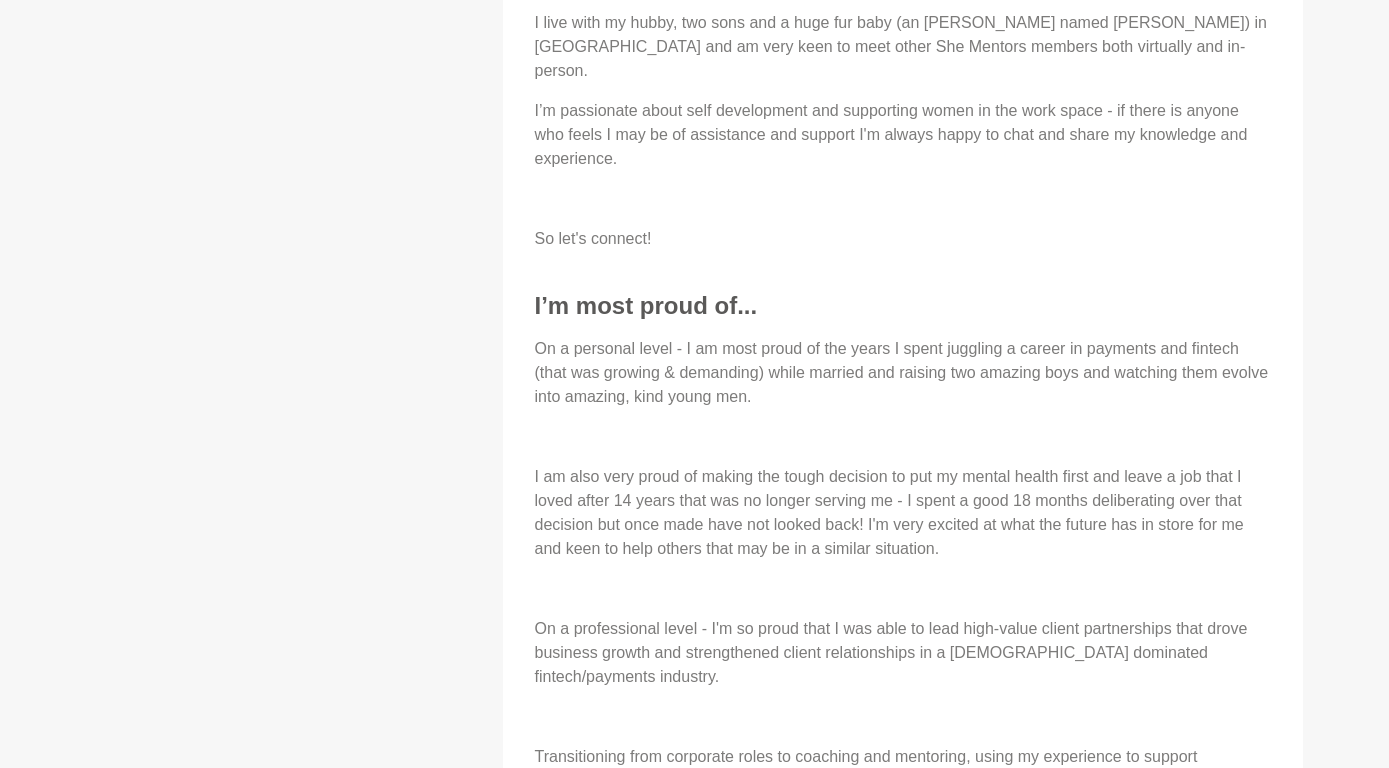 scroll, scrollTop: 0, scrollLeft: 0, axis: both 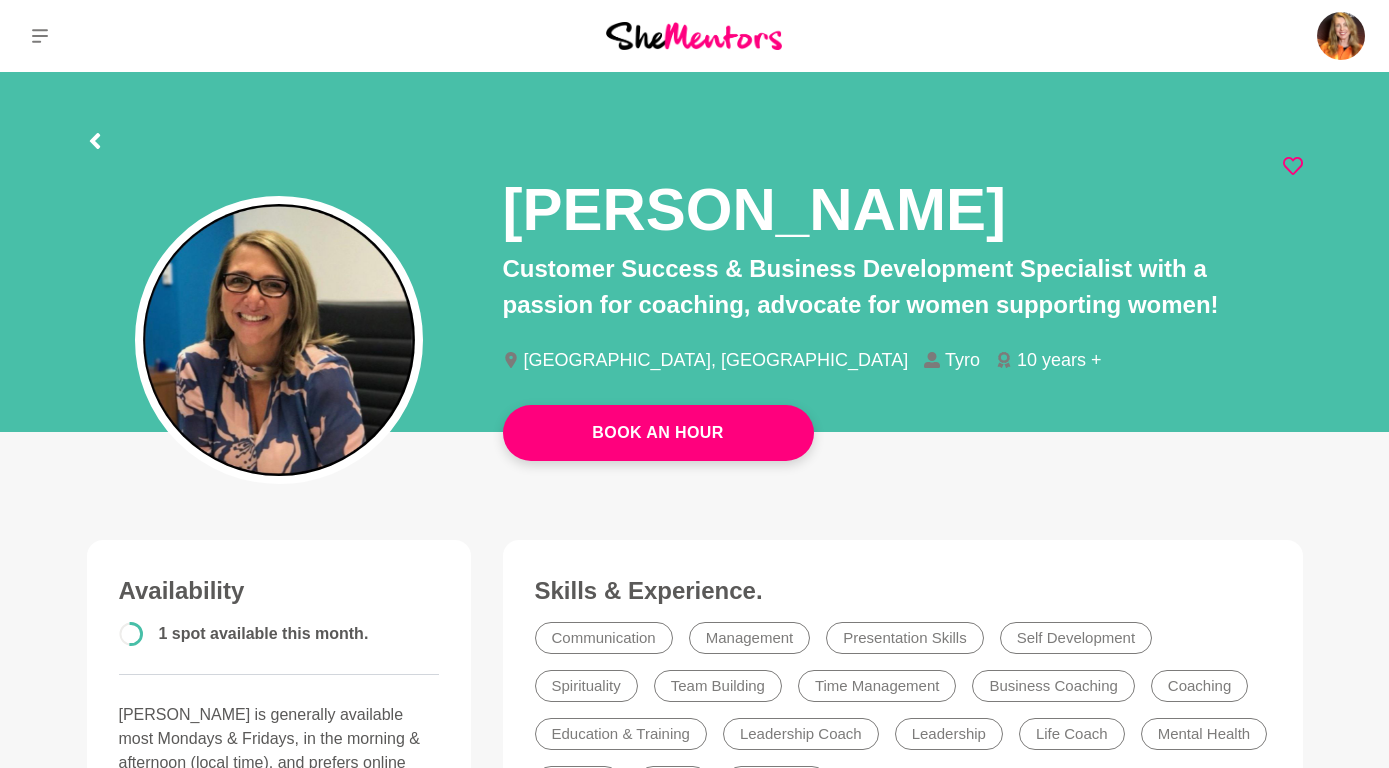 click 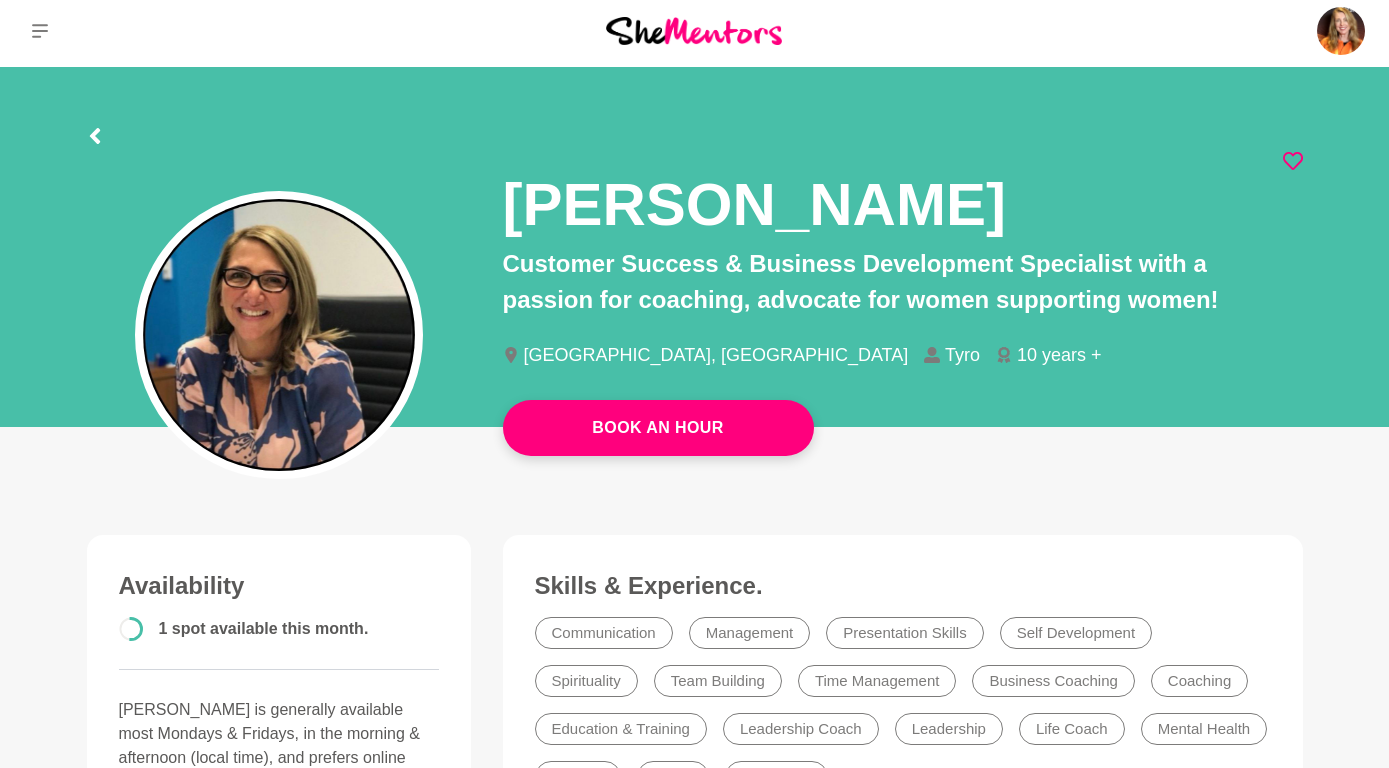 scroll, scrollTop: 0, scrollLeft: 0, axis: both 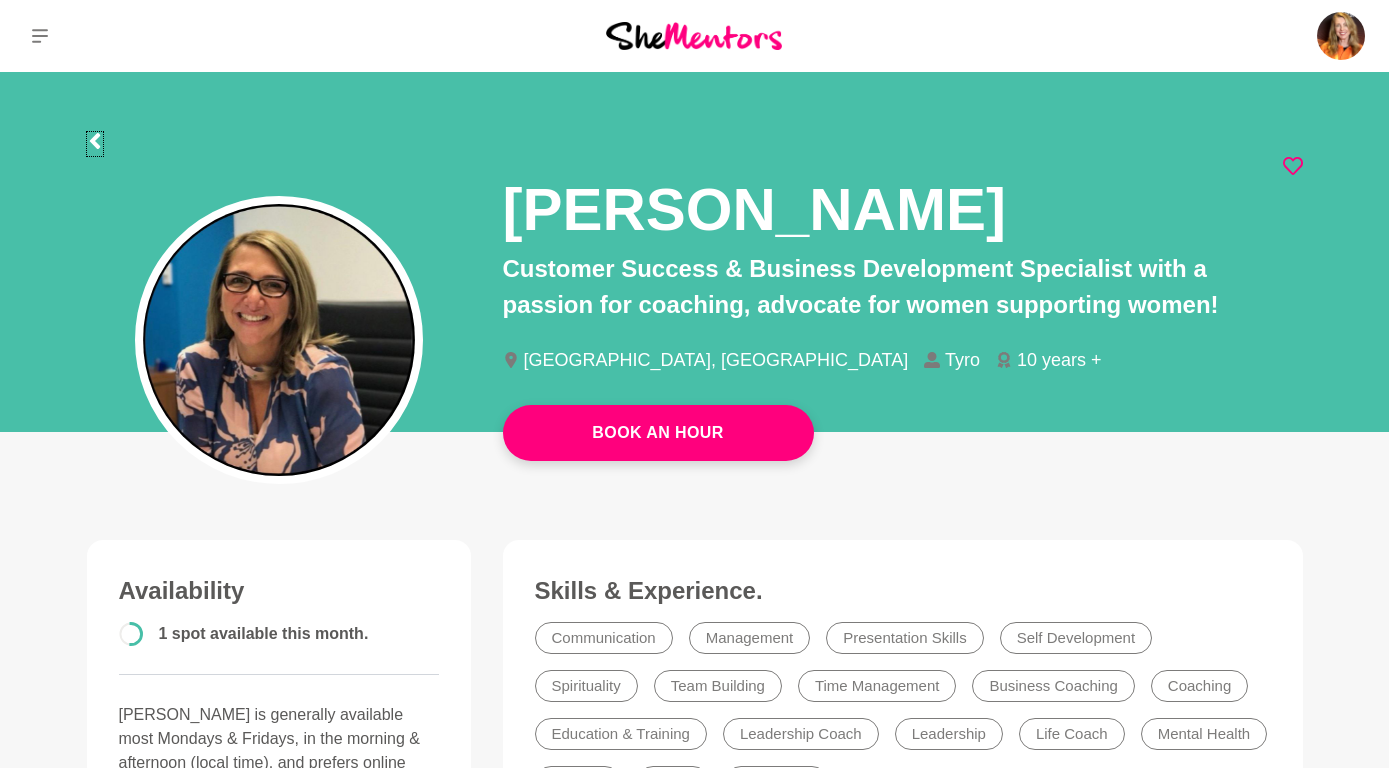 click 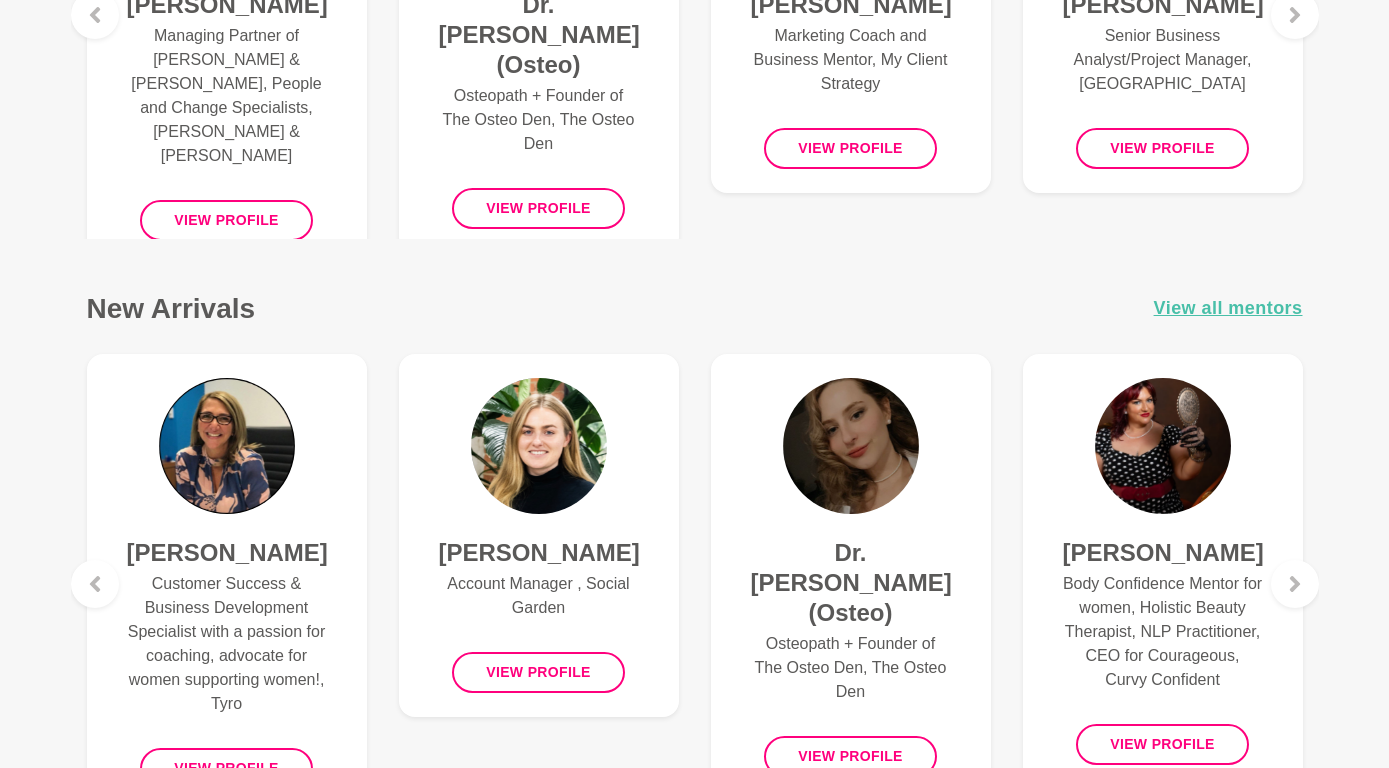 scroll, scrollTop: 1106, scrollLeft: 0, axis: vertical 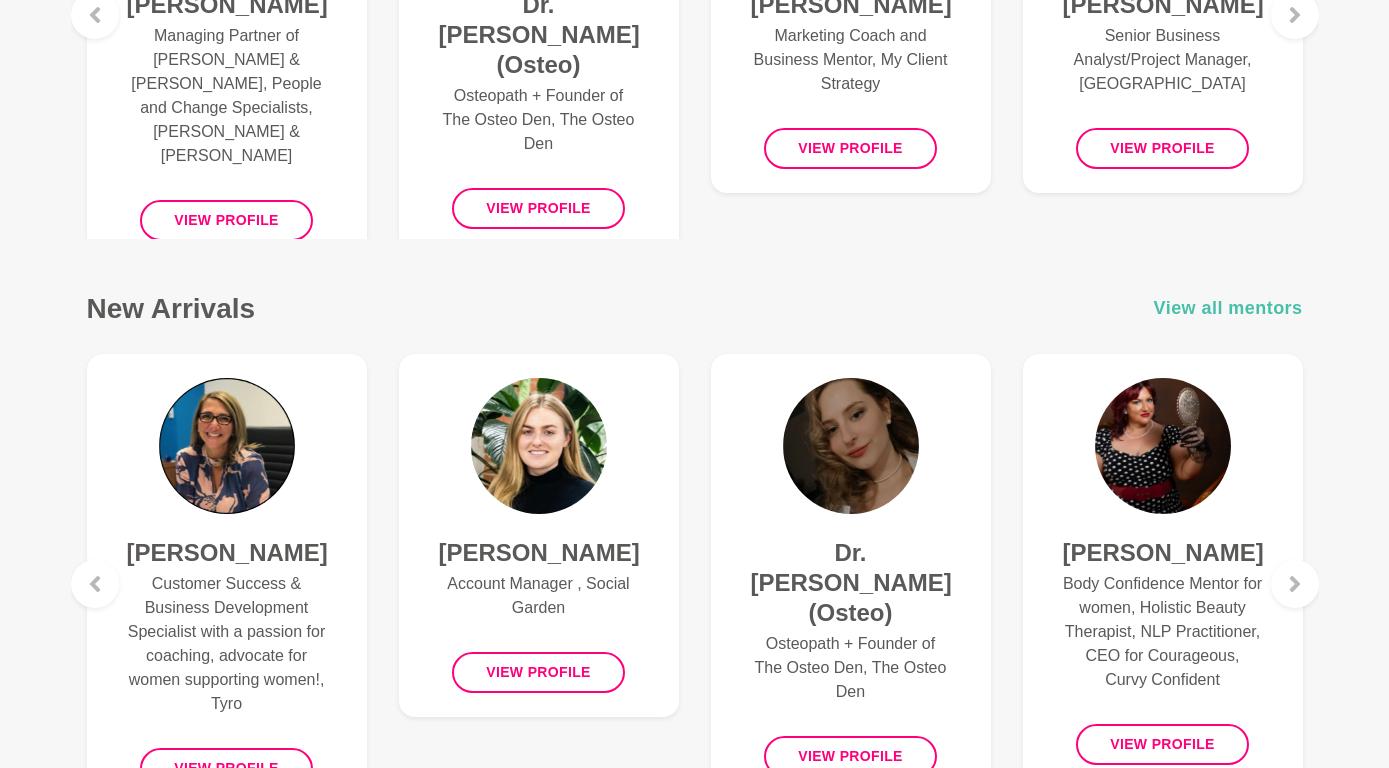 click on "View all mentors" at bounding box center (1228, 308) 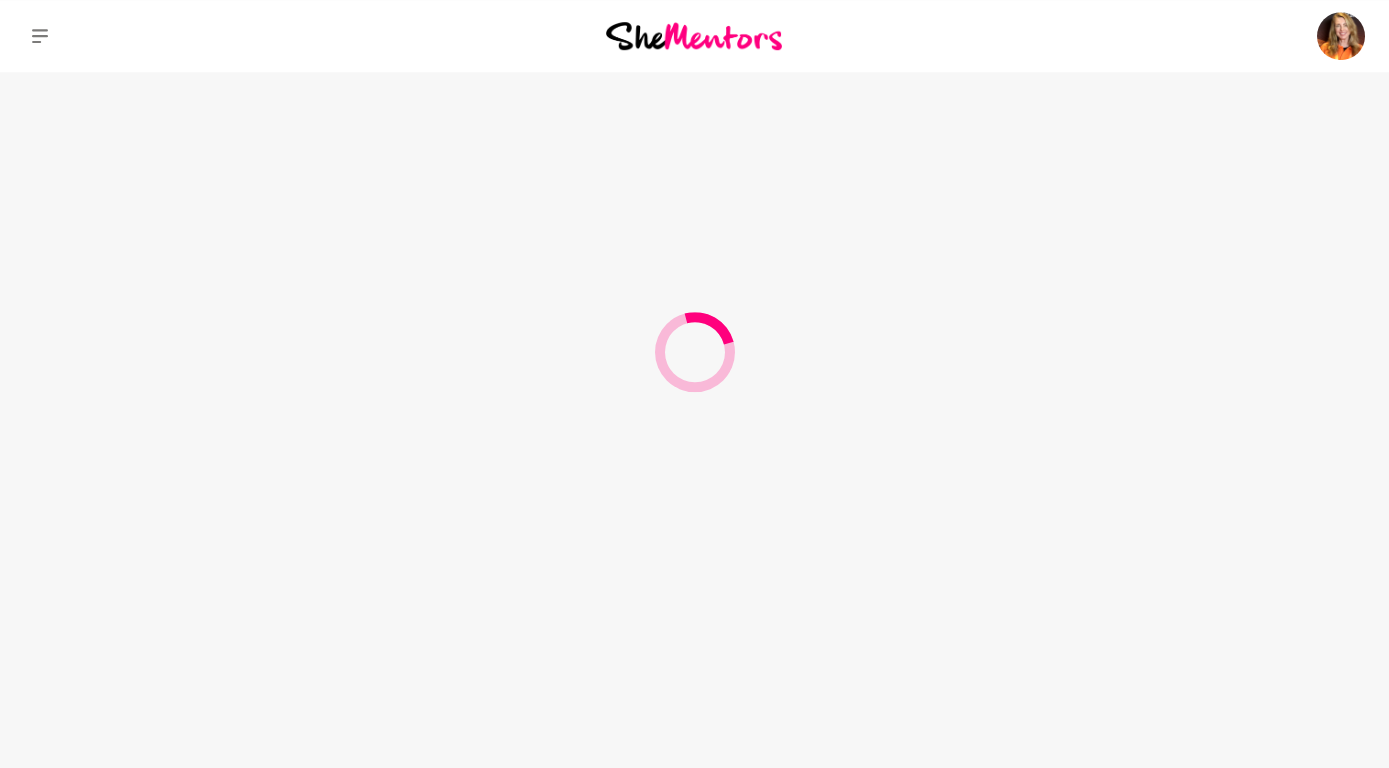 scroll, scrollTop: 0, scrollLeft: 0, axis: both 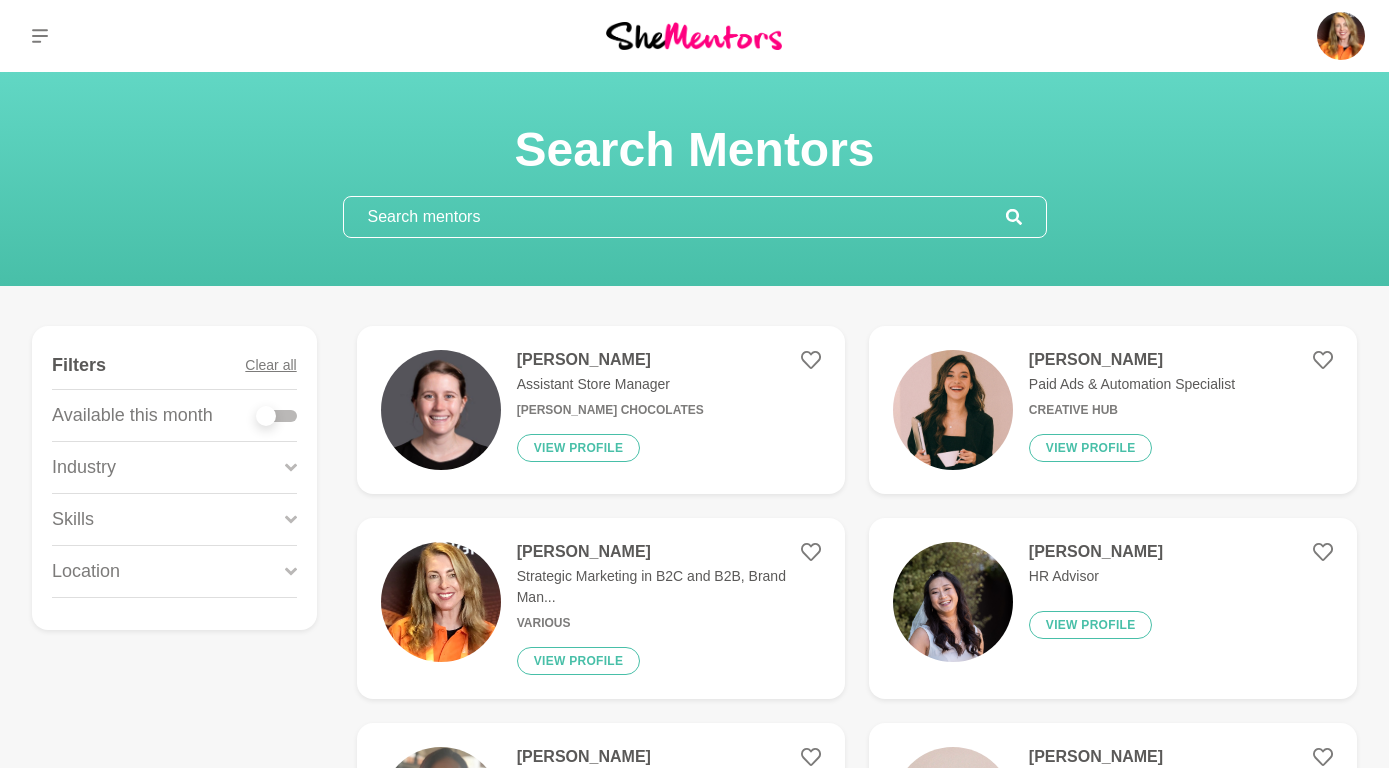 click at bounding box center (266, 416) 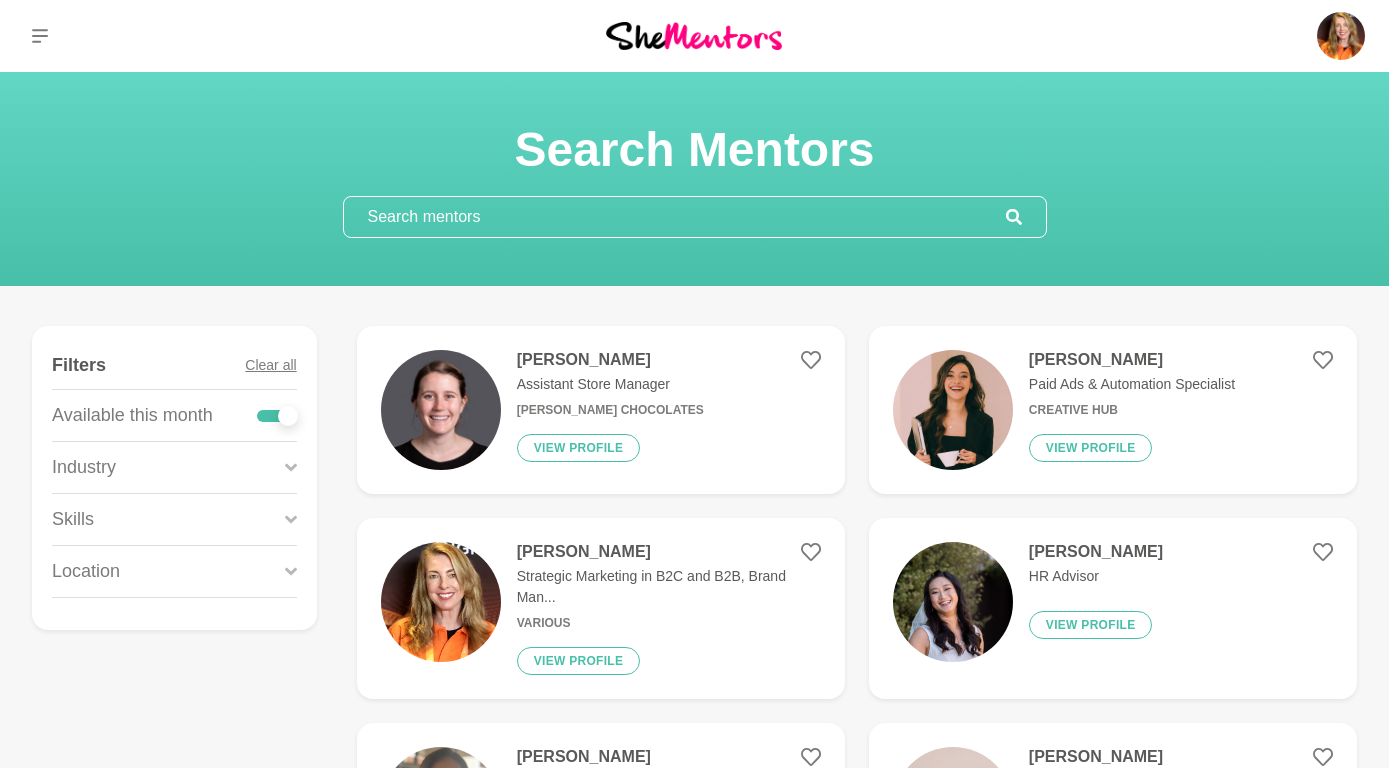 checkbox on "true" 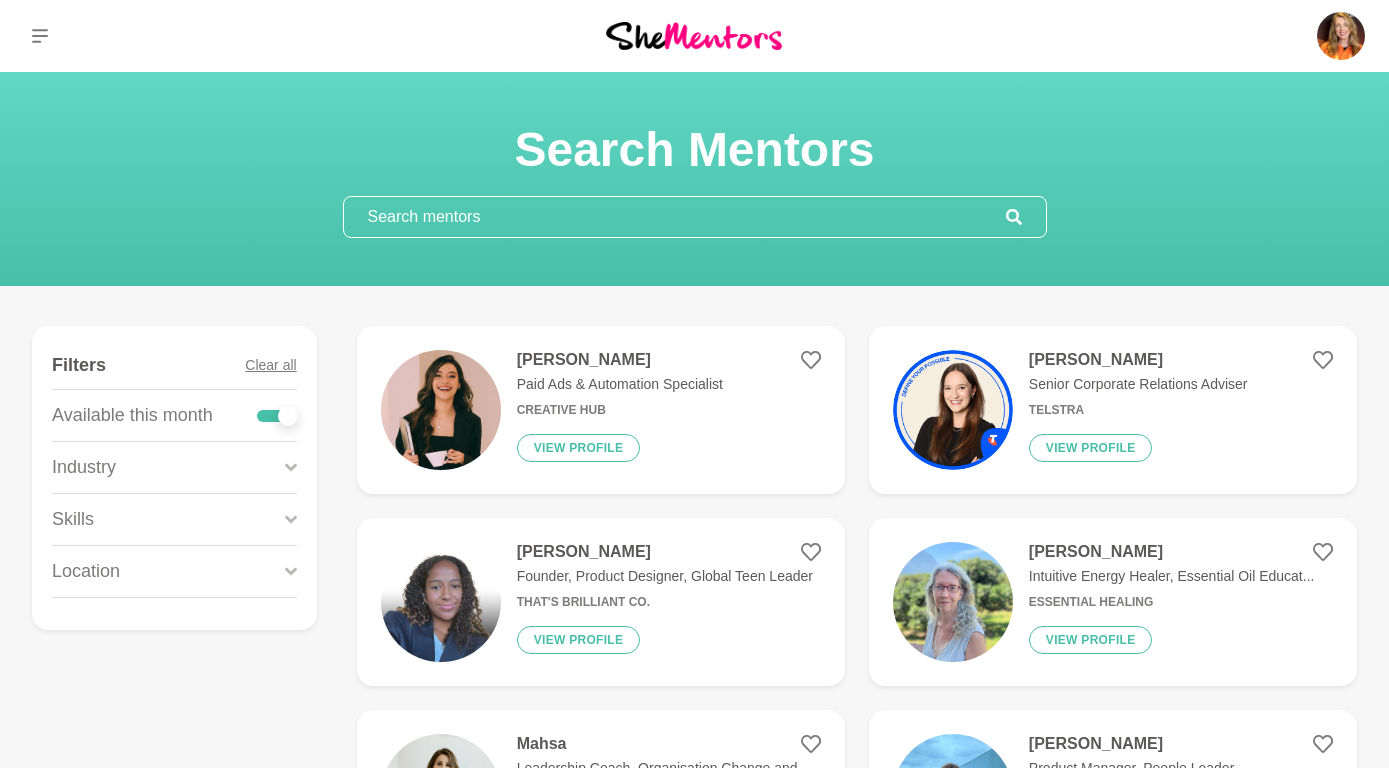 click 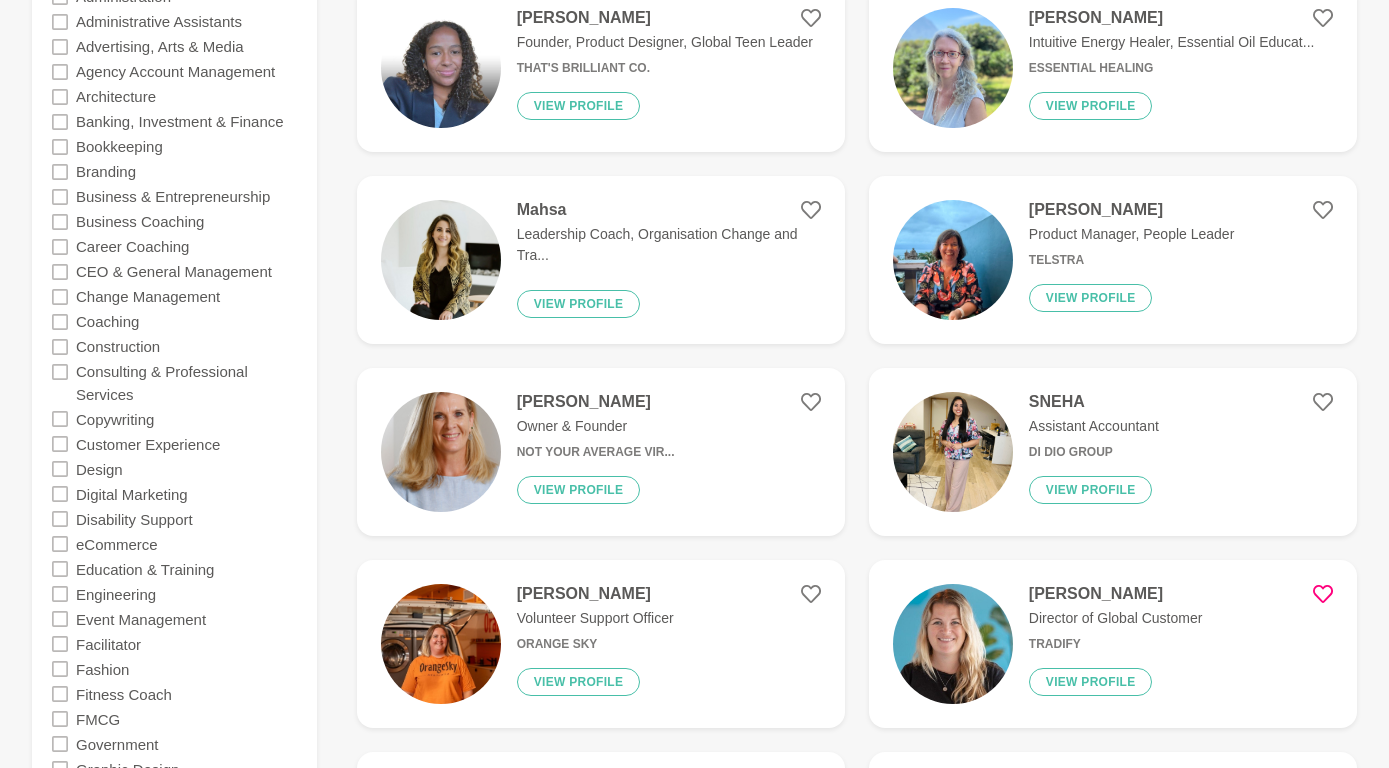 scroll, scrollTop: 535, scrollLeft: 0, axis: vertical 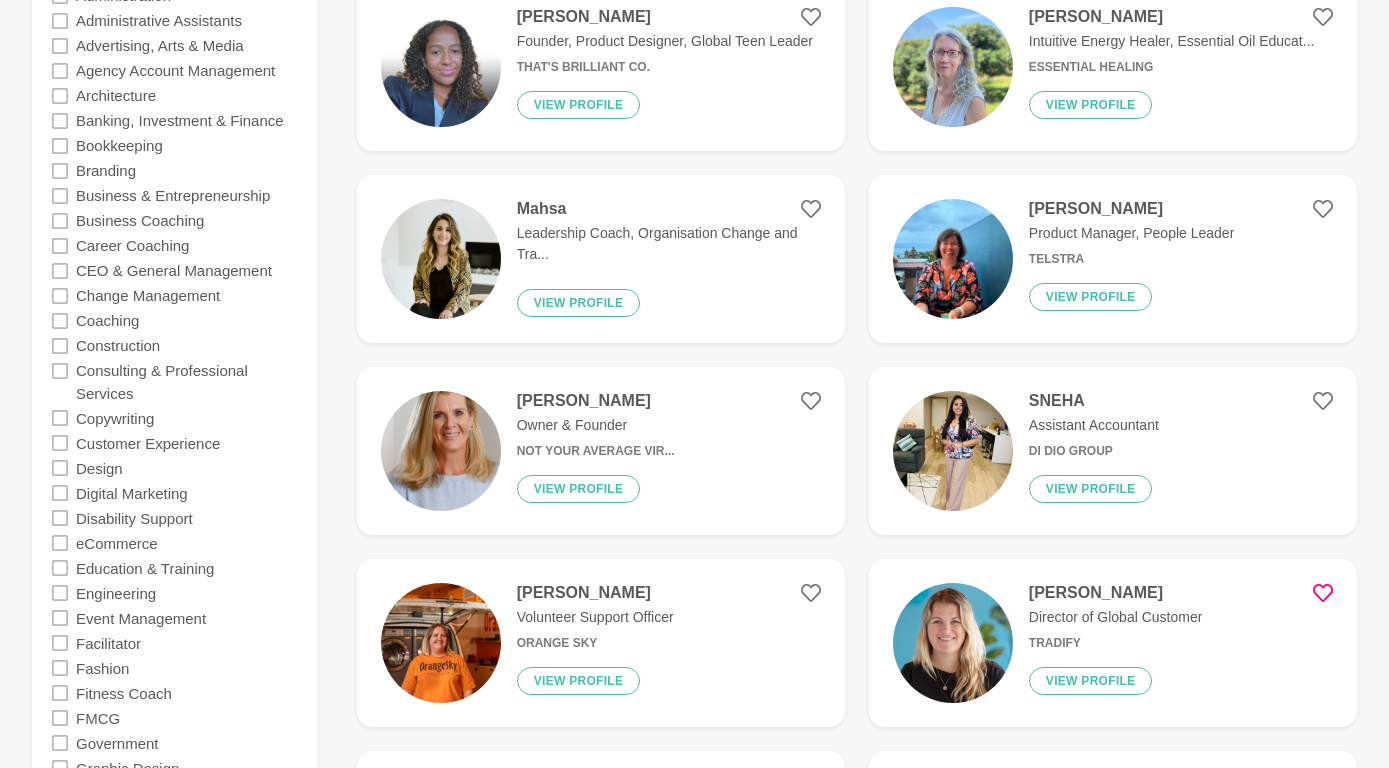 click 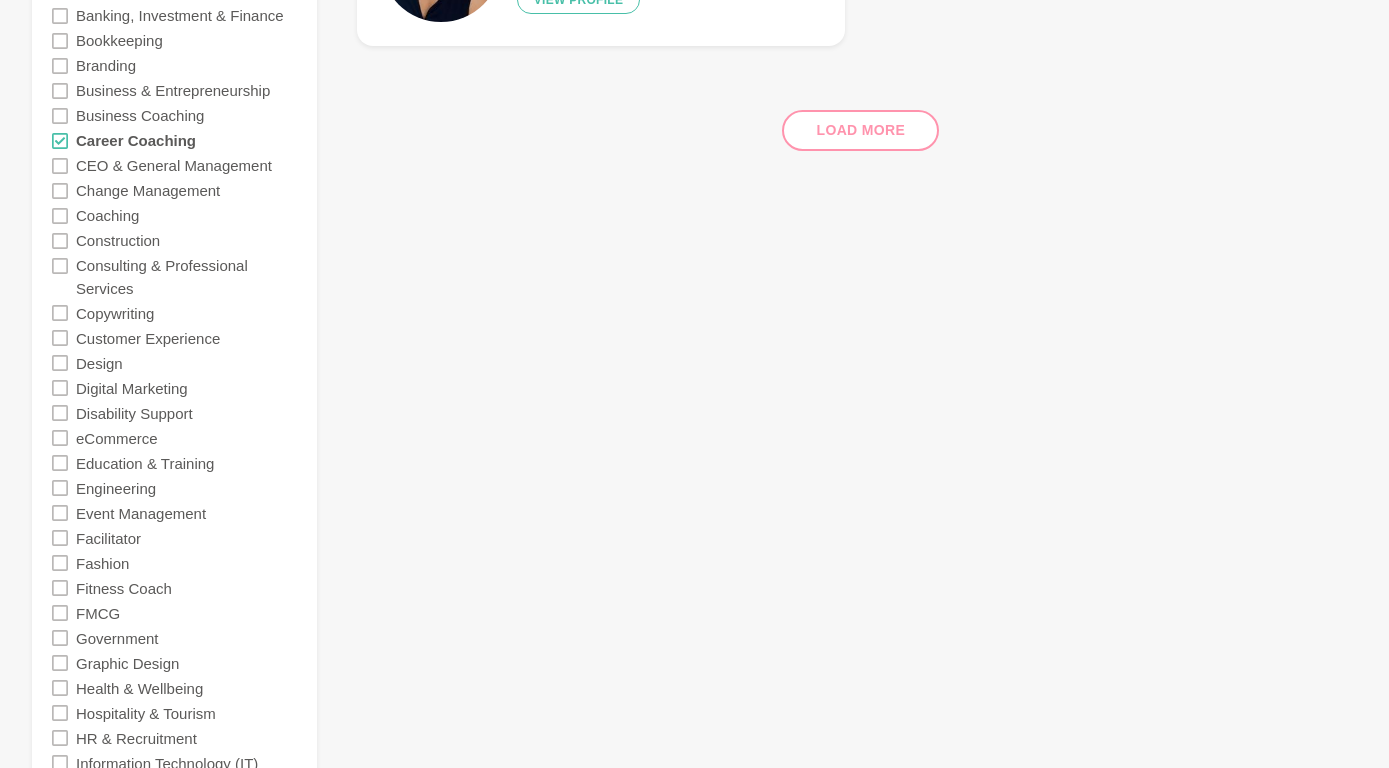 click 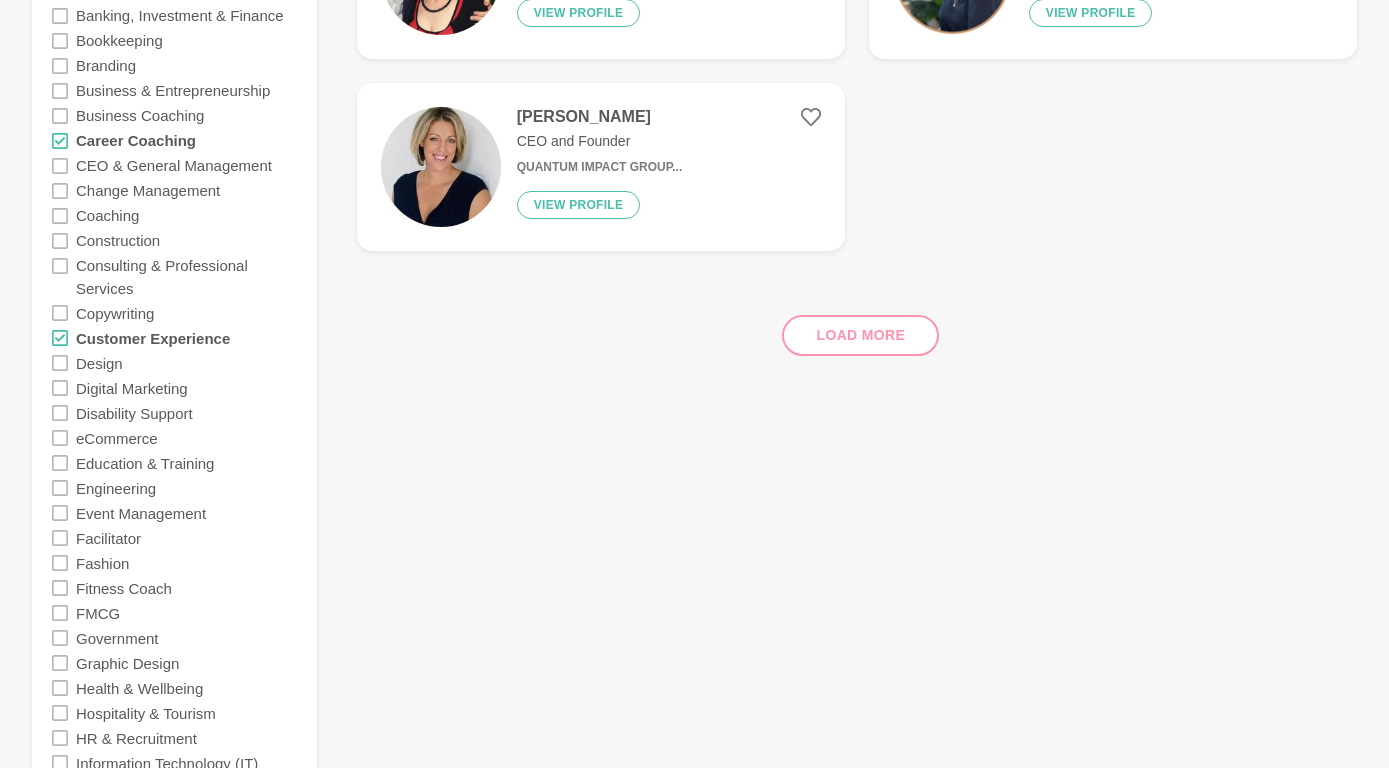 scroll, scrollTop: 641, scrollLeft: 0, axis: vertical 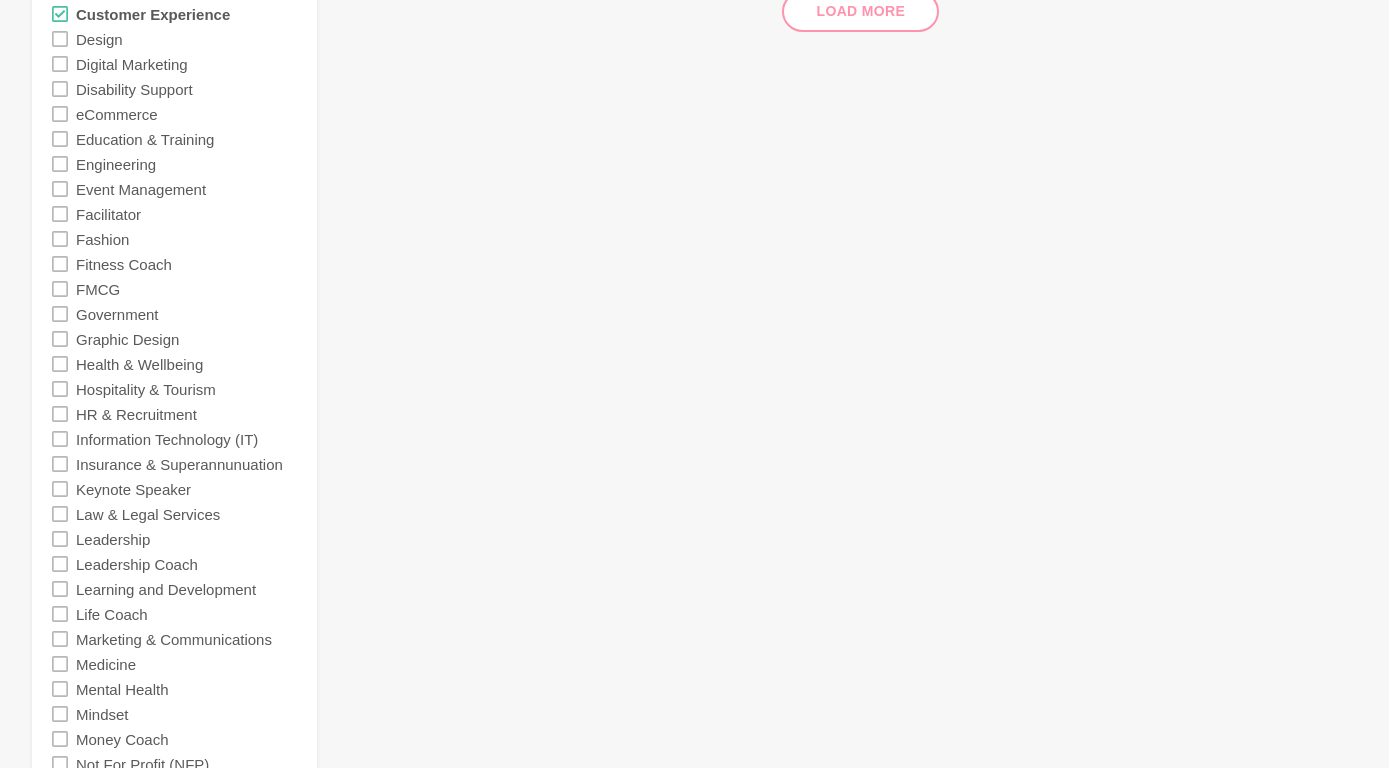 click 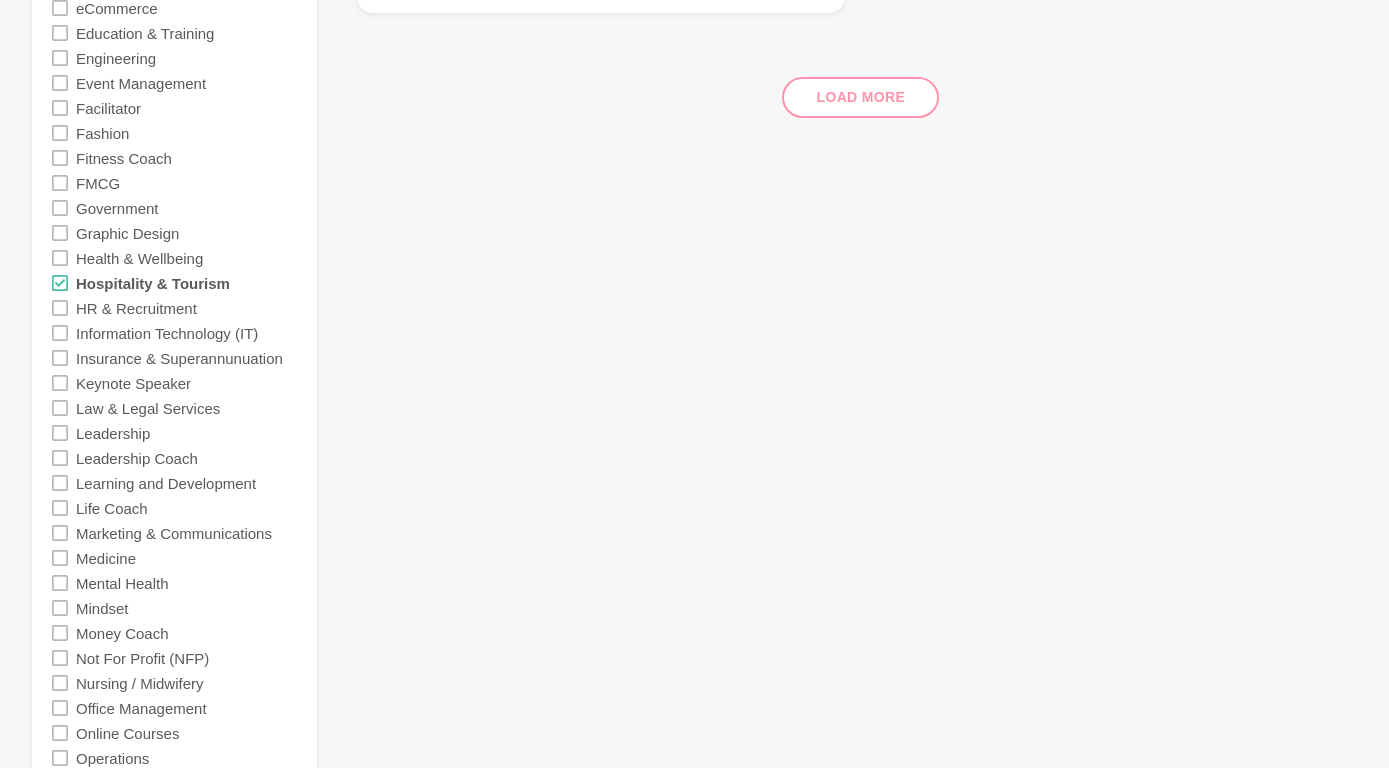 scroll, scrollTop: 1071, scrollLeft: 0, axis: vertical 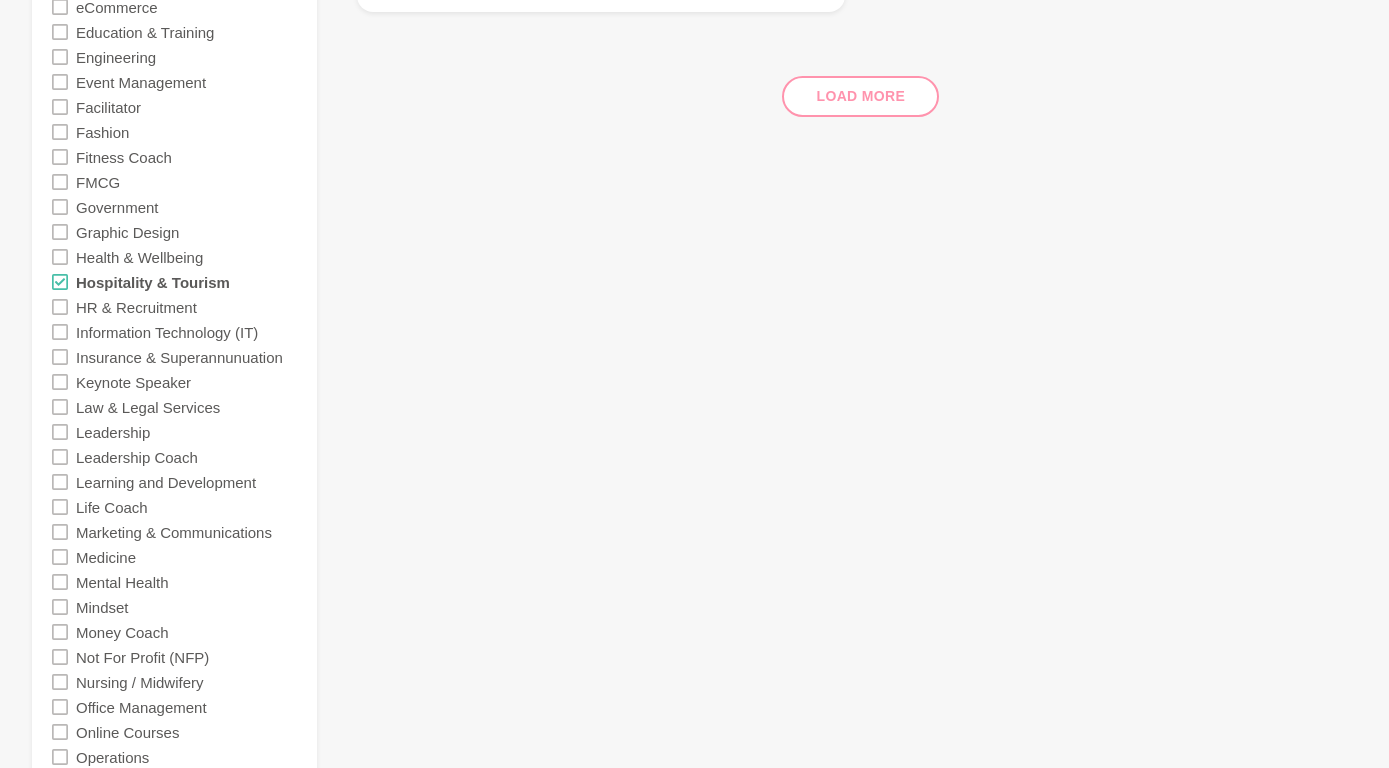 click 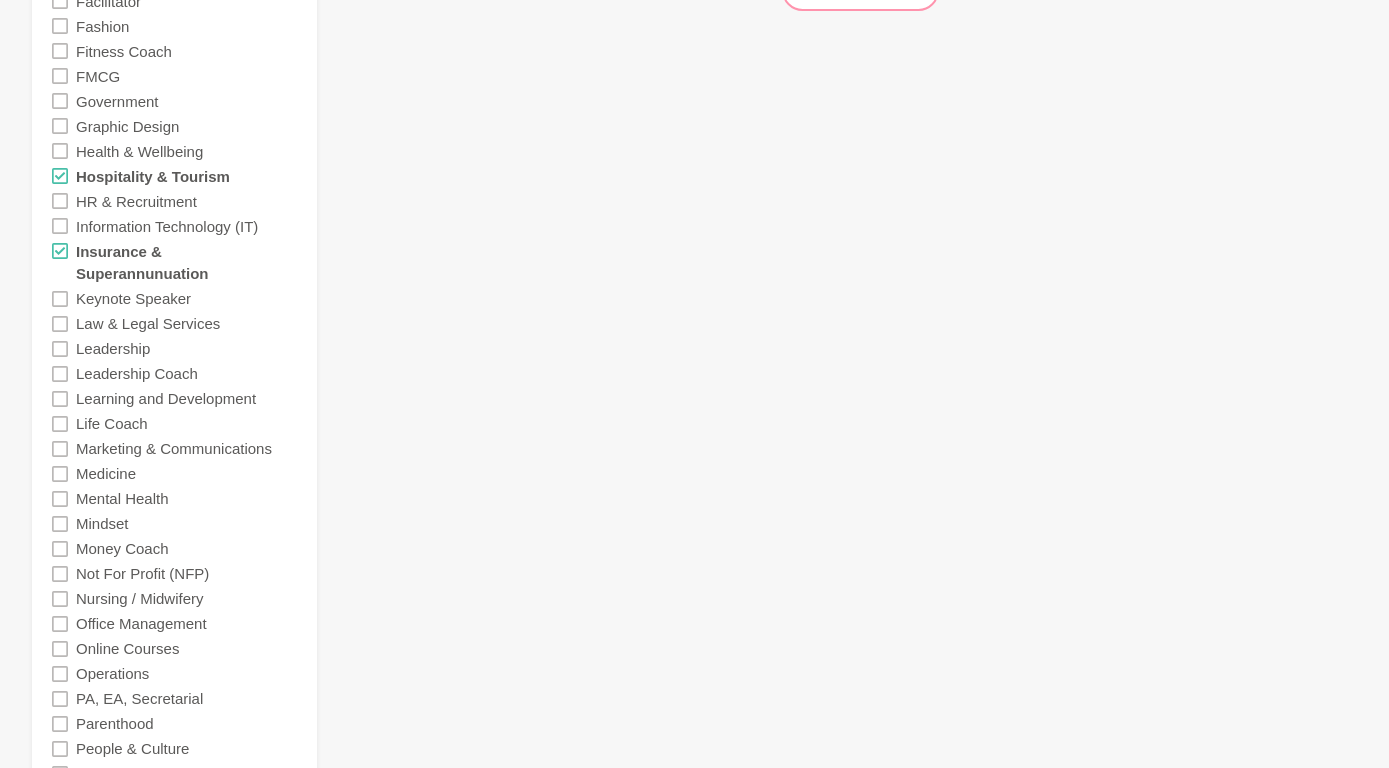 scroll, scrollTop: 1178, scrollLeft: 0, axis: vertical 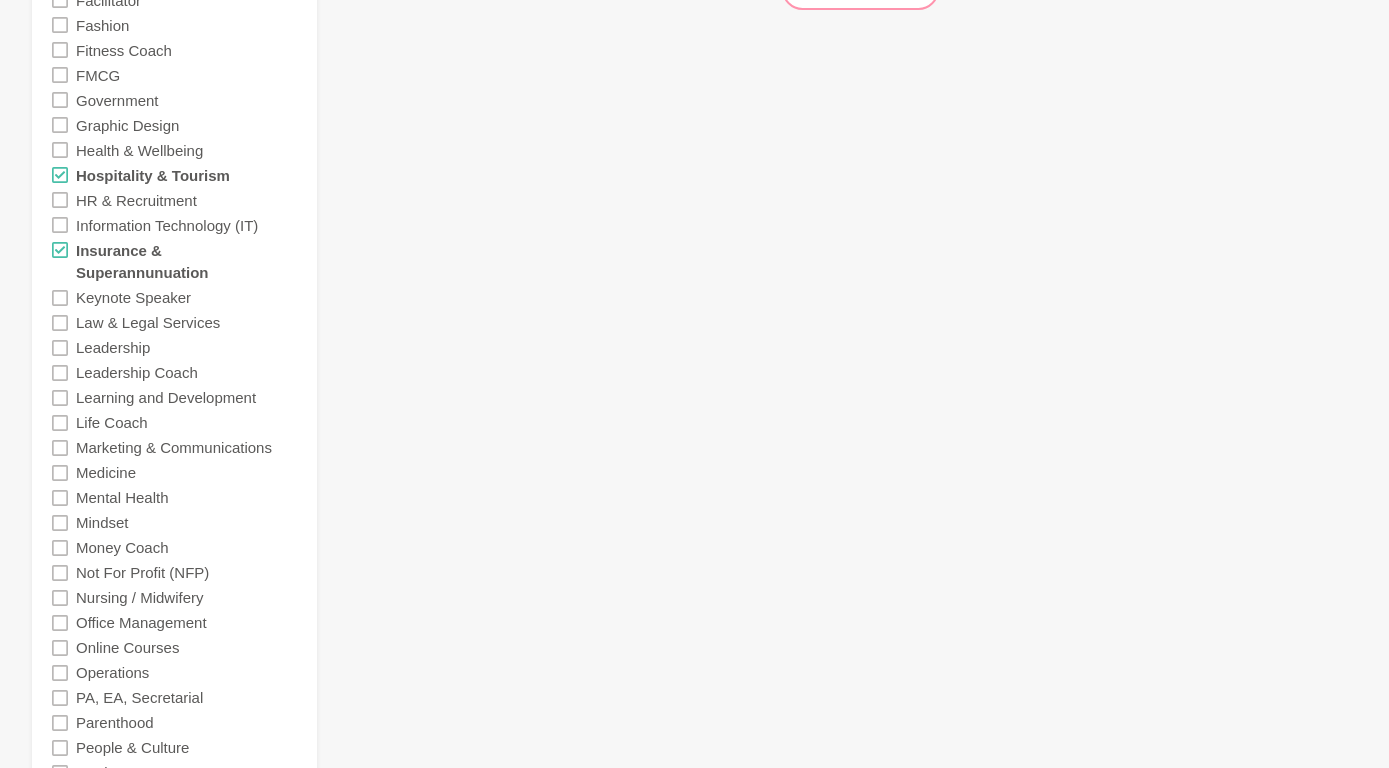 click 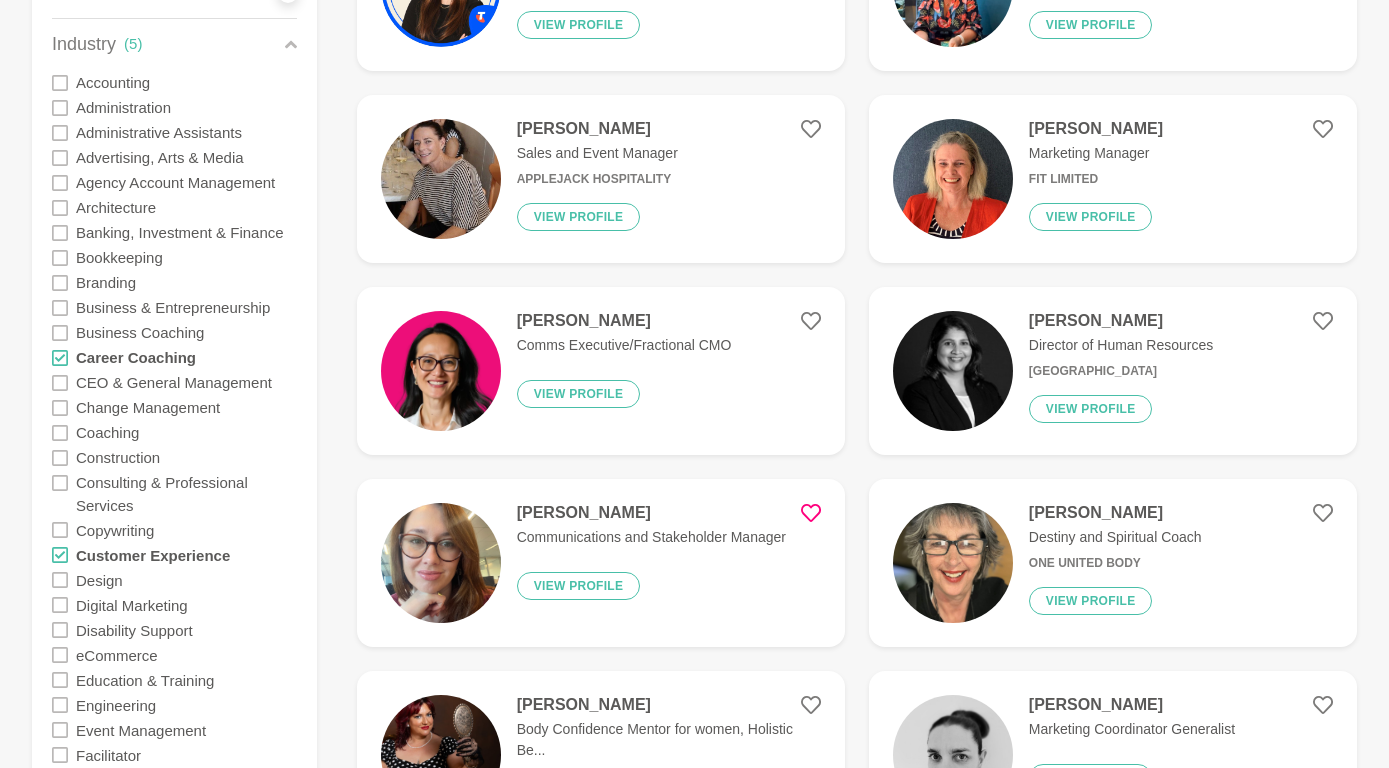 scroll, scrollTop: 423, scrollLeft: 0, axis: vertical 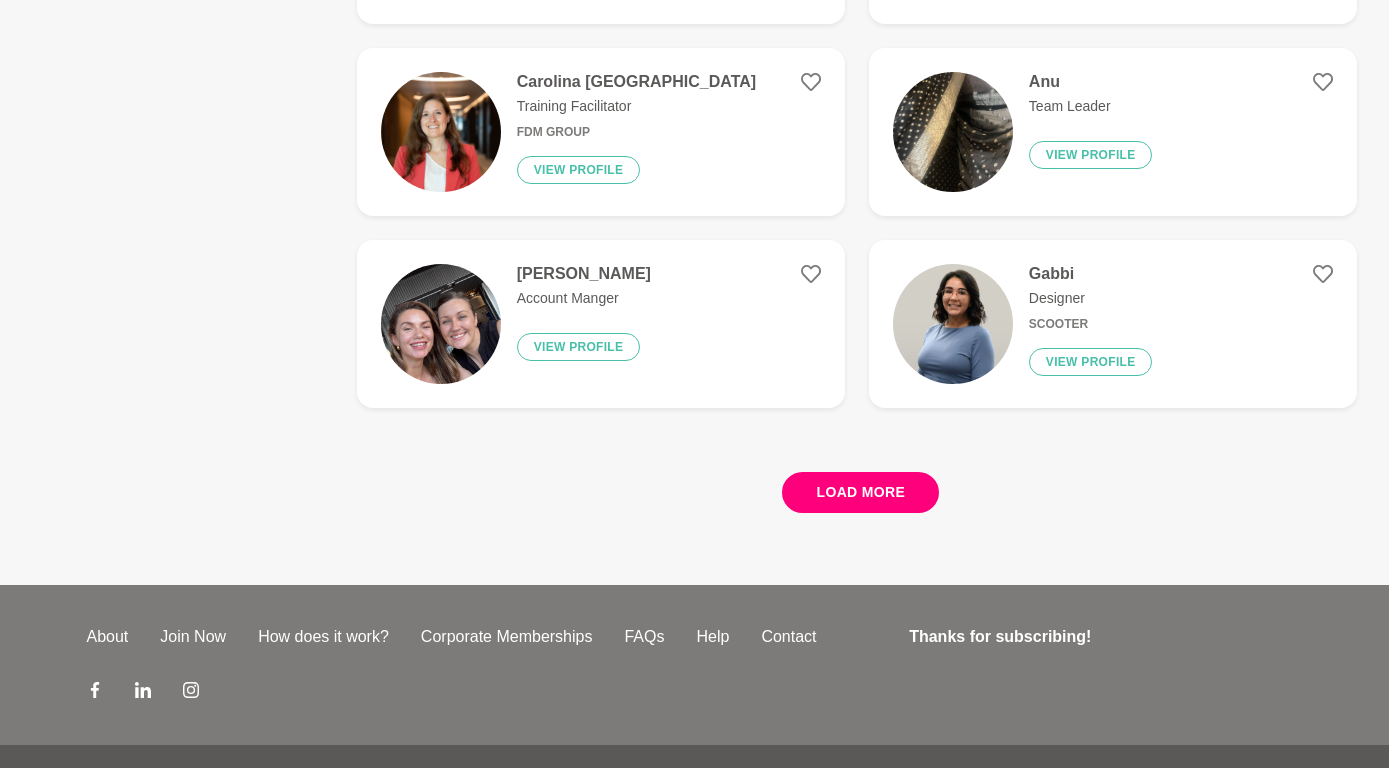 click on "Load more" at bounding box center (860, 492) 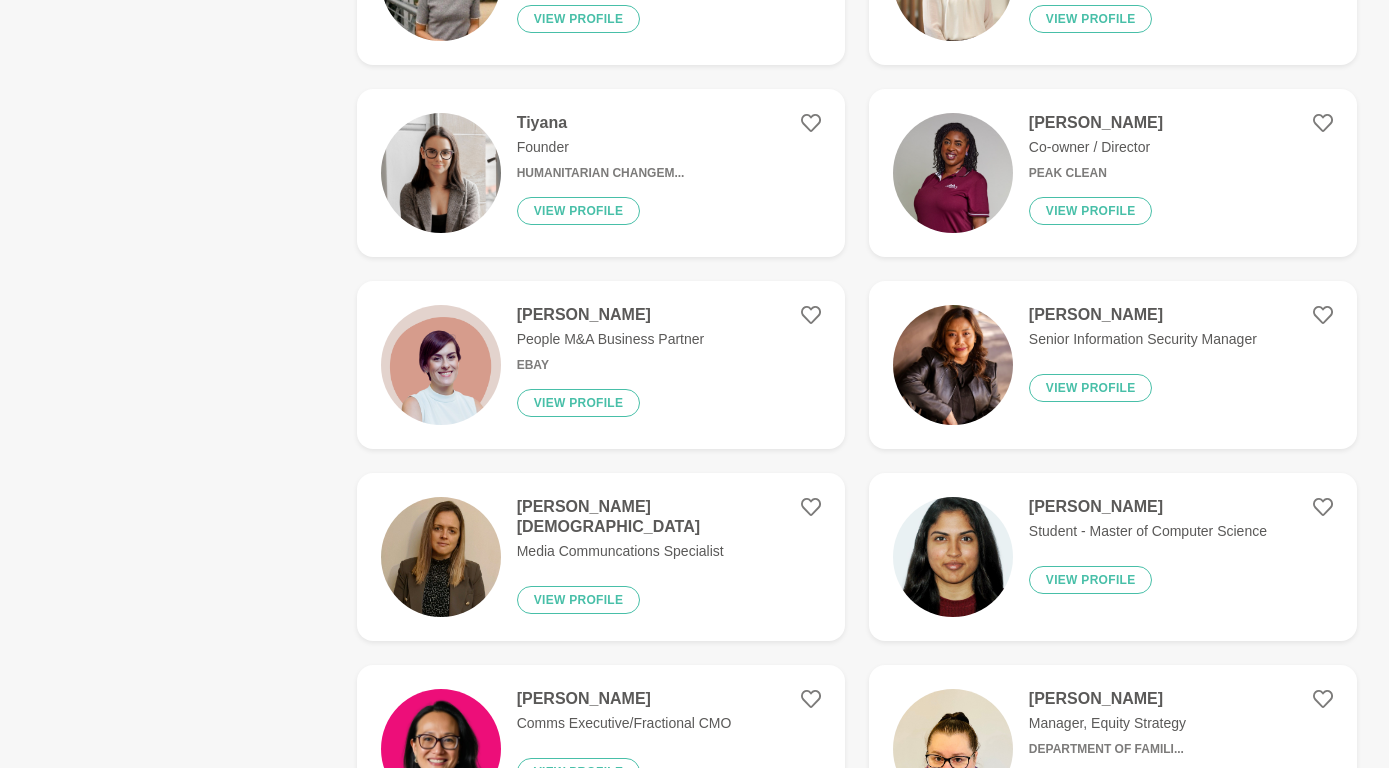 scroll, scrollTop: 6037, scrollLeft: 0, axis: vertical 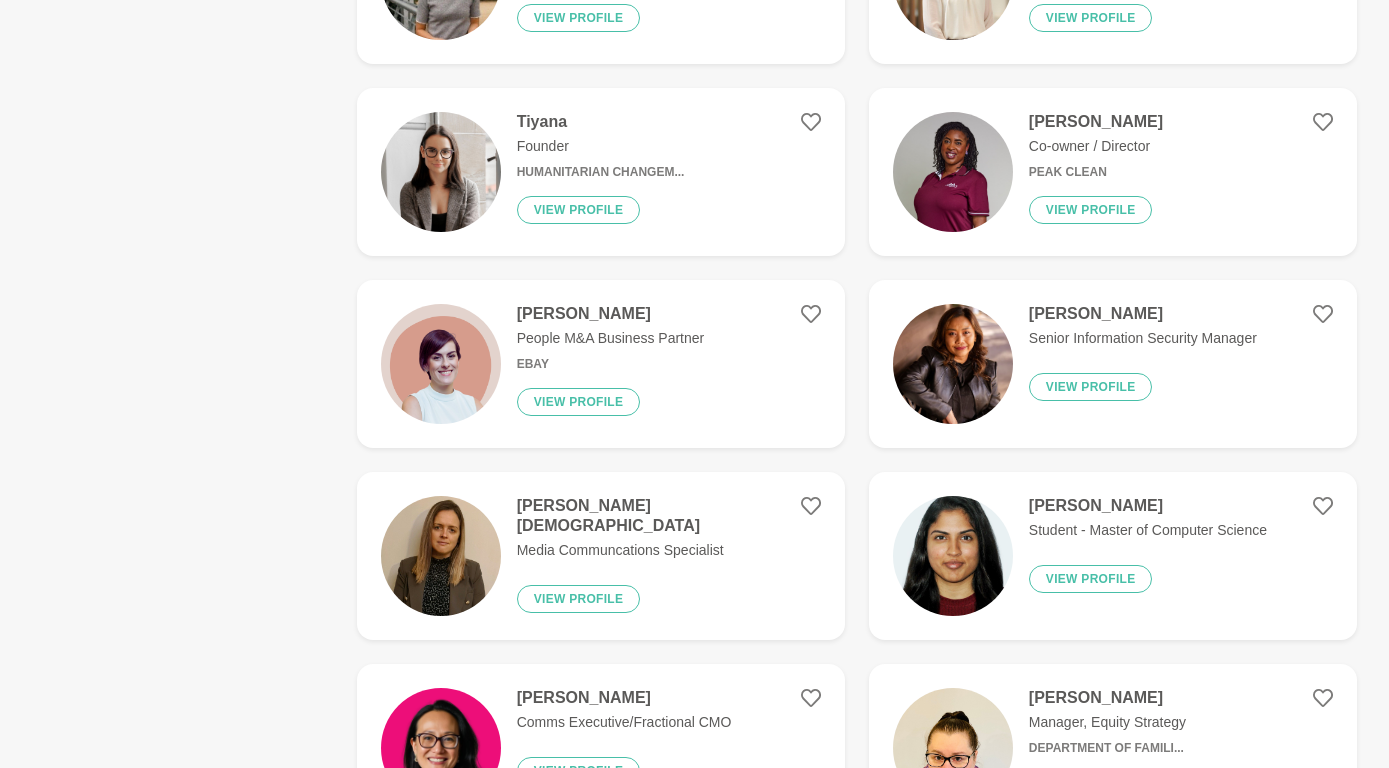 click at bounding box center [441, 364] 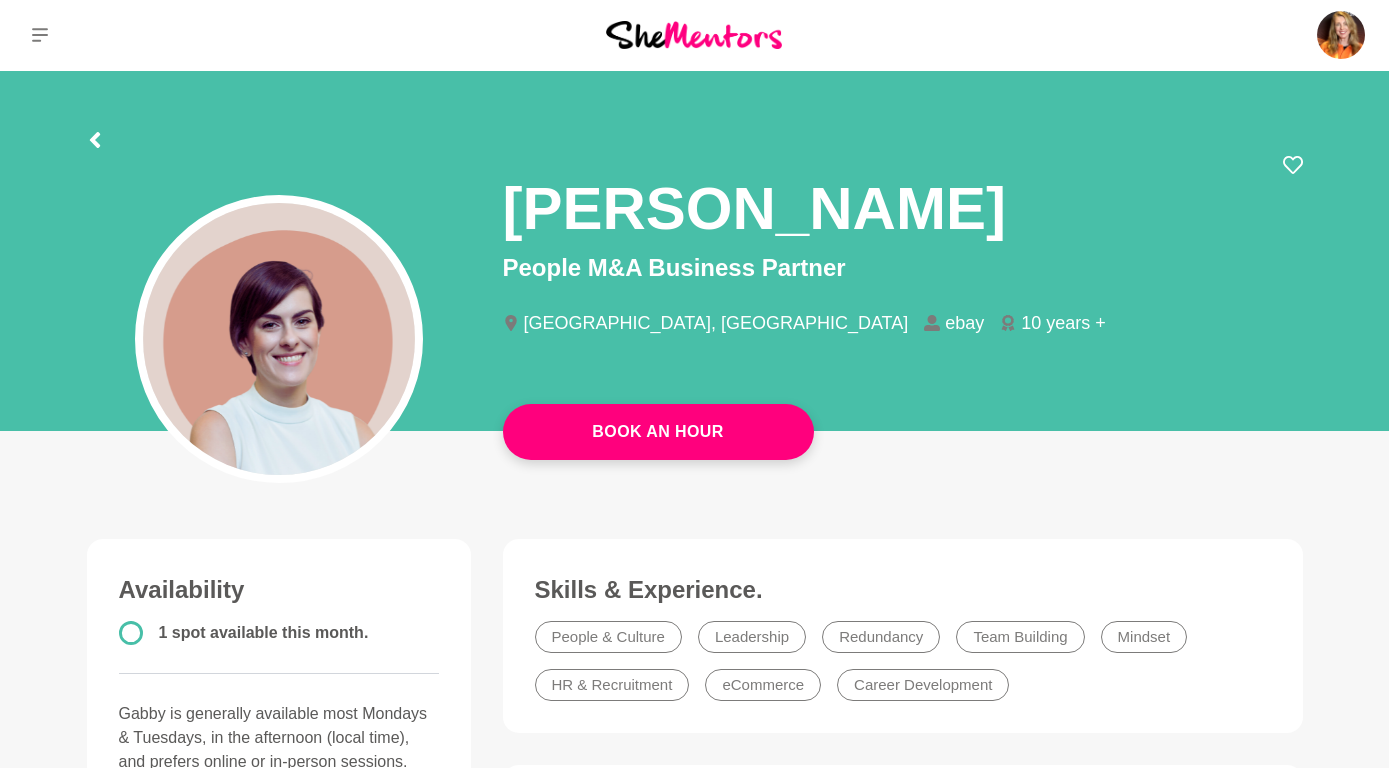 scroll, scrollTop: 0, scrollLeft: 0, axis: both 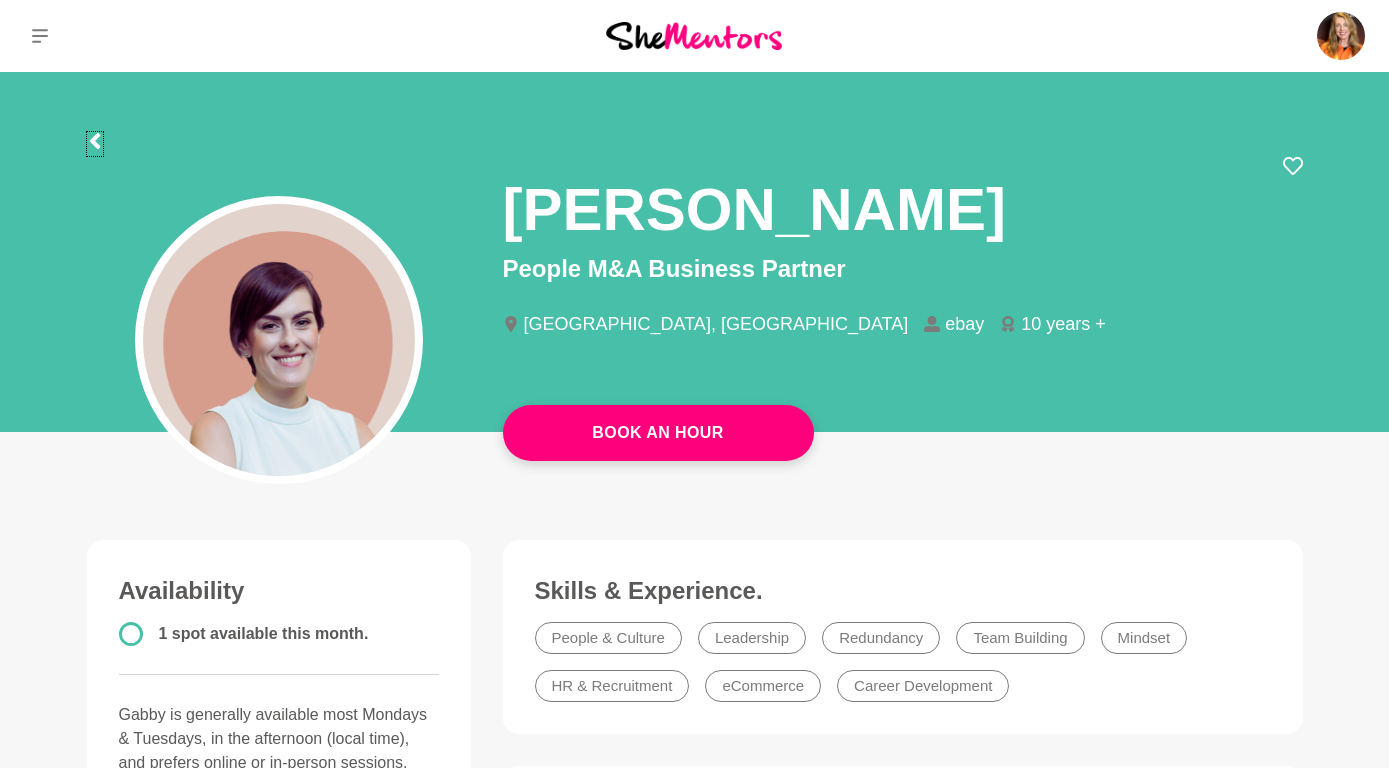 click 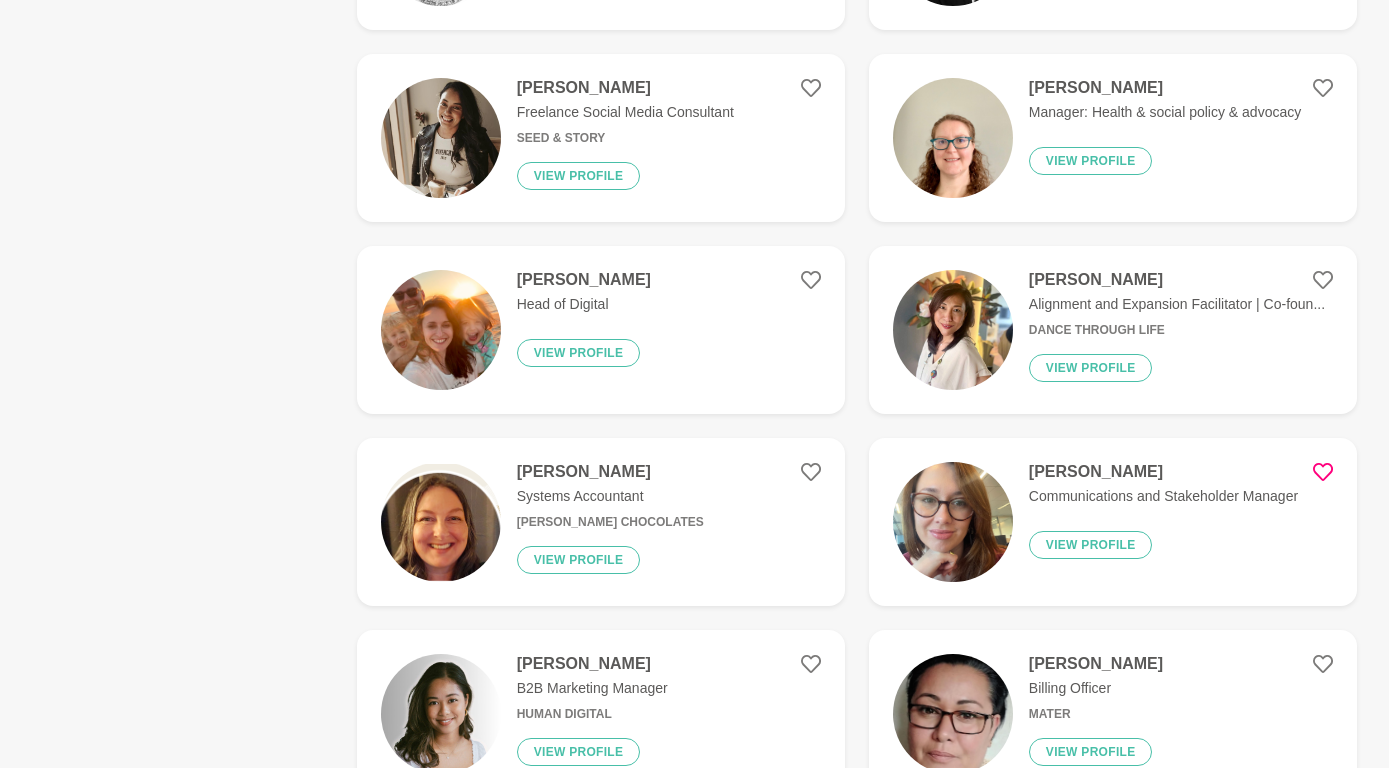 scroll, scrollTop: 3344, scrollLeft: 0, axis: vertical 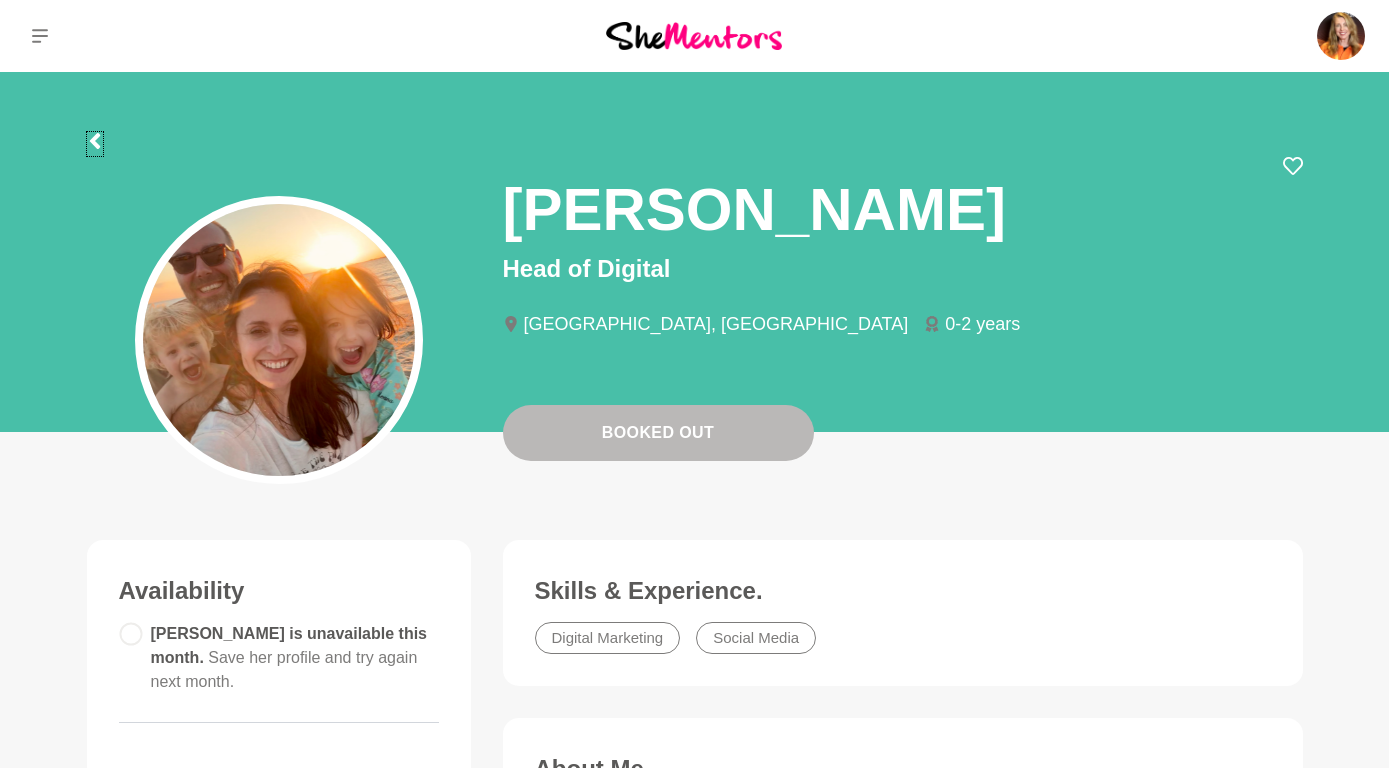 click 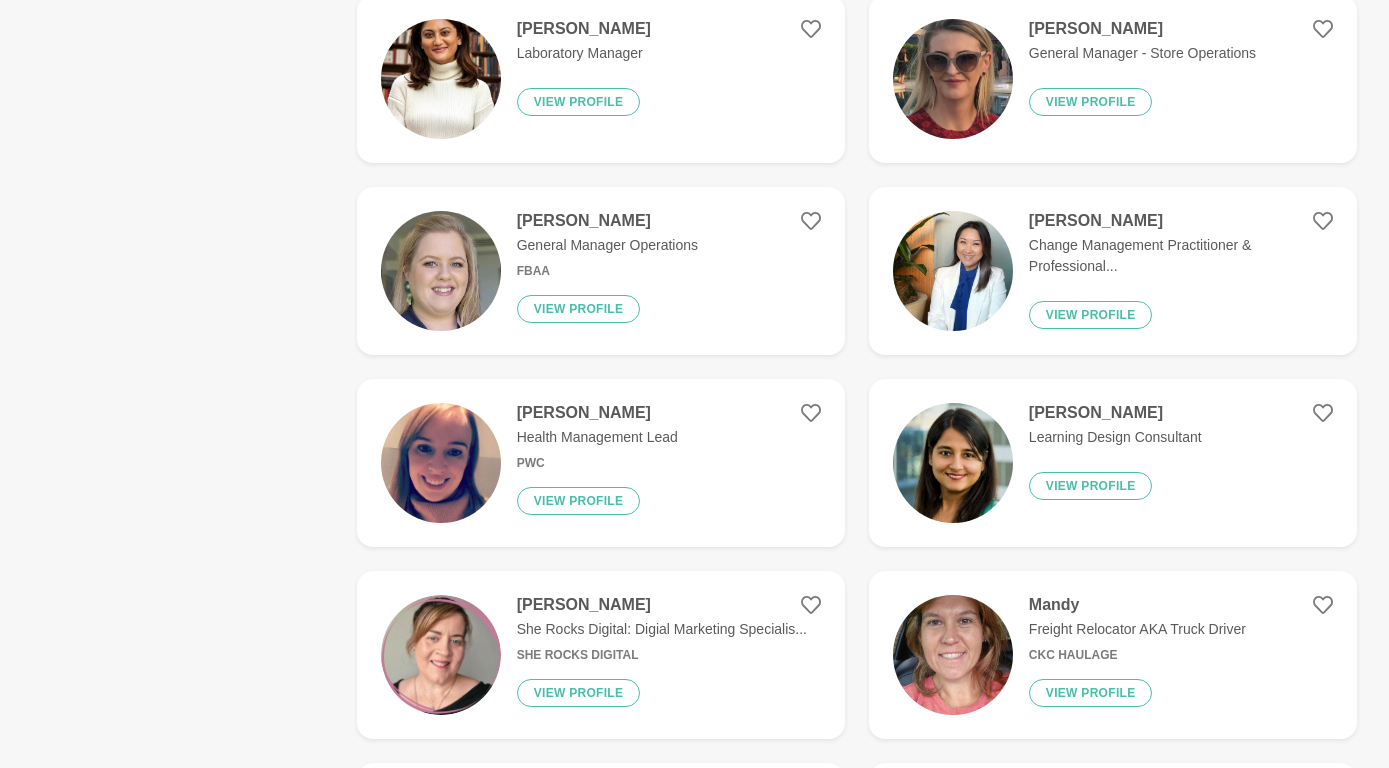 scroll, scrollTop: 716, scrollLeft: 0, axis: vertical 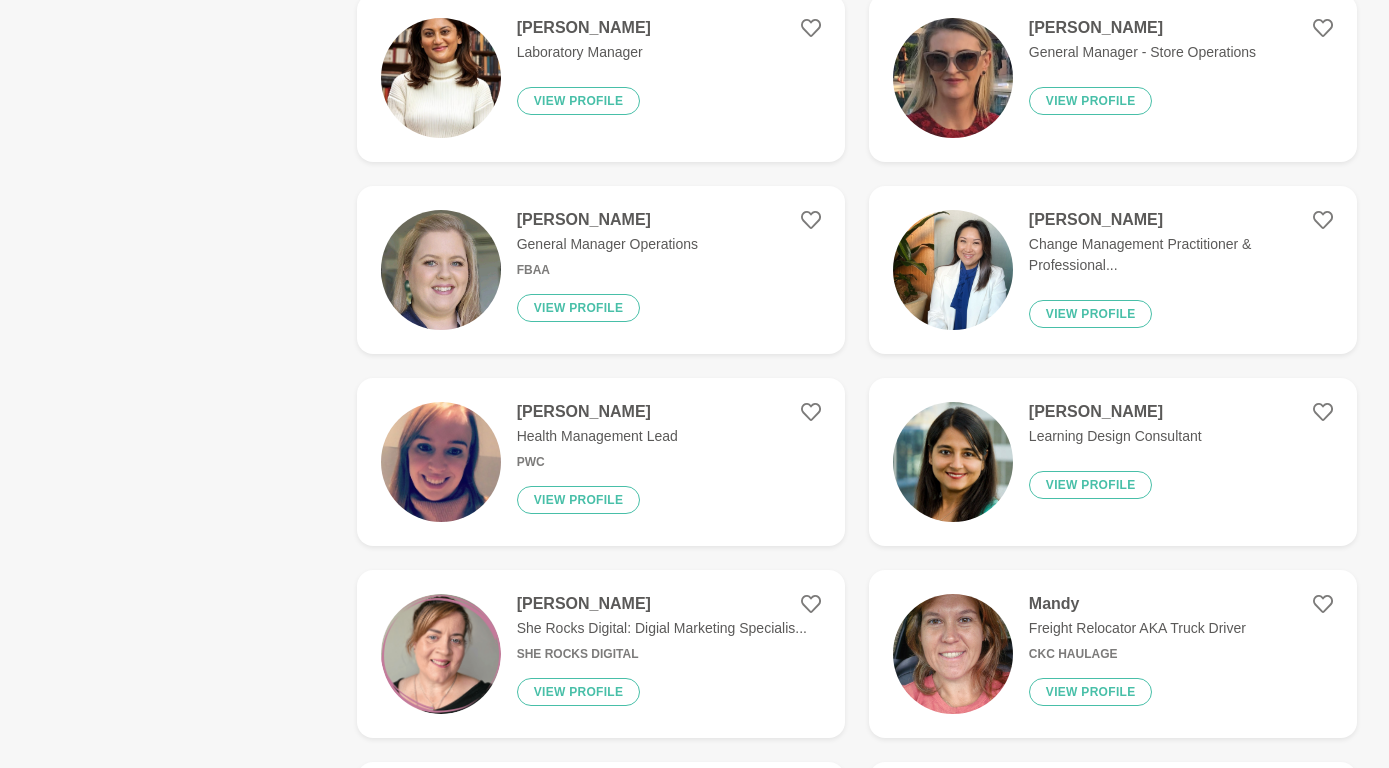 click at bounding box center (953, 270) 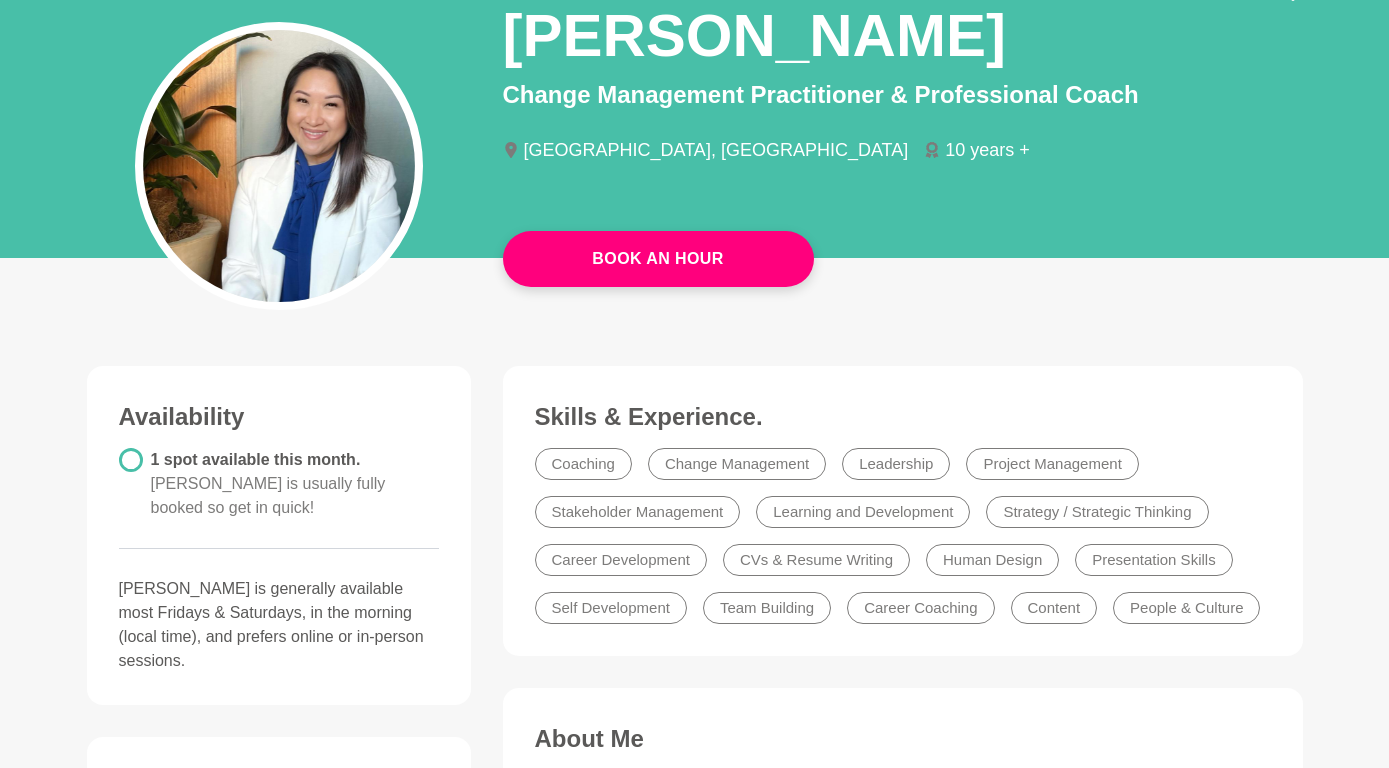 scroll, scrollTop: 0, scrollLeft: 0, axis: both 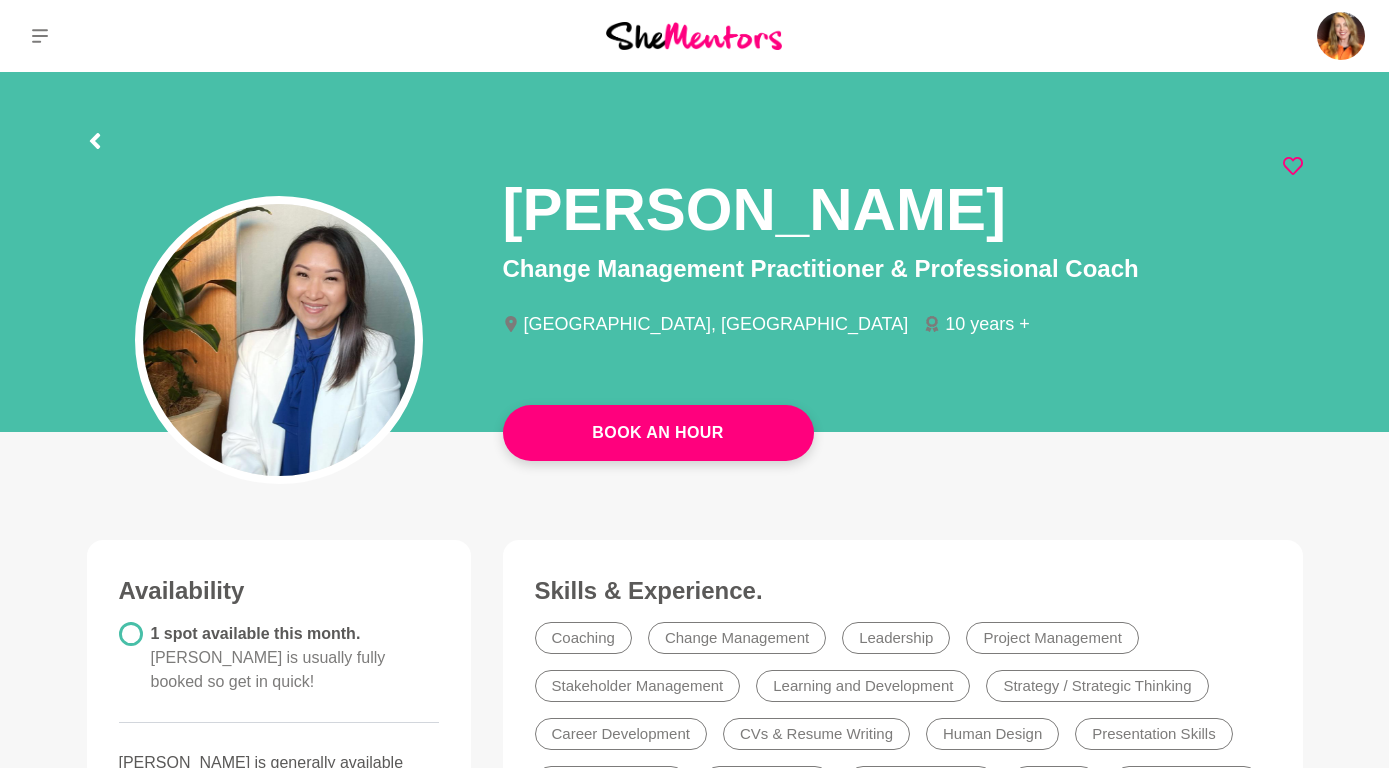 click on "[PERSON_NAME]" at bounding box center [903, 203] 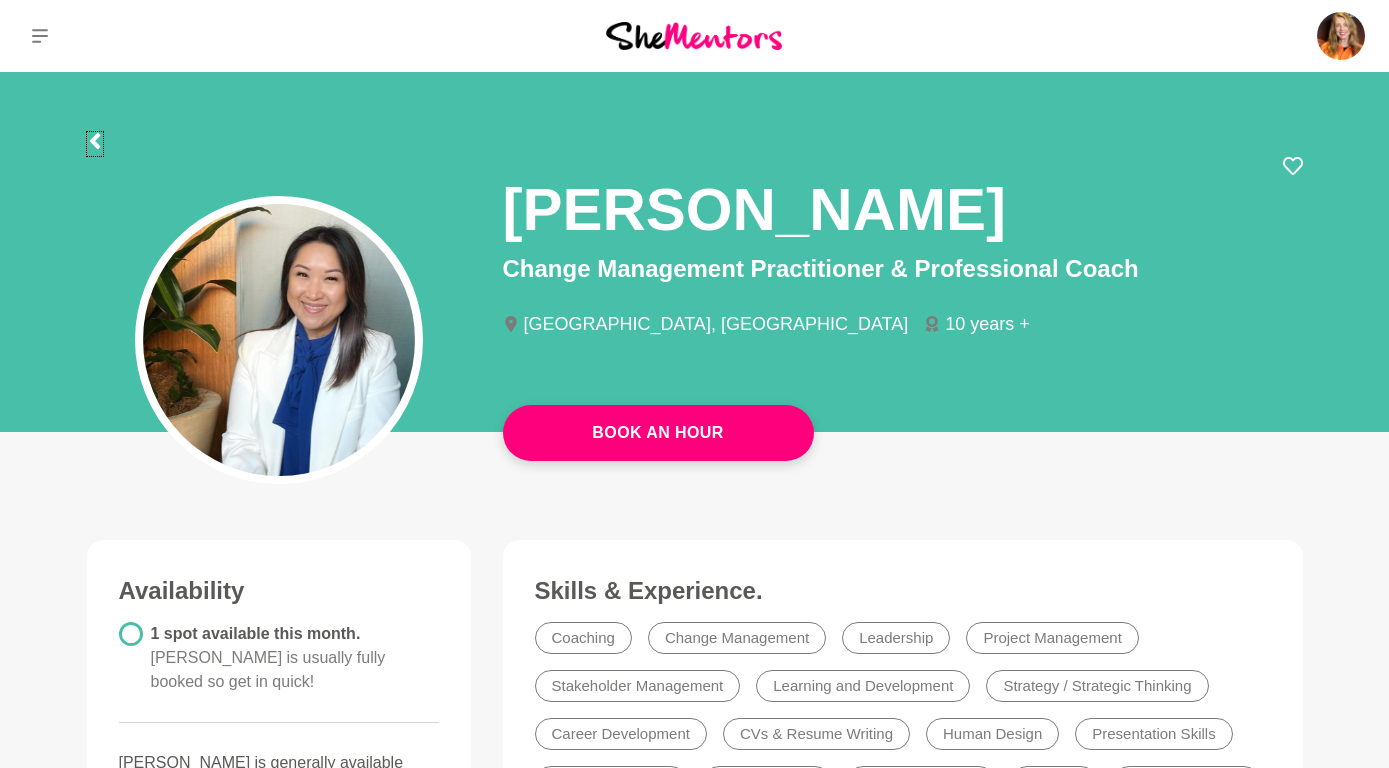 click 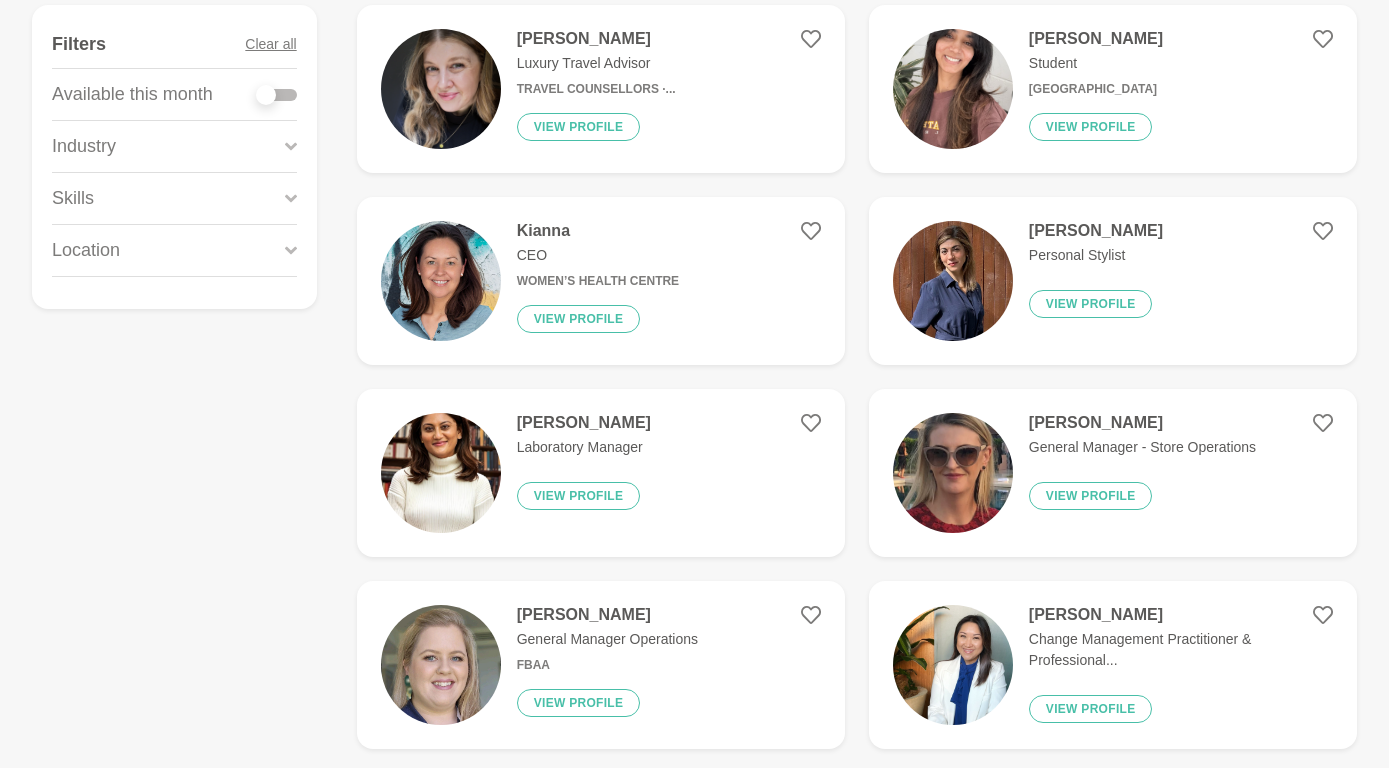 scroll, scrollTop: 322, scrollLeft: 0, axis: vertical 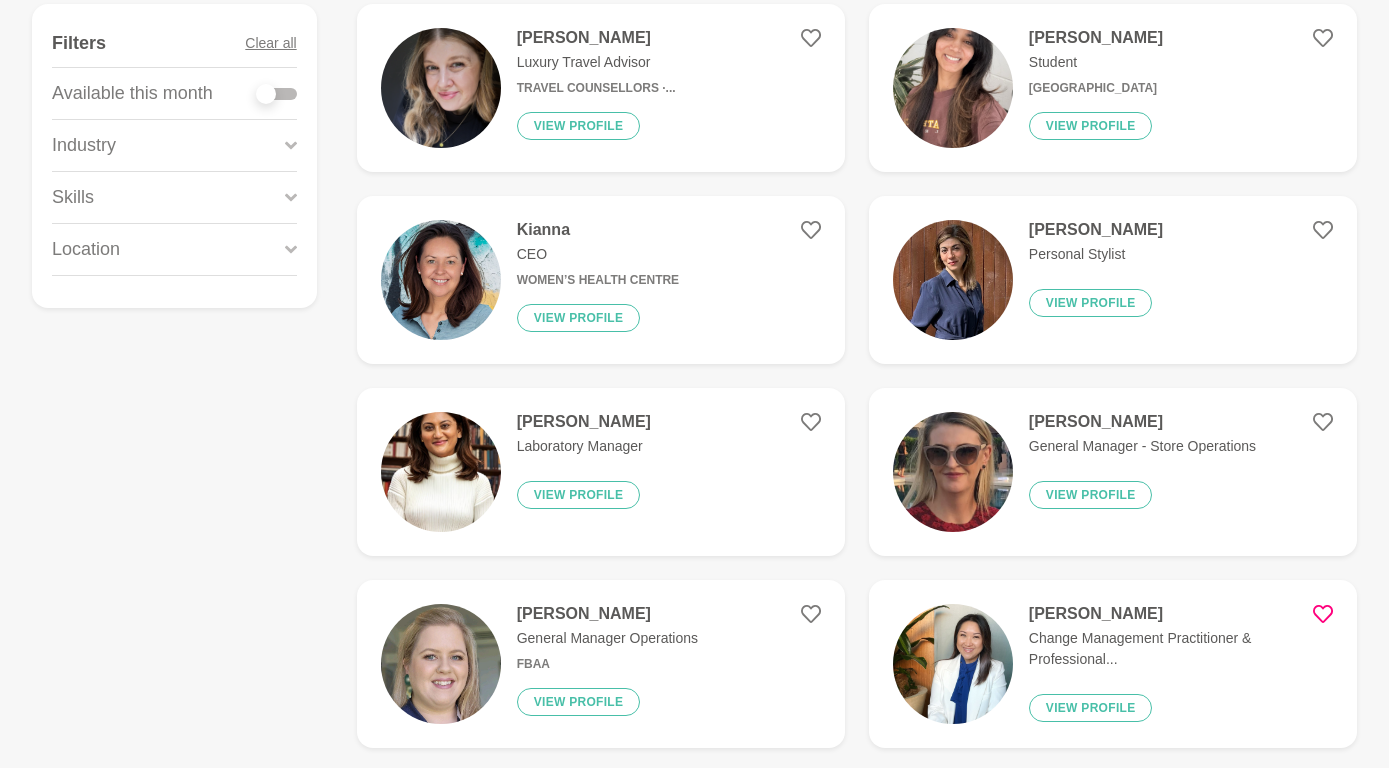 click 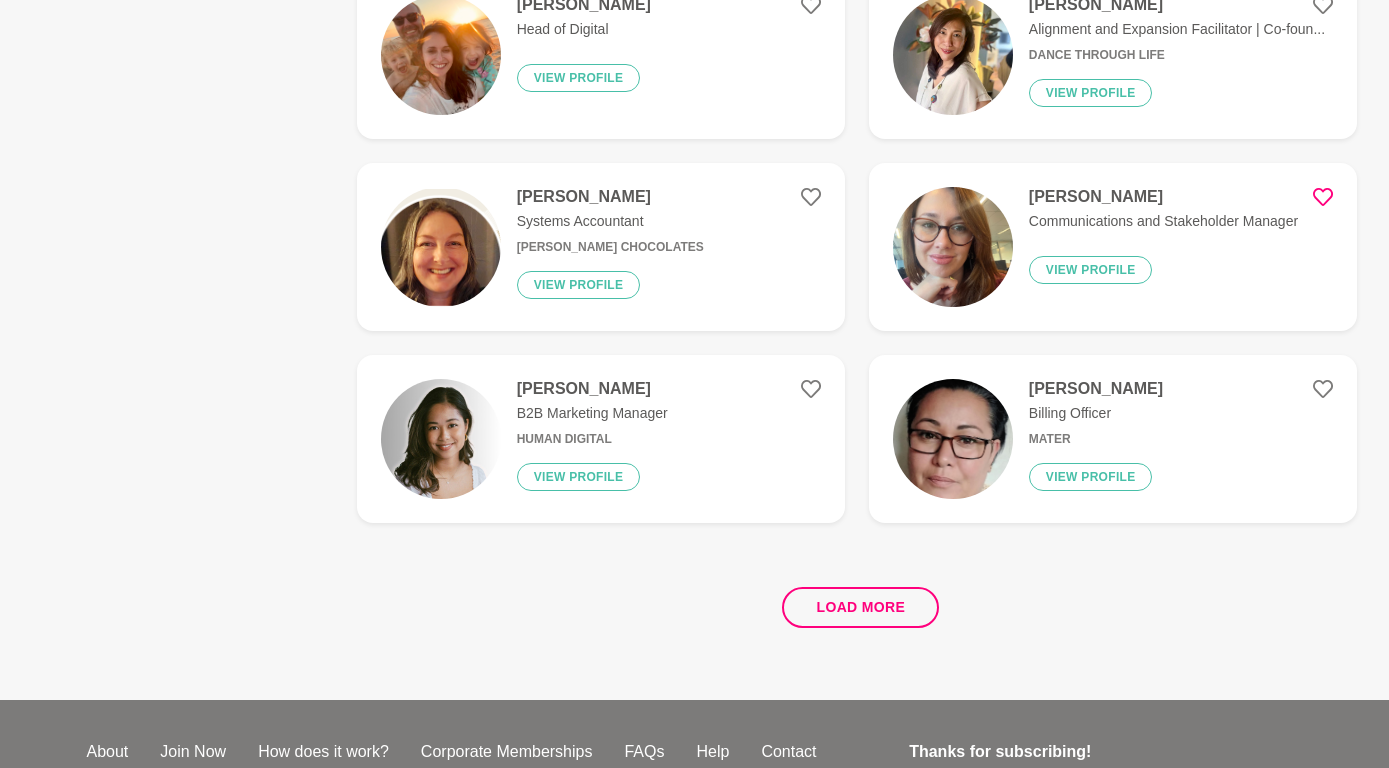 scroll, scrollTop: 3620, scrollLeft: 0, axis: vertical 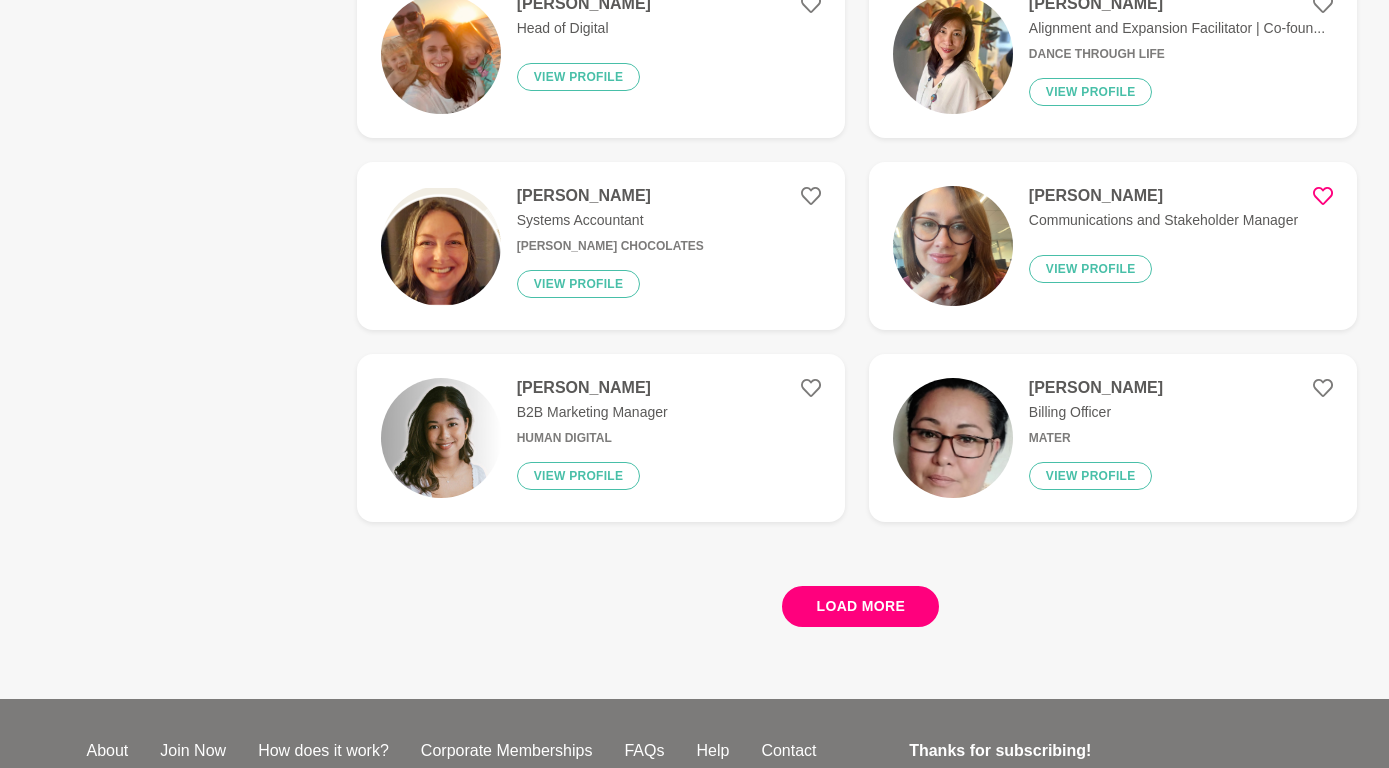 click on "Load more" at bounding box center [860, 606] 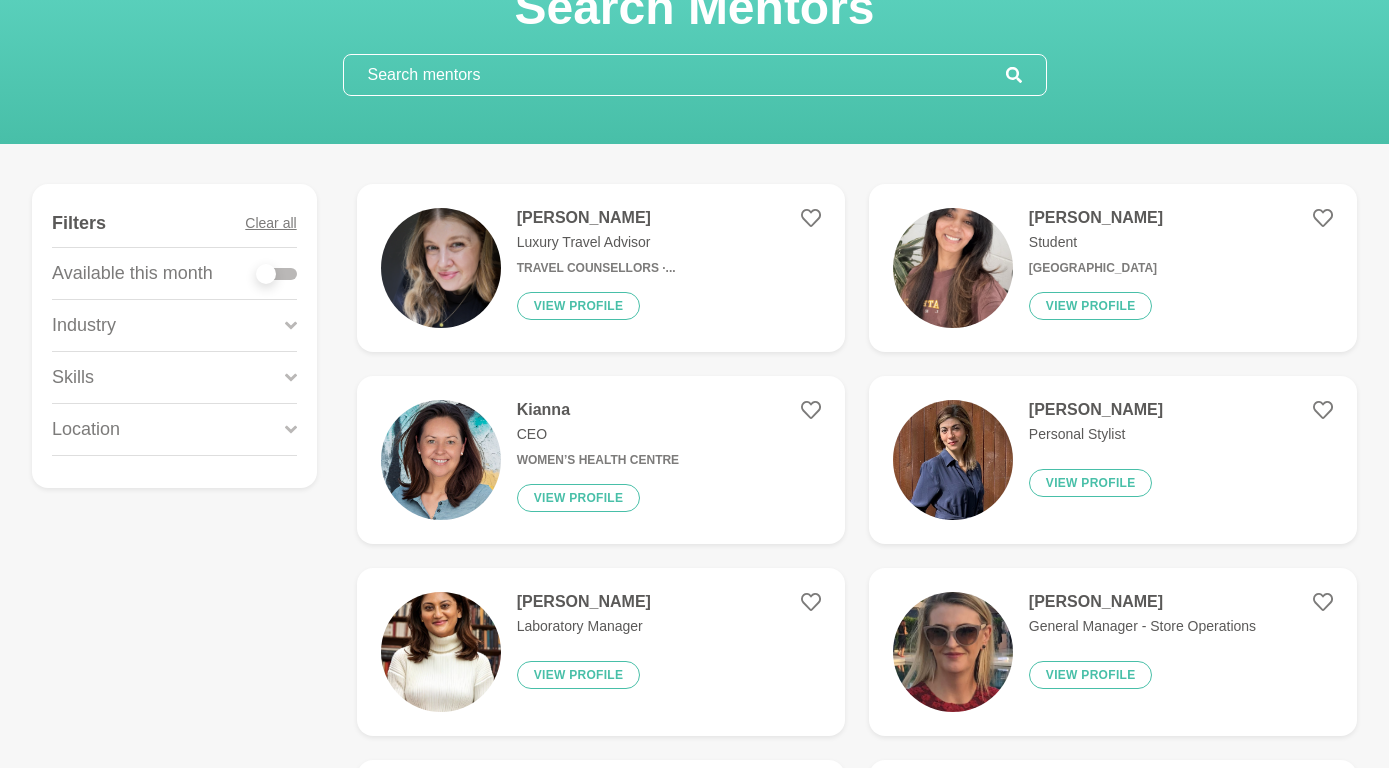 scroll, scrollTop: 0, scrollLeft: 0, axis: both 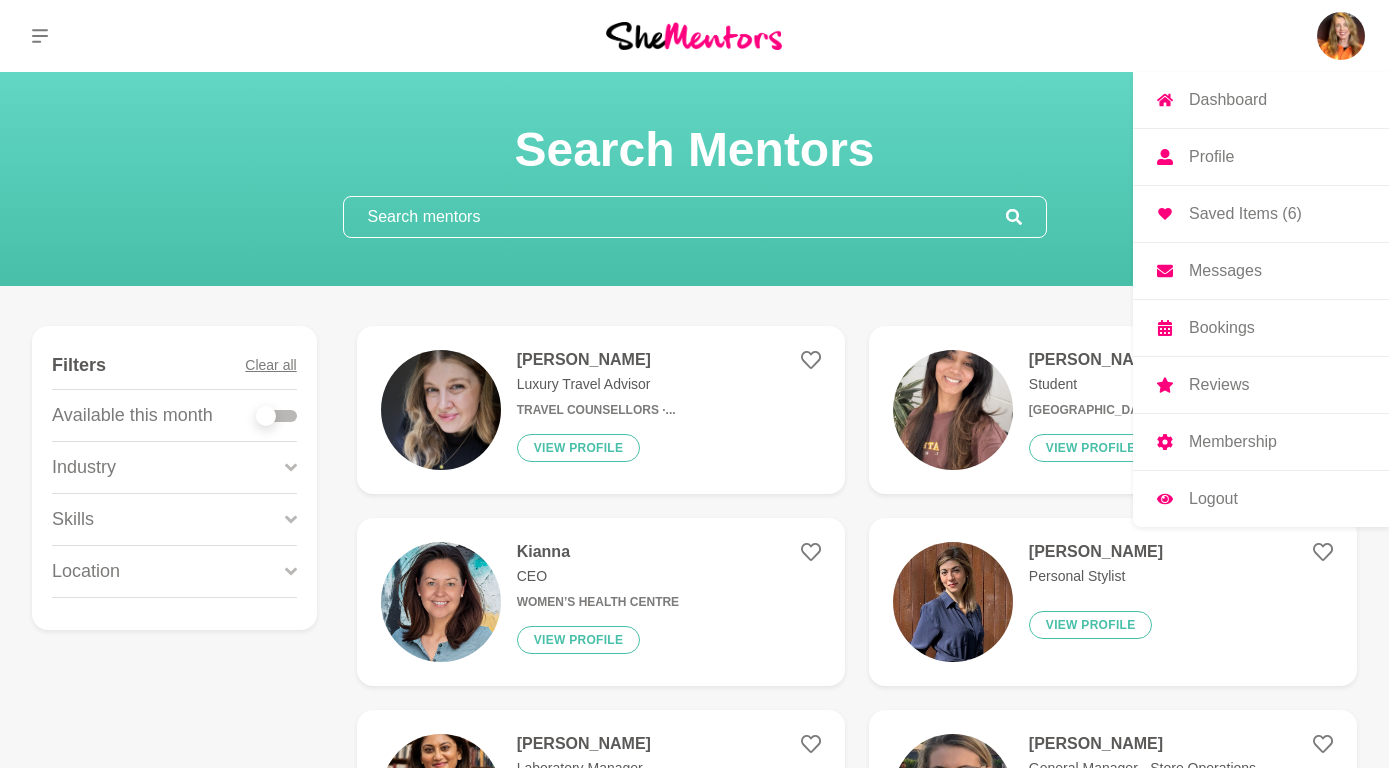 click on "Saved Items (6)" at bounding box center (1245, 214) 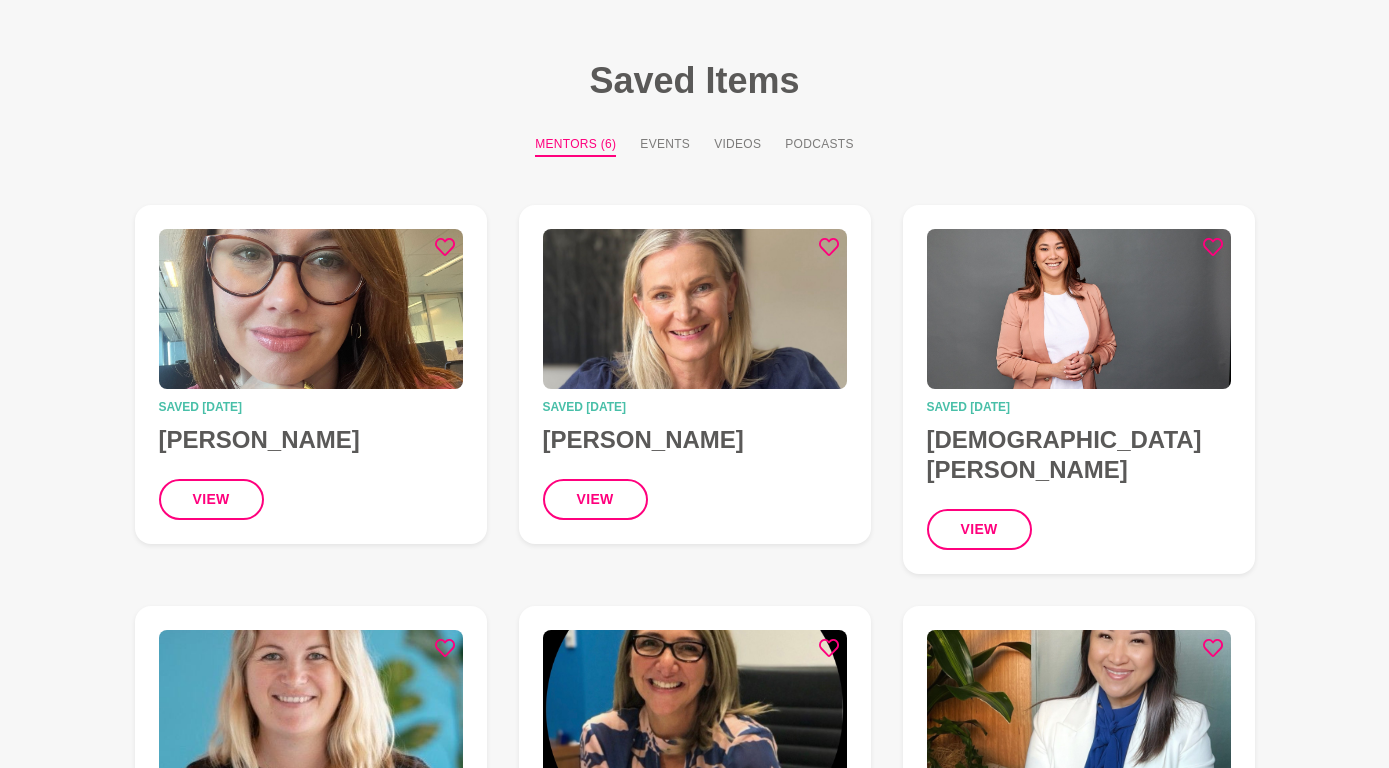 scroll, scrollTop: 0, scrollLeft: 0, axis: both 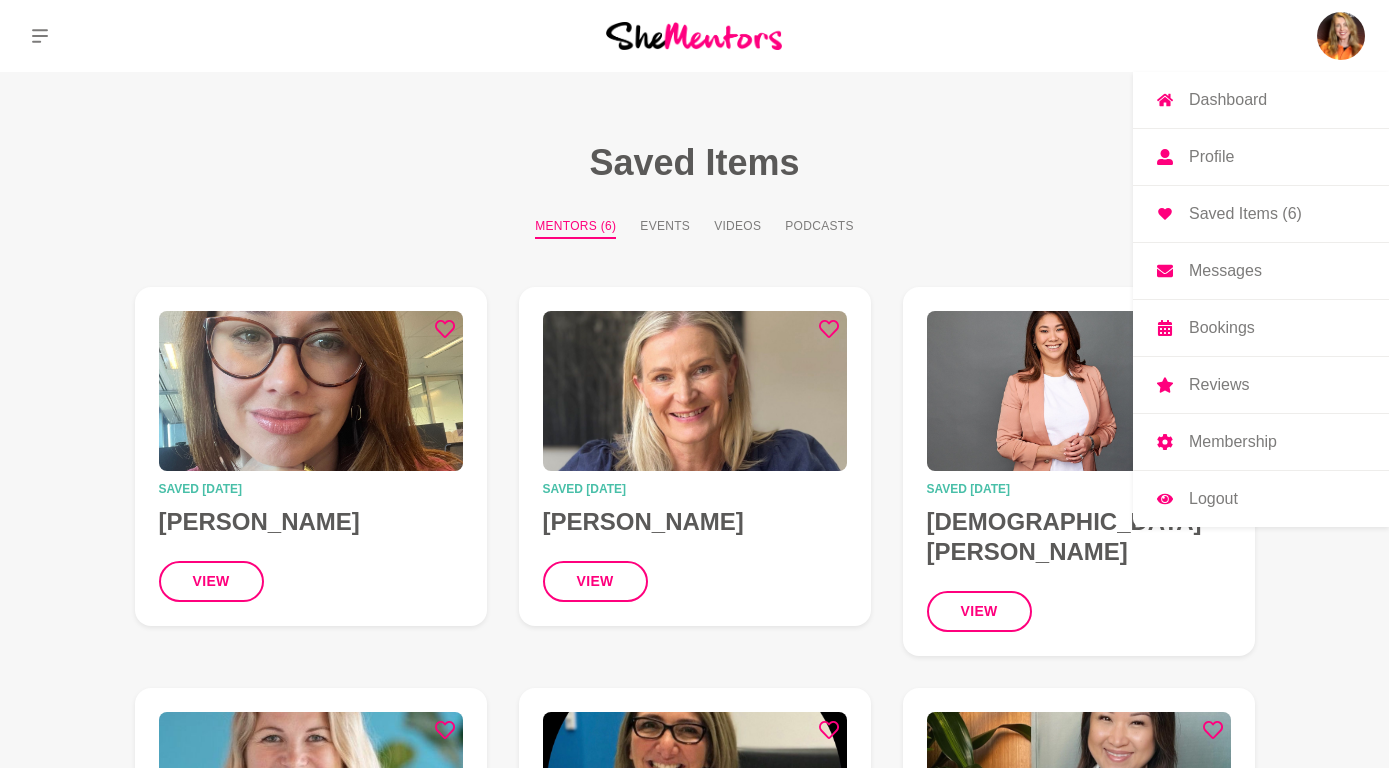 click on "Messages" at bounding box center (1225, 271) 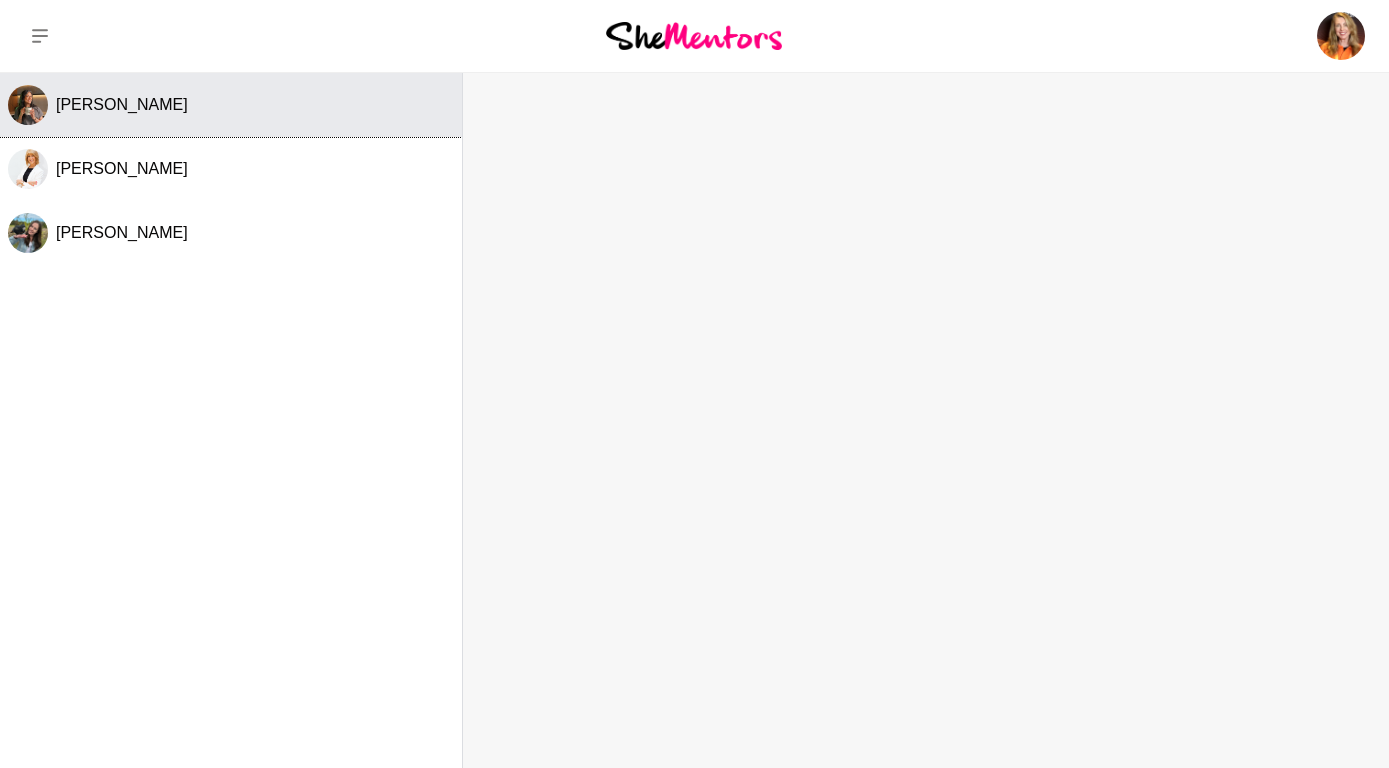 click on "[PERSON_NAME]" at bounding box center (122, 104) 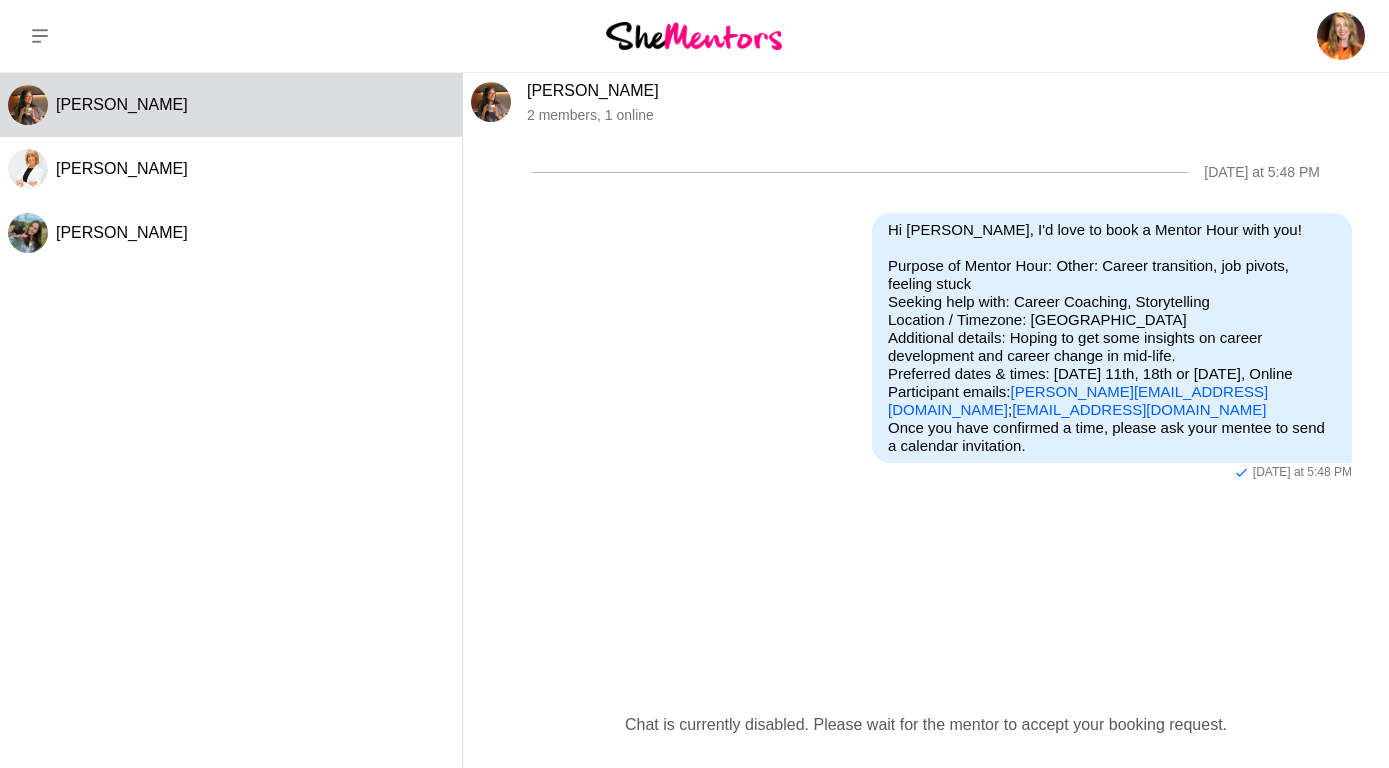 click at bounding box center (491, 102) 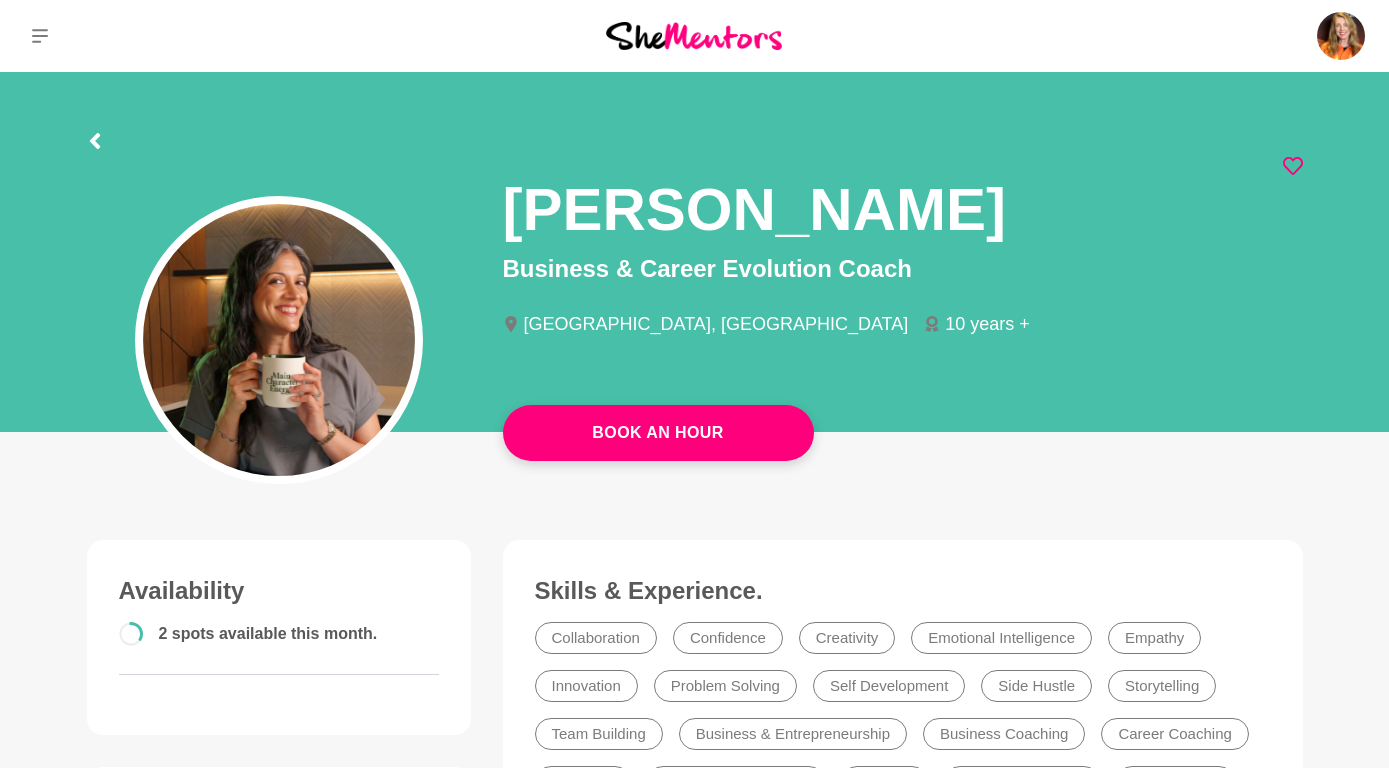 click 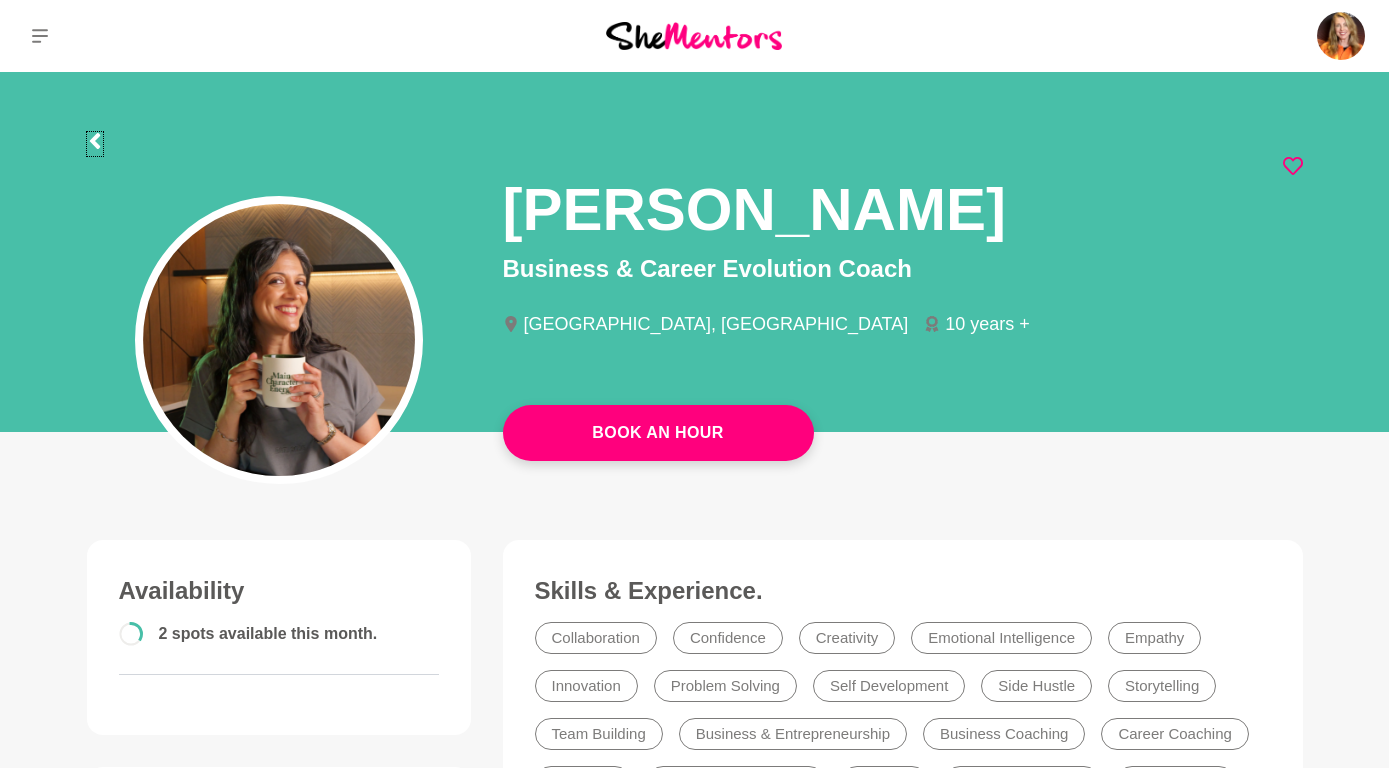 click 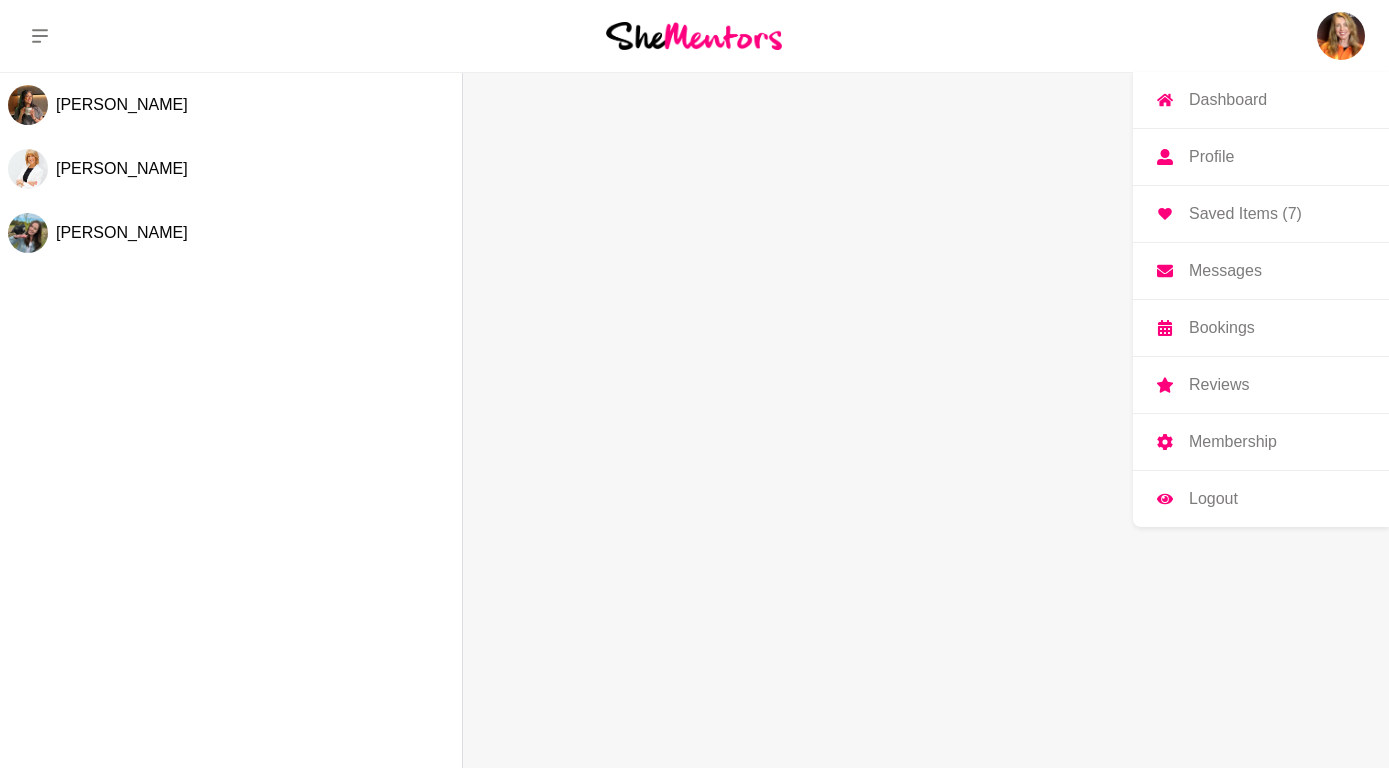 click on "Saved Items (7)" at bounding box center (1245, 214) 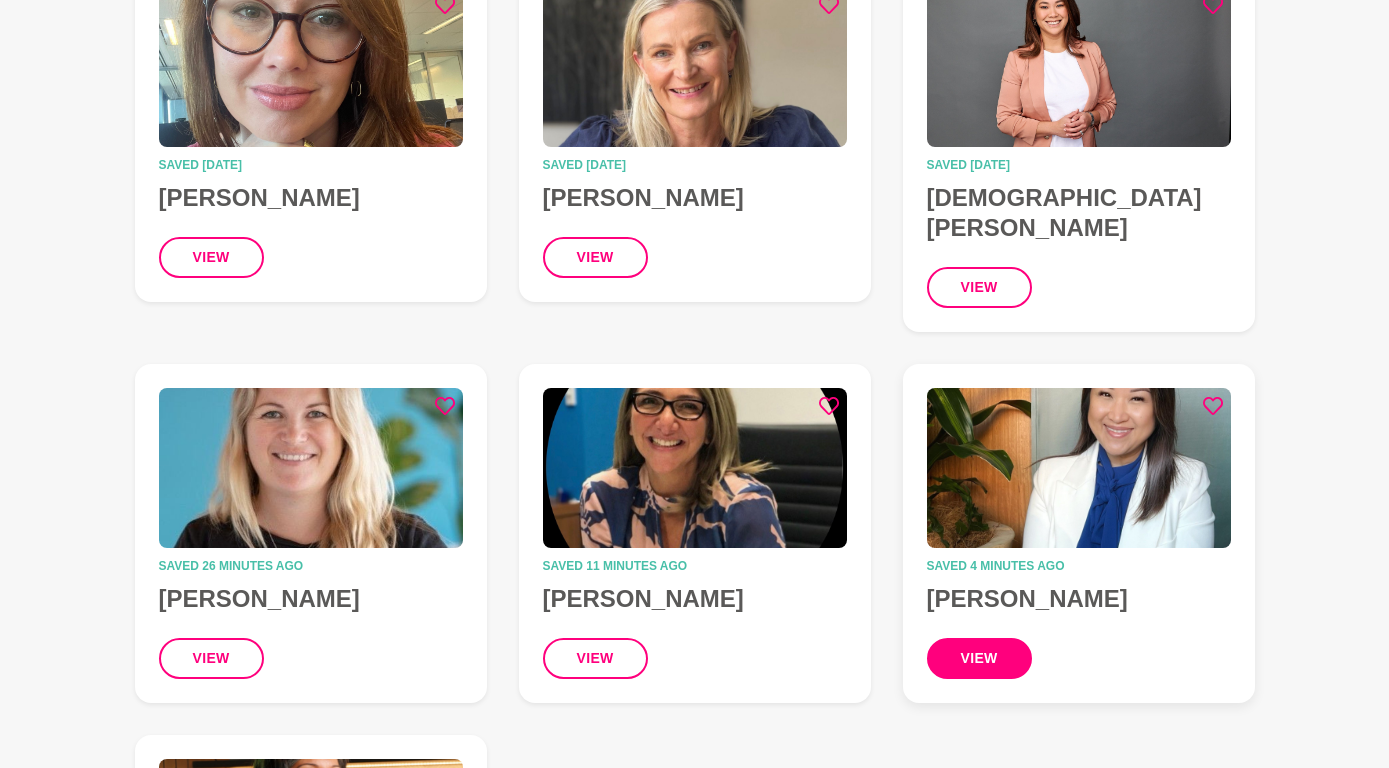scroll, scrollTop: 324, scrollLeft: 0, axis: vertical 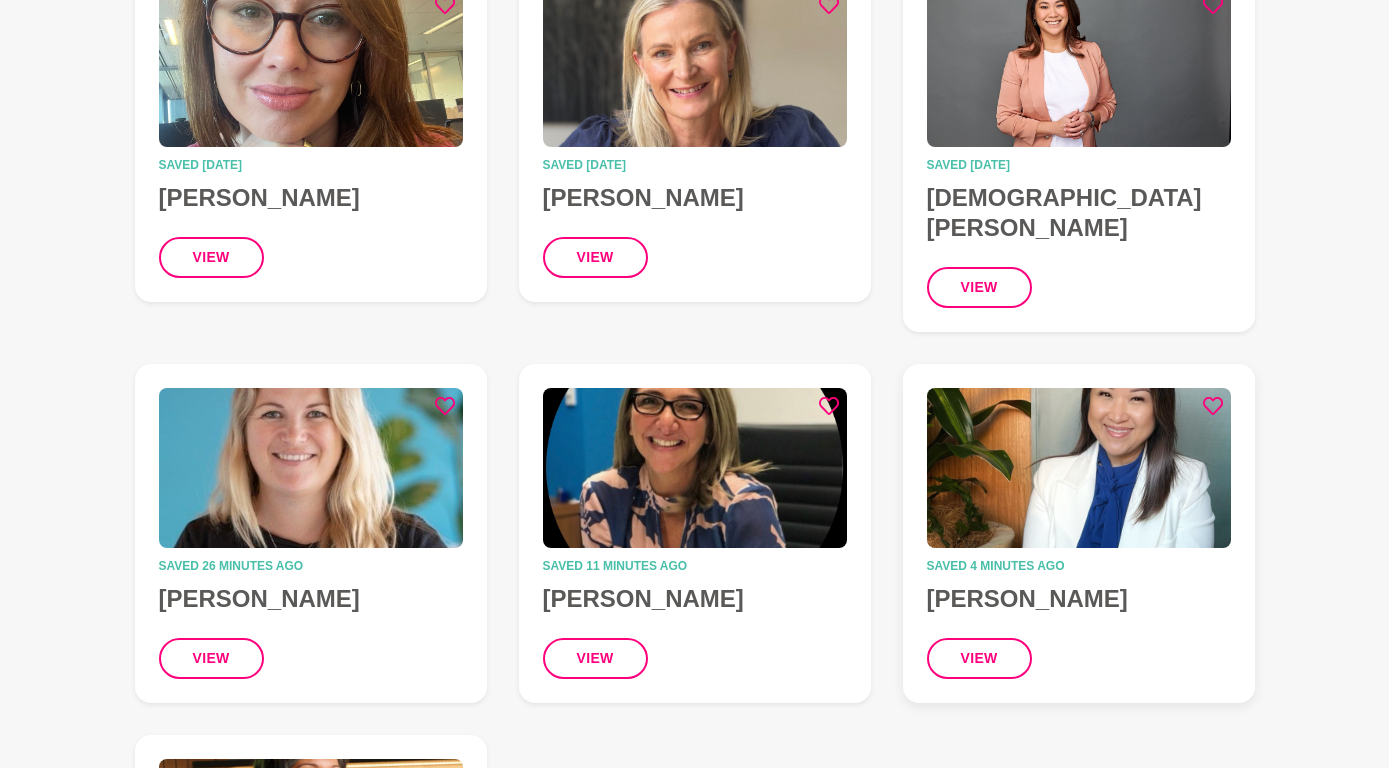 click on "Saved 4 minutes ago [PERSON_NAME] view" at bounding box center (1079, 533) 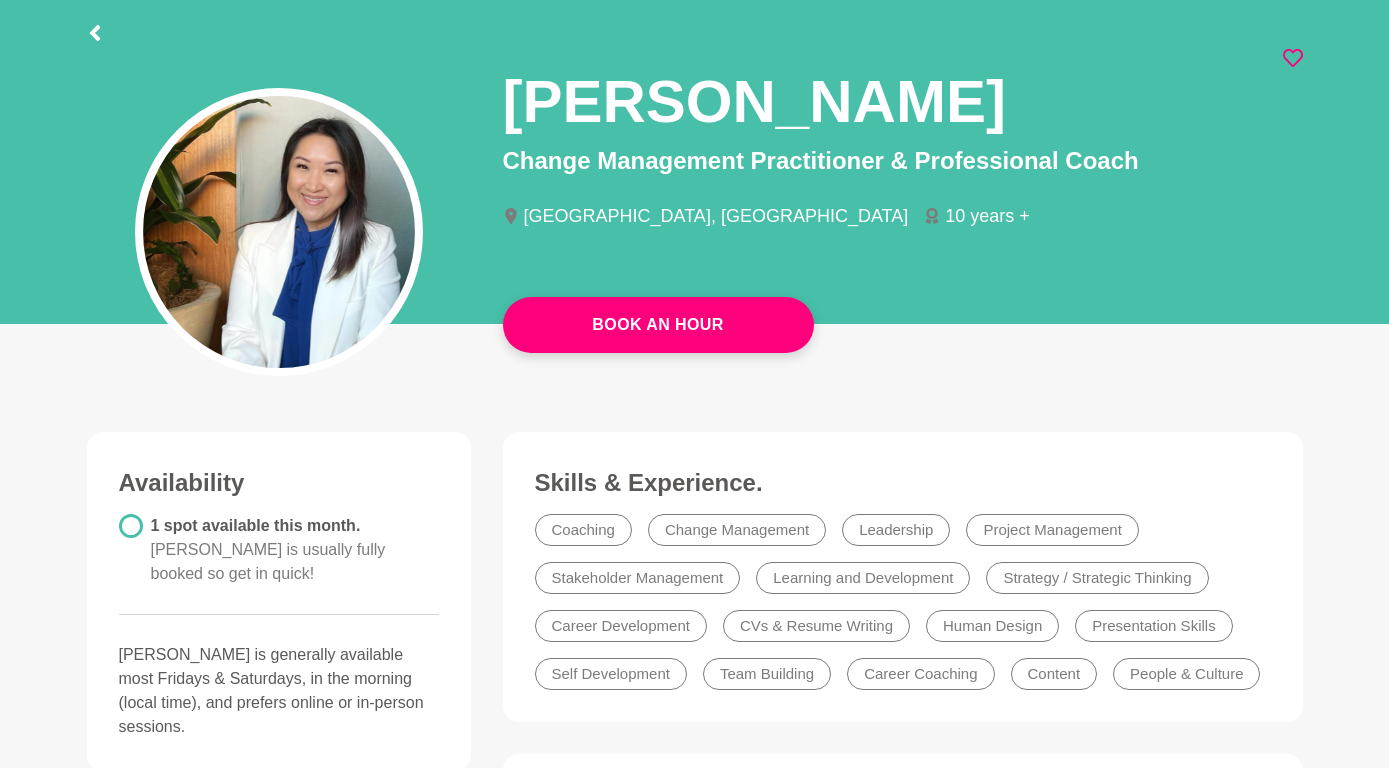 scroll, scrollTop: 107, scrollLeft: 0, axis: vertical 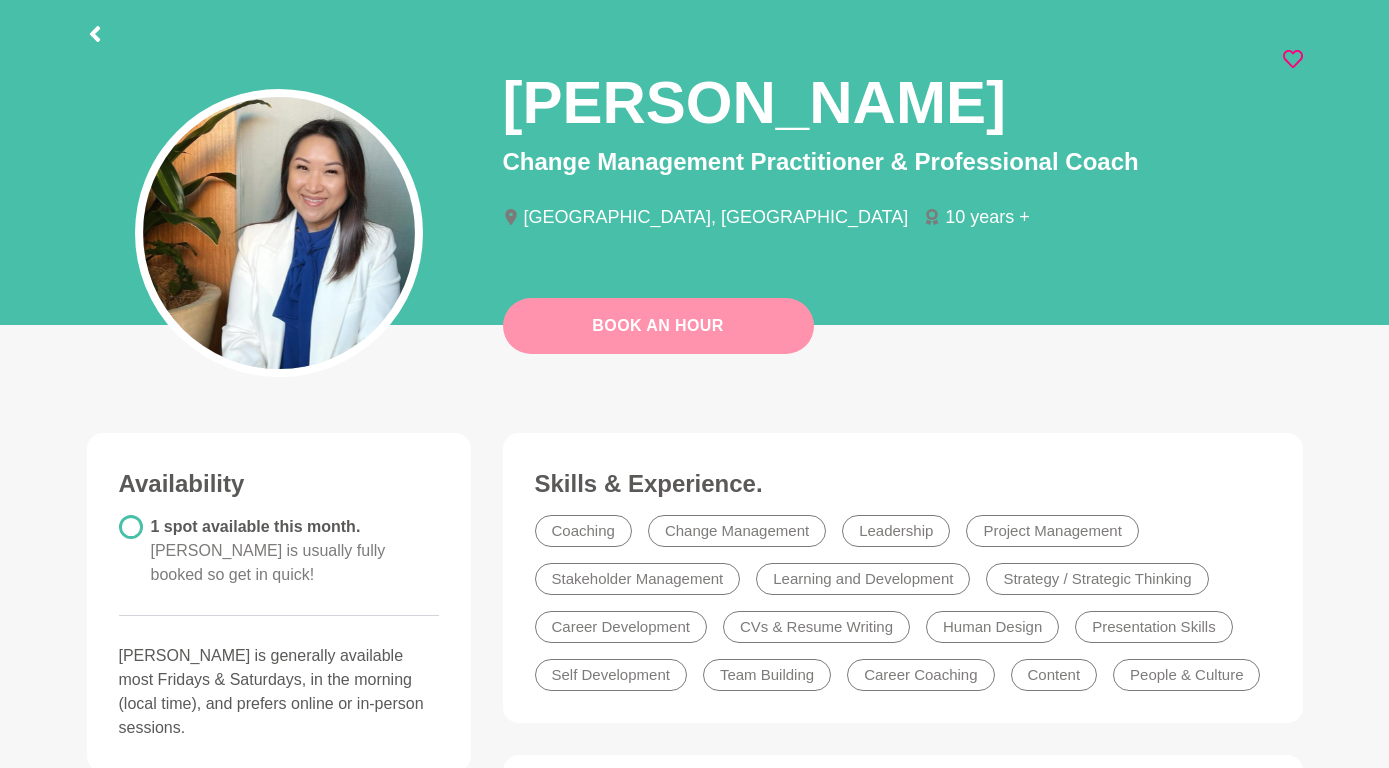 click on "Book An Hour" at bounding box center (658, 326) 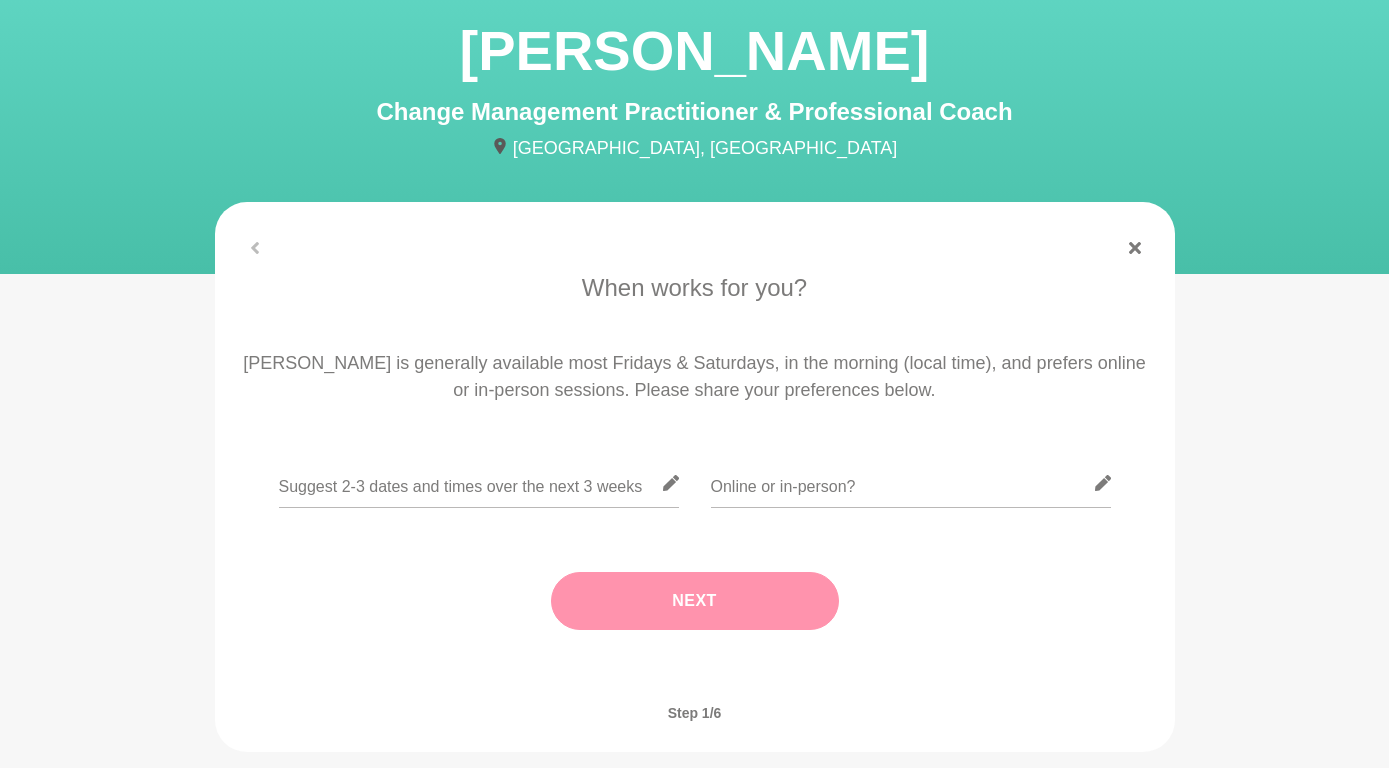 scroll, scrollTop: 0, scrollLeft: 0, axis: both 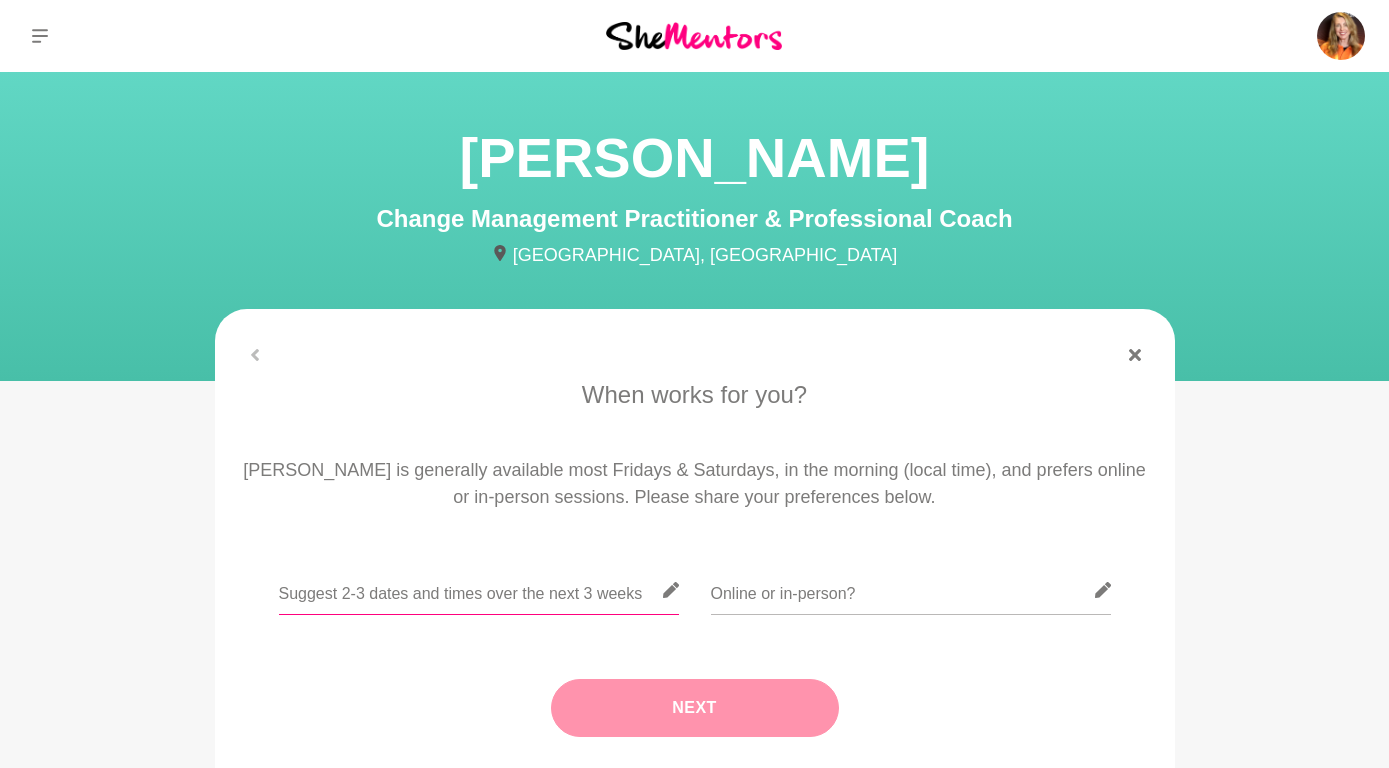 click at bounding box center [479, 590] 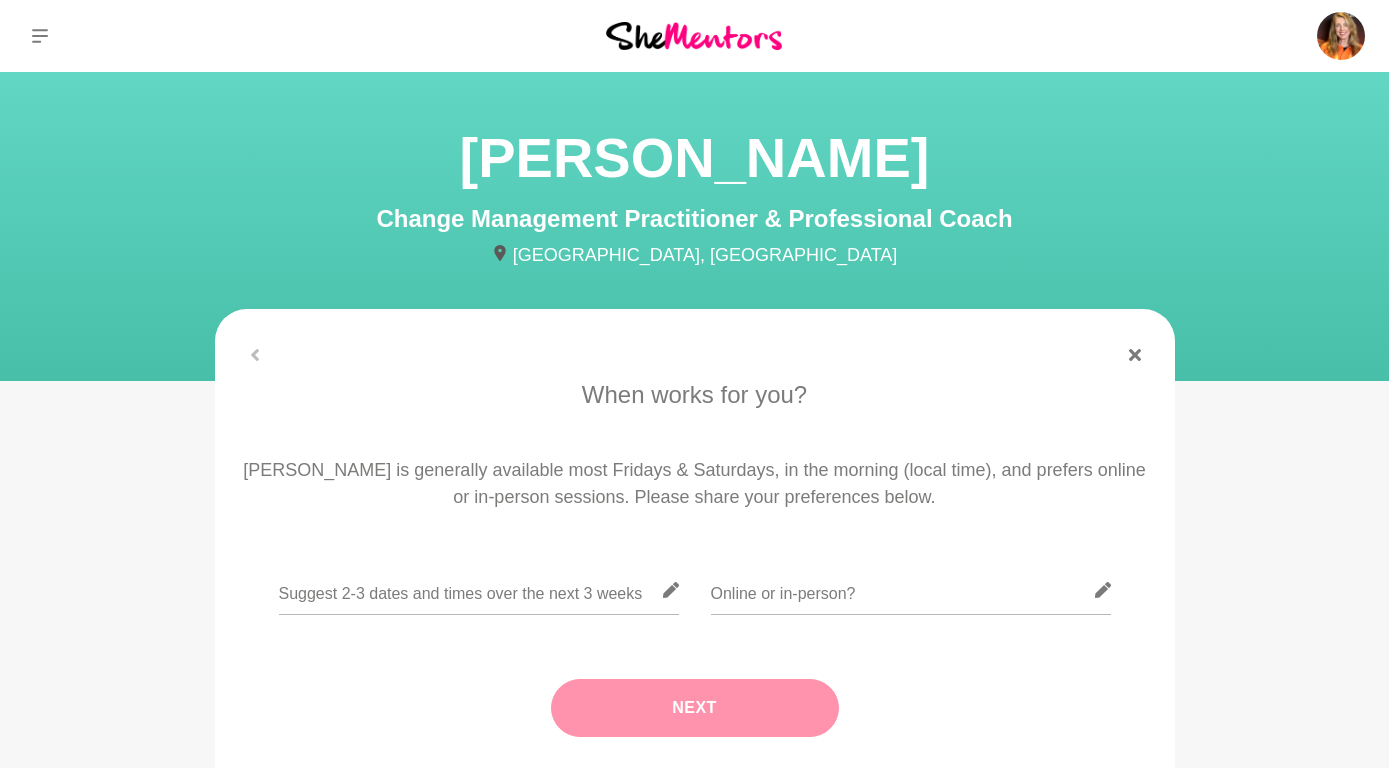 click 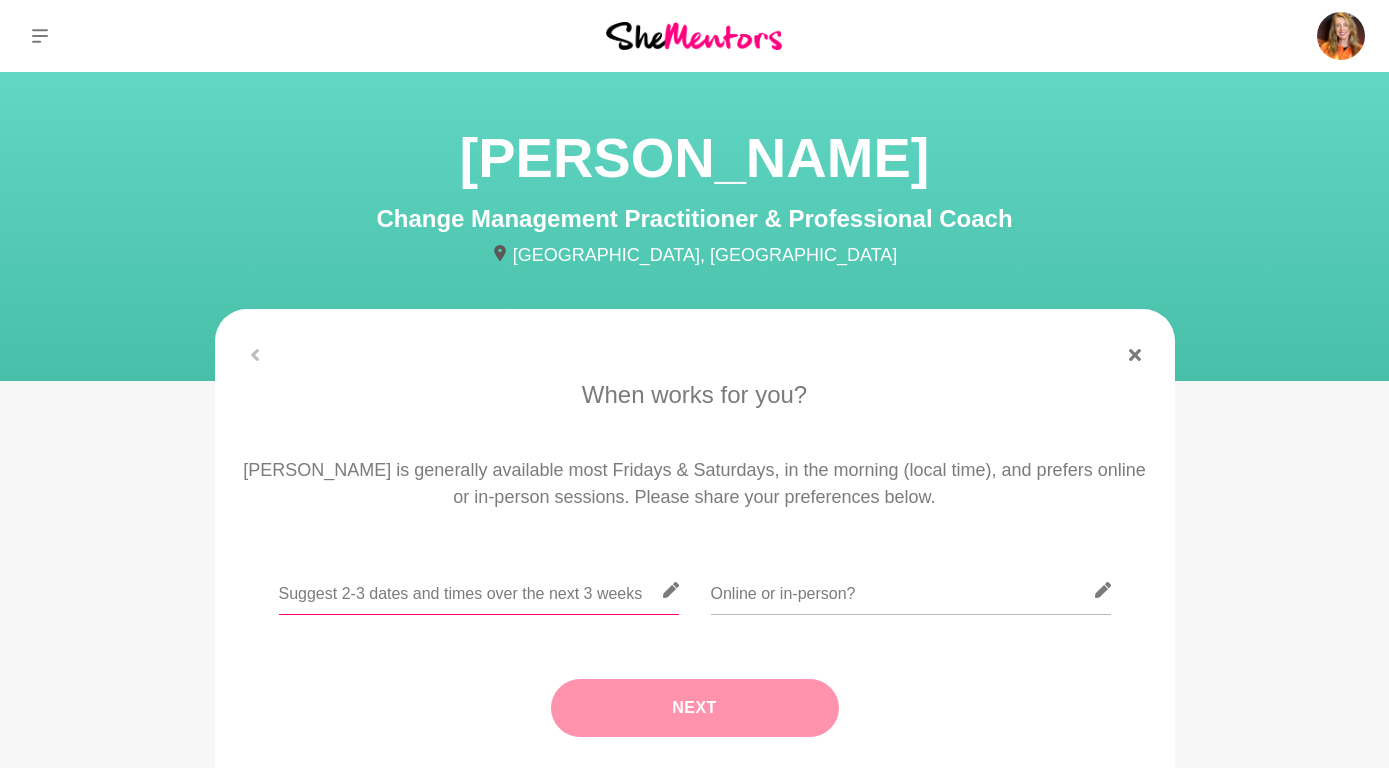 click at bounding box center (479, 590) 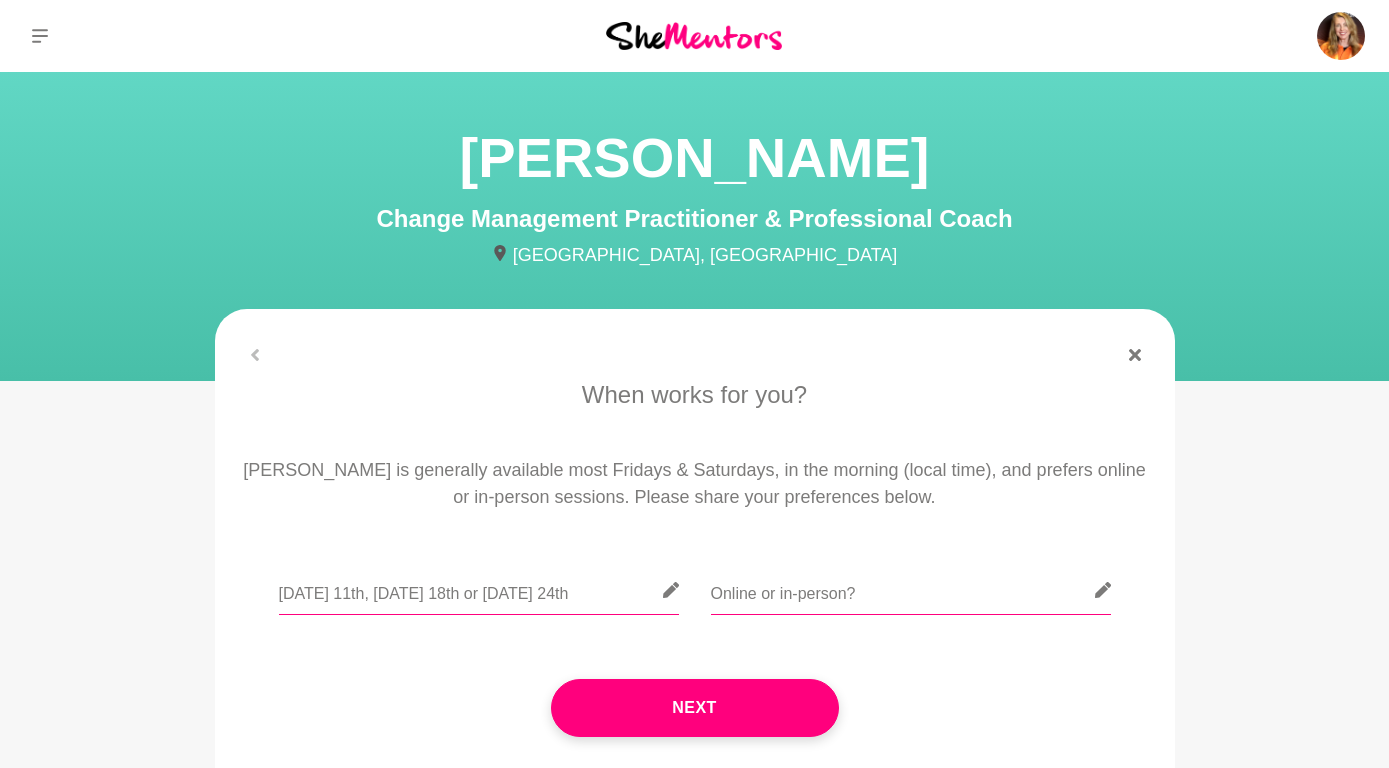 type on "[DATE] 11th, [DATE] 18th or [DATE] 24th" 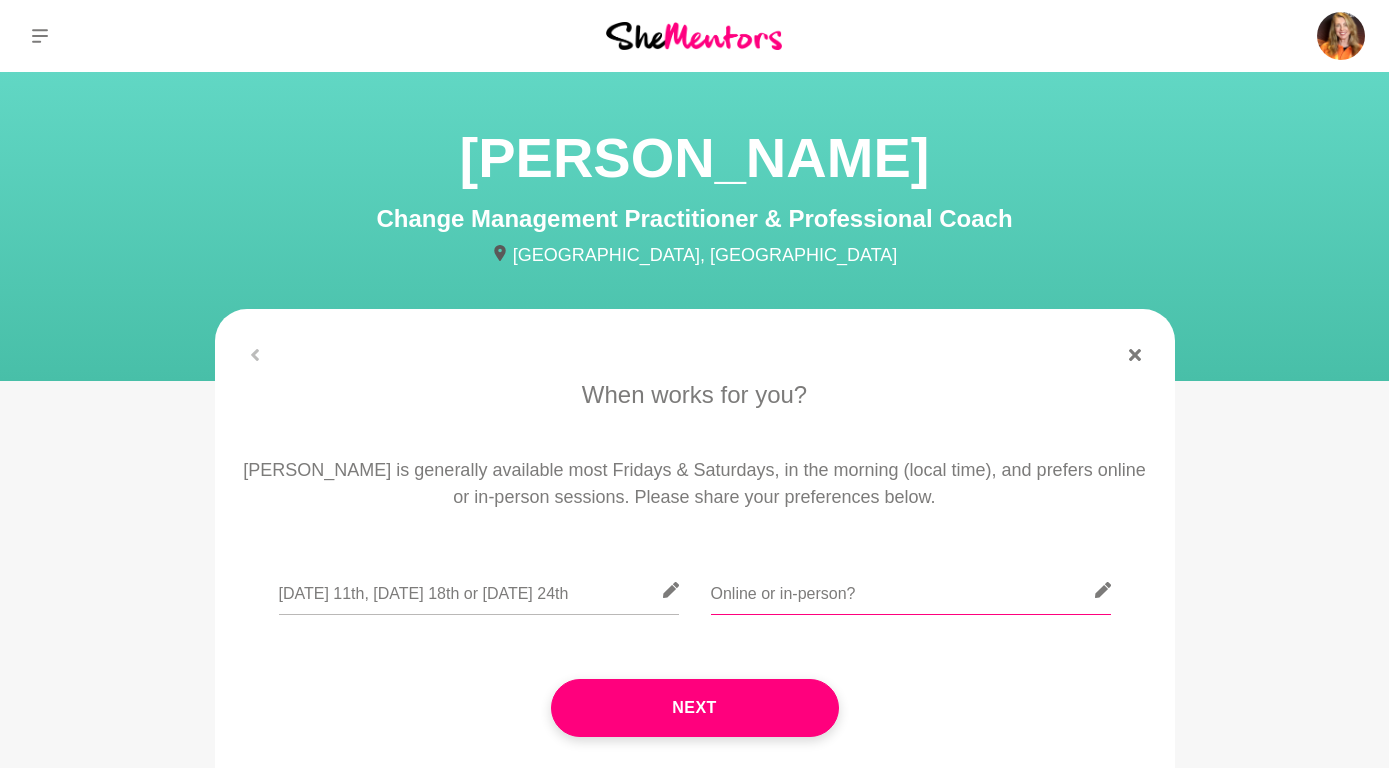 click at bounding box center (911, 590) 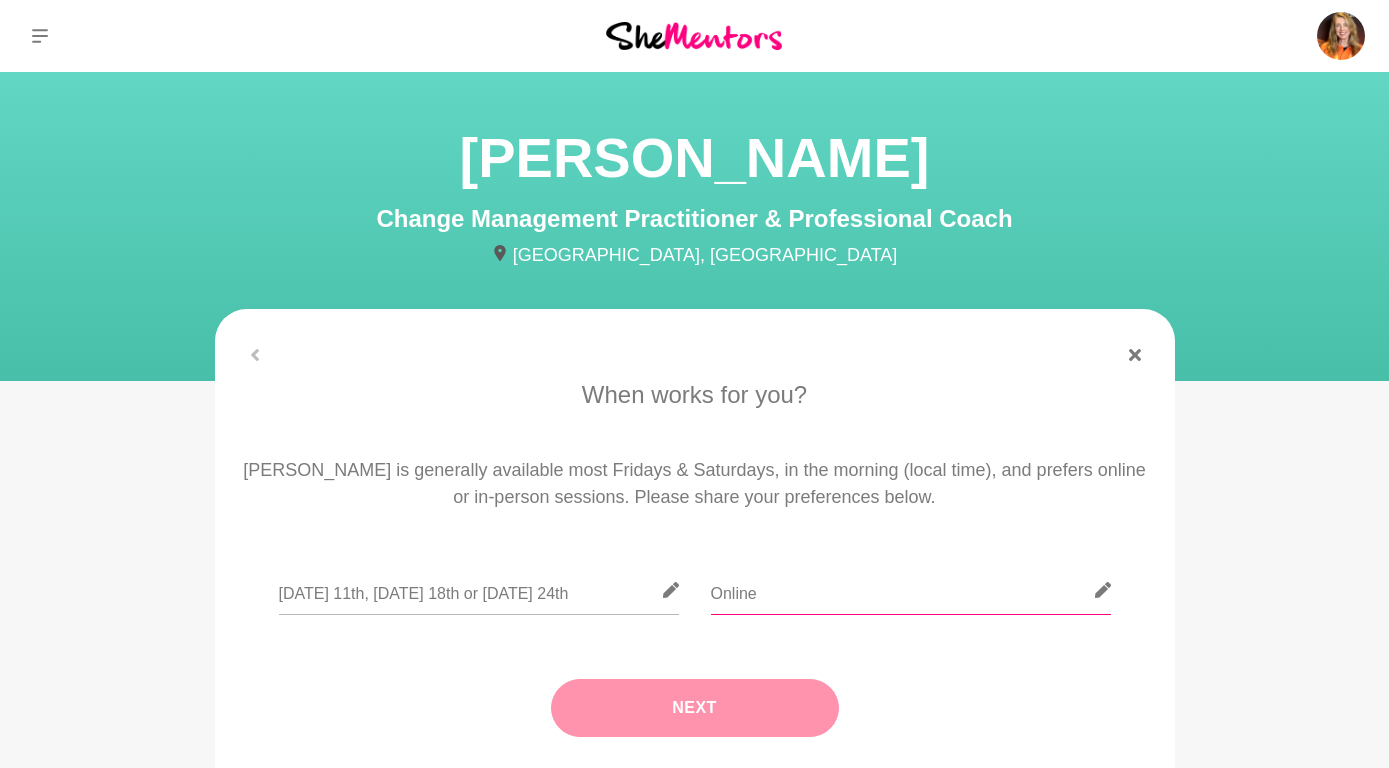 type on "Online" 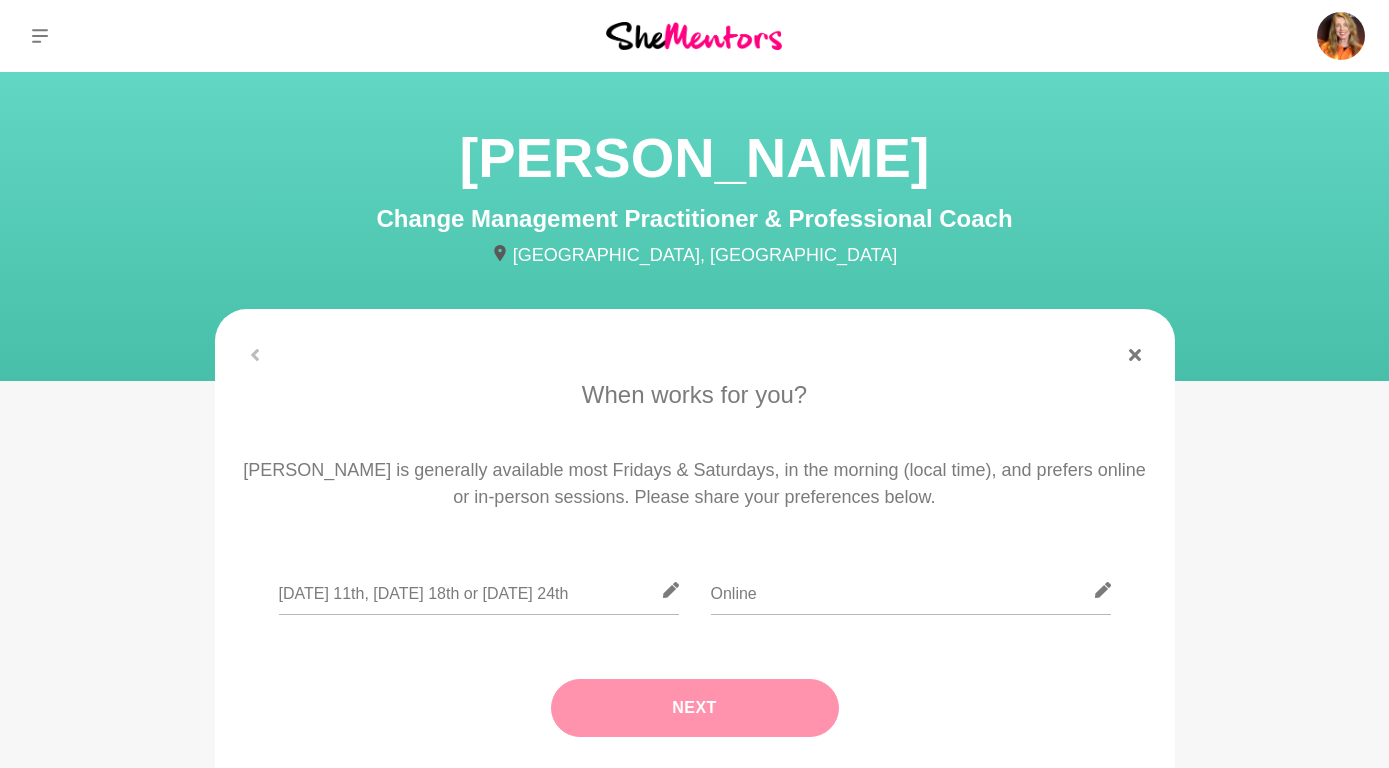 click on "Next" at bounding box center [695, 708] 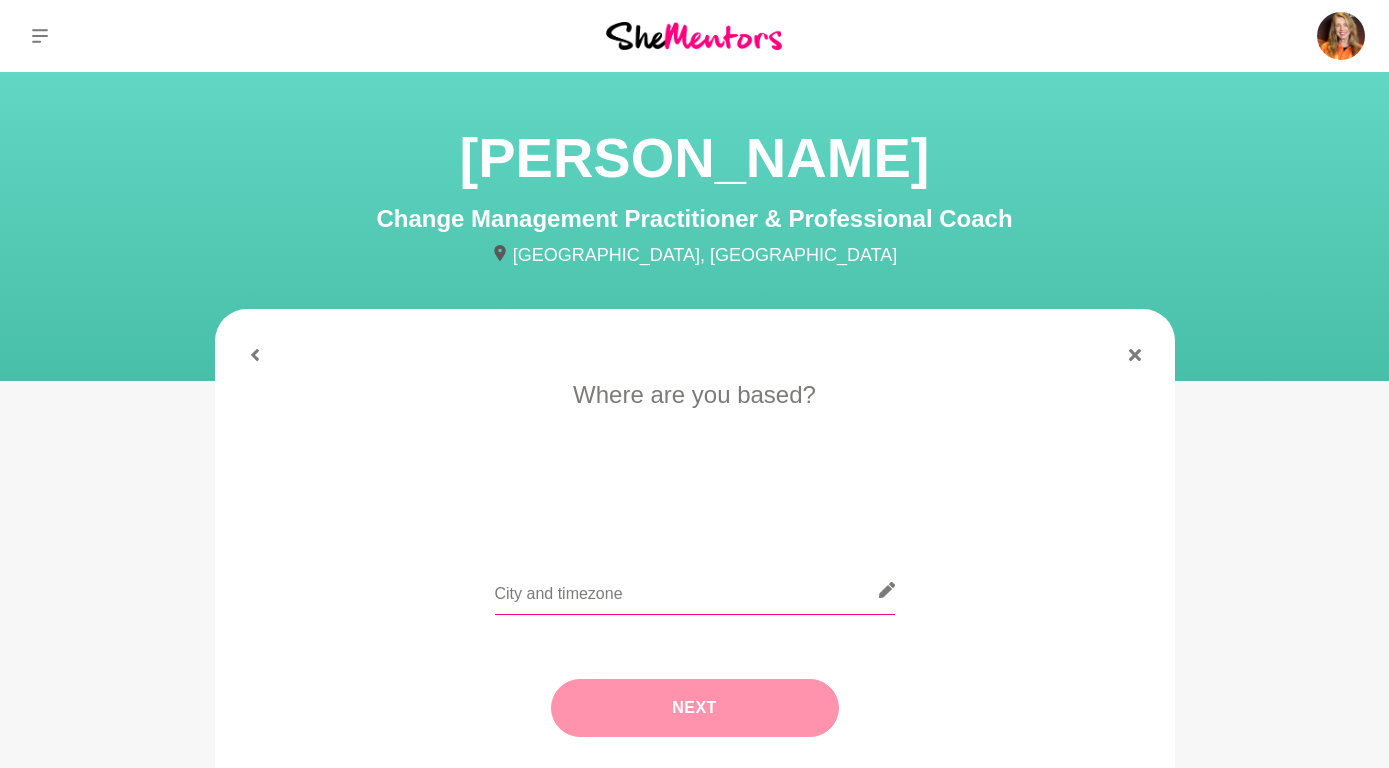 click at bounding box center (695, 590) 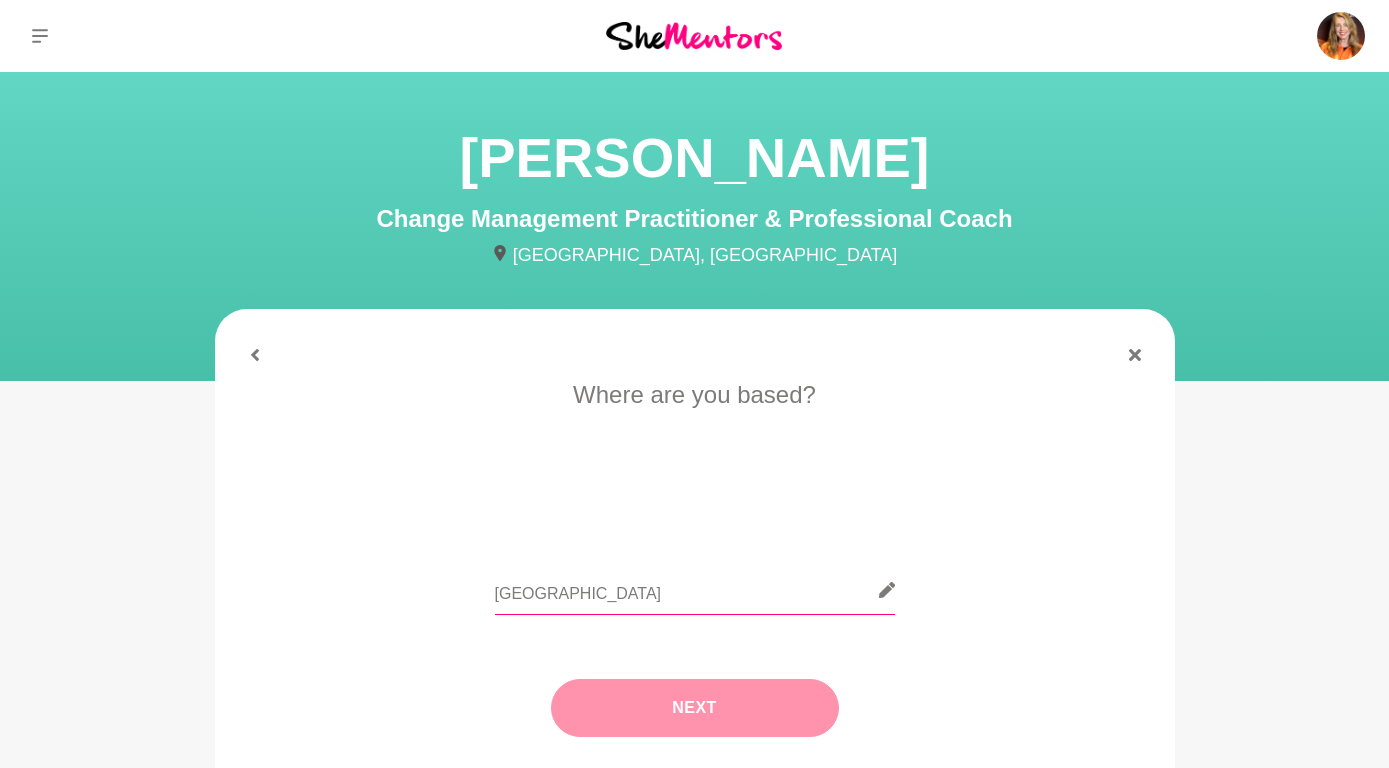 type on "[GEOGRAPHIC_DATA]" 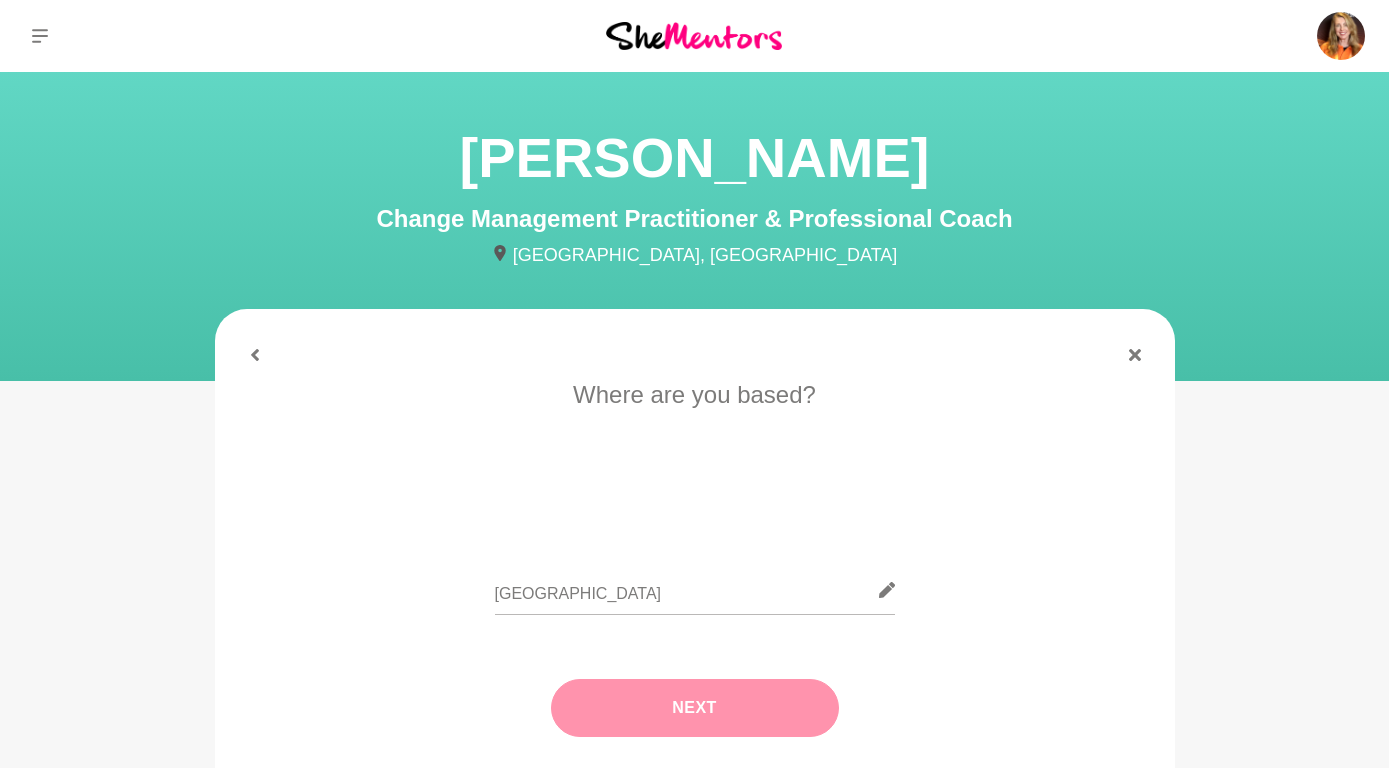 click on "Next" at bounding box center [695, 708] 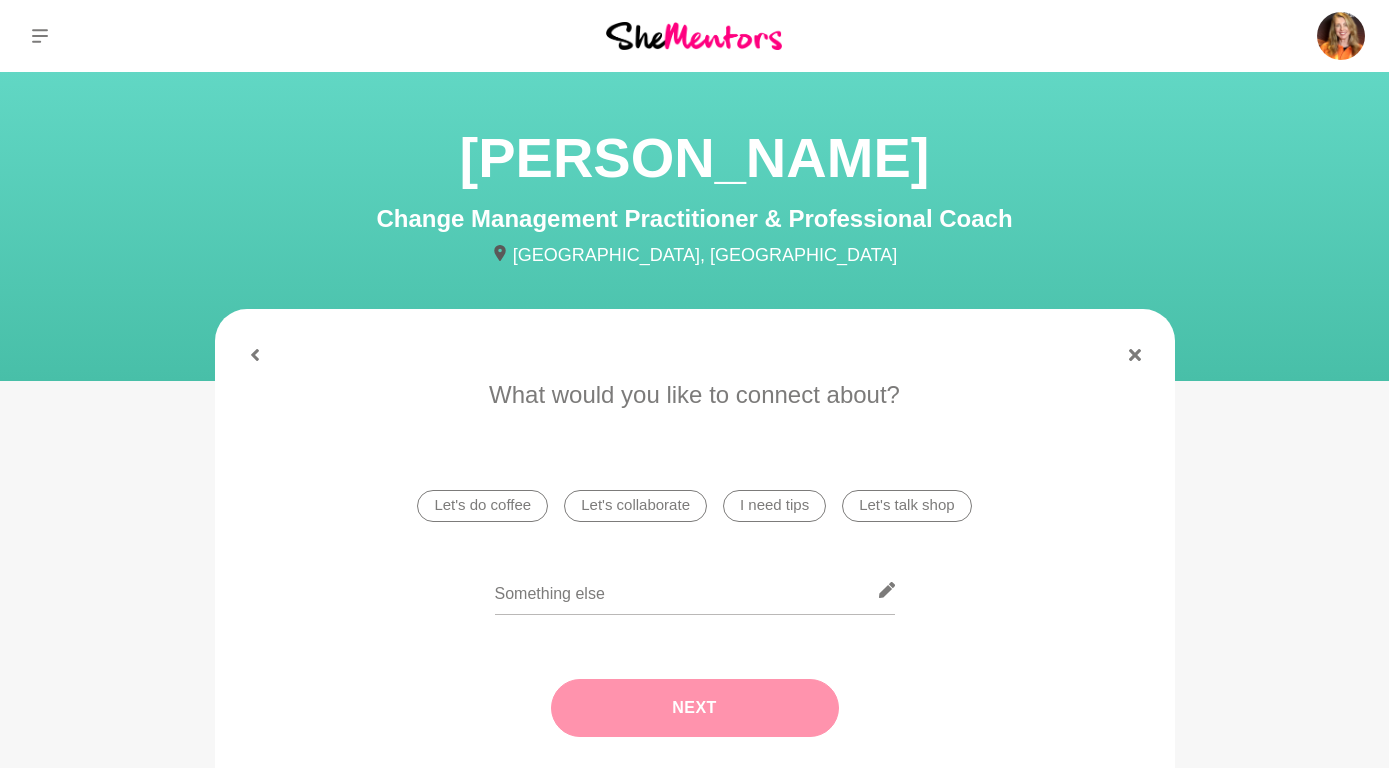 click on "I need tips" at bounding box center [774, 506] 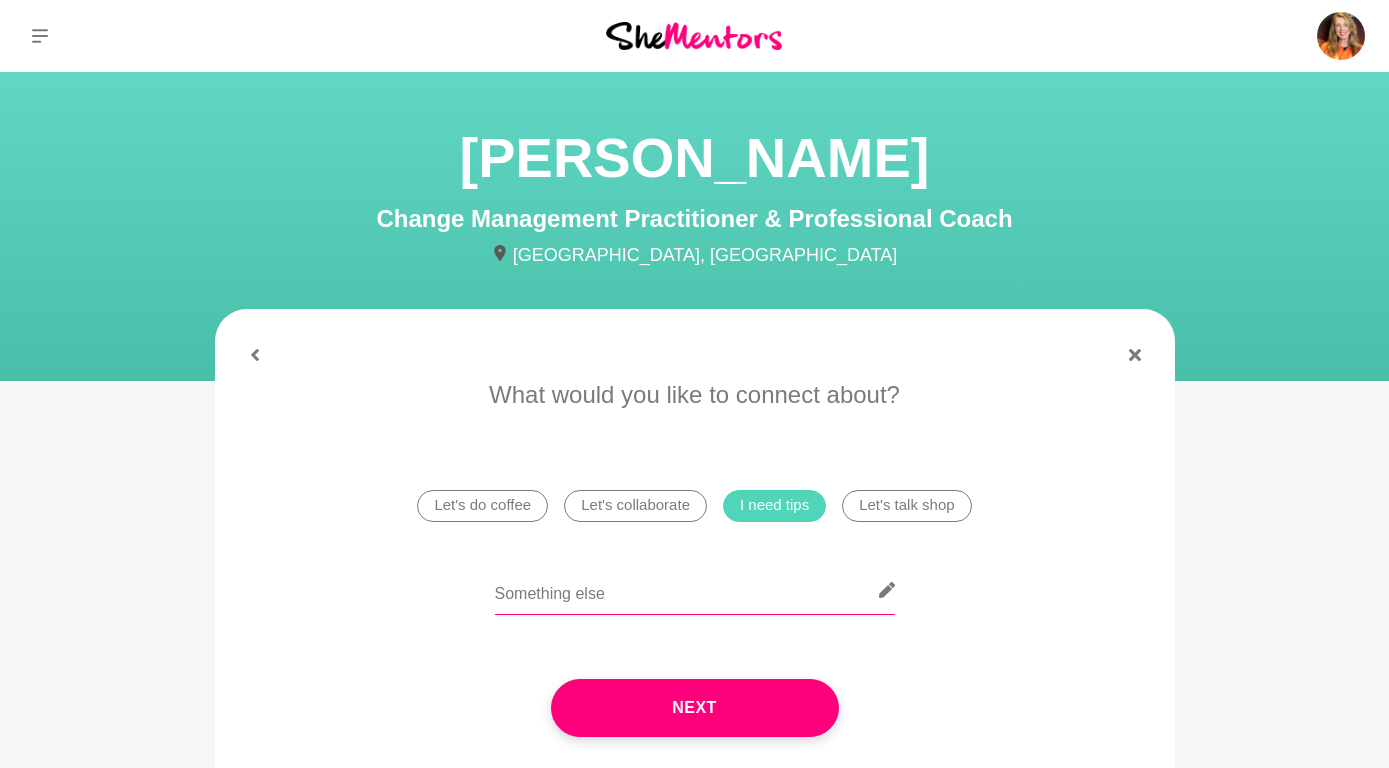 click at bounding box center (695, 590) 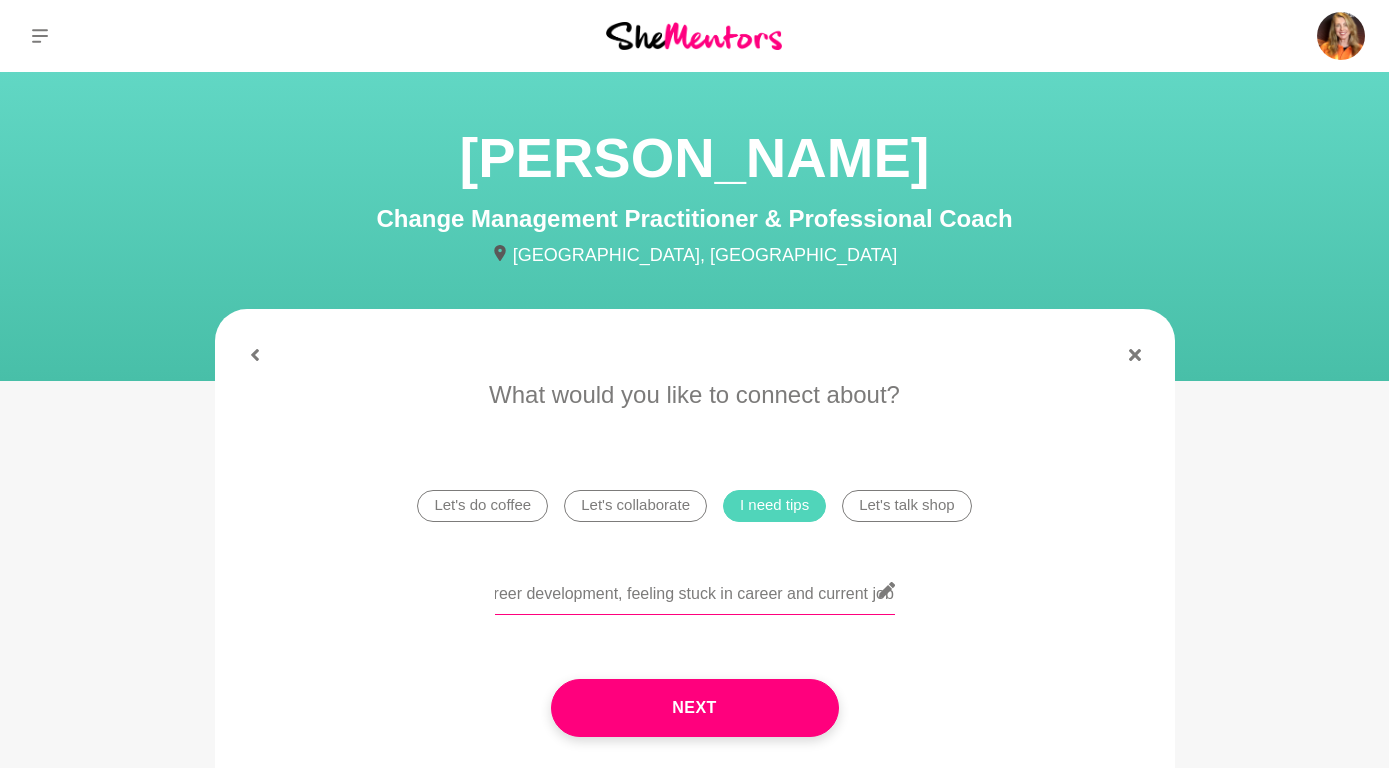 scroll, scrollTop: 0, scrollLeft: 149, axis: horizontal 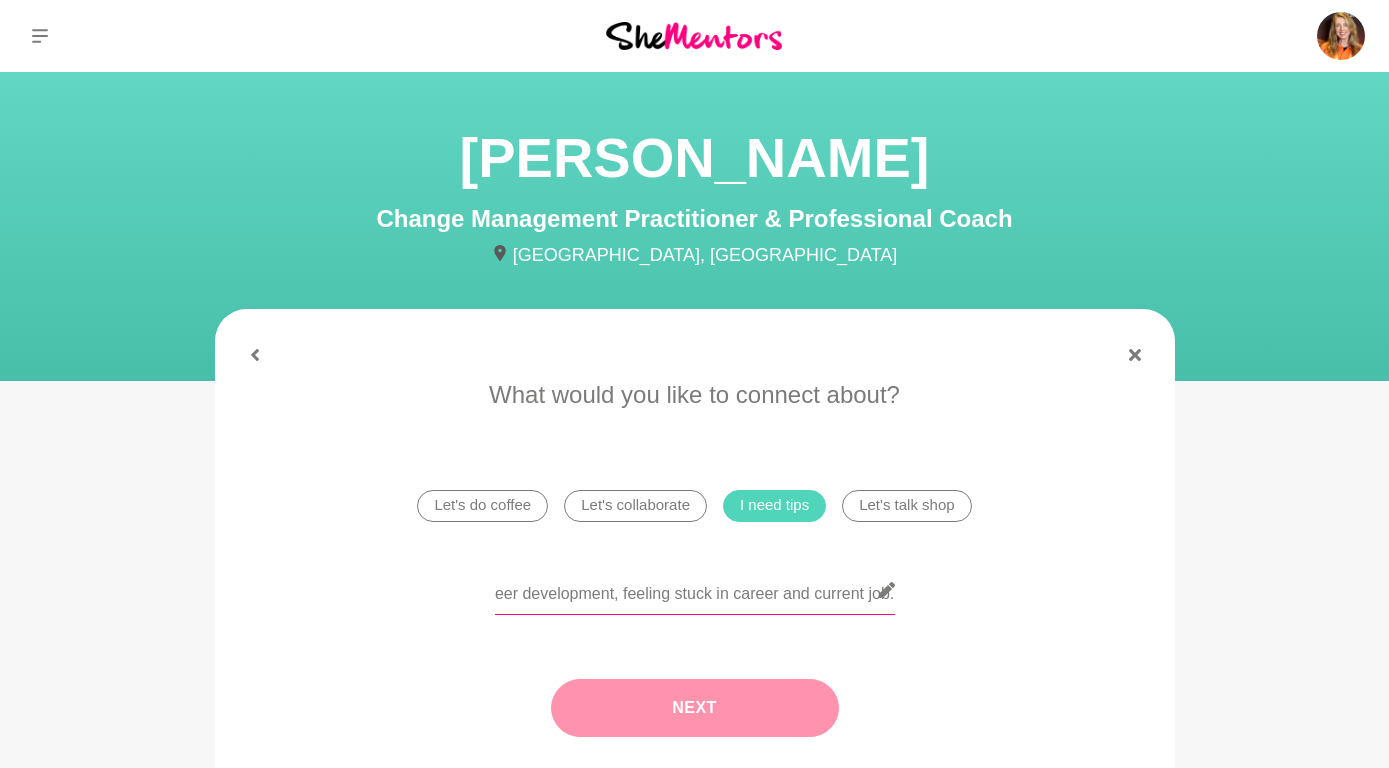 type on "Career transition, career development, feeling stuck in career and current job." 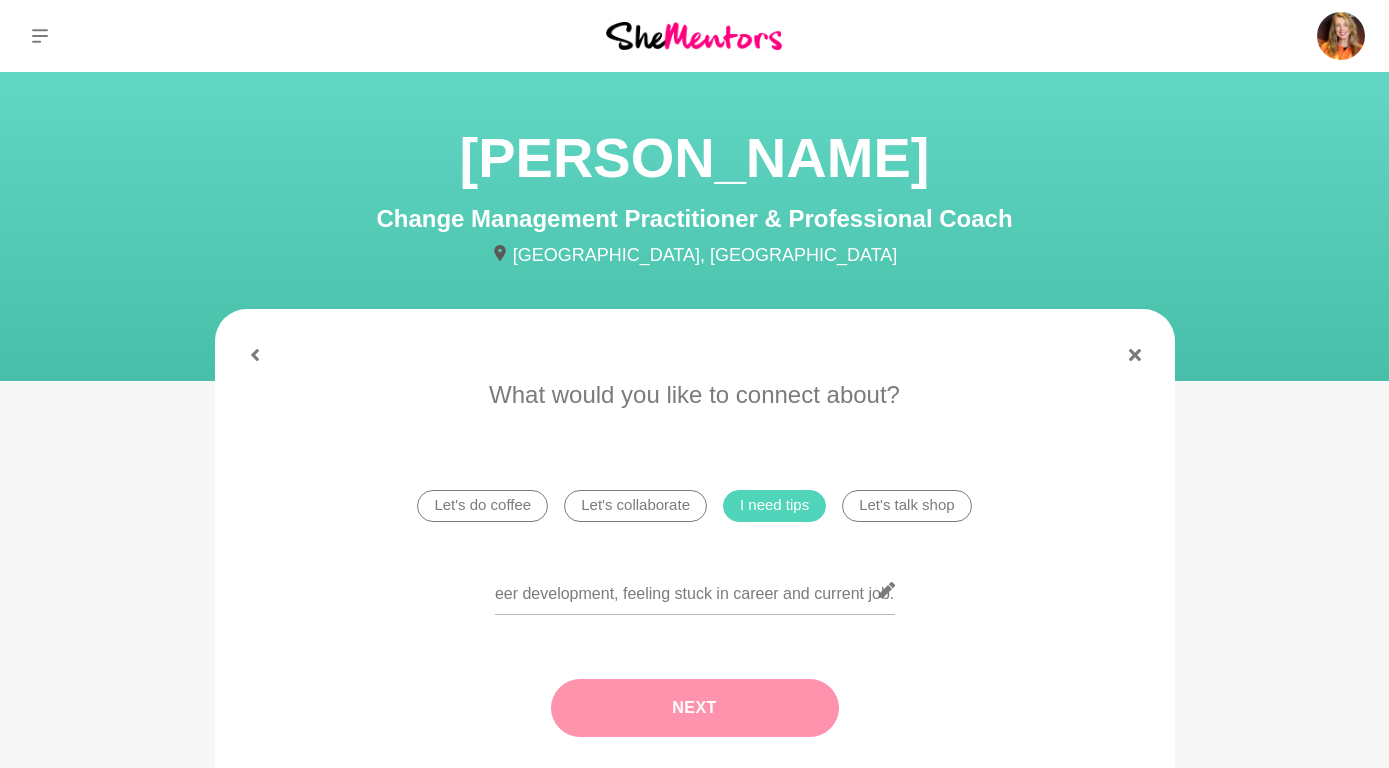 click on "Next" at bounding box center [695, 708] 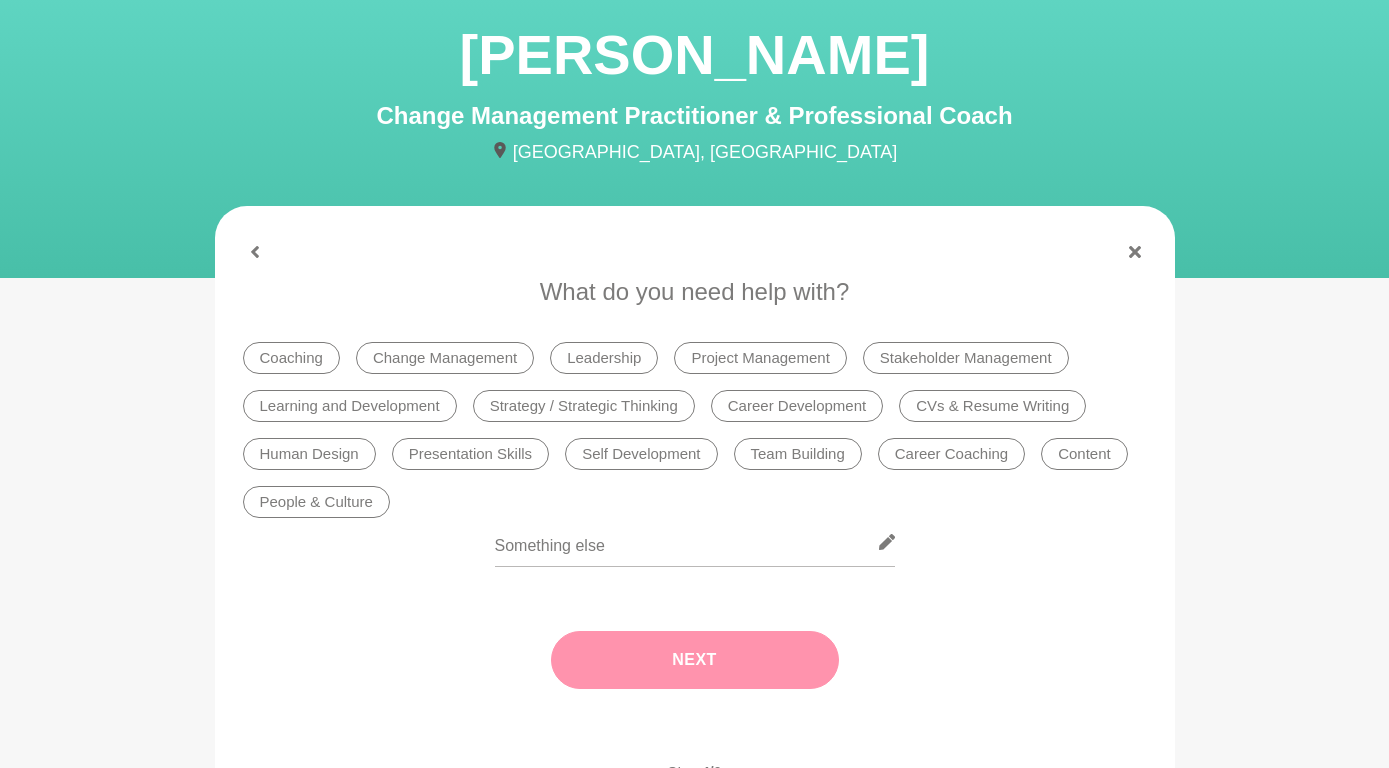 scroll, scrollTop: 106, scrollLeft: 0, axis: vertical 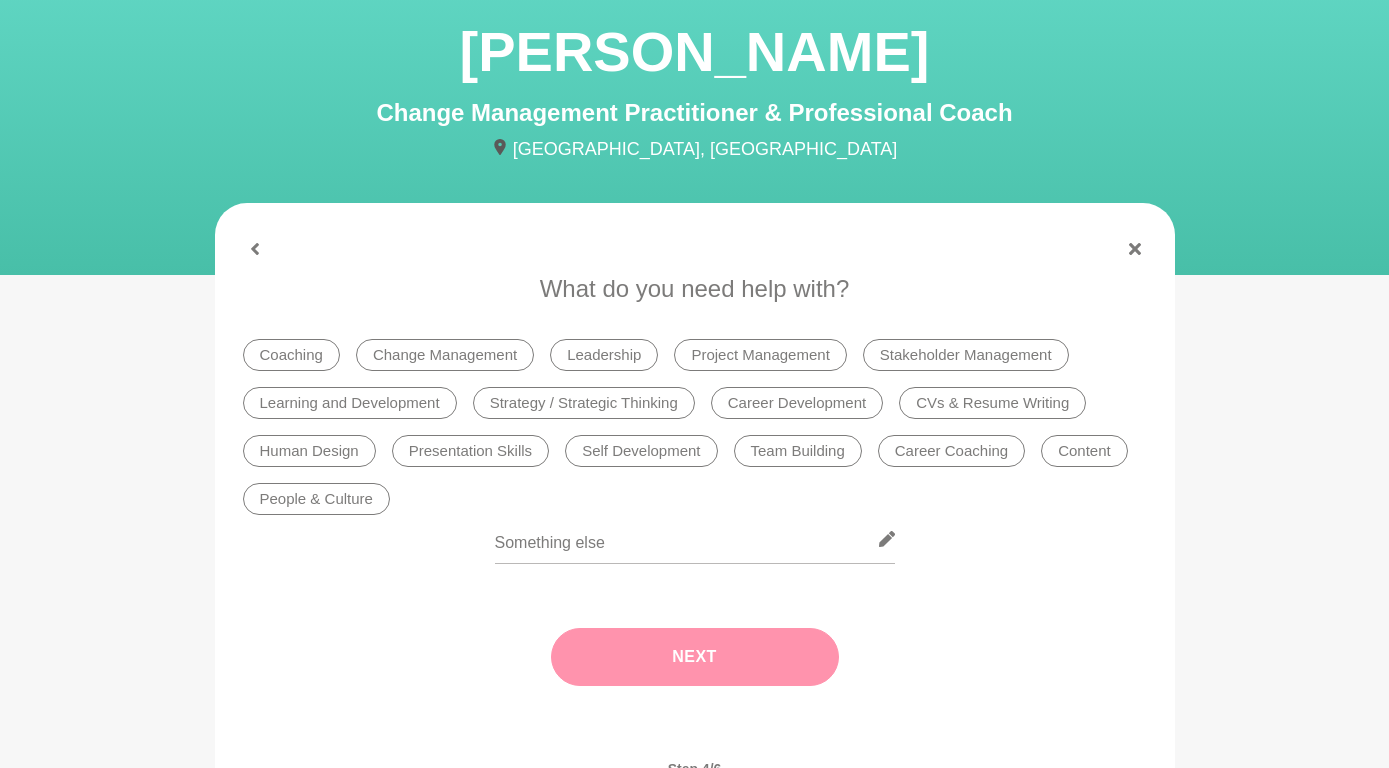click on "Career Development" at bounding box center [797, 403] 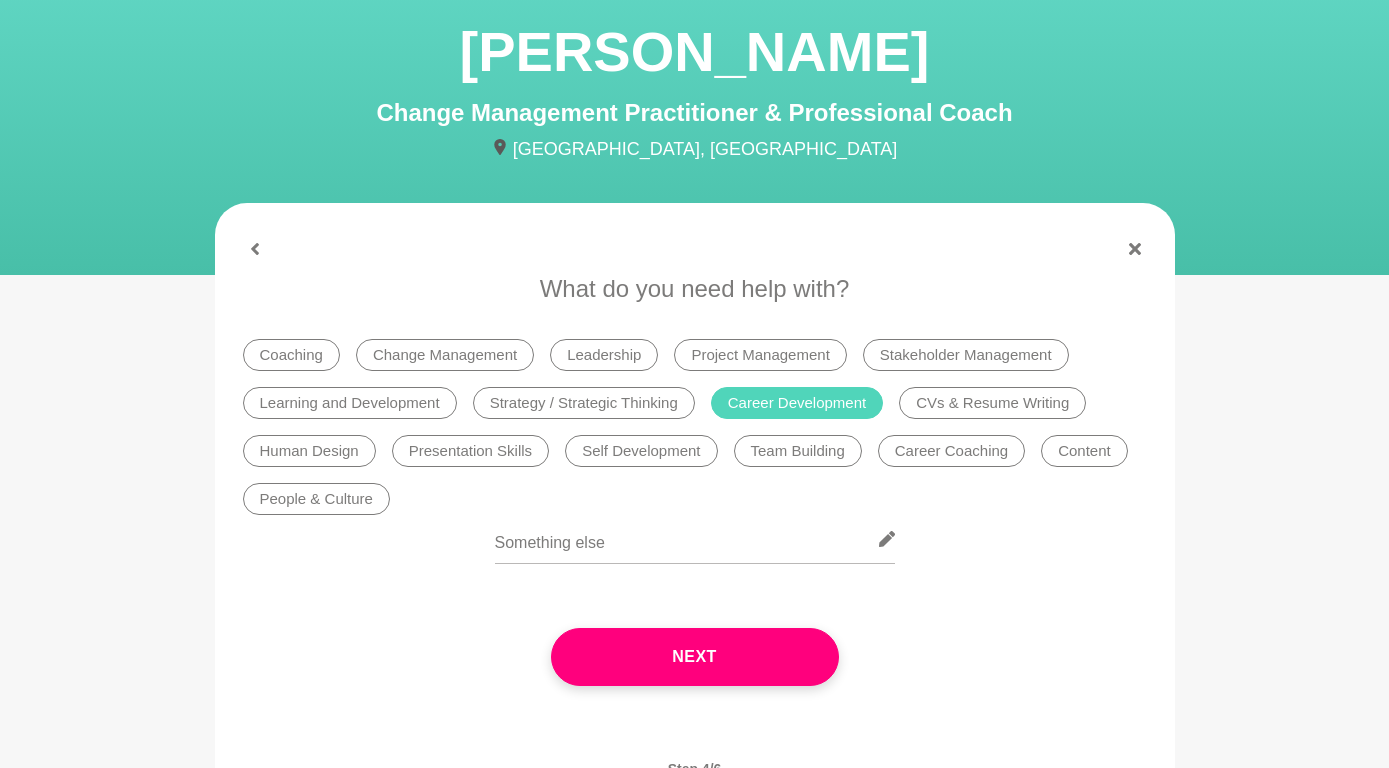 click on "Change Management" at bounding box center (445, 355) 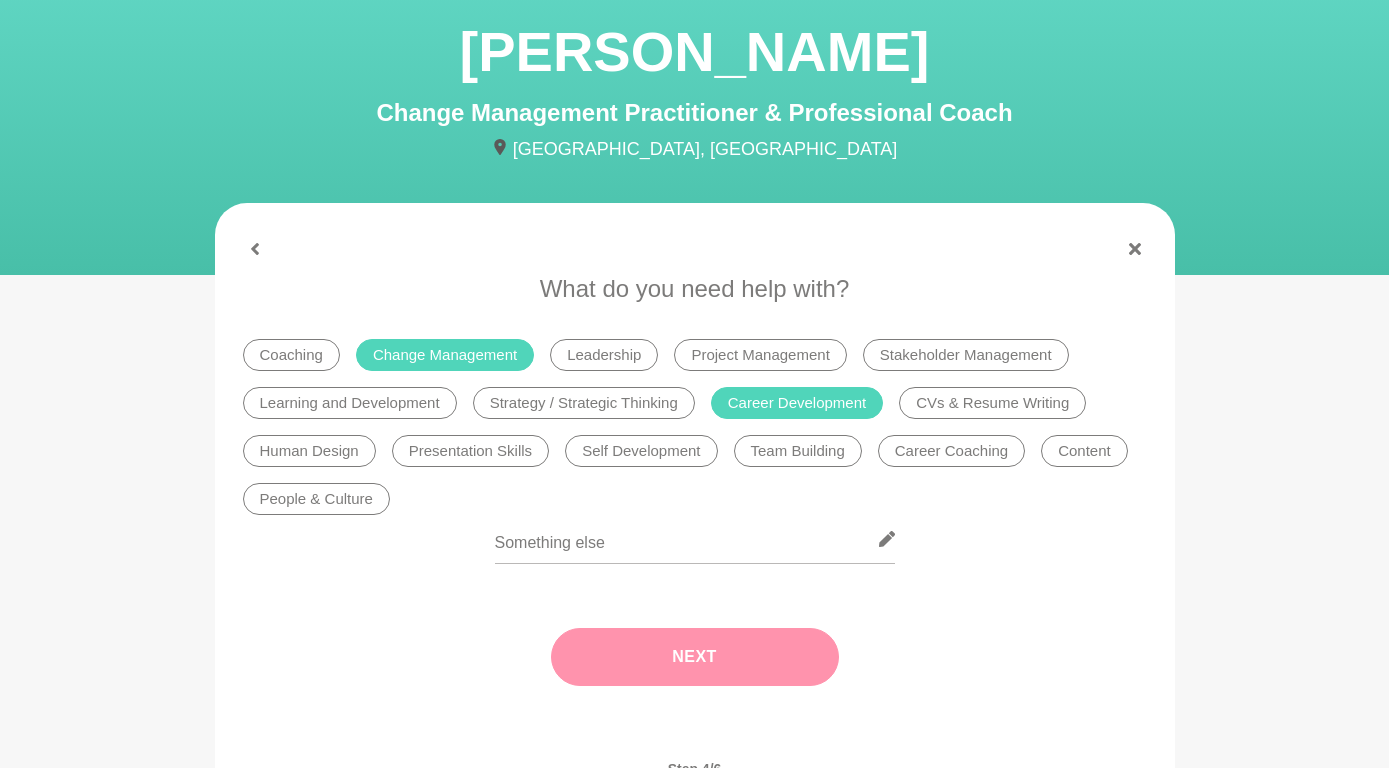 click on "Next" at bounding box center [695, 657] 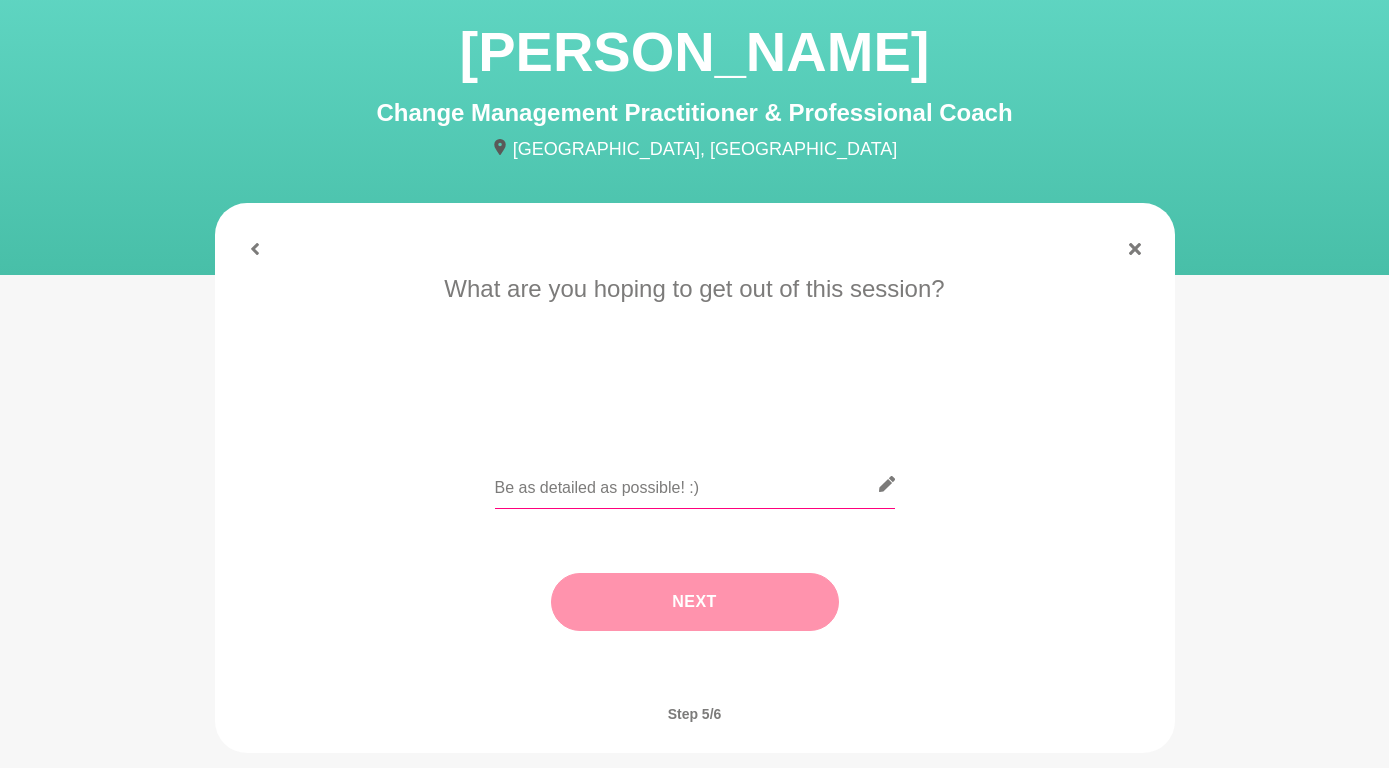 click at bounding box center [695, 484] 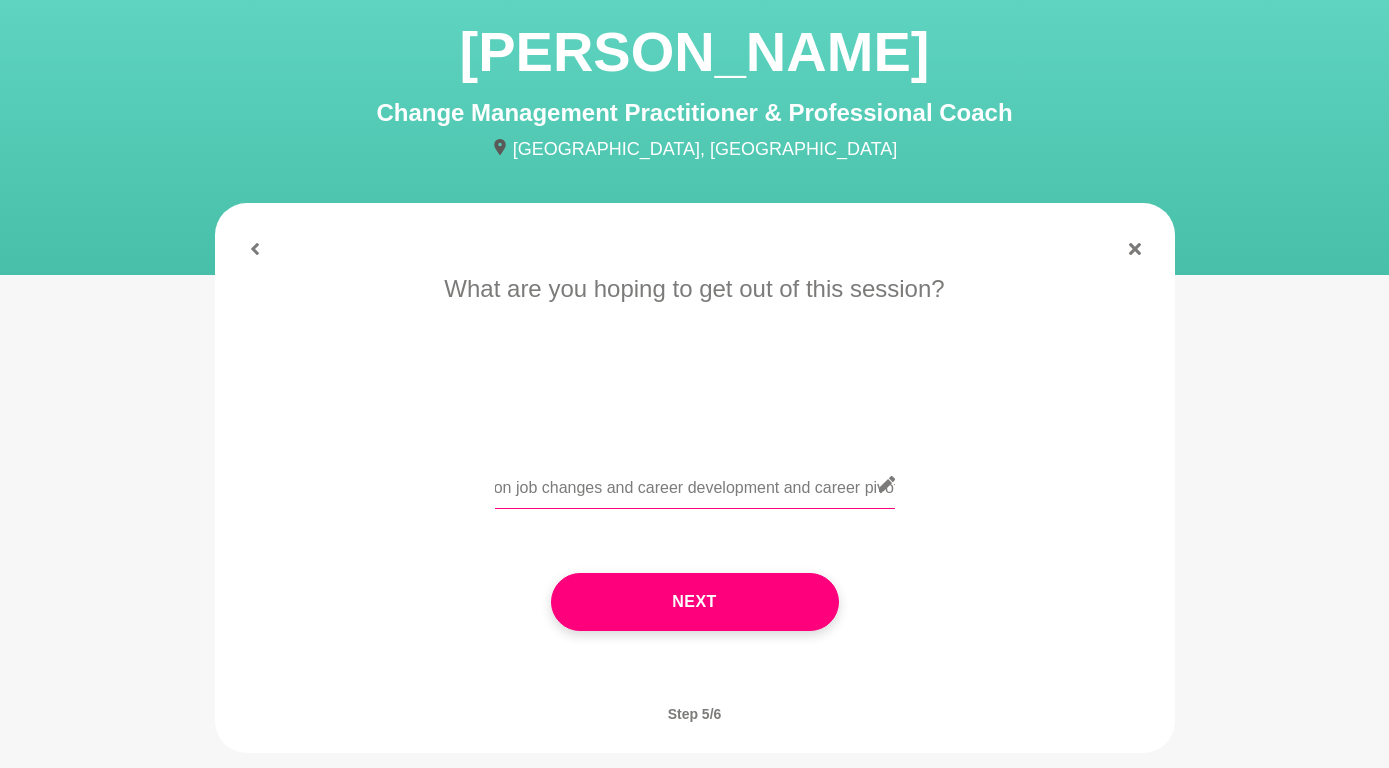 scroll, scrollTop: 0, scrollLeft: 180, axis: horizontal 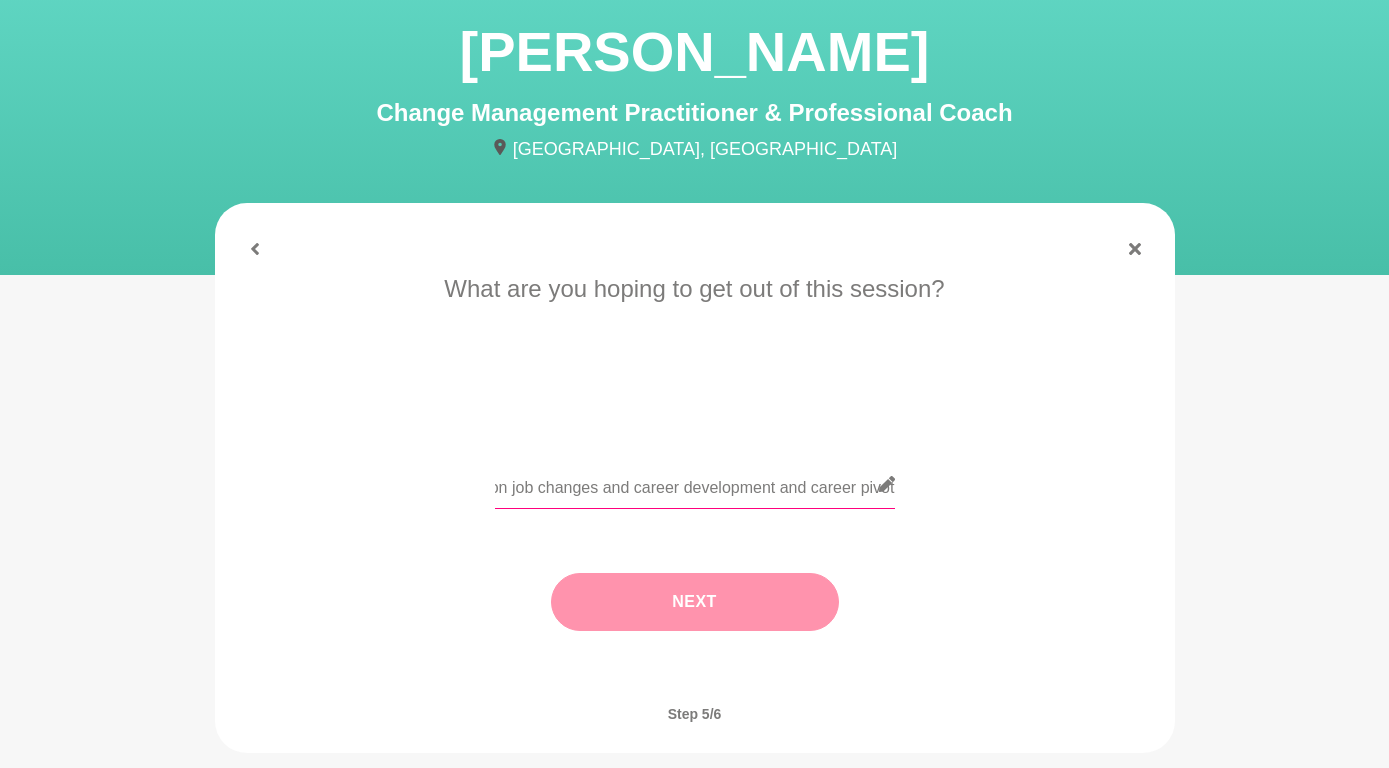 type on "To gain tips and insights on job changes and career development and career pivot" 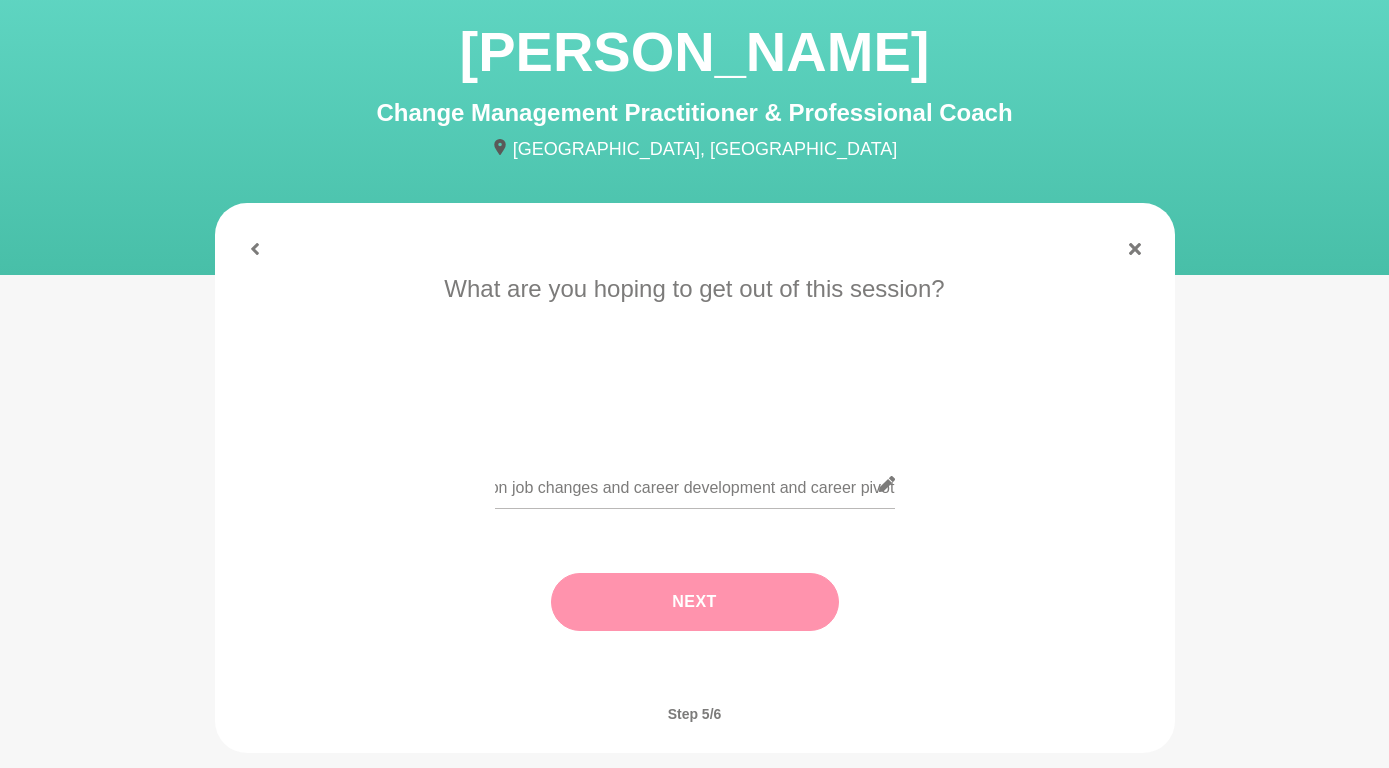 click on "Next" at bounding box center [695, 602] 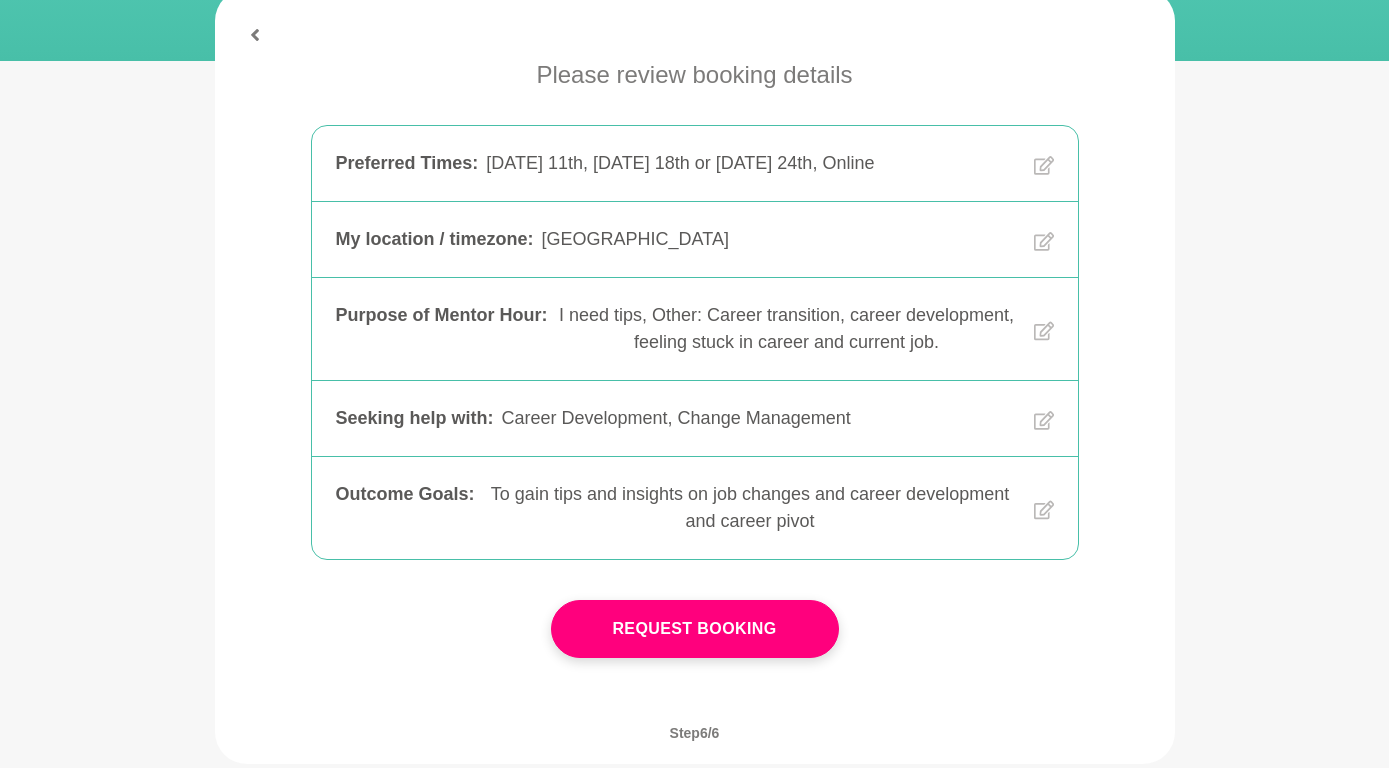 scroll, scrollTop: 321, scrollLeft: 0, axis: vertical 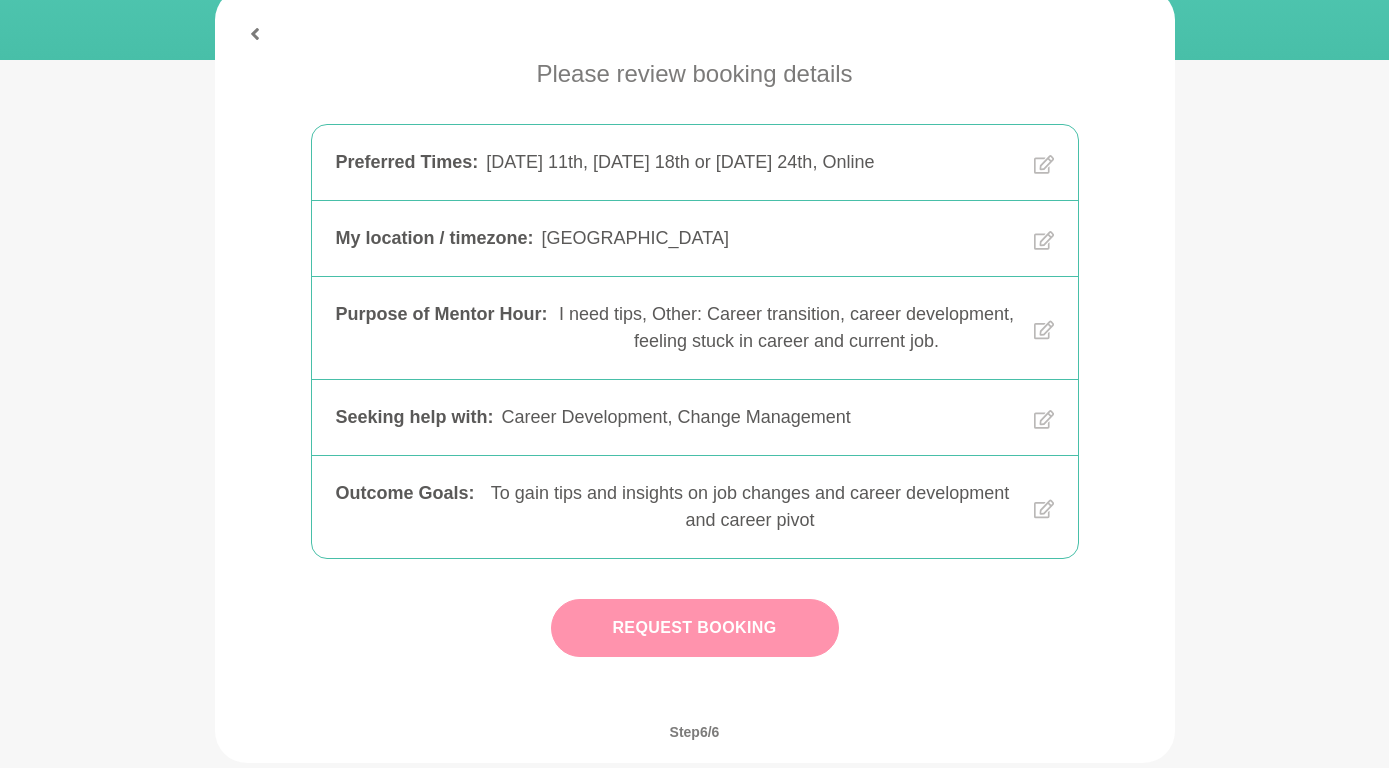 click on "Request Booking" at bounding box center [695, 628] 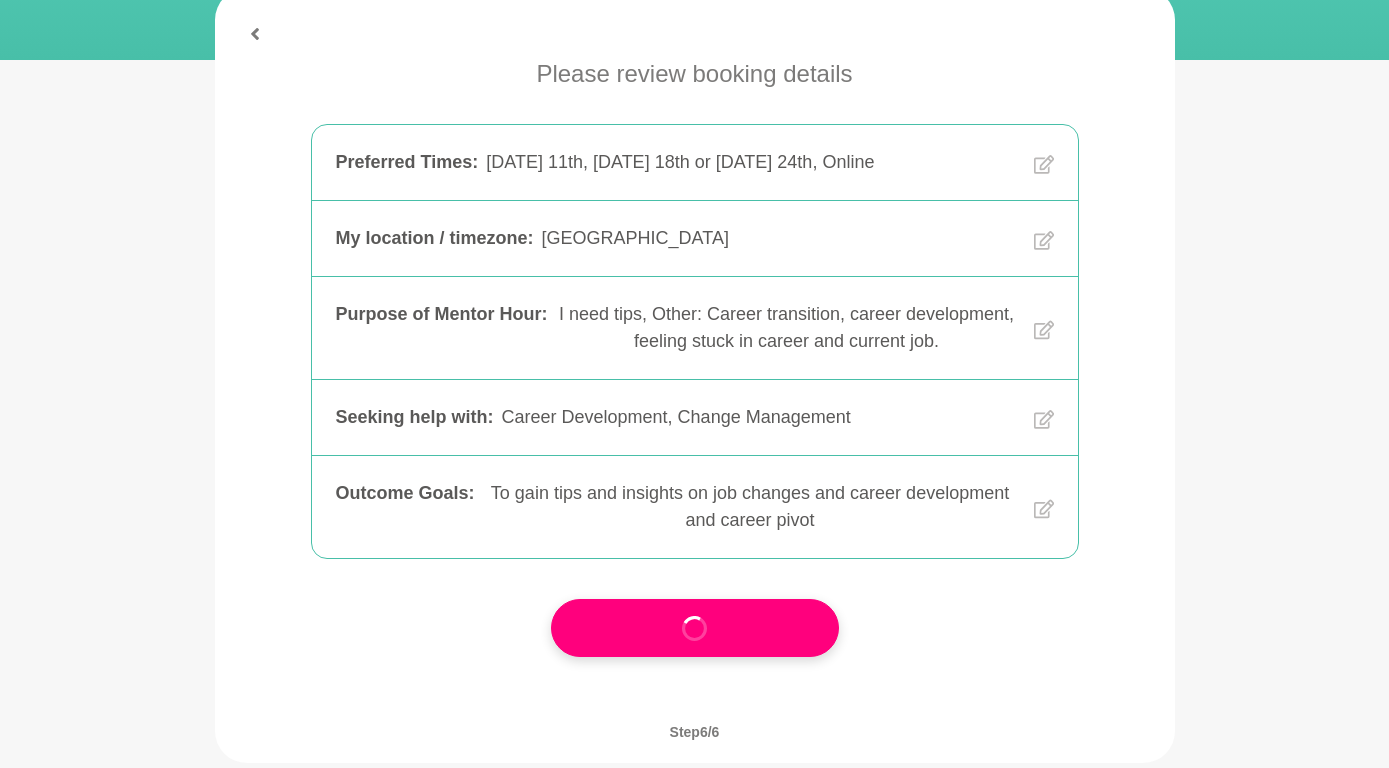 scroll, scrollTop: 0, scrollLeft: 0, axis: both 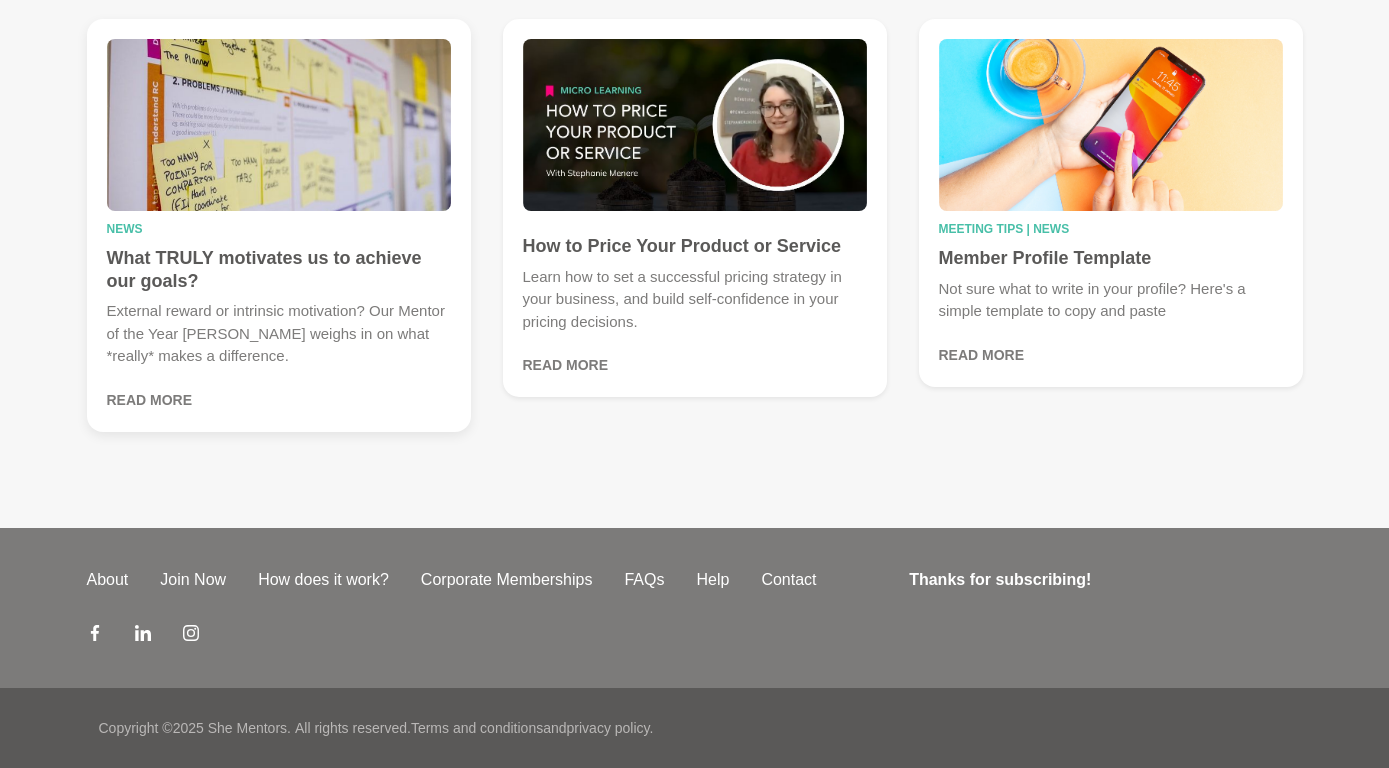 click on "What TRULY motivates us to achieve our goals?" at bounding box center (279, 269) 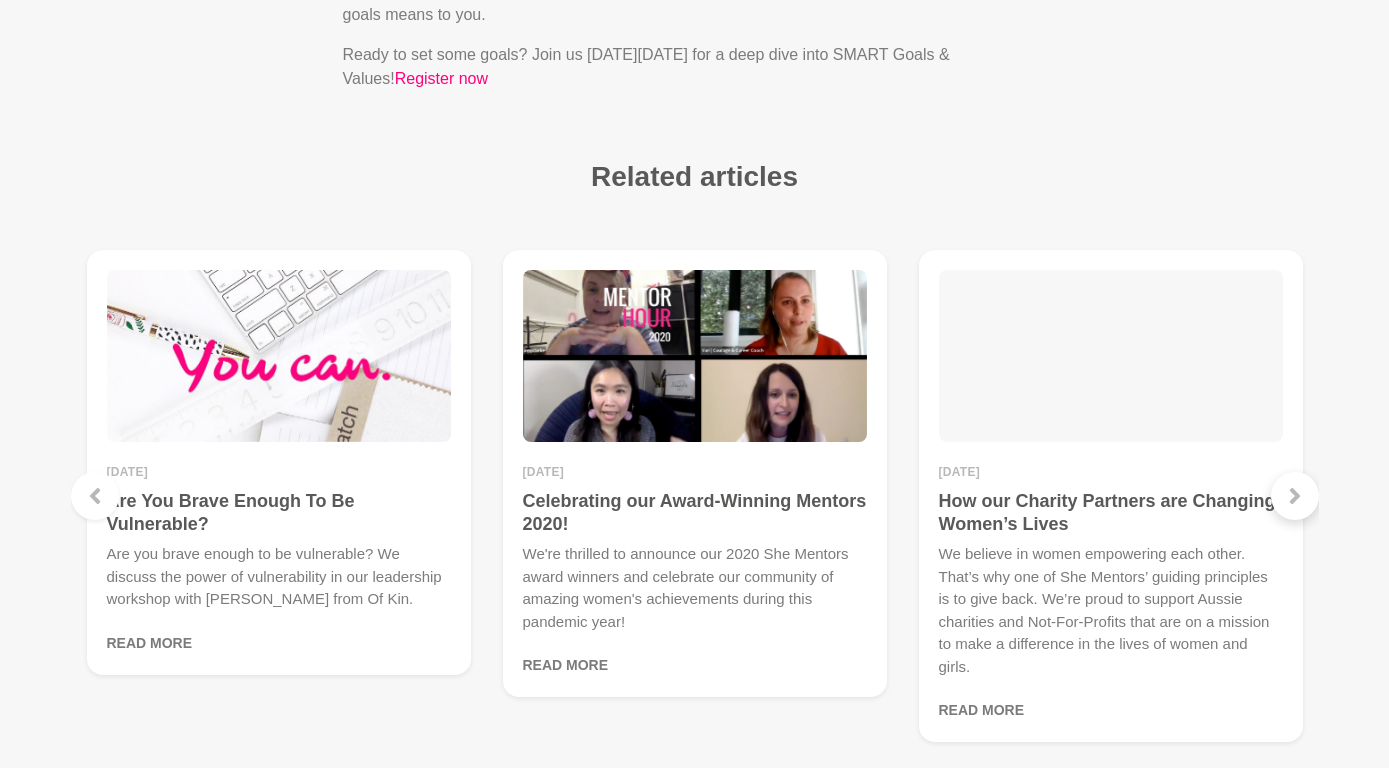scroll, scrollTop: 1626, scrollLeft: 0, axis: vertical 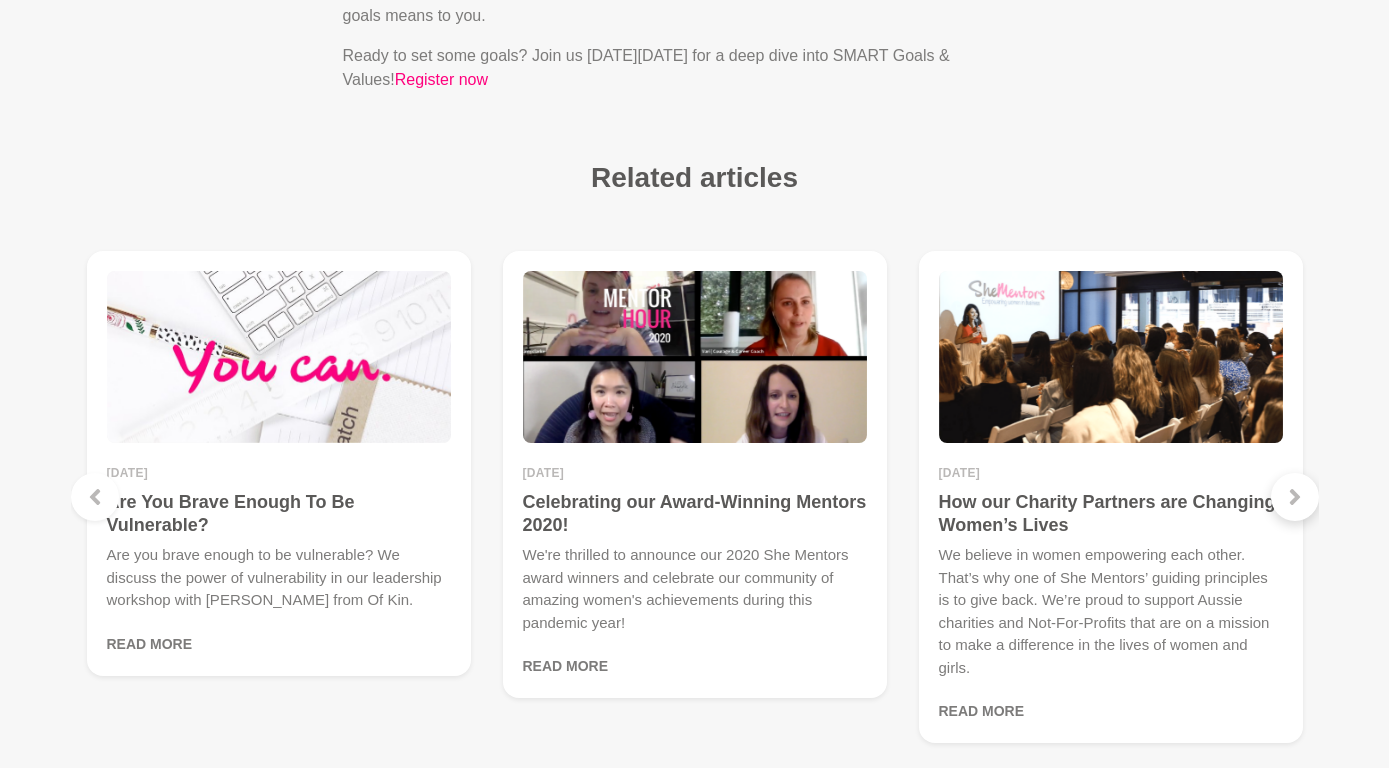 click 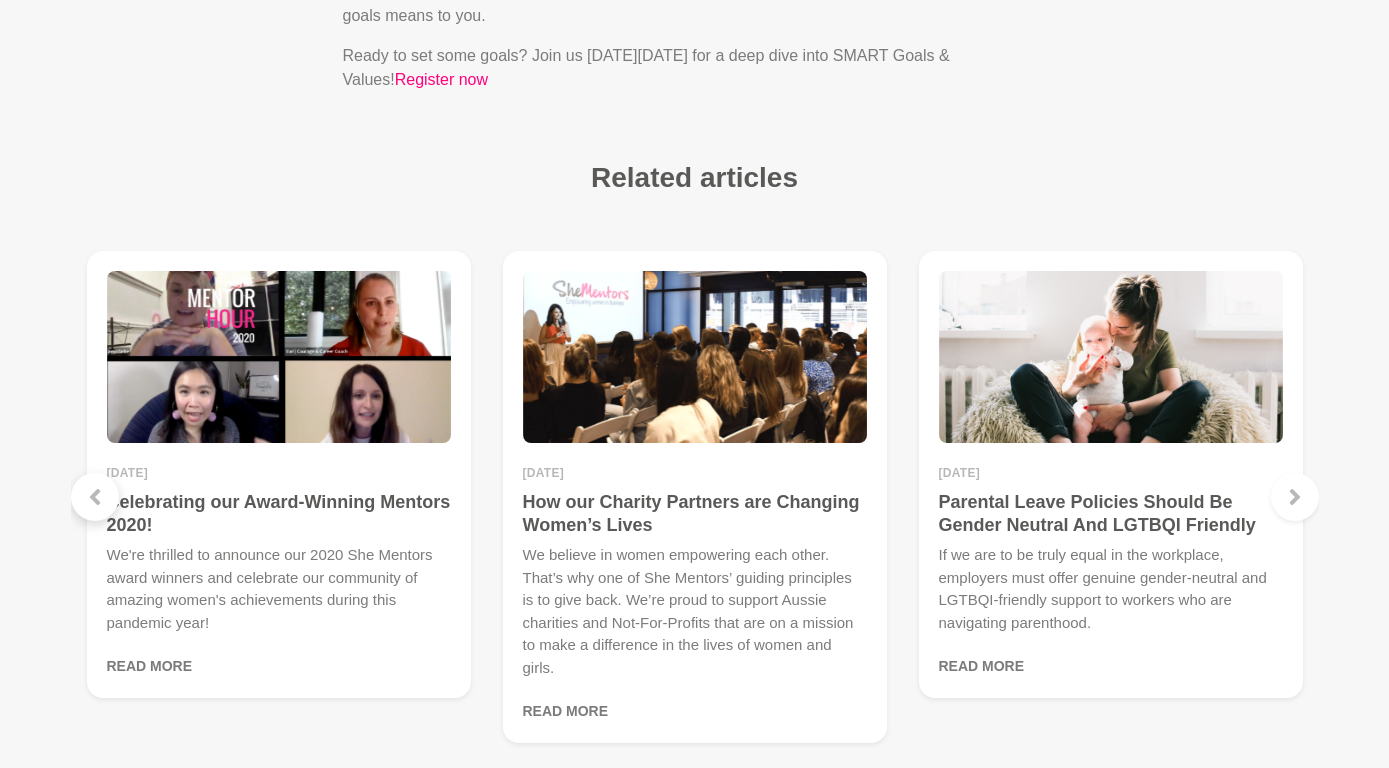 click 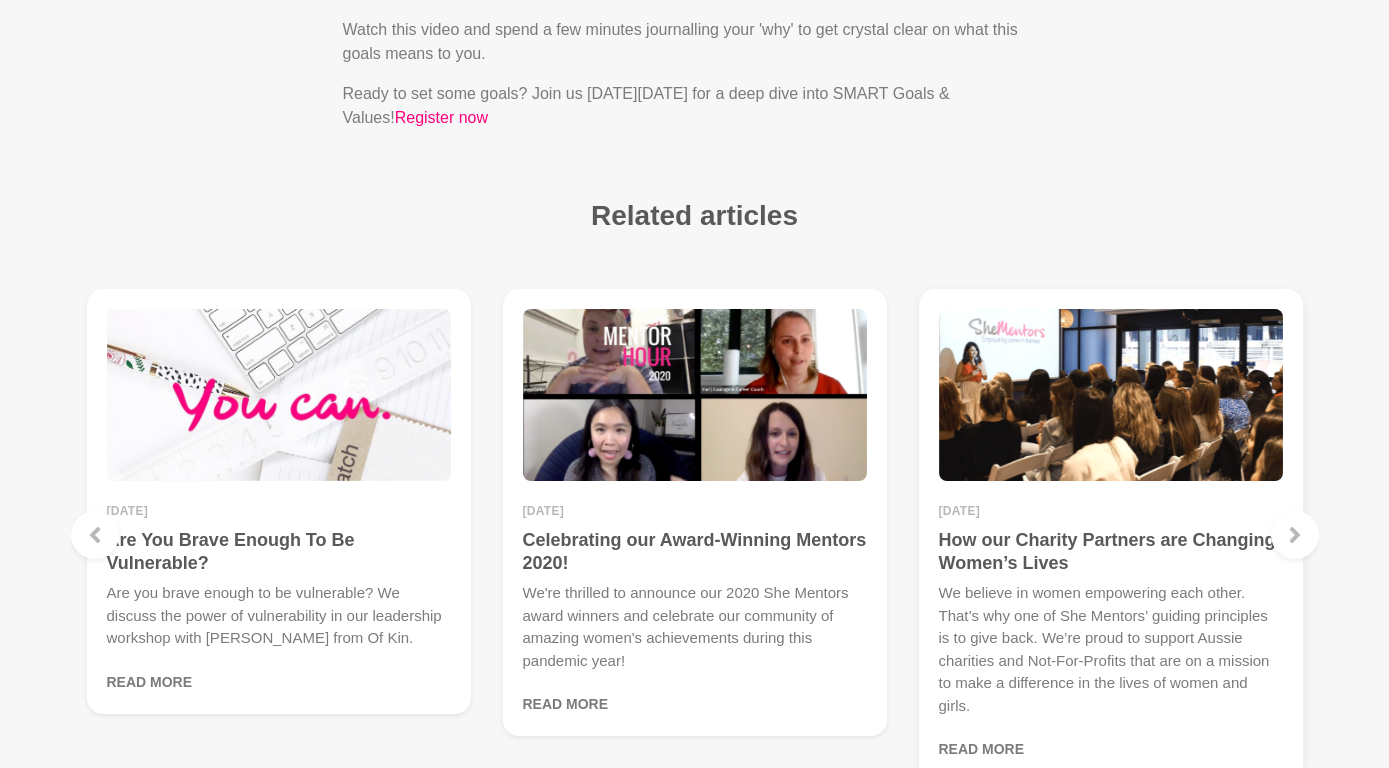 scroll, scrollTop: 1587, scrollLeft: 0, axis: vertical 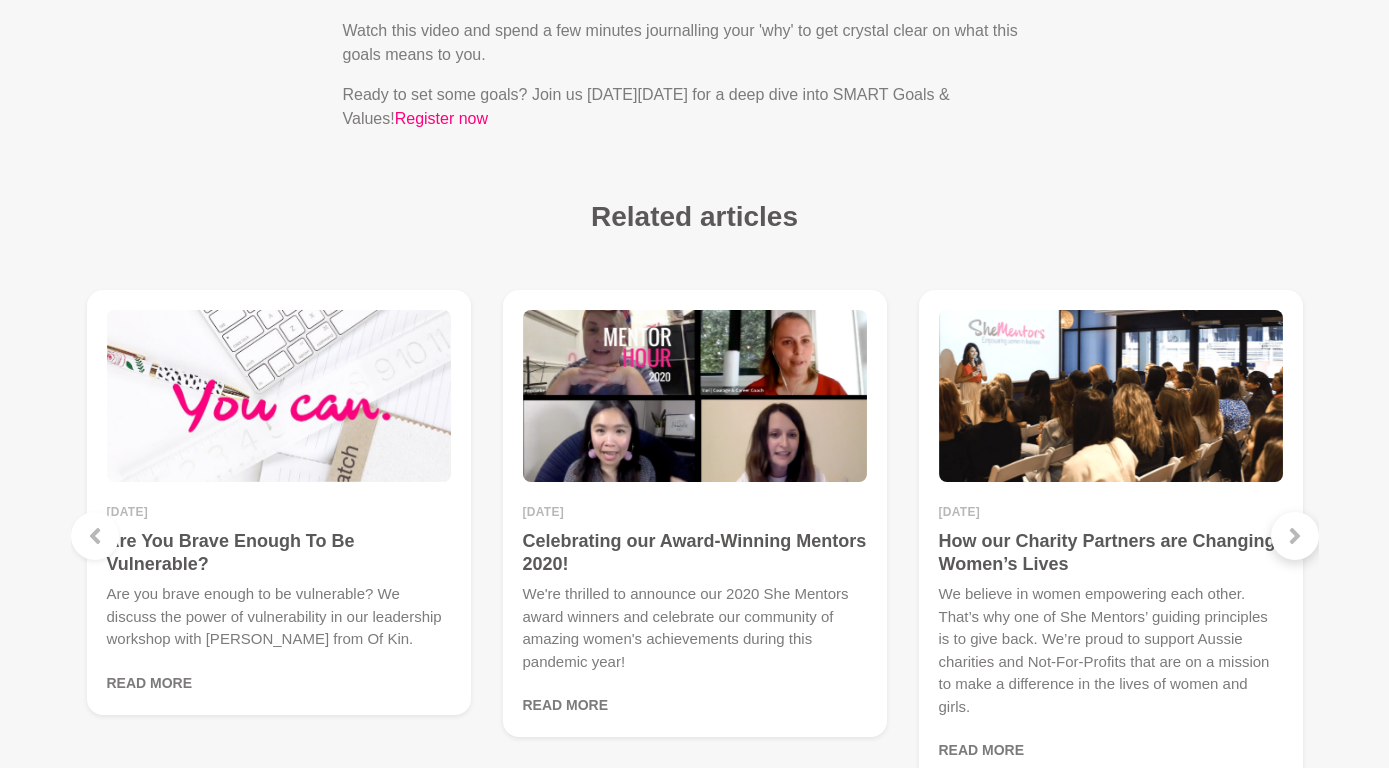 click 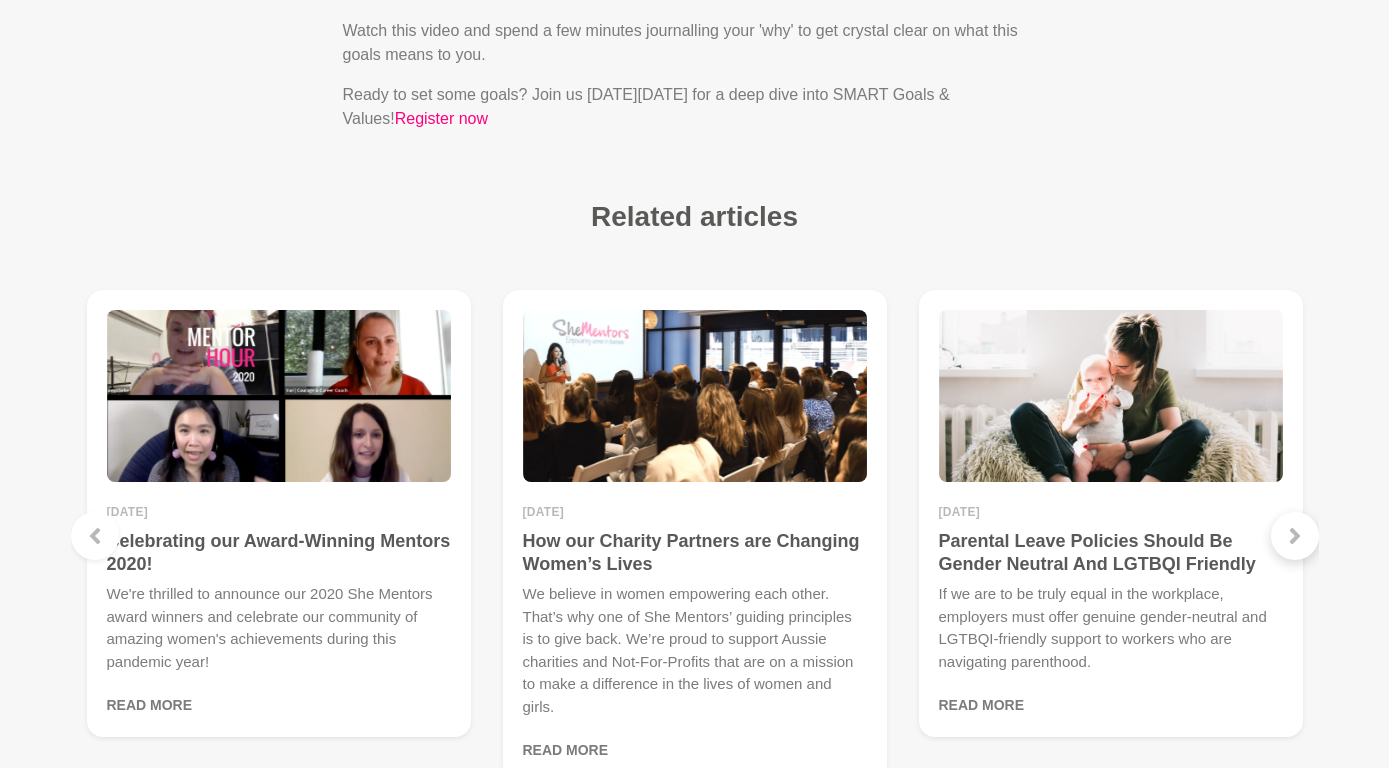 click 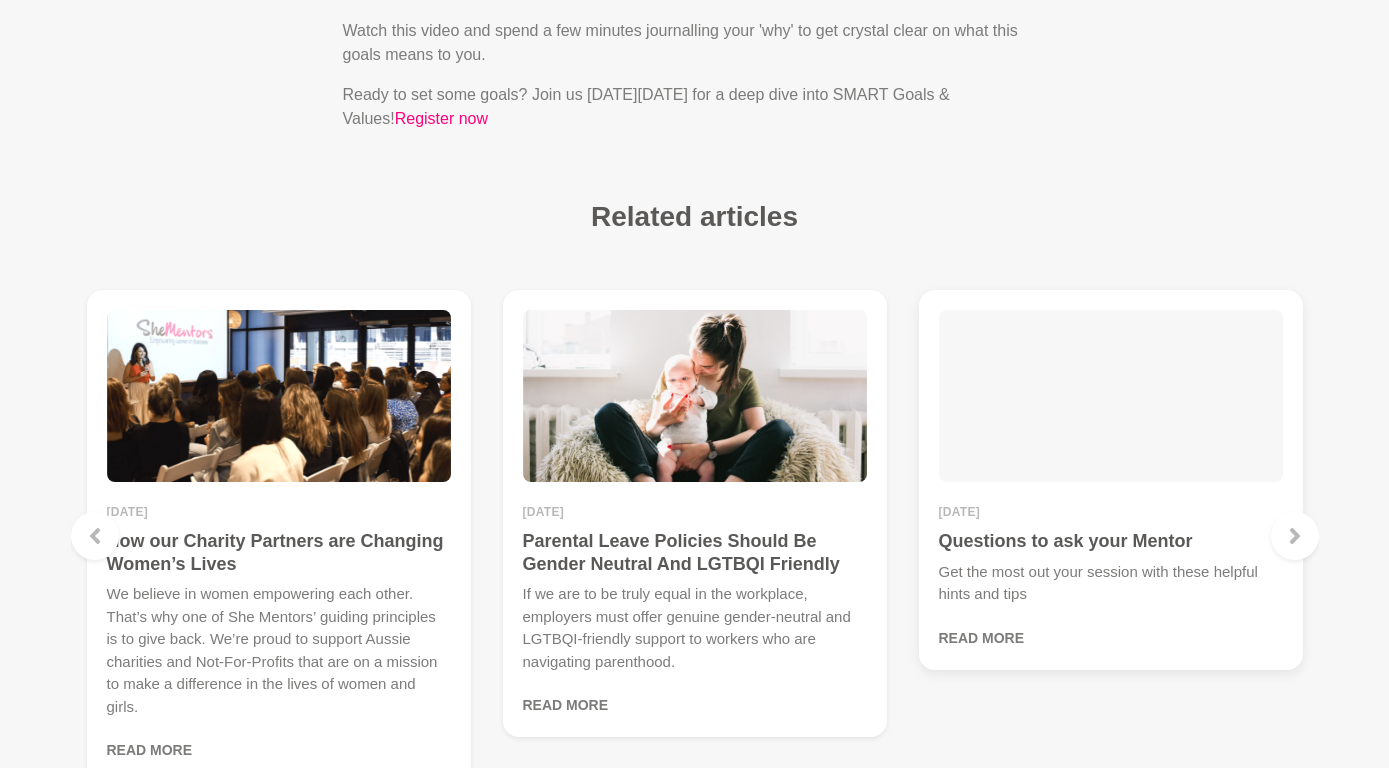 click on "Questions to ask your Mentor" at bounding box center (1111, 541) 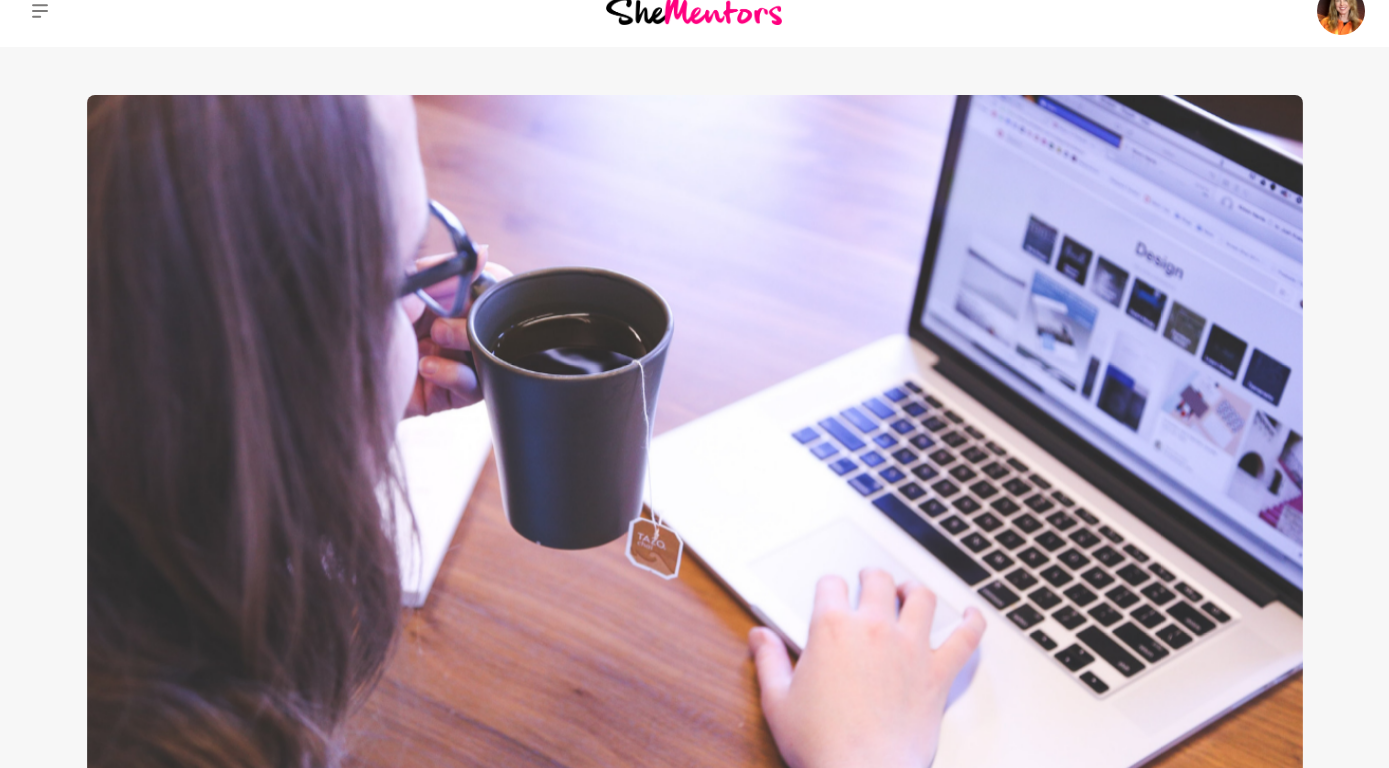 scroll, scrollTop: 0, scrollLeft: 0, axis: both 